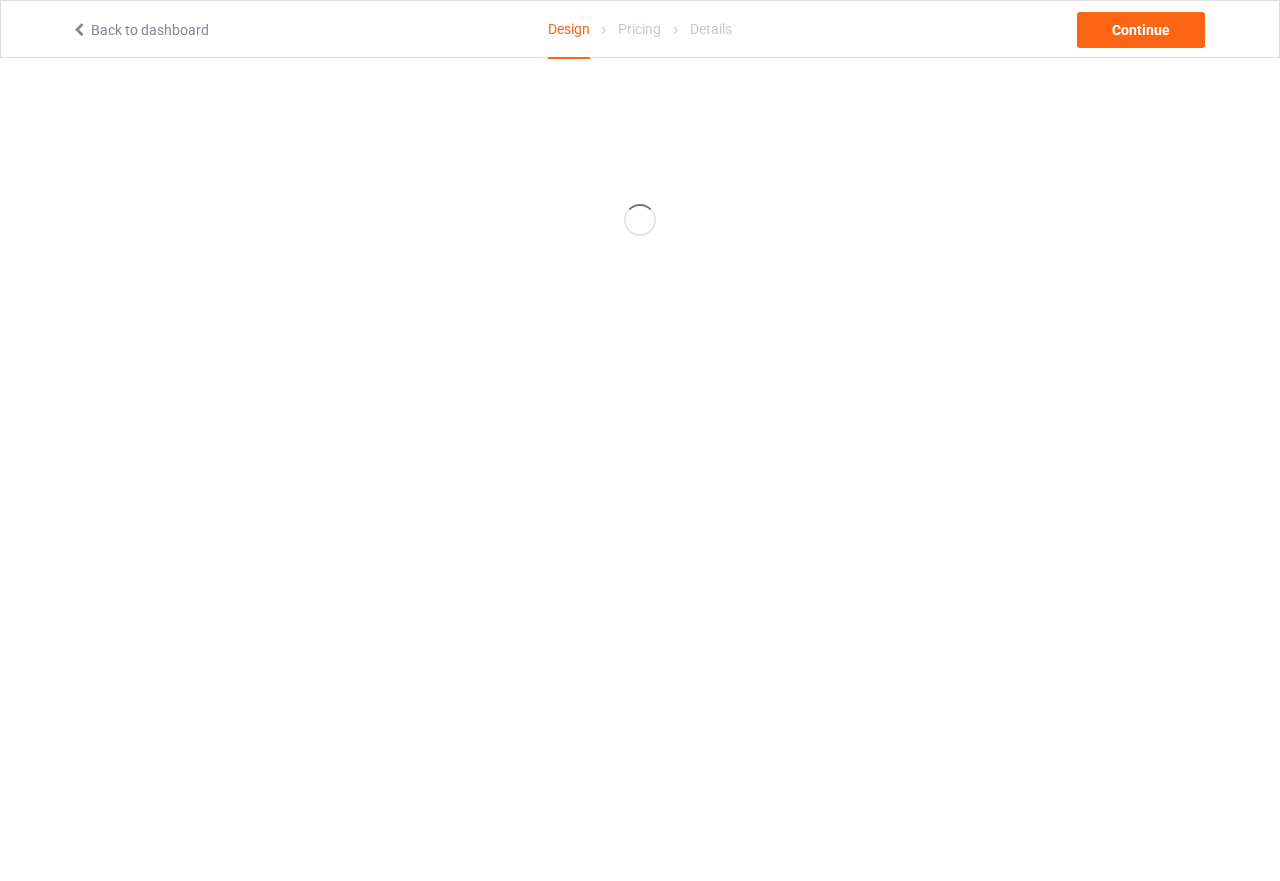 scroll, scrollTop: 0, scrollLeft: 0, axis: both 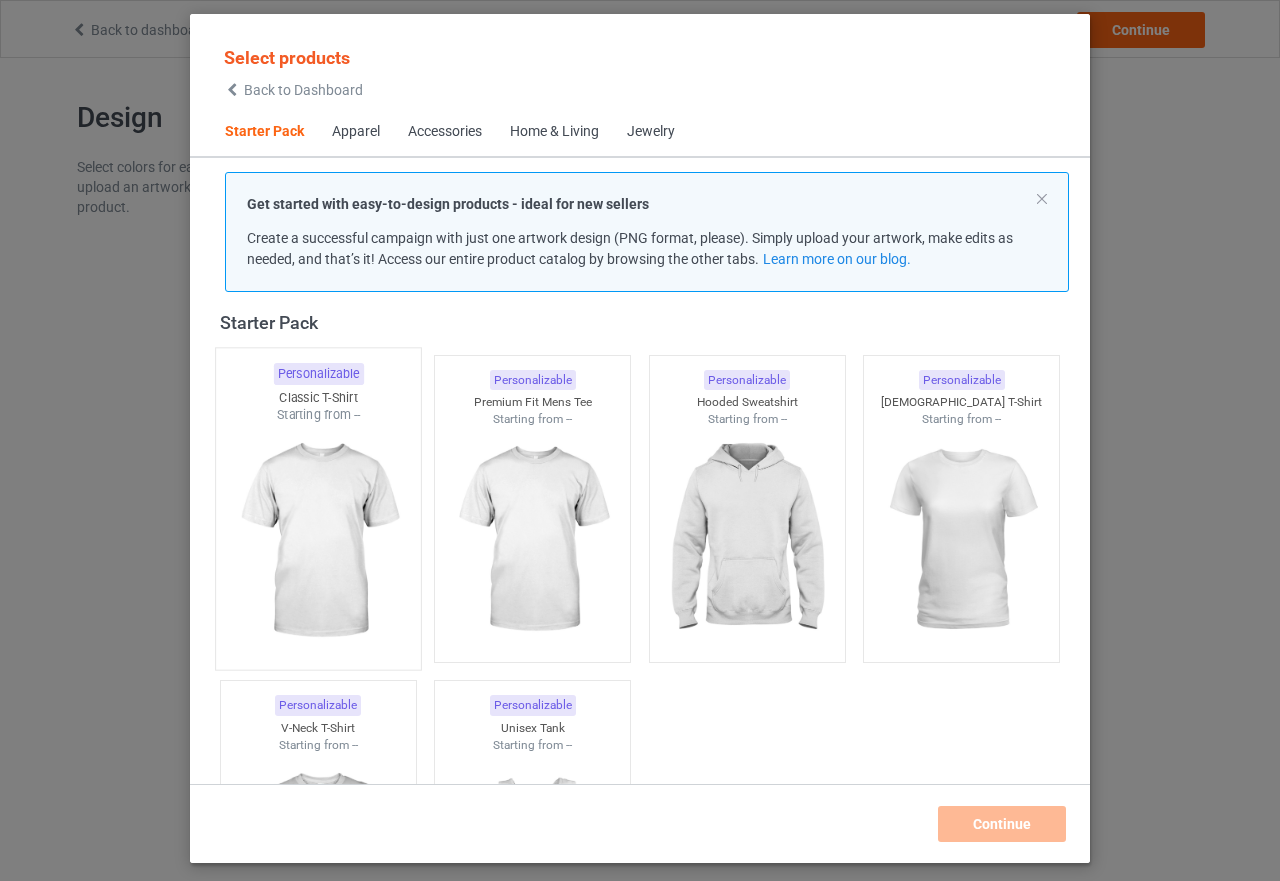 click at bounding box center [318, 541] 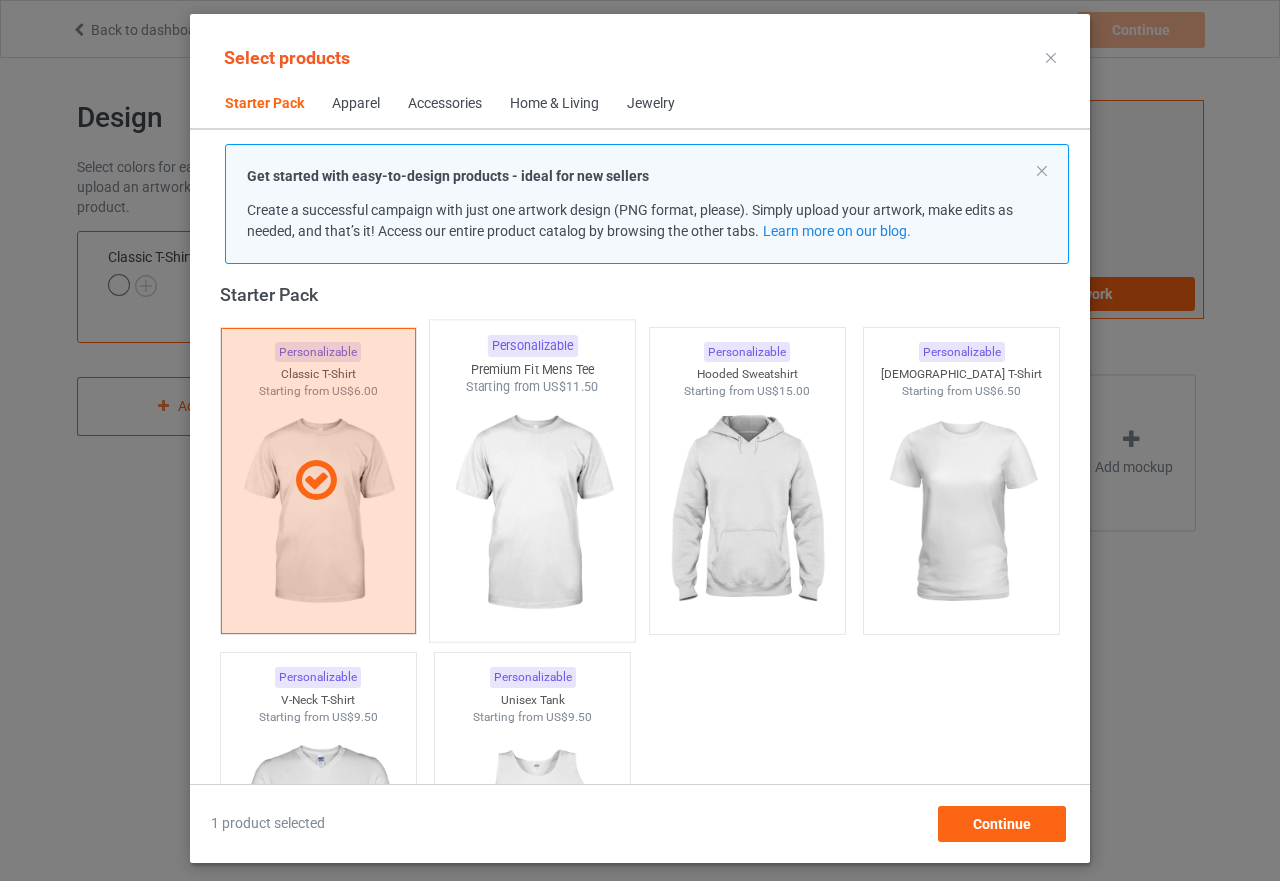 click at bounding box center (533, 513) 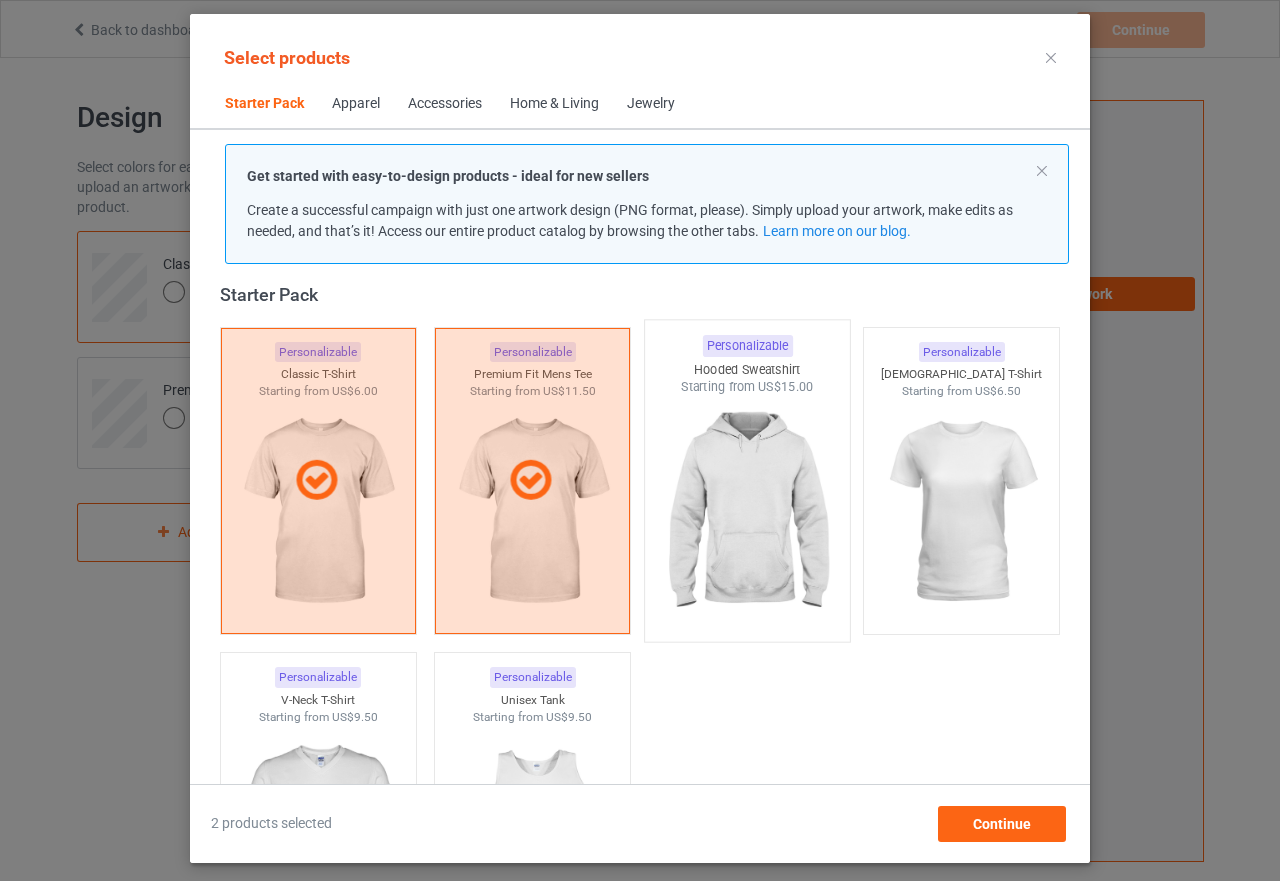 click at bounding box center [747, 513] 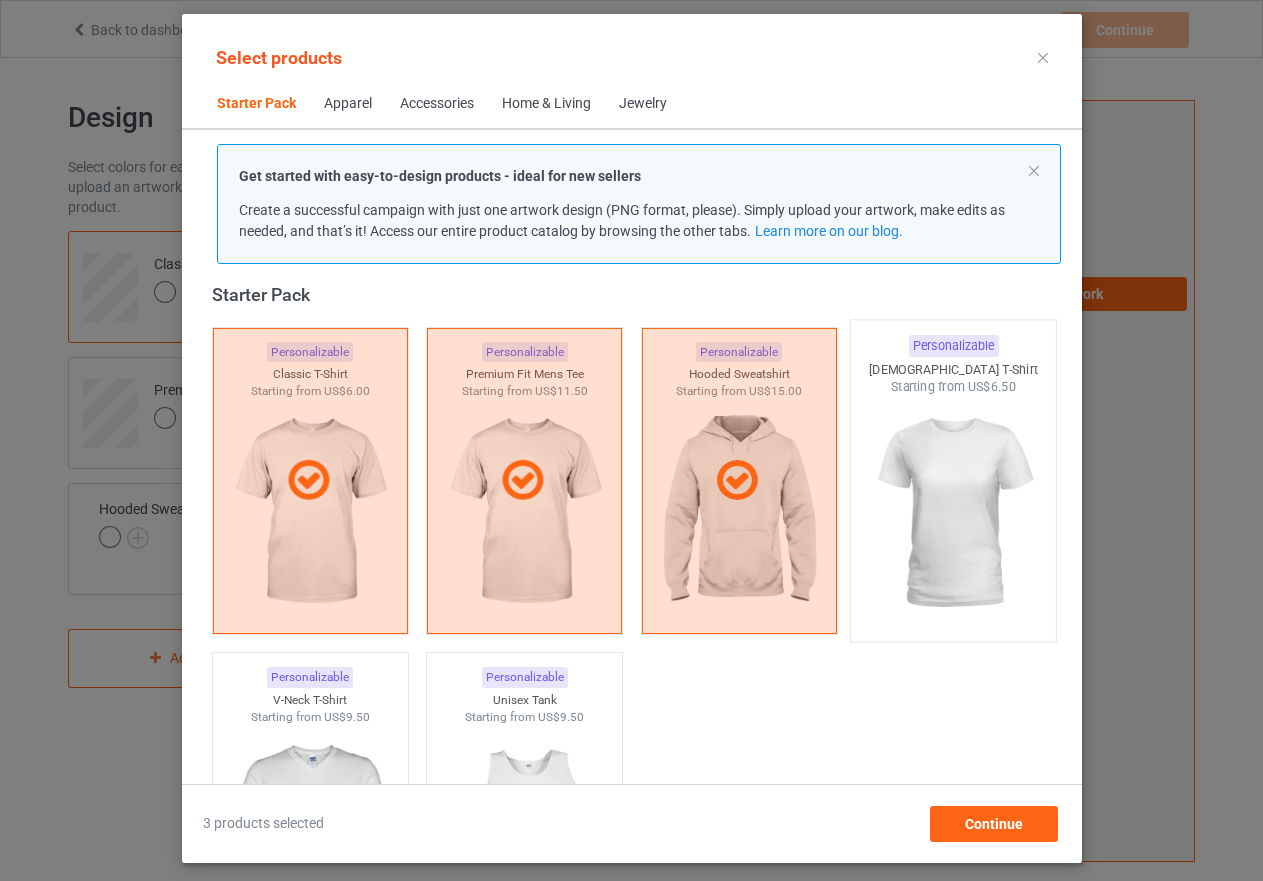 click at bounding box center [953, 513] 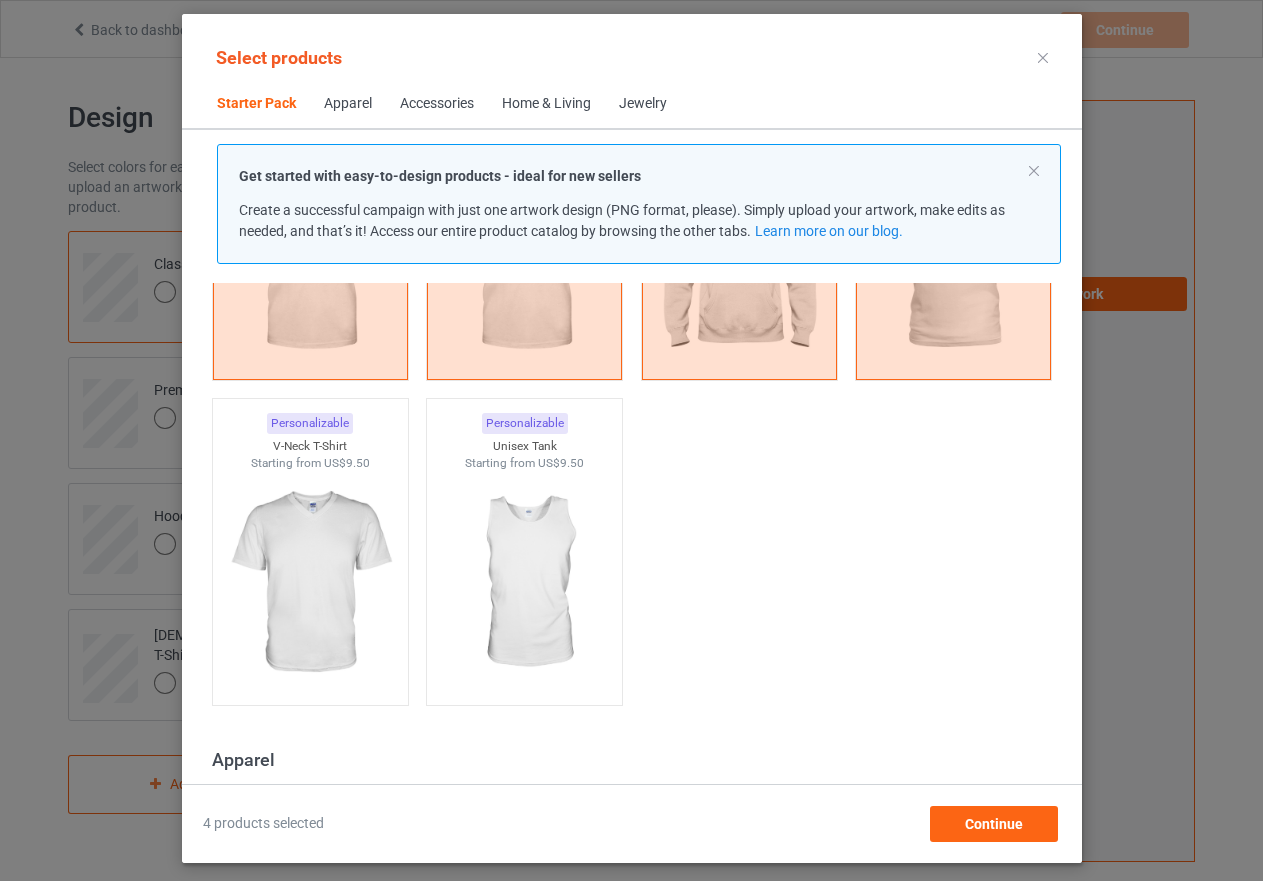 scroll, scrollTop: 426, scrollLeft: 0, axis: vertical 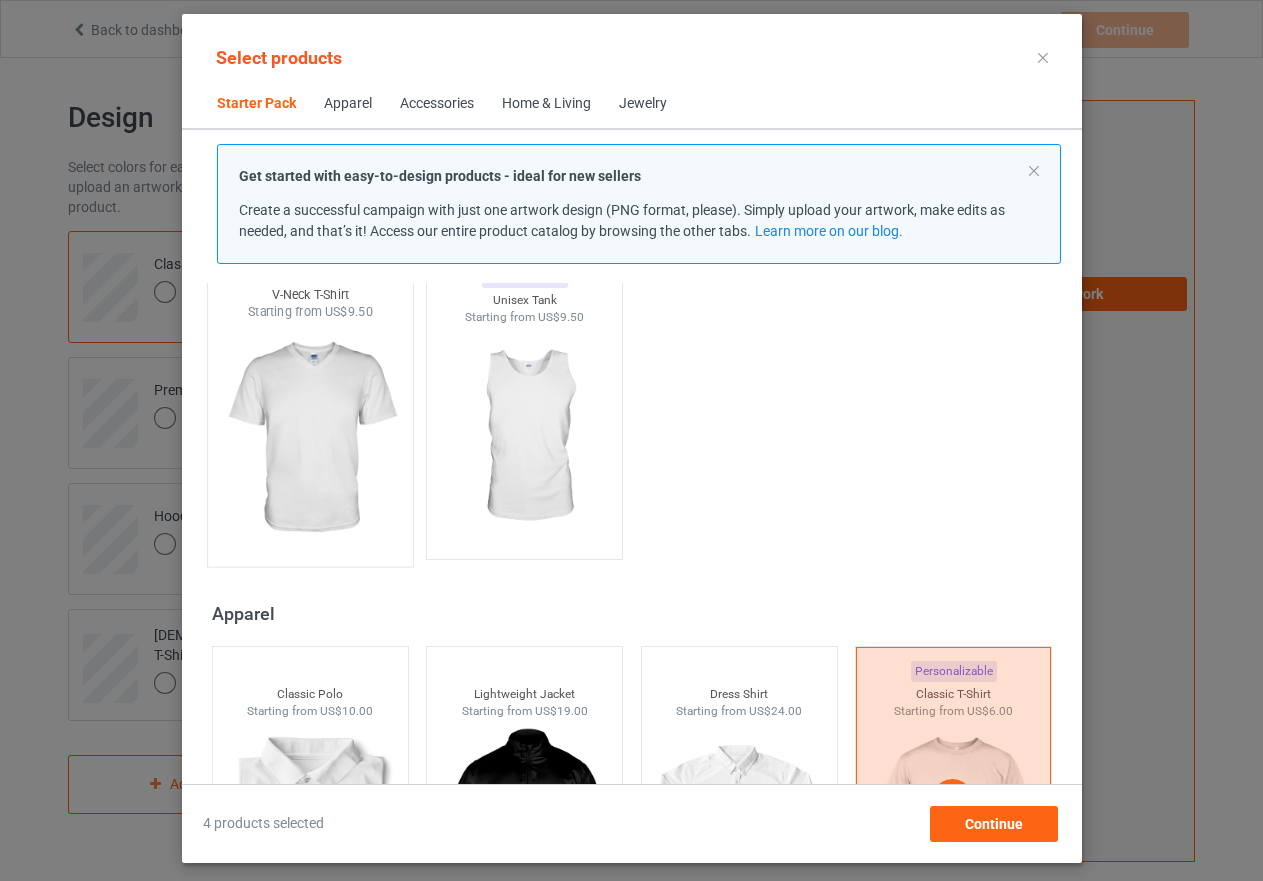 click at bounding box center (310, 438) 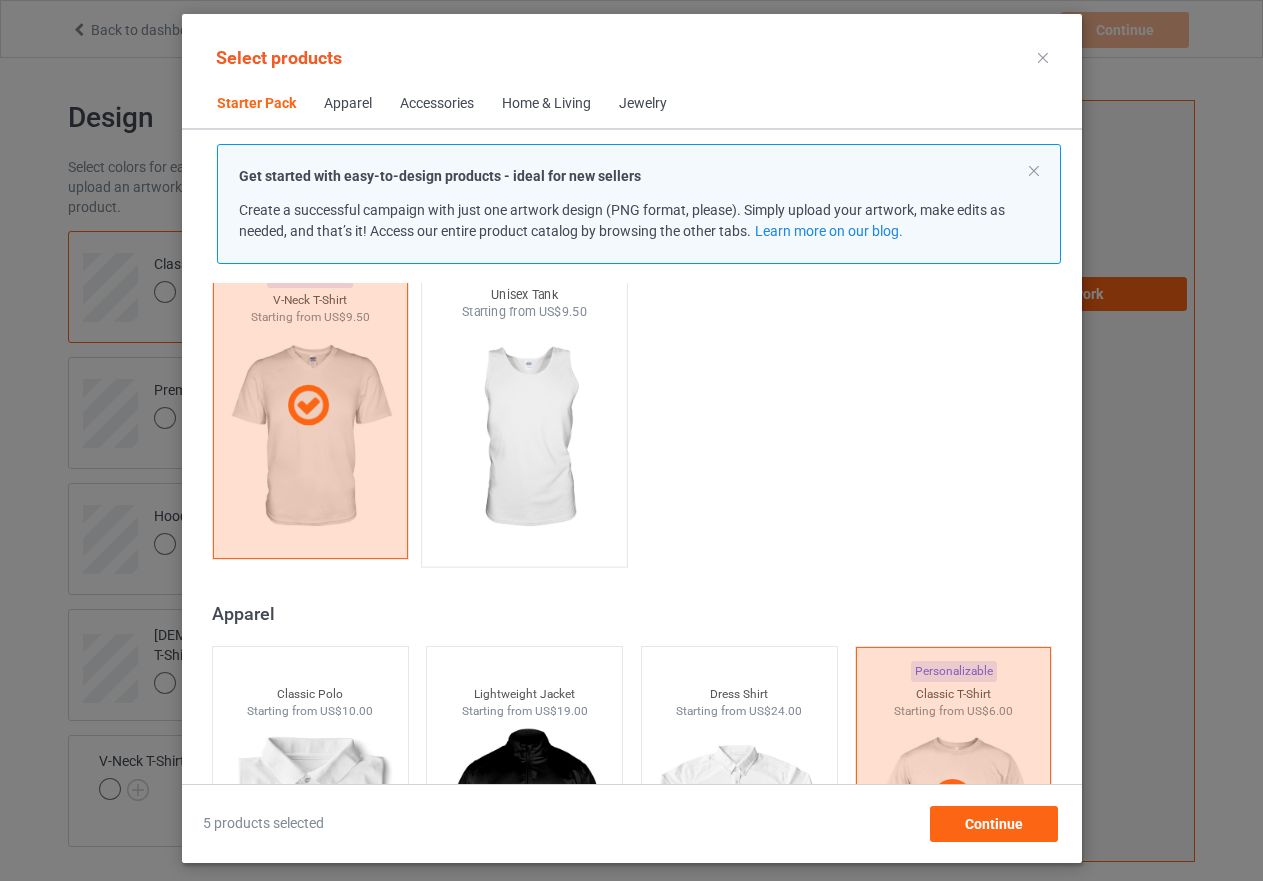 click at bounding box center (524, 438) 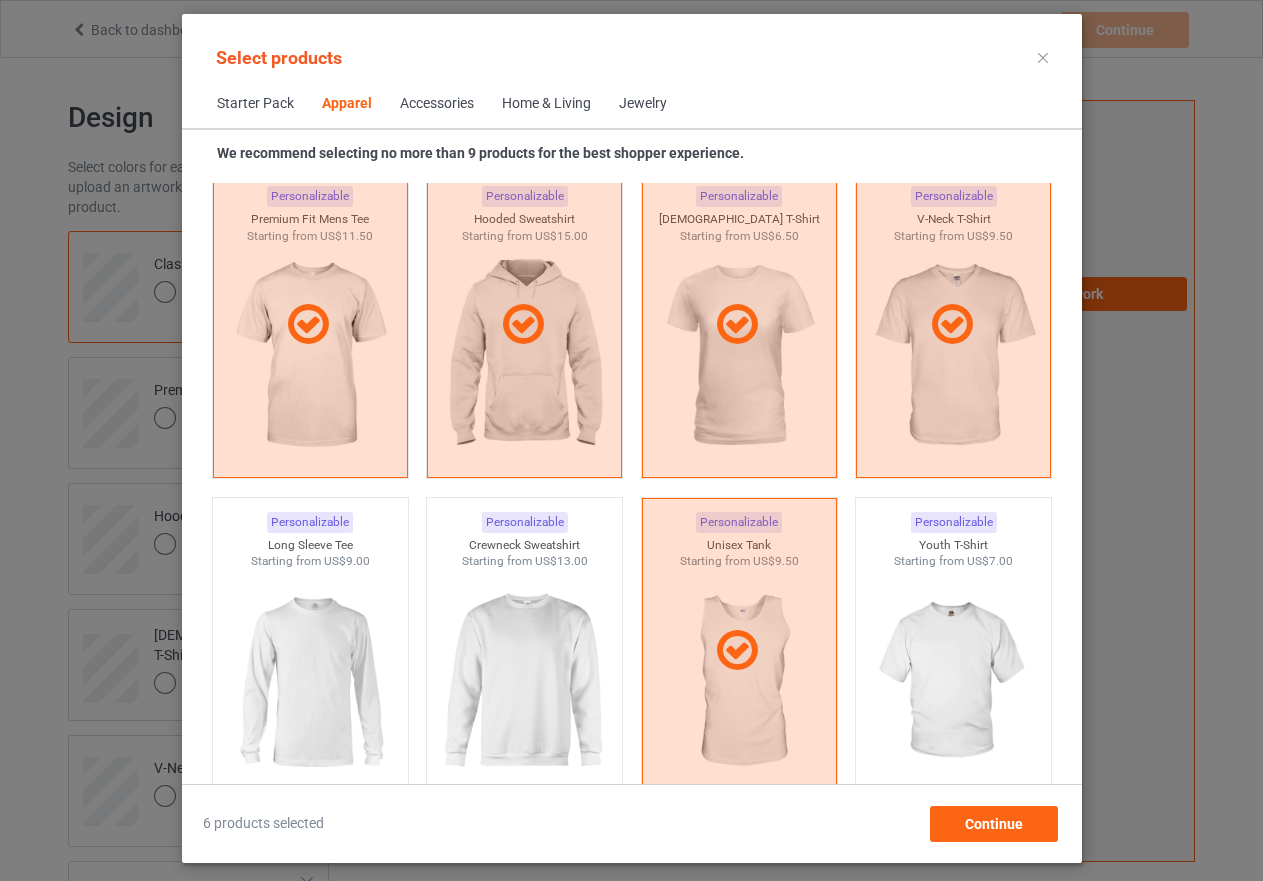 scroll, scrollTop: 1426, scrollLeft: 0, axis: vertical 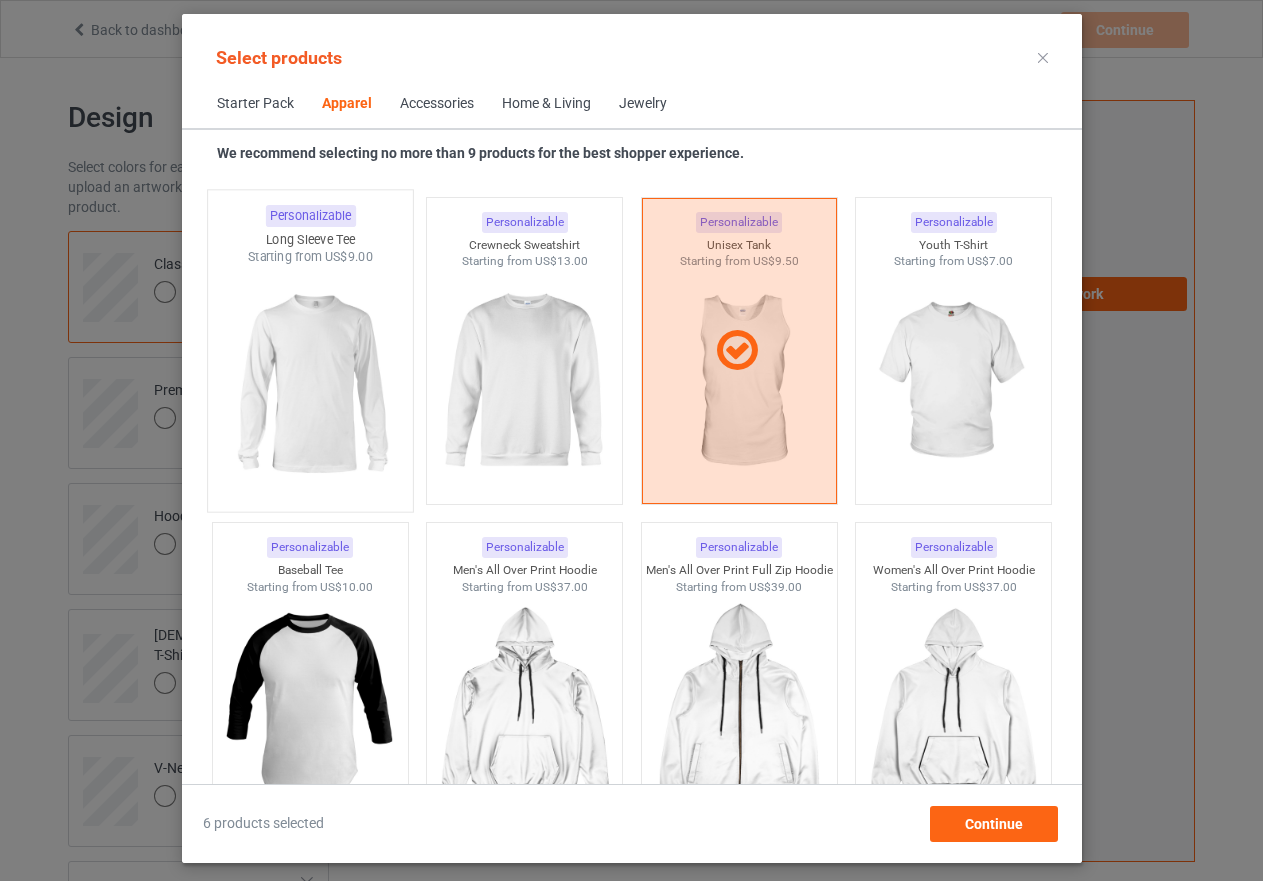 click at bounding box center (310, 383) 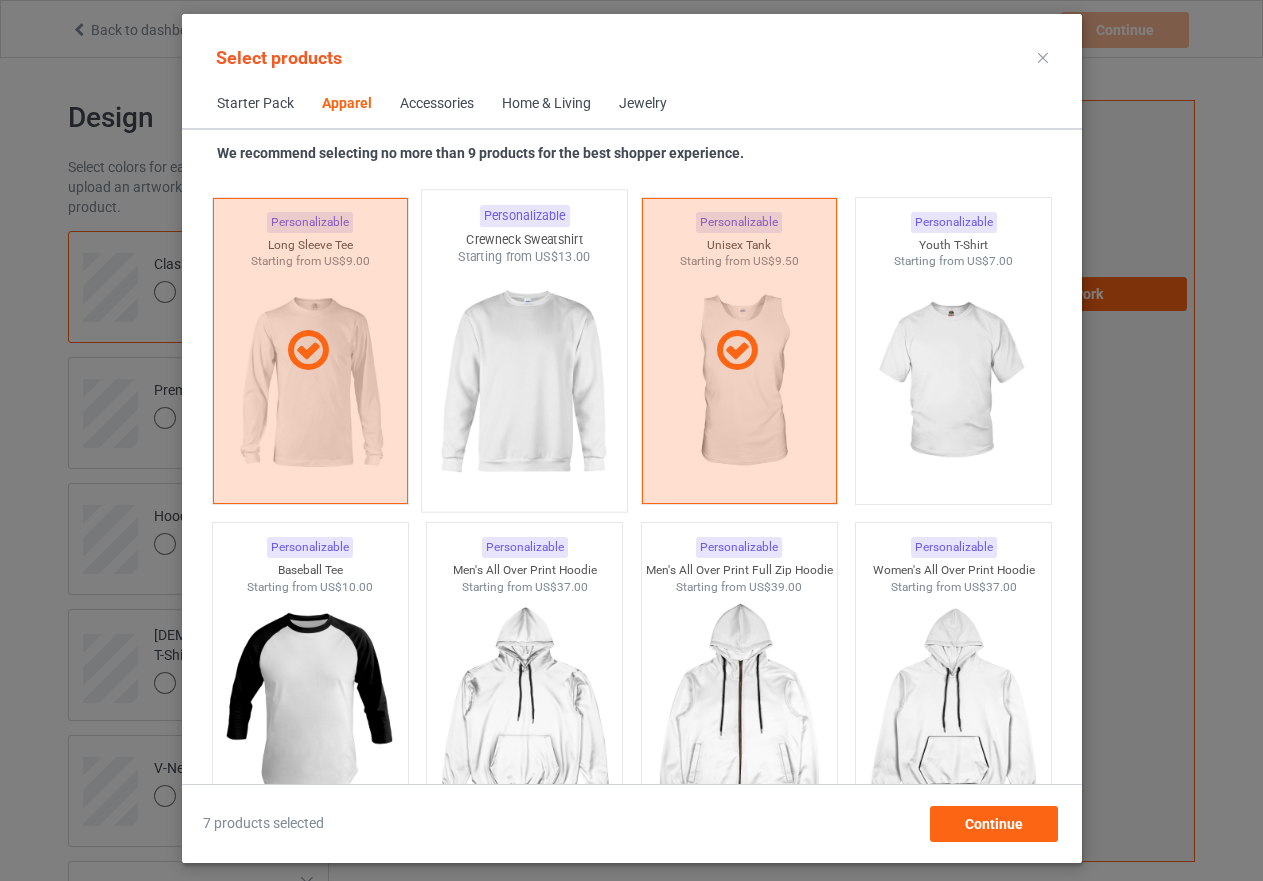 click at bounding box center [524, 383] 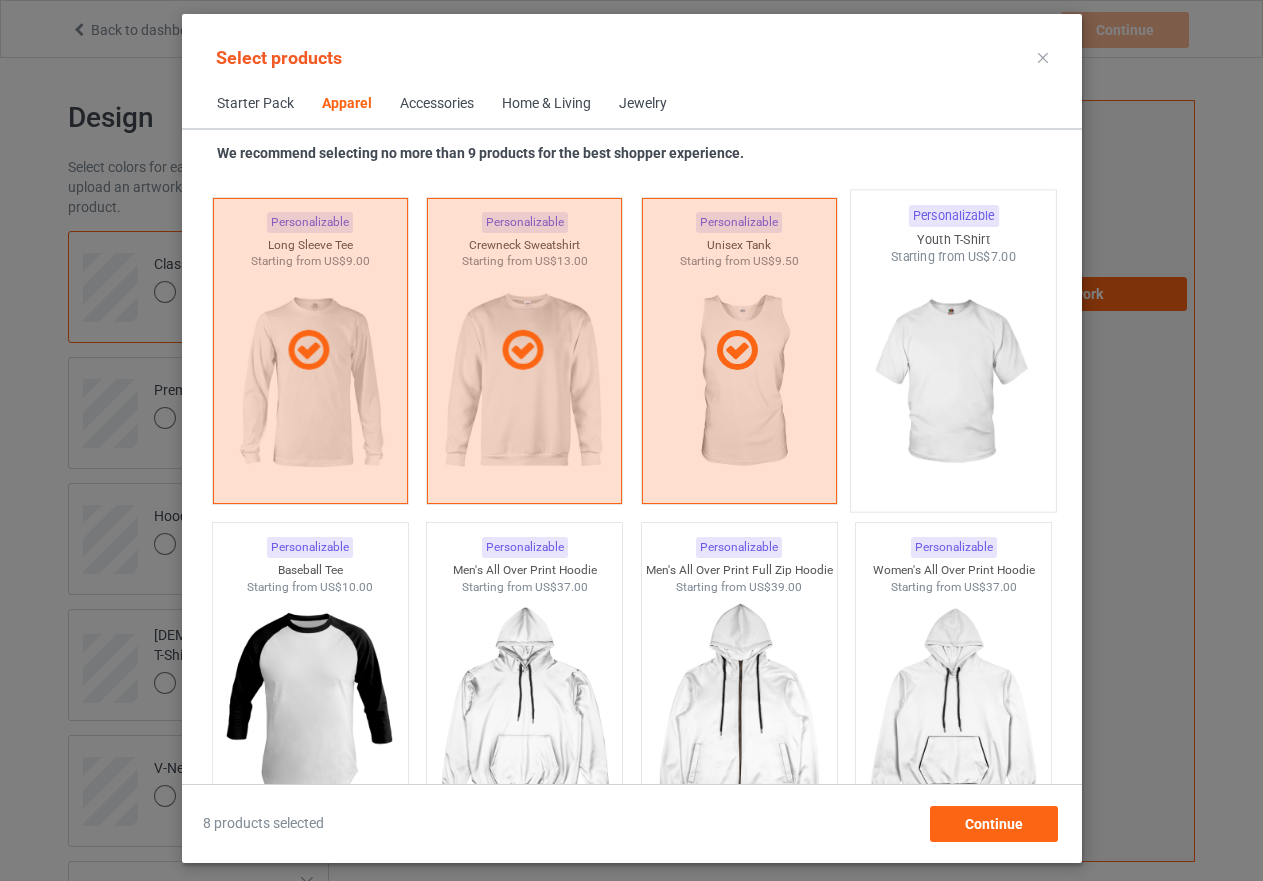 click at bounding box center [953, 383] 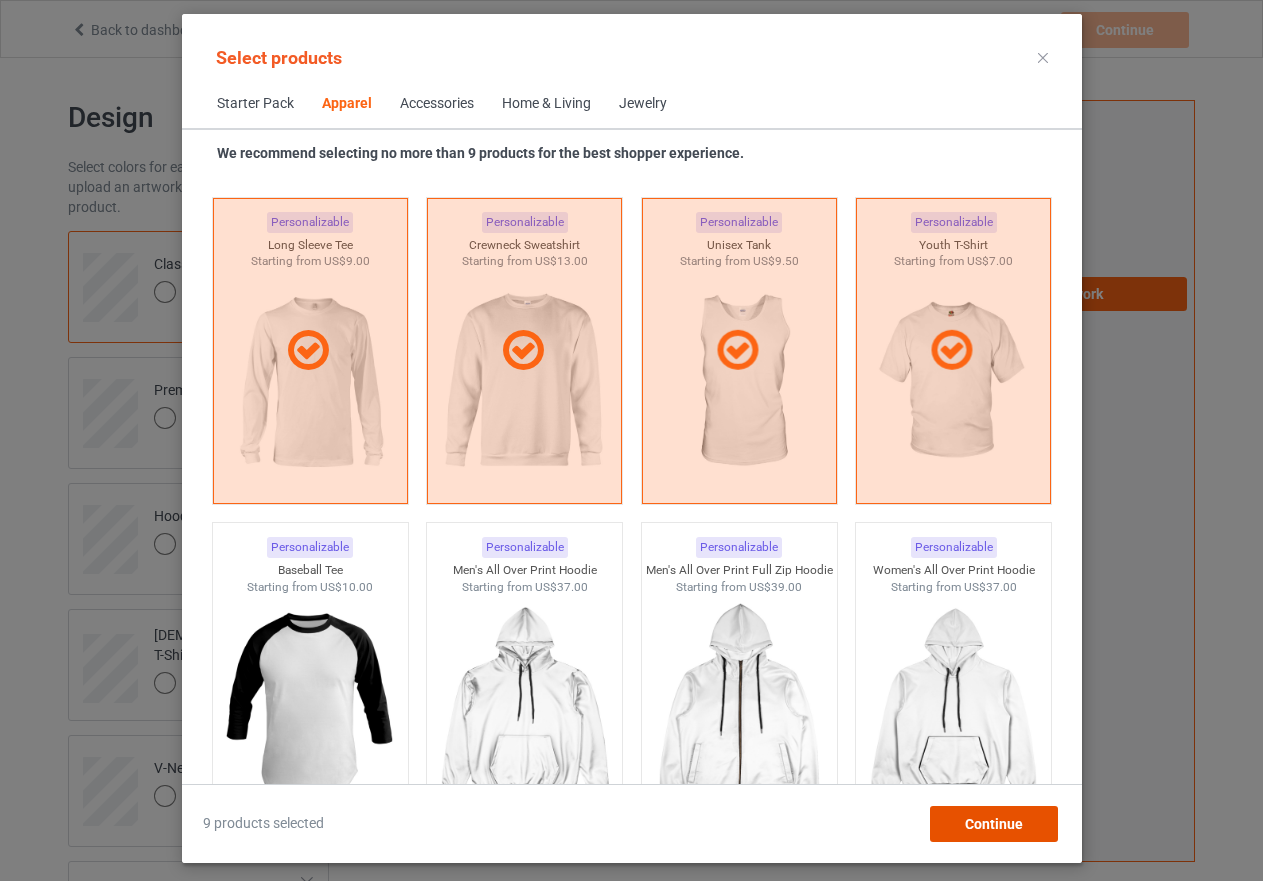 click on "Continue" at bounding box center (993, 824) 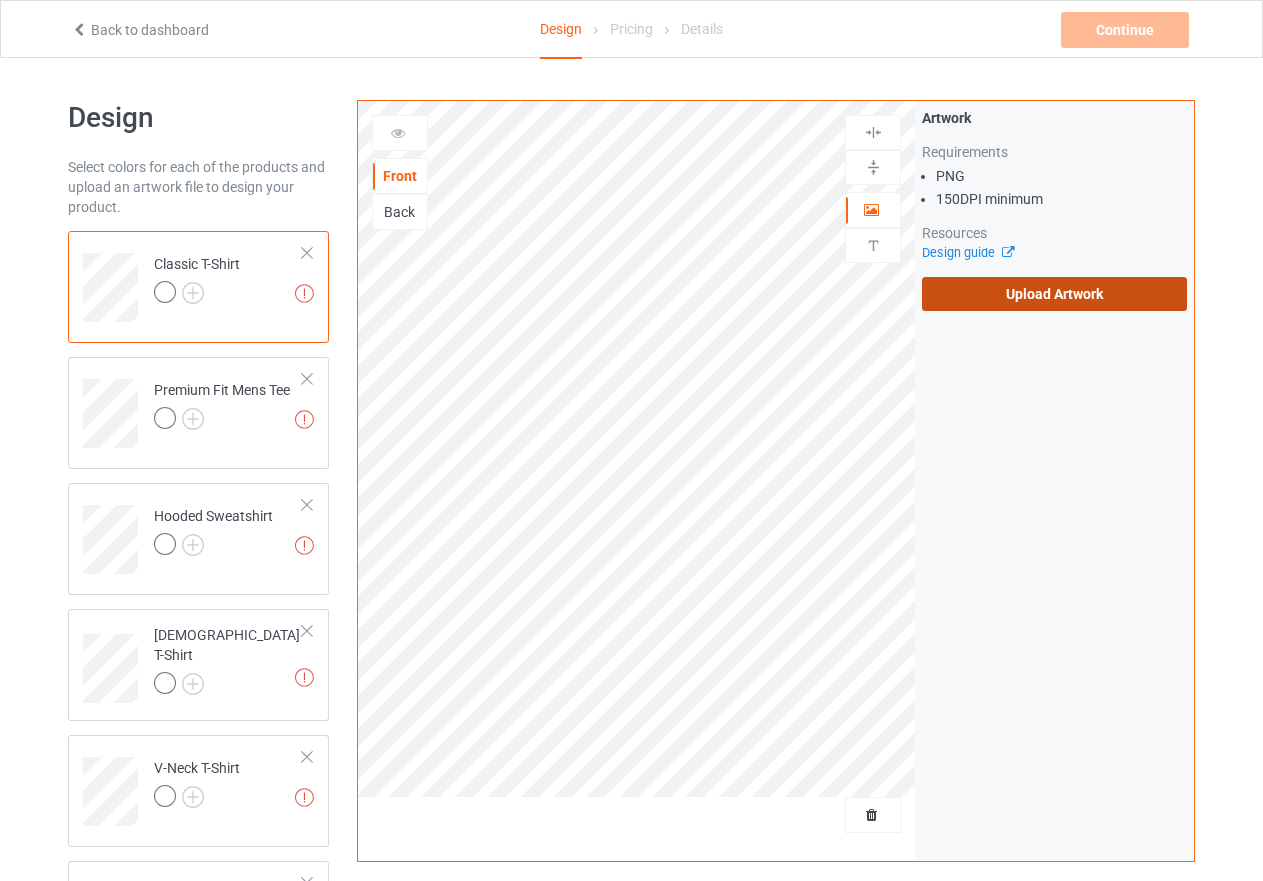 click on "Upload Artwork" at bounding box center [1054, 294] 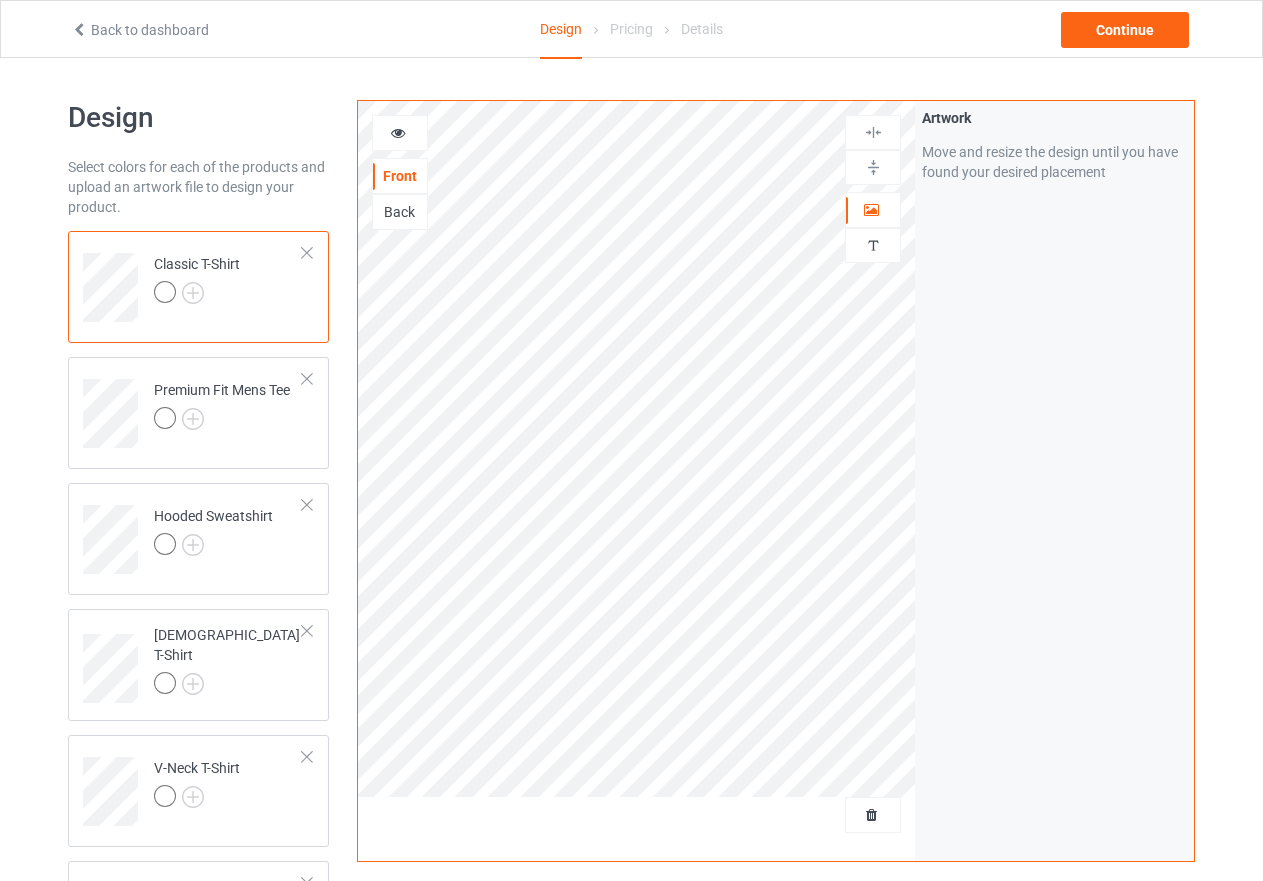 click at bounding box center [873, 167] 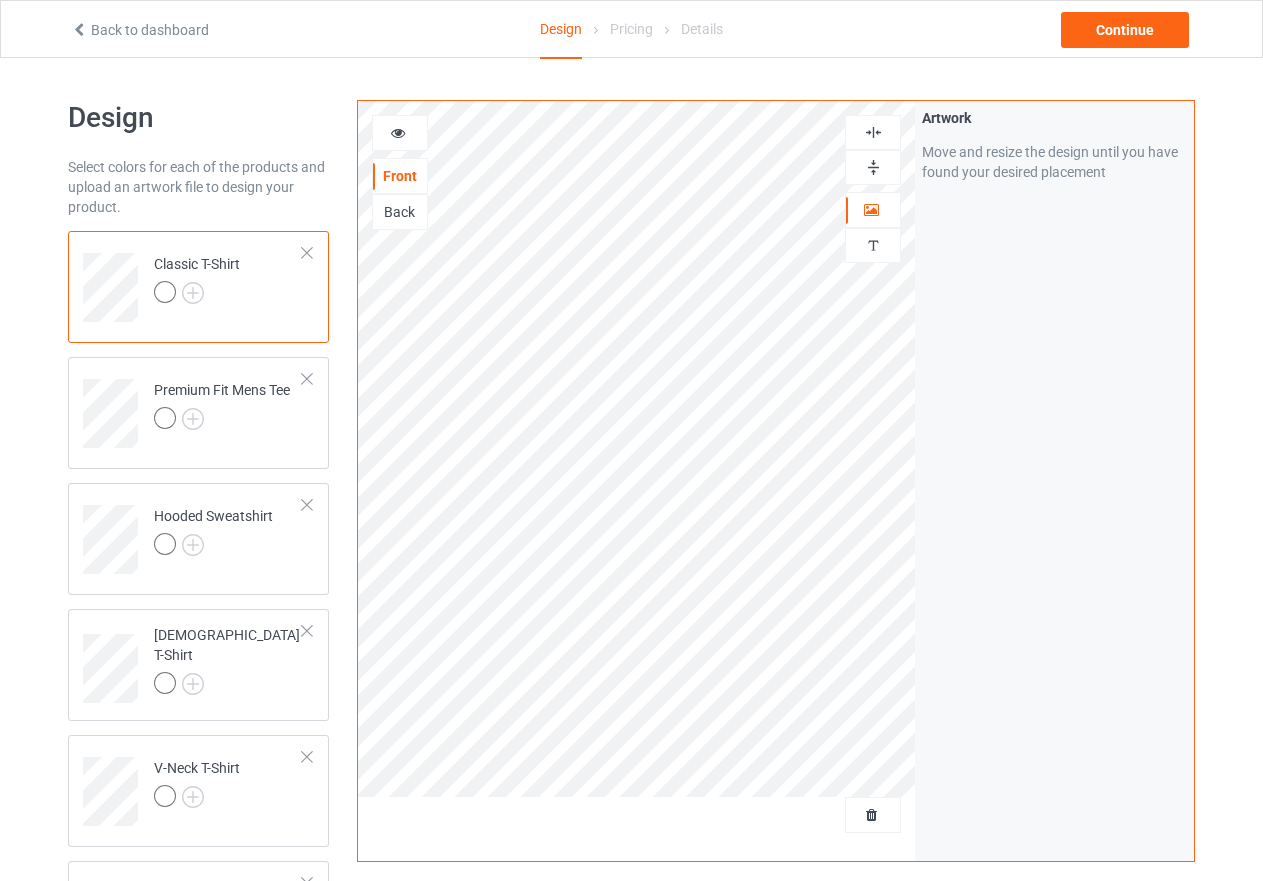 click at bounding box center [873, 167] 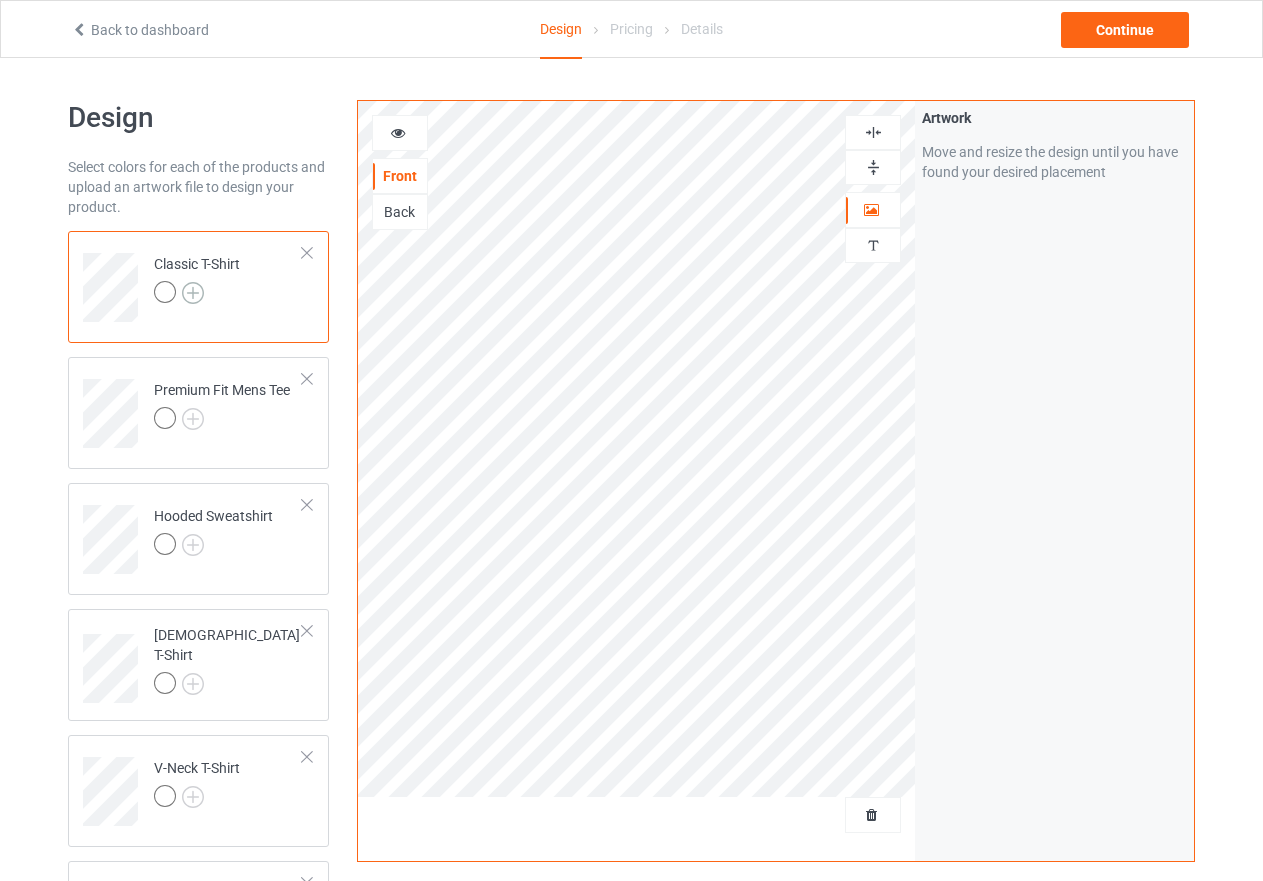 click at bounding box center (193, 293) 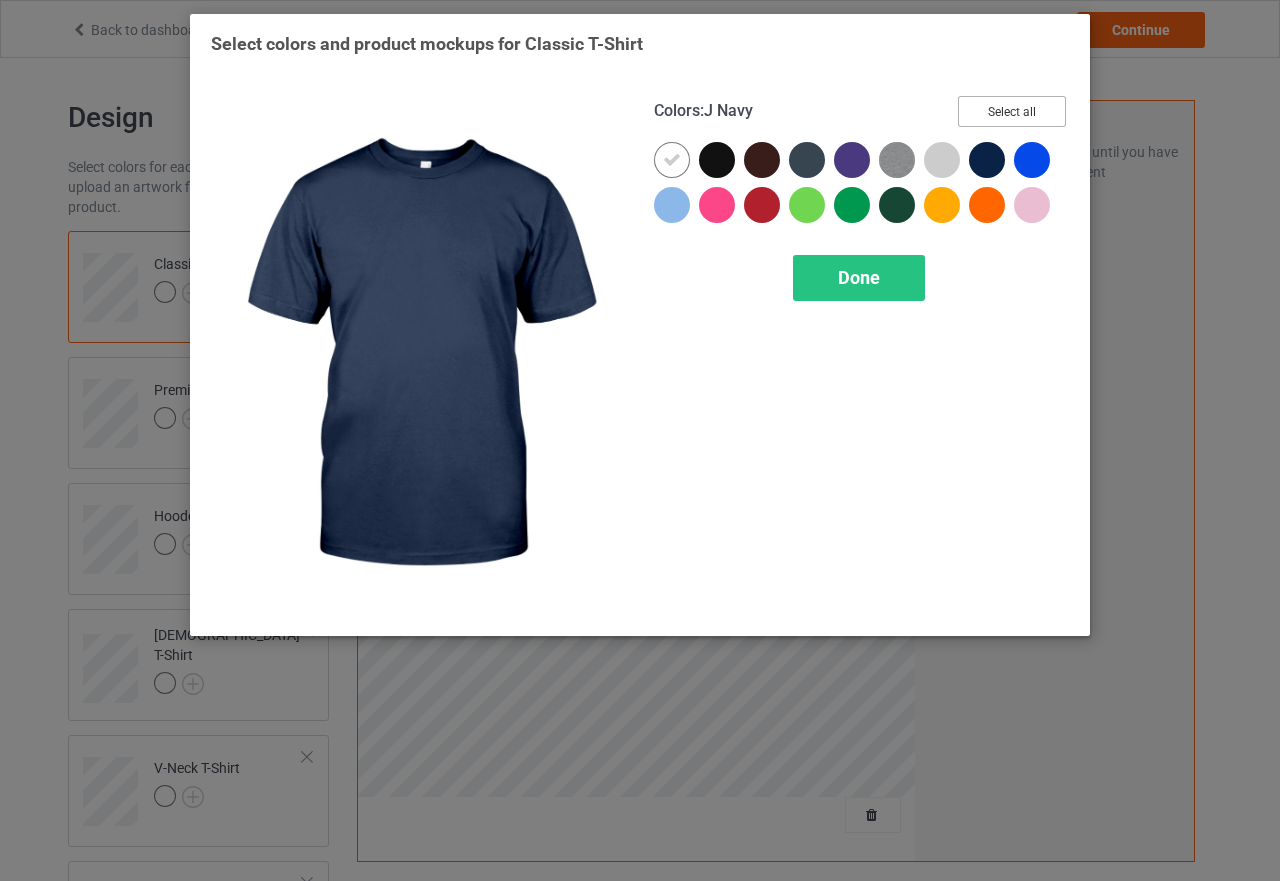 drag, startPoint x: 1010, startPoint y: 112, endPoint x: 955, endPoint y: 181, distance: 88.23831 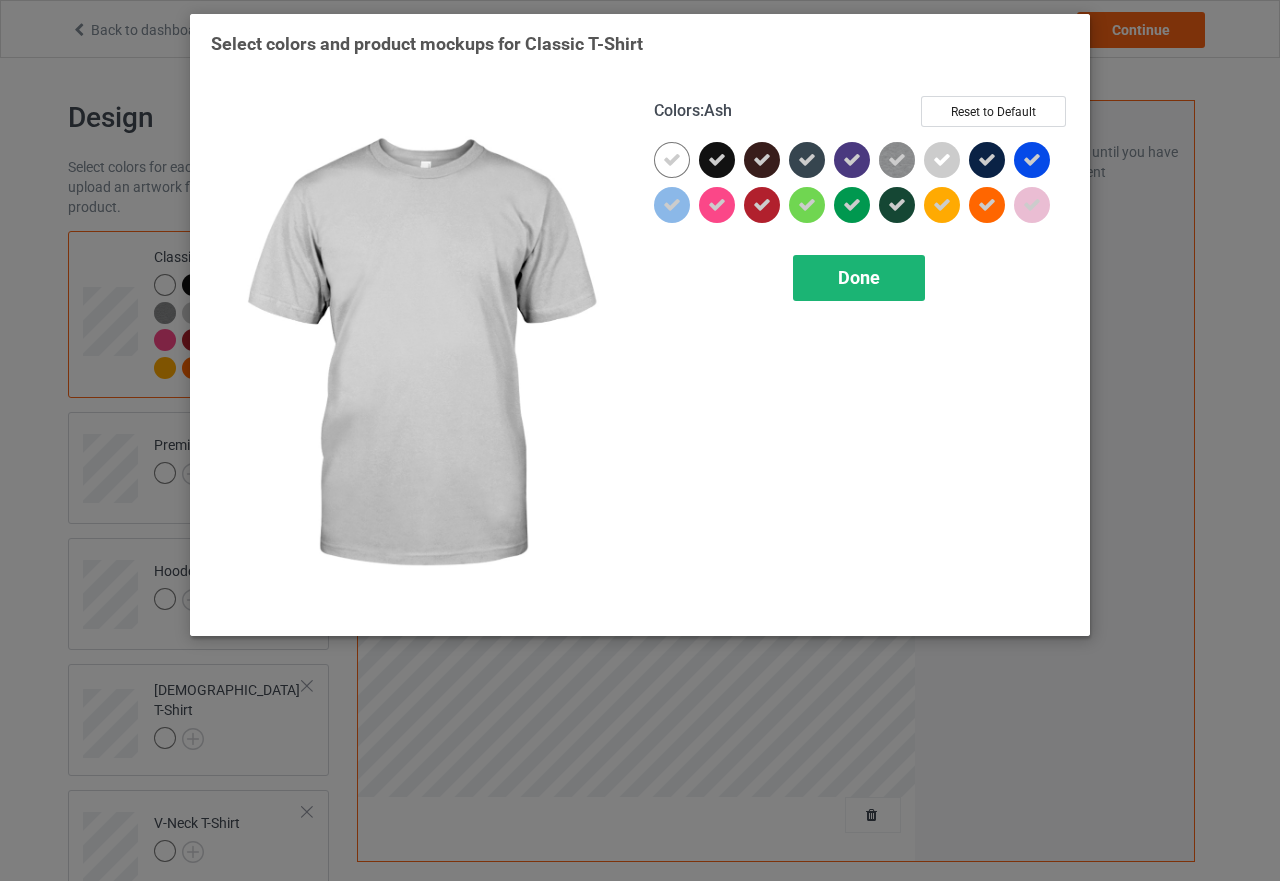 click on "Done" at bounding box center (859, 278) 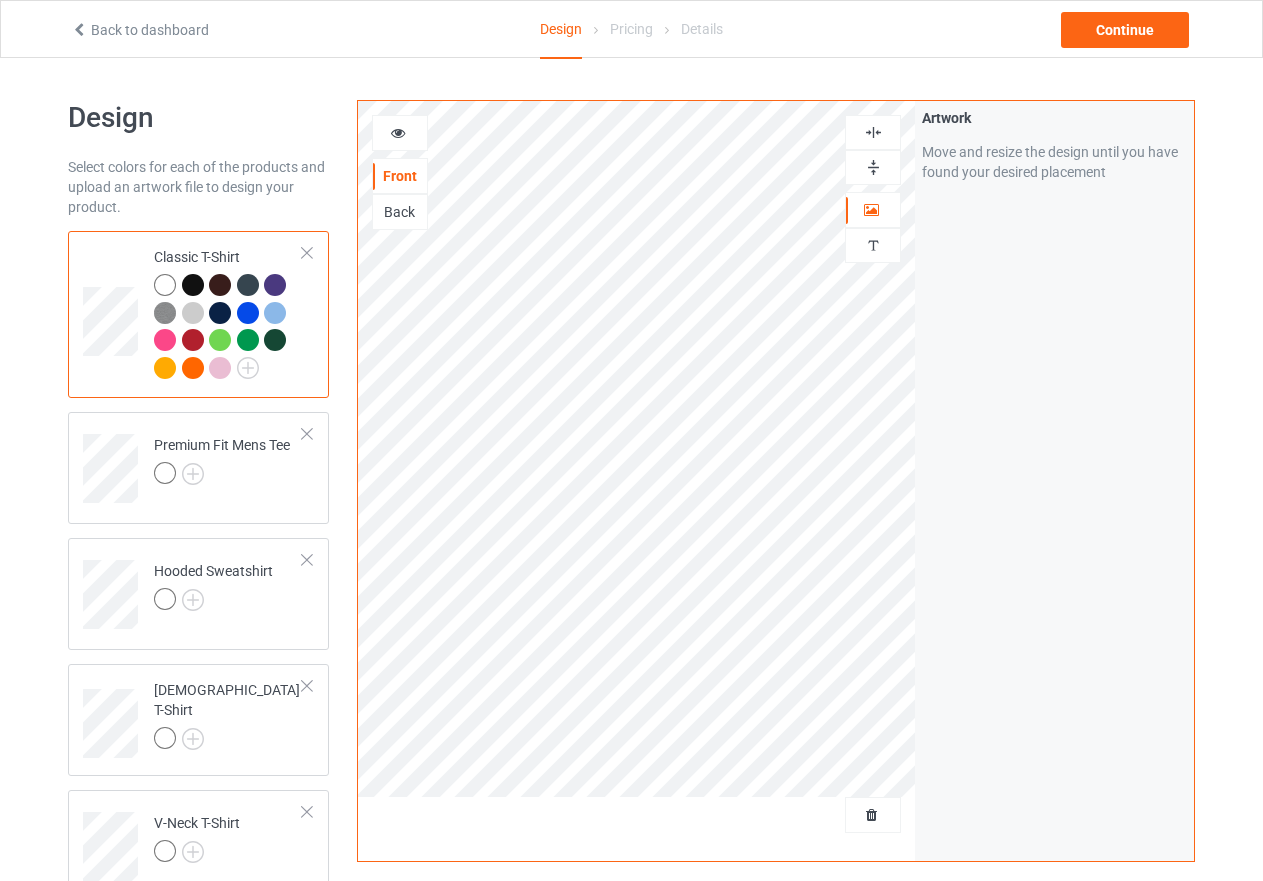 click at bounding box center [220, 285] 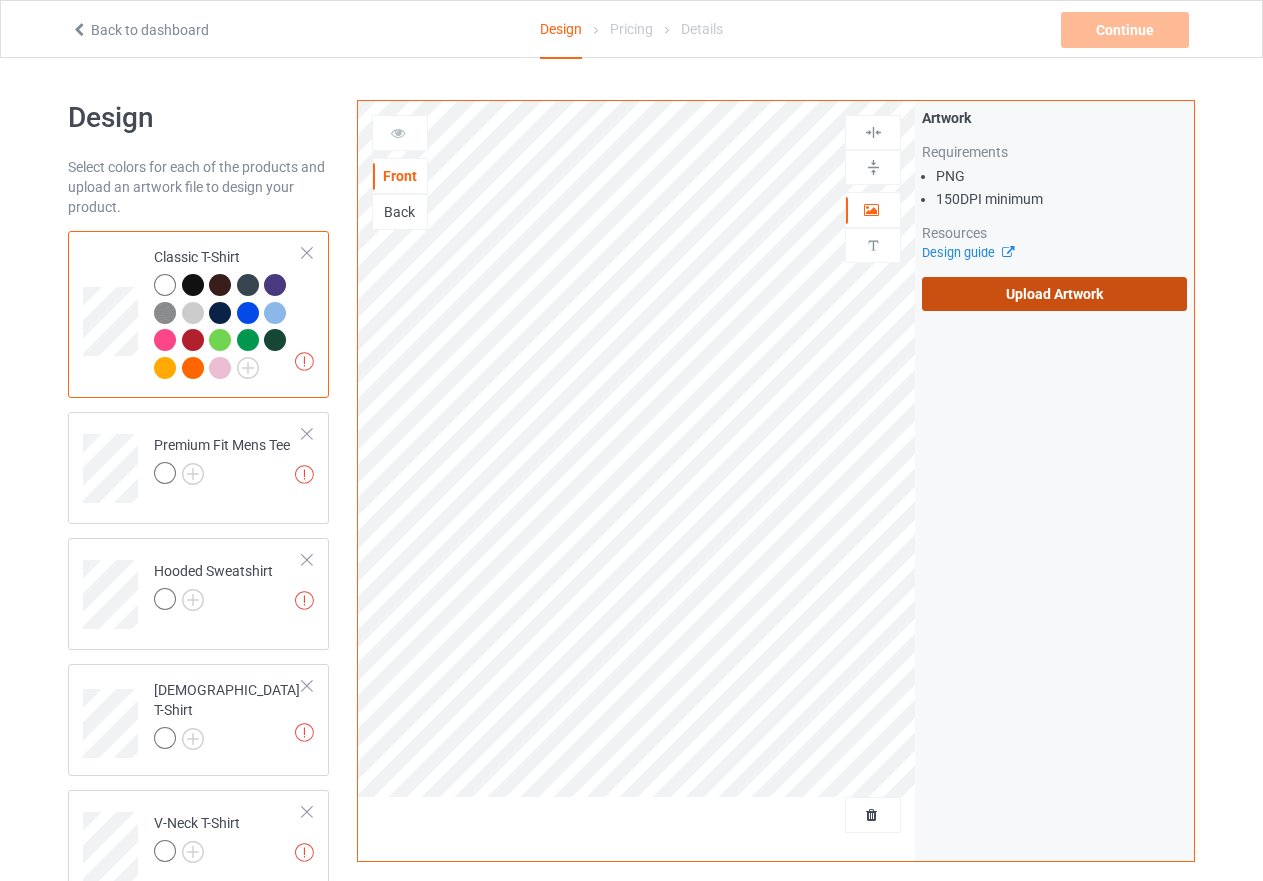 click on "Upload Artwork" at bounding box center [1054, 294] 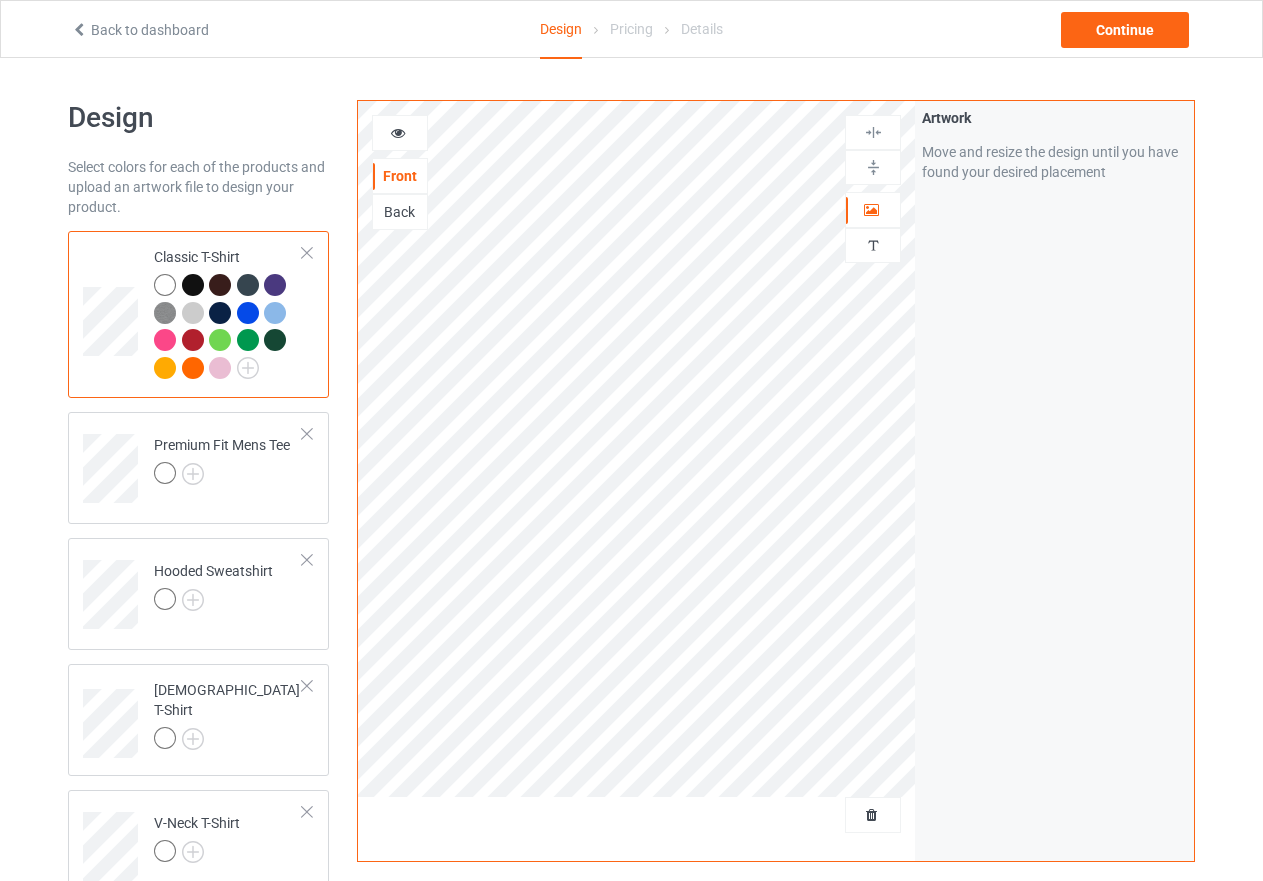 click at bounding box center [165, 313] 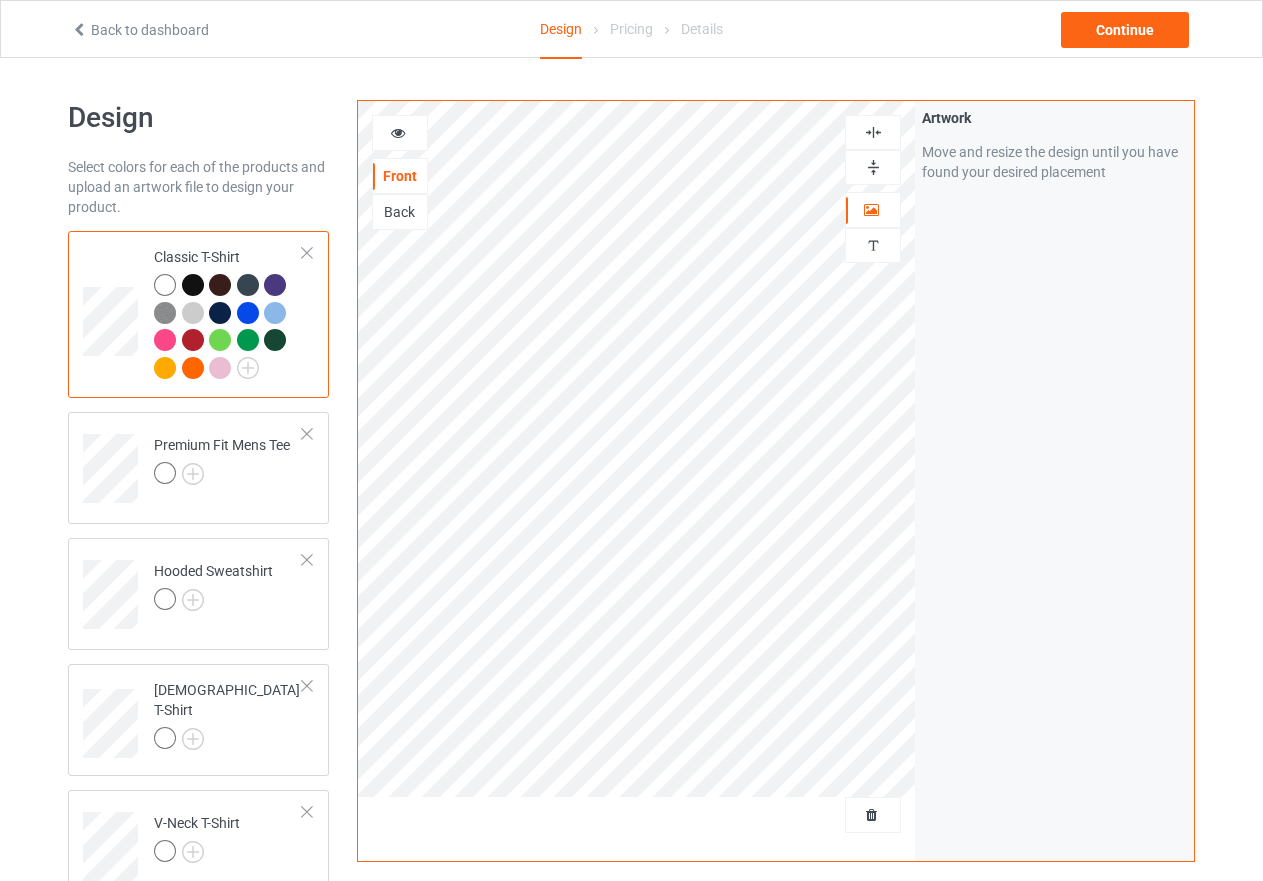 click at bounding box center [220, 340] 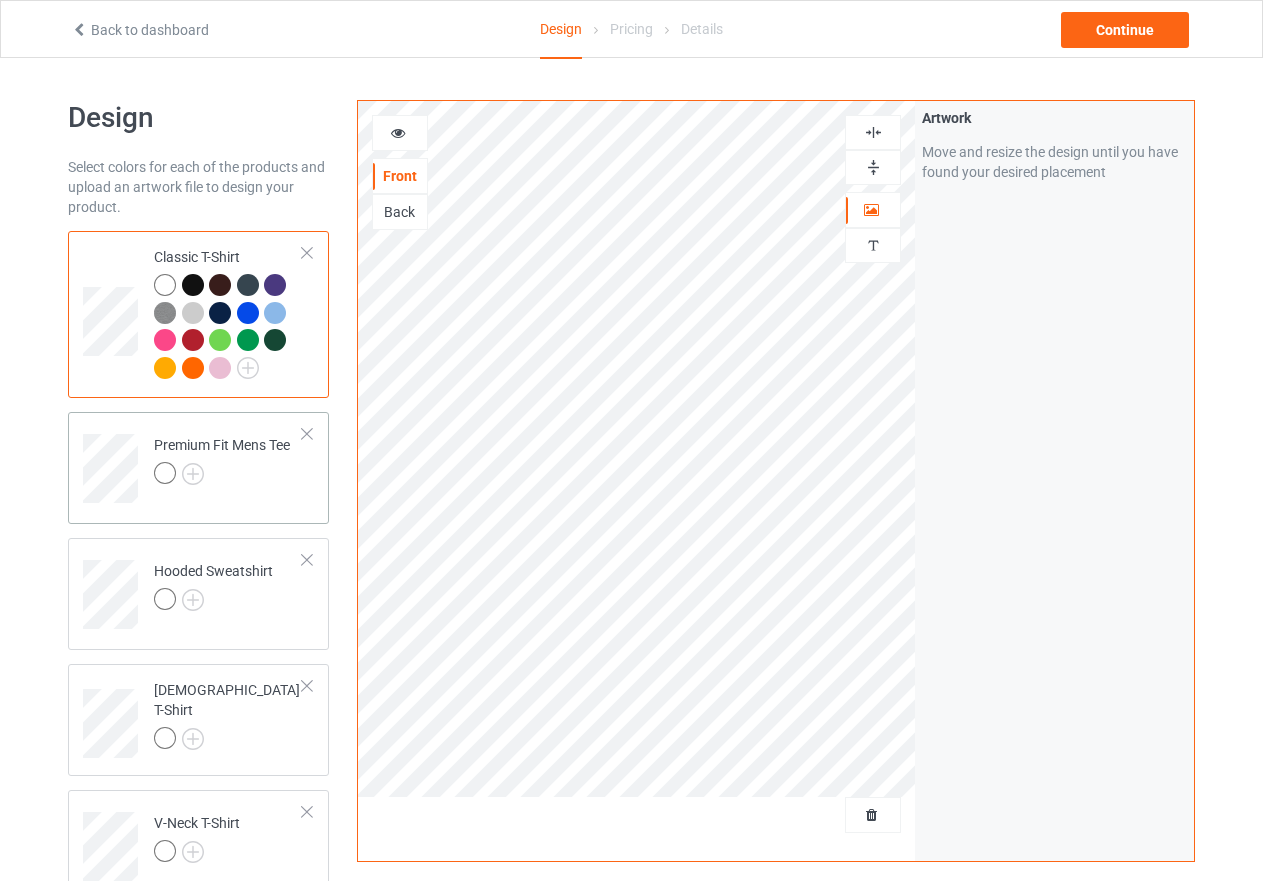 click at bounding box center (222, 476) 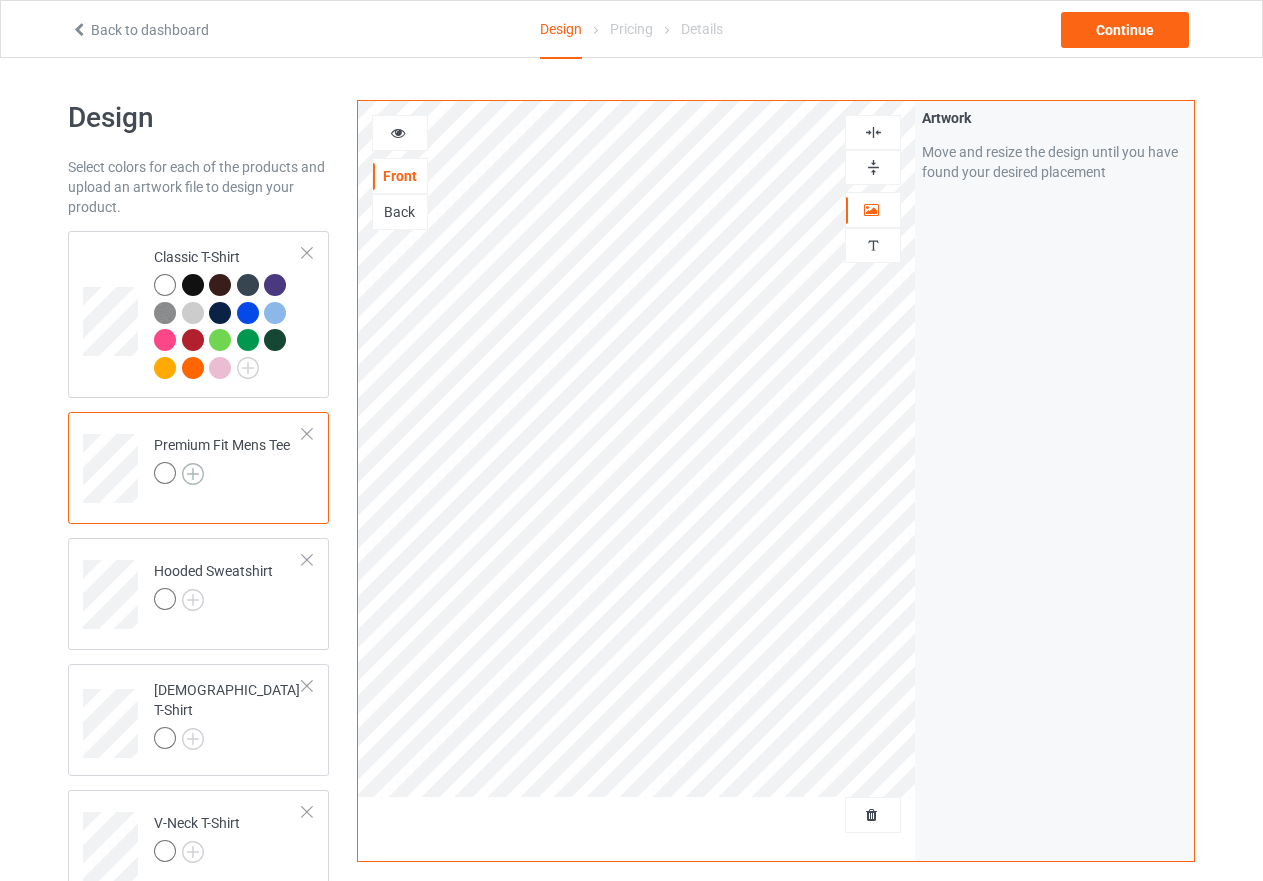 click at bounding box center [193, 474] 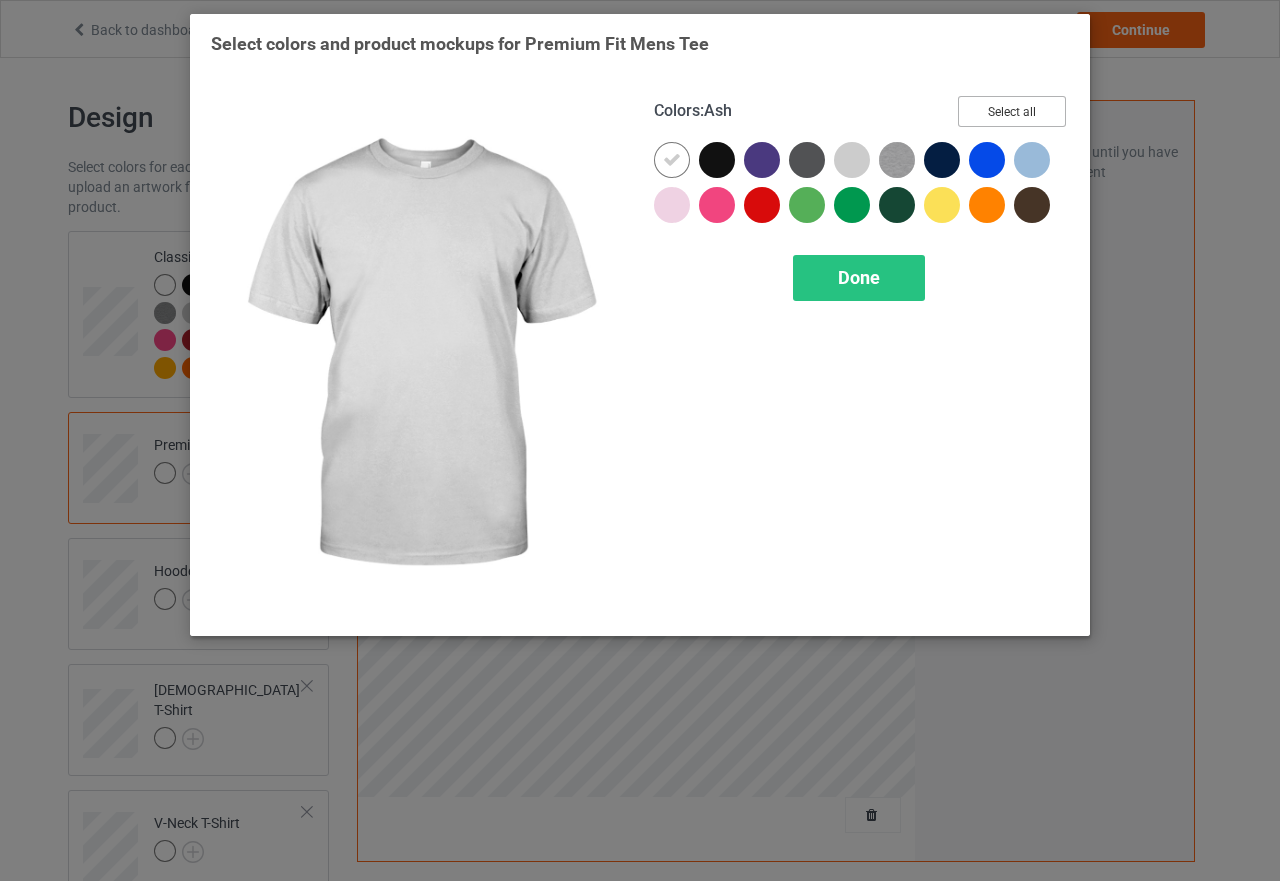 click on "Select all" at bounding box center [1012, 111] 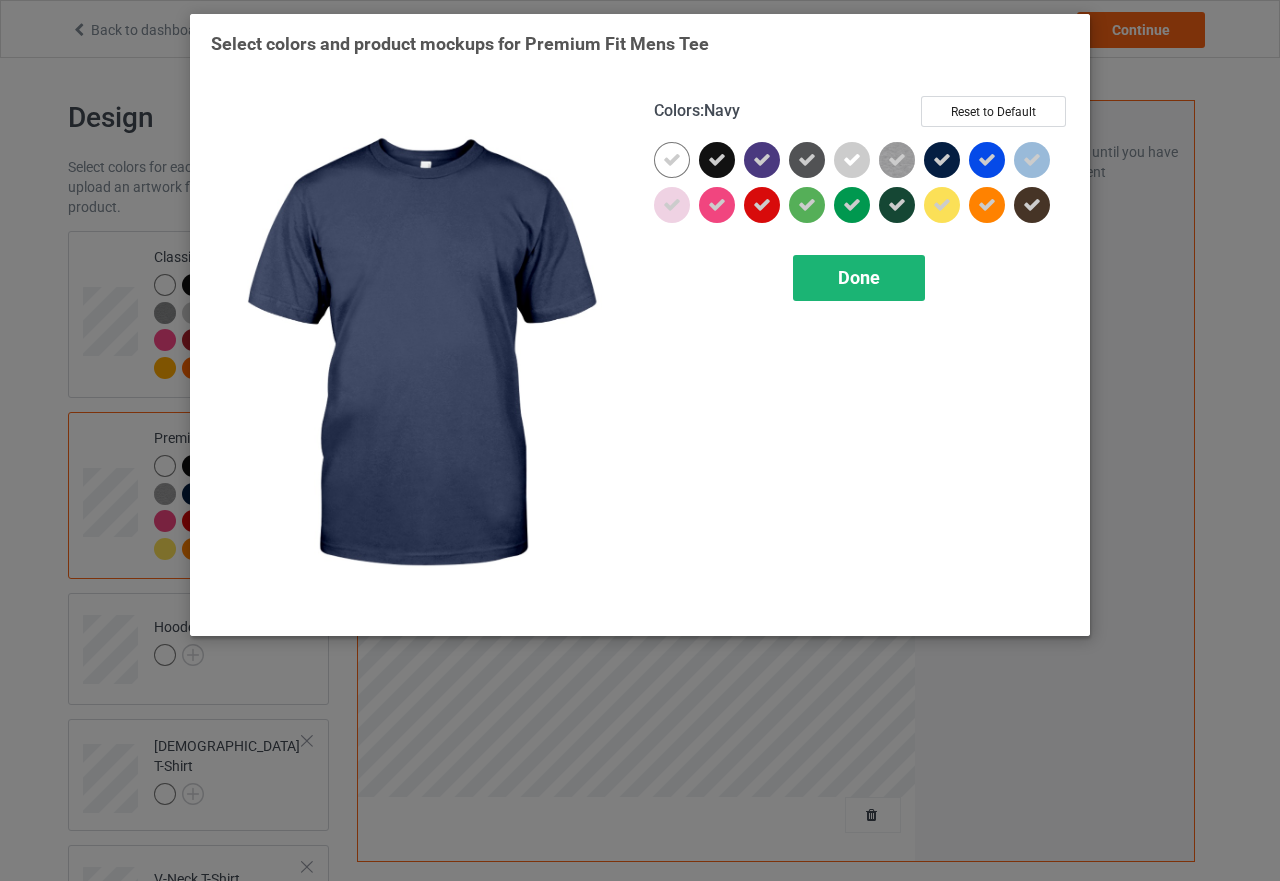 click on "Done" at bounding box center (859, 278) 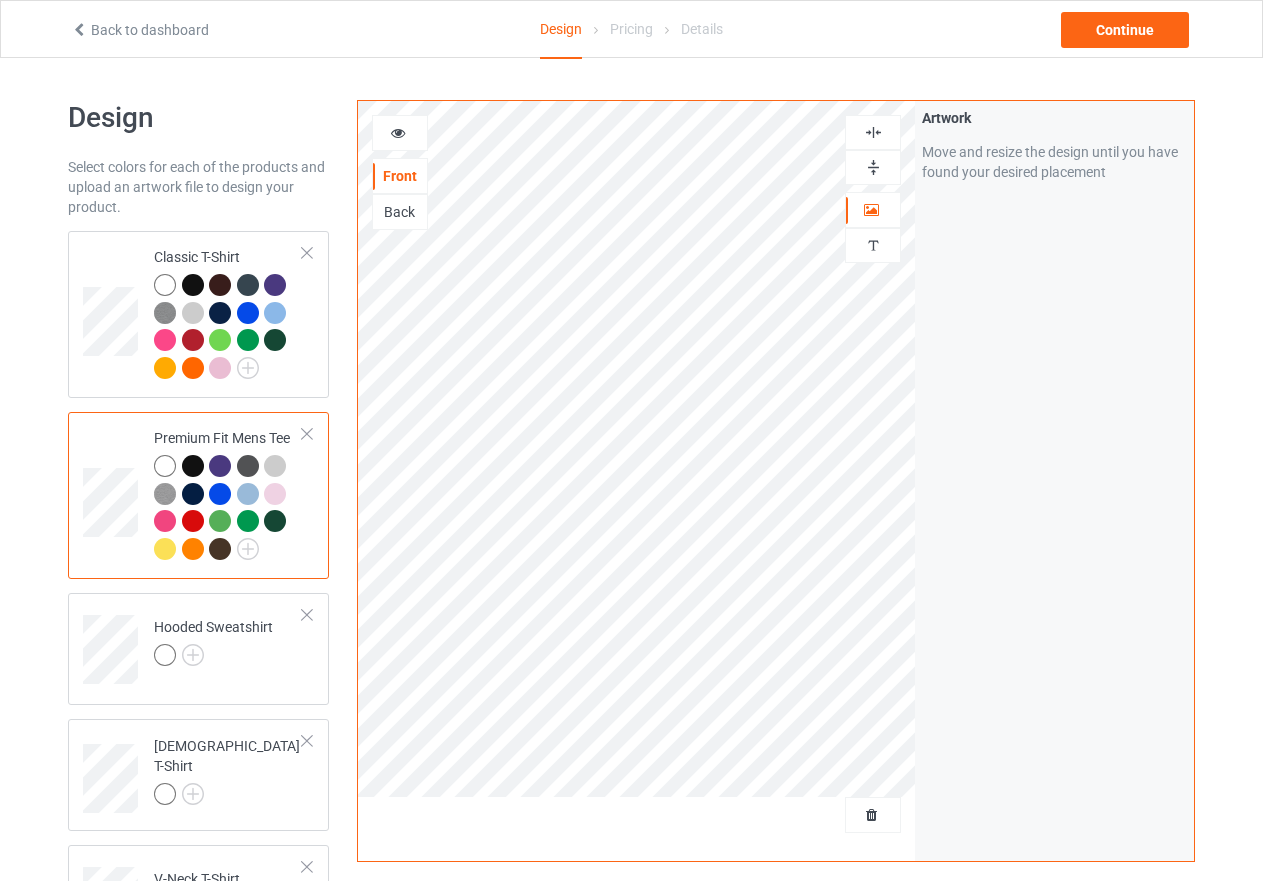 click at bounding box center [873, 167] 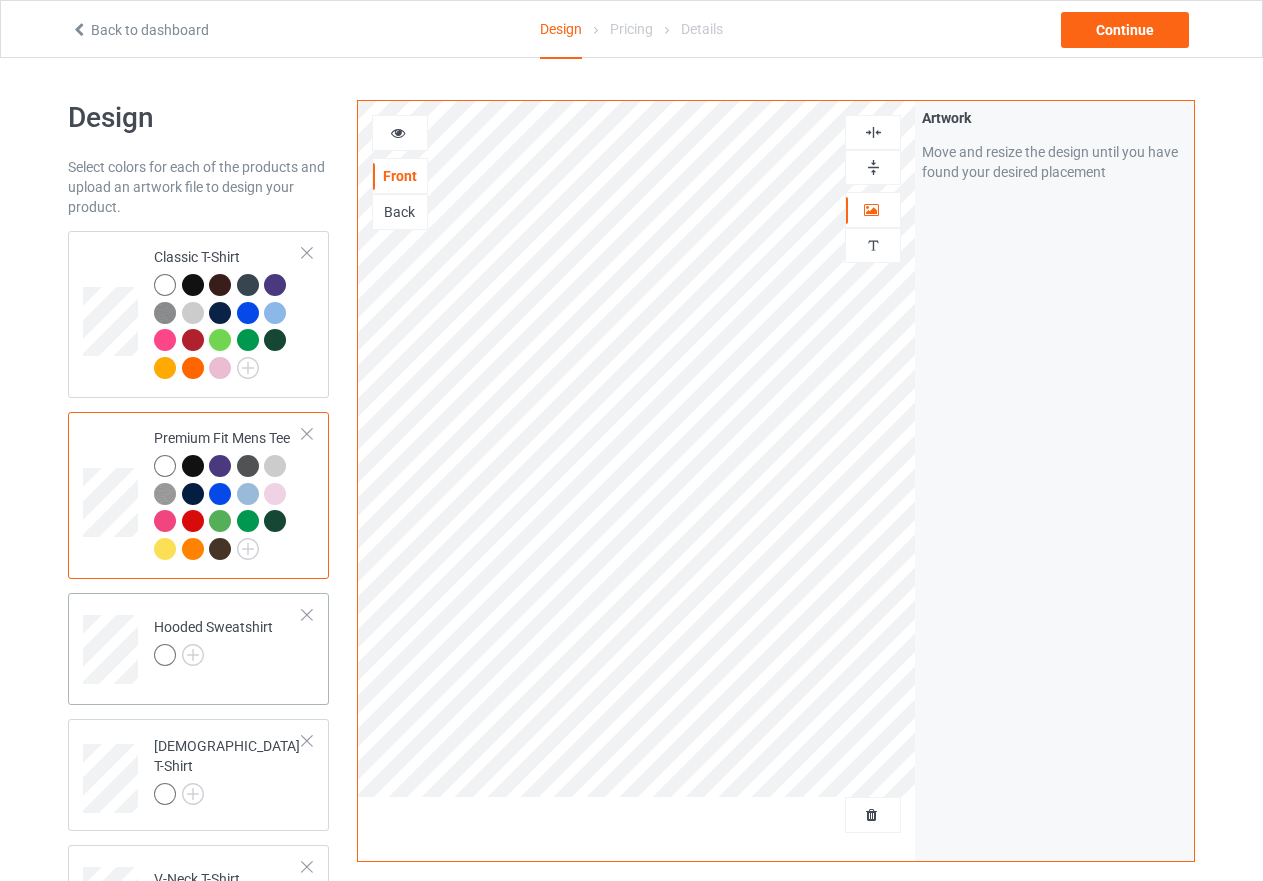 click at bounding box center (213, 658) 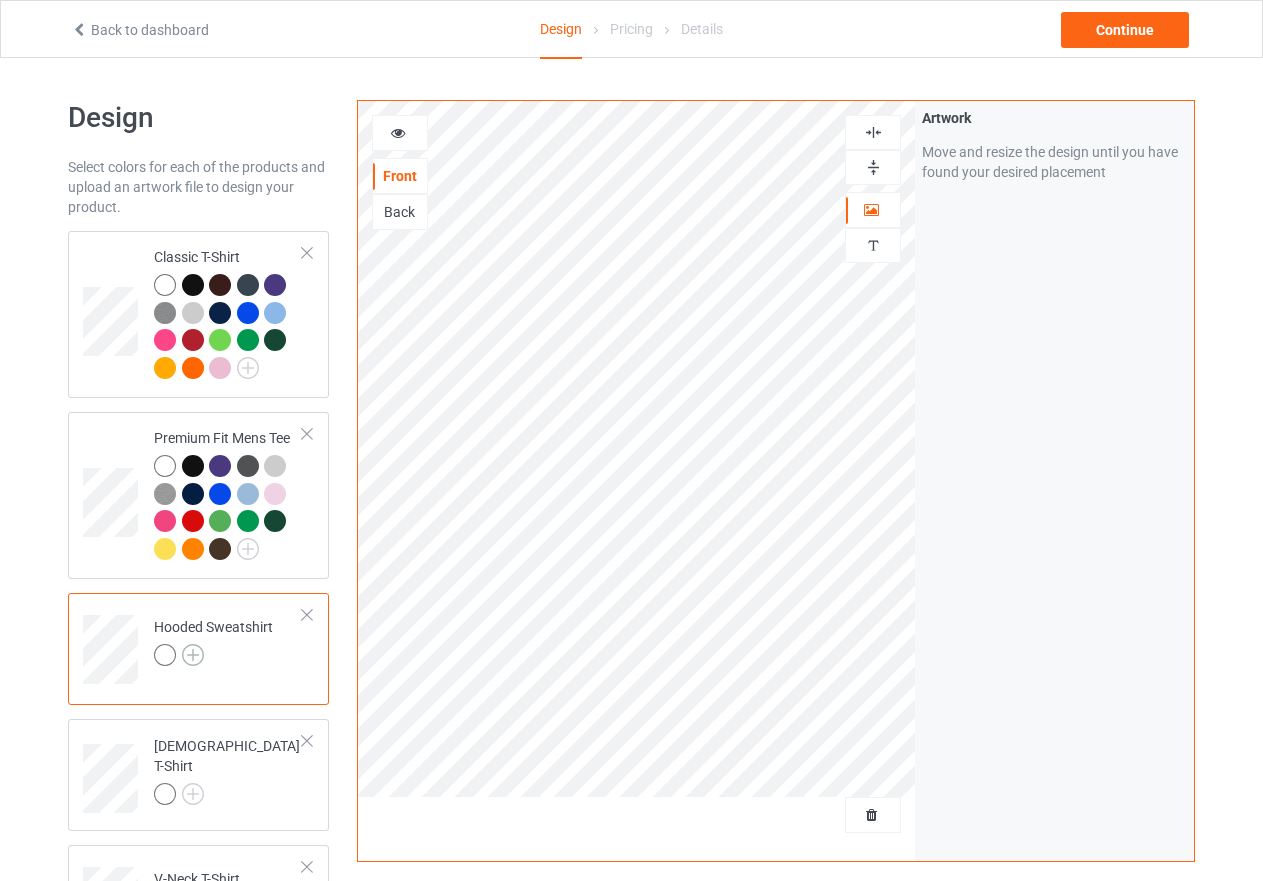 click at bounding box center (193, 655) 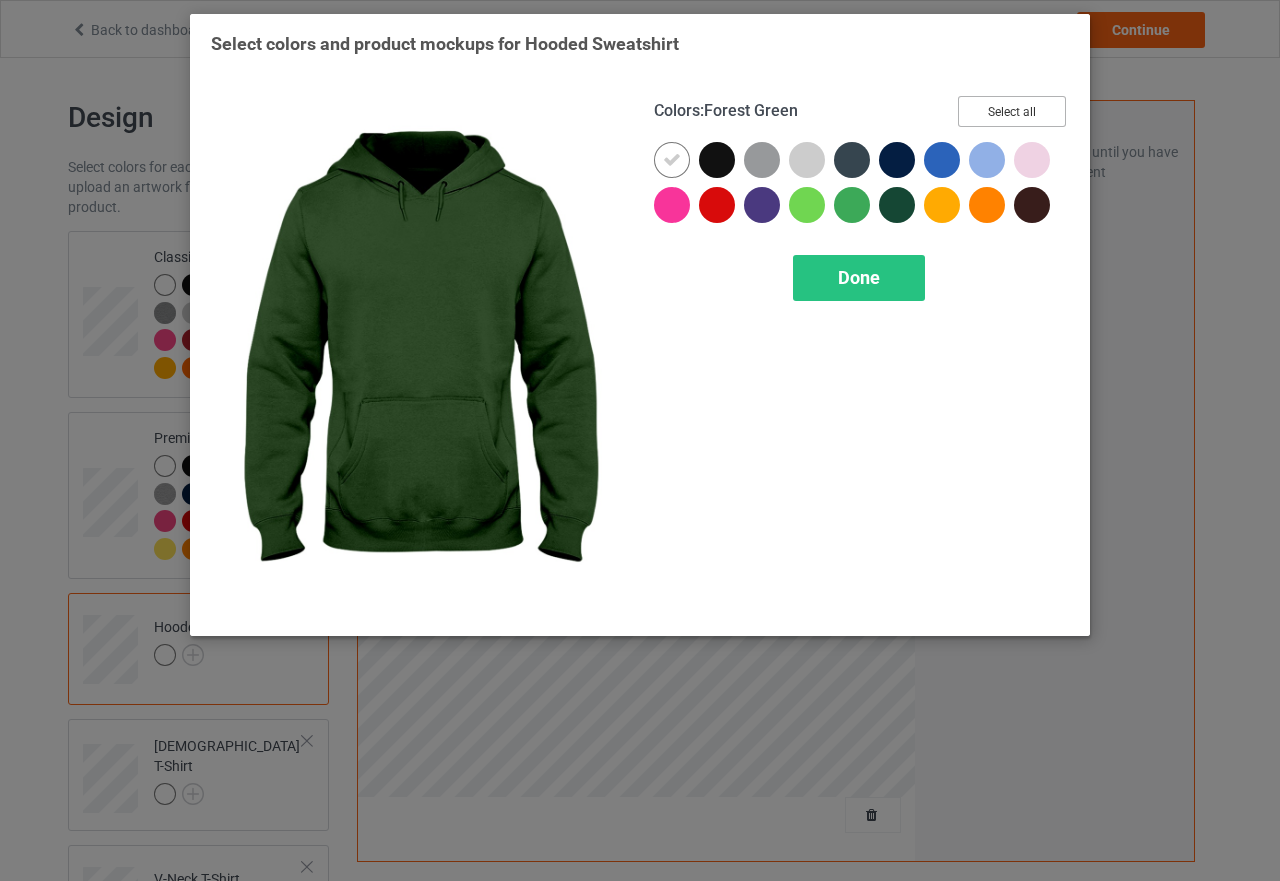 click on "Select all" at bounding box center [1012, 111] 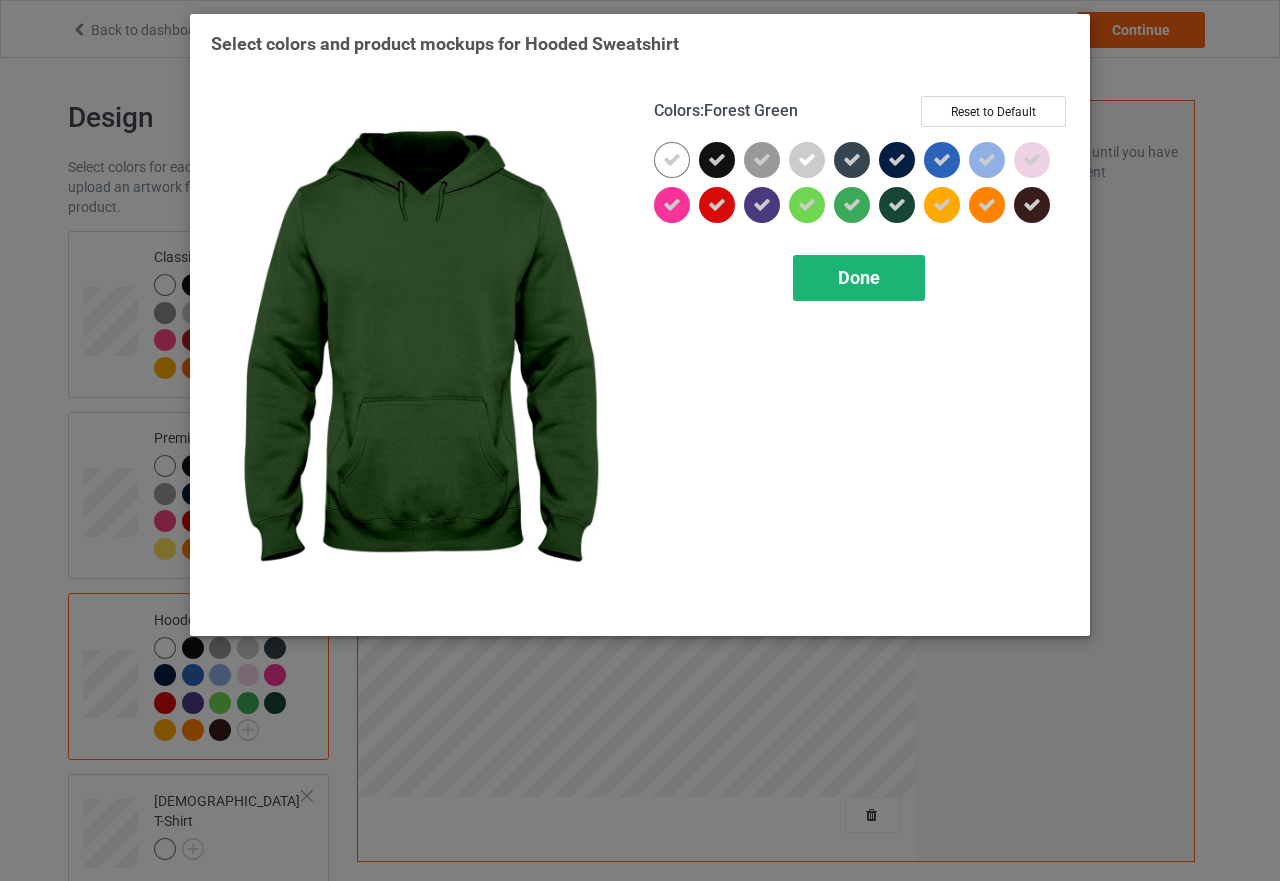 click on "Done" at bounding box center (859, 277) 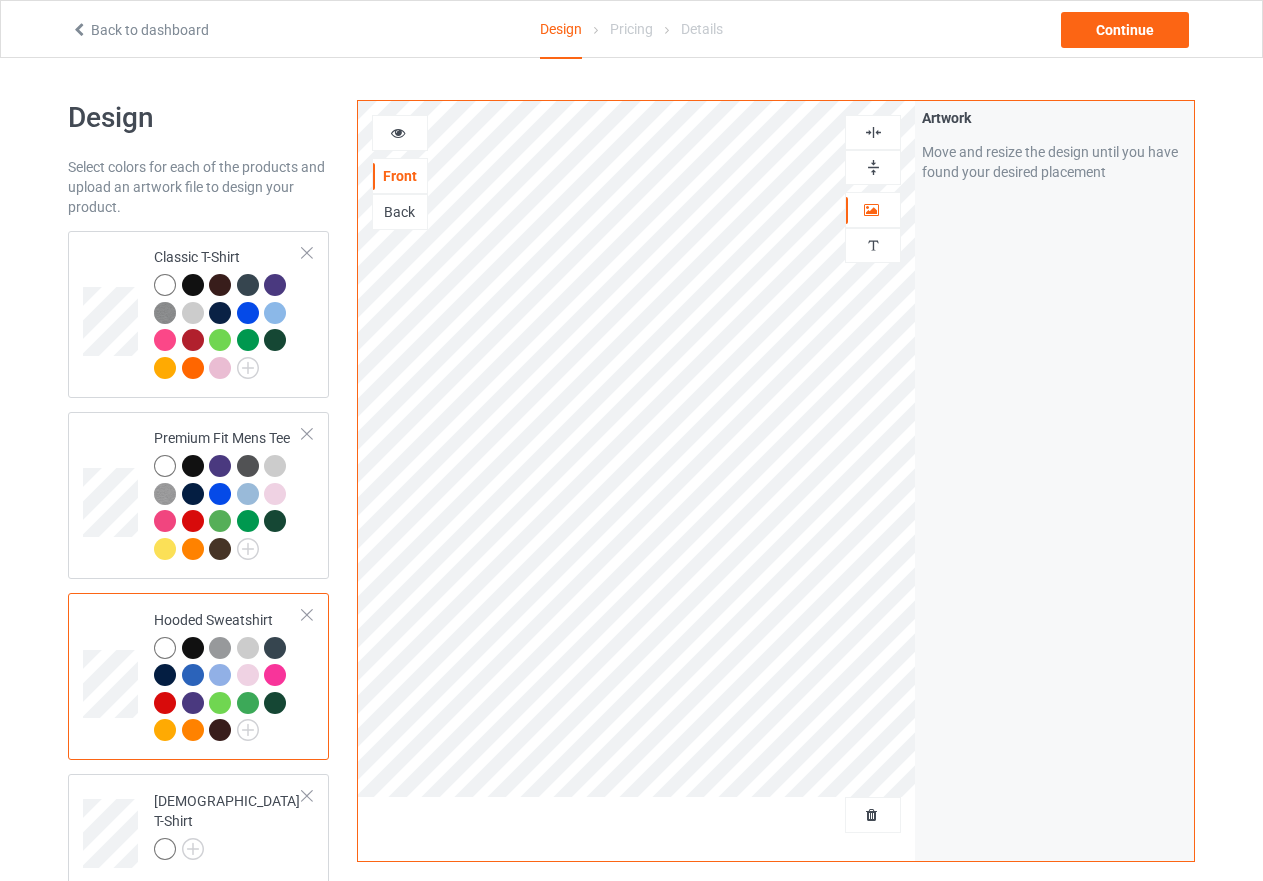 click at bounding box center [873, 167] 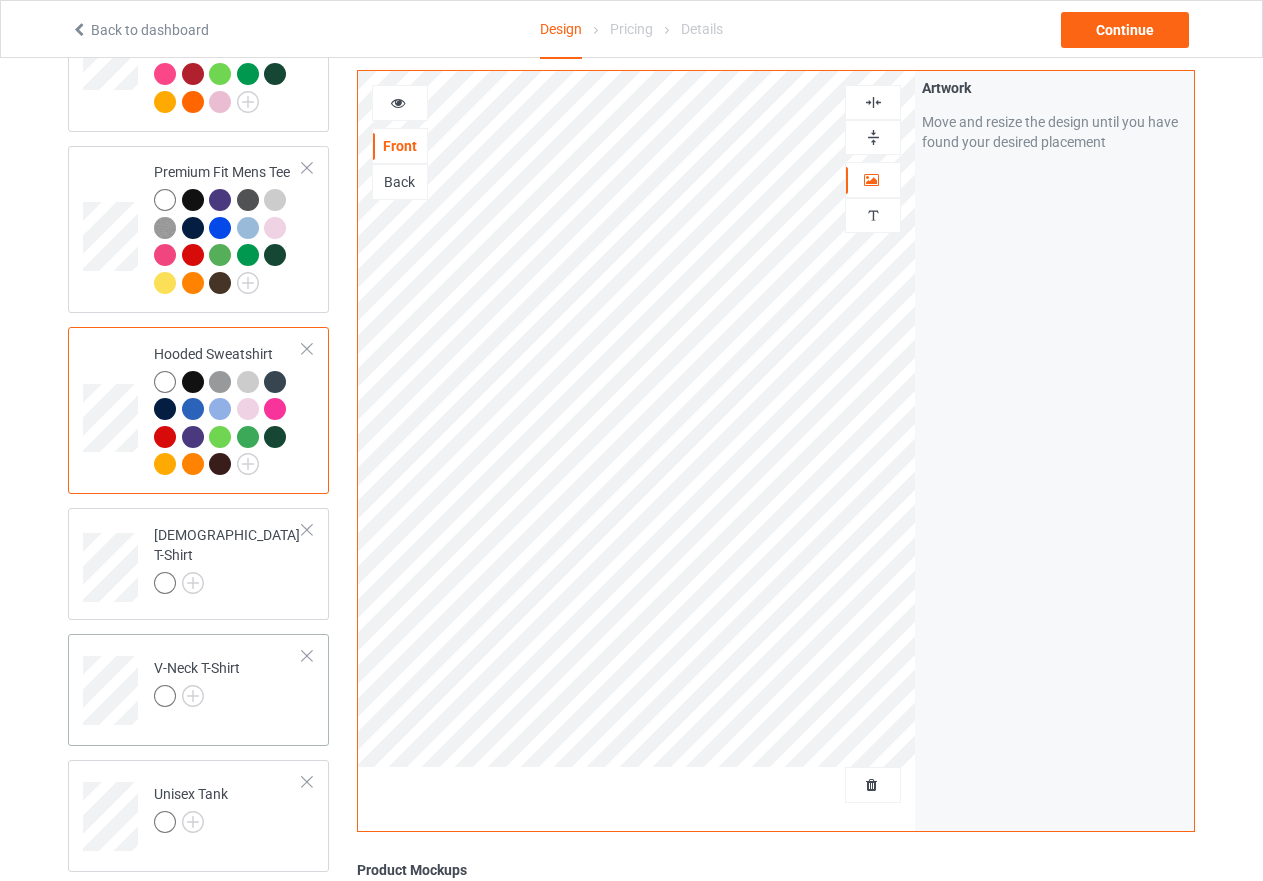 scroll, scrollTop: 300, scrollLeft: 0, axis: vertical 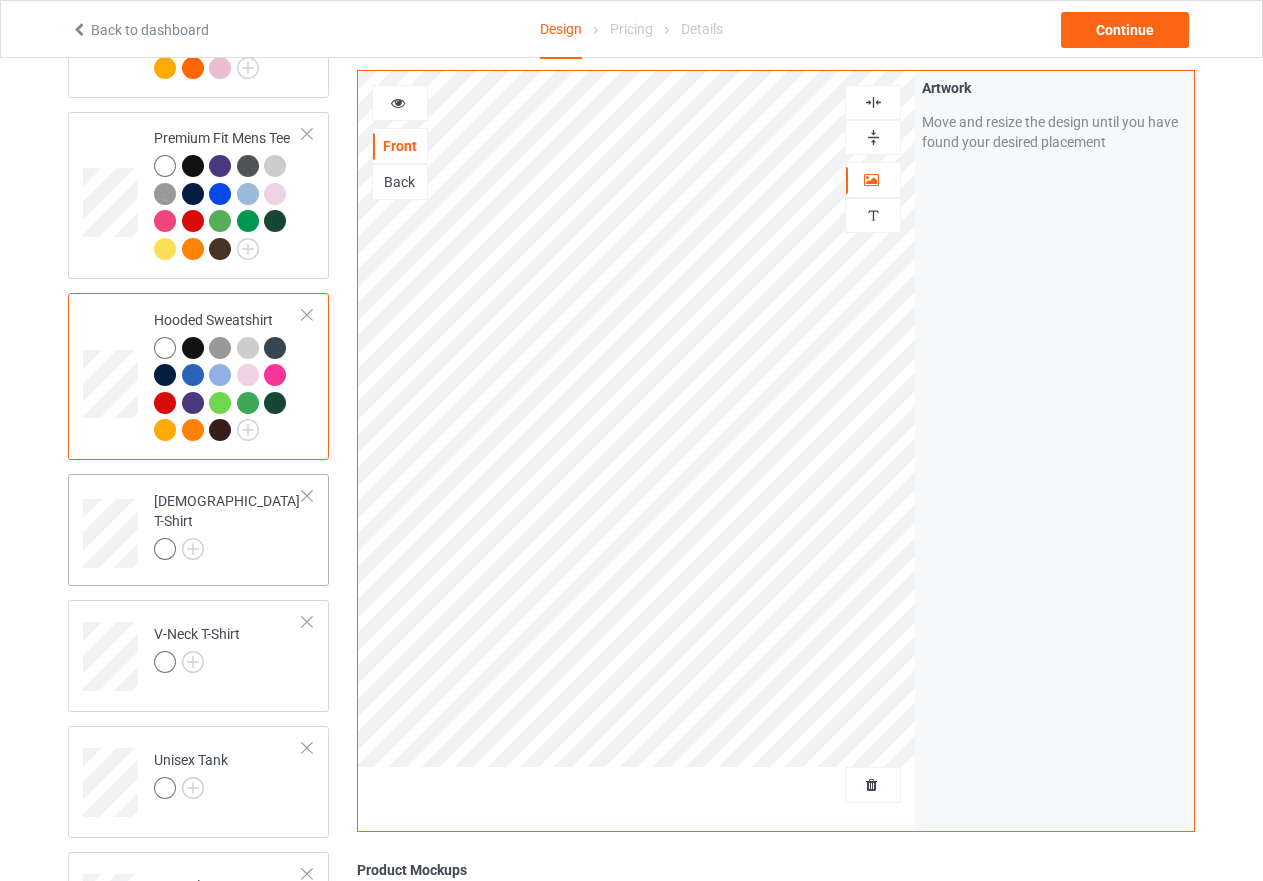 click on "[DEMOGRAPHIC_DATA] T-Shirt" at bounding box center [198, 530] 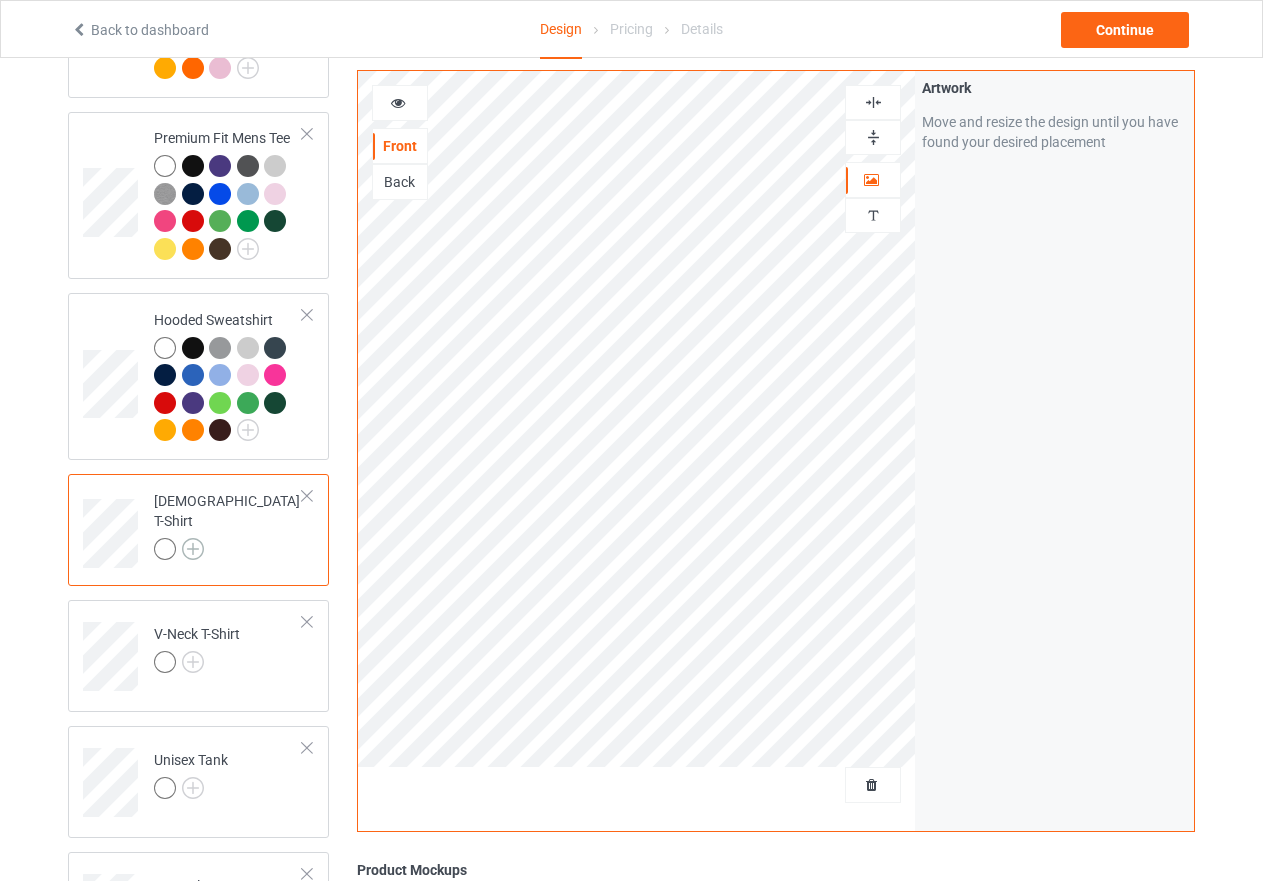 click at bounding box center (193, 549) 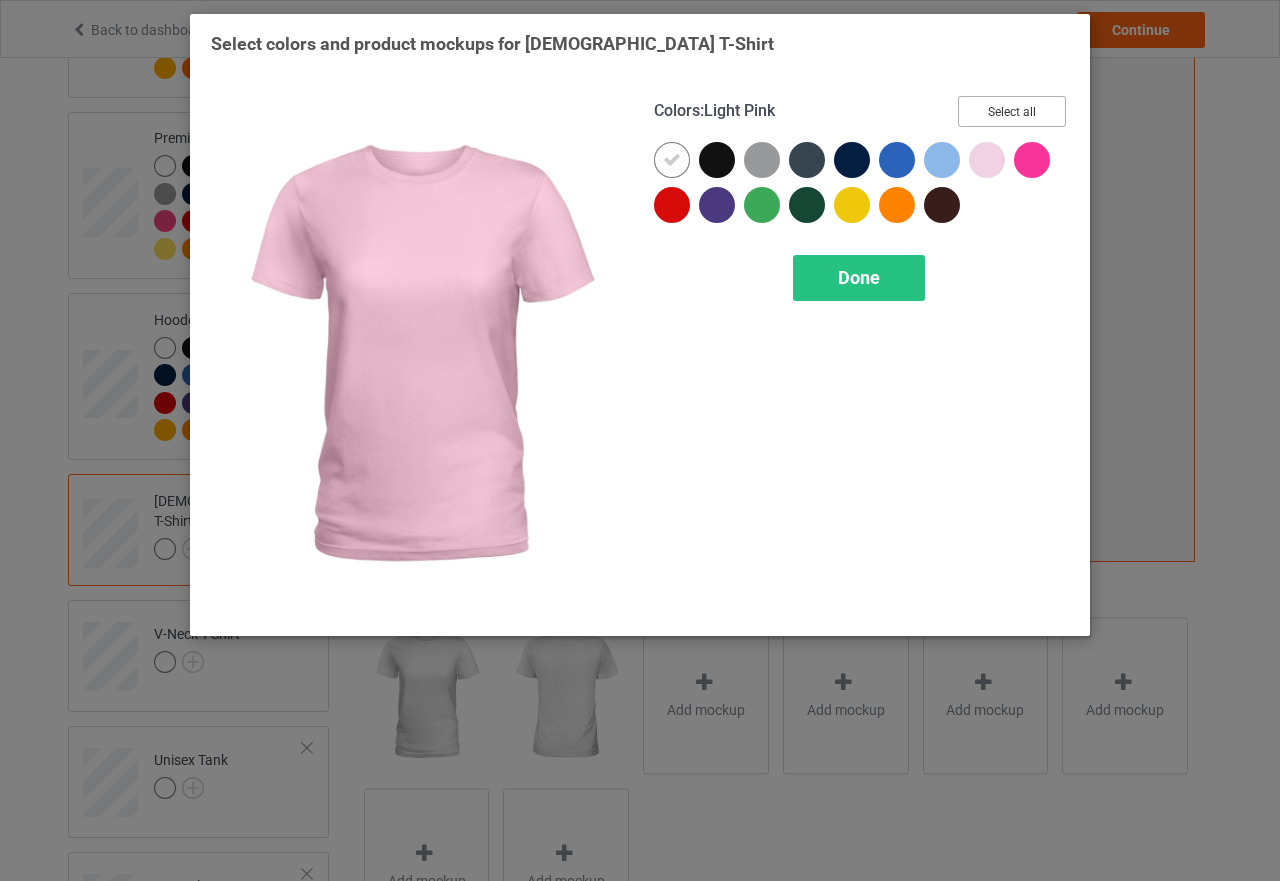 click on "Select all" at bounding box center [1012, 111] 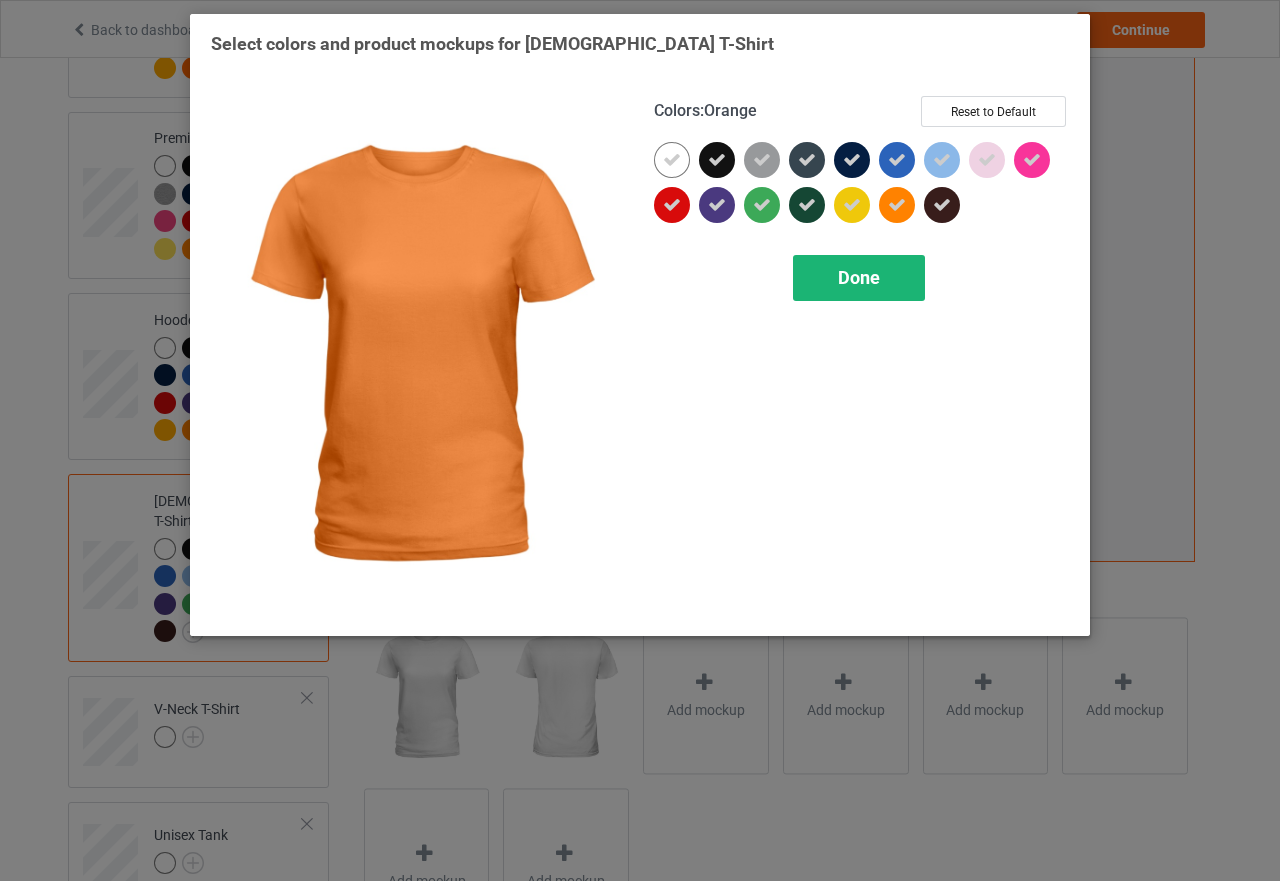 click on "Done" at bounding box center [859, 277] 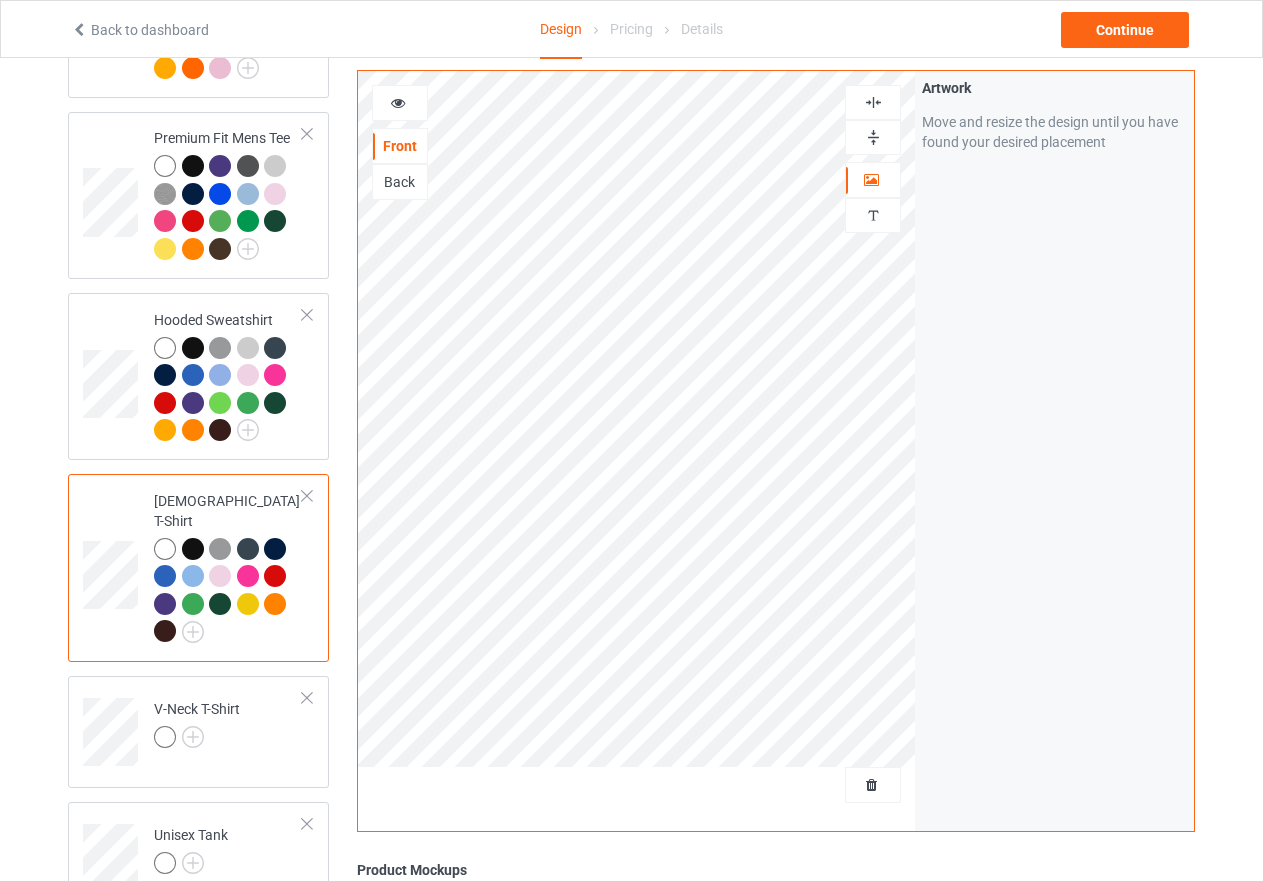 click at bounding box center (873, 137) 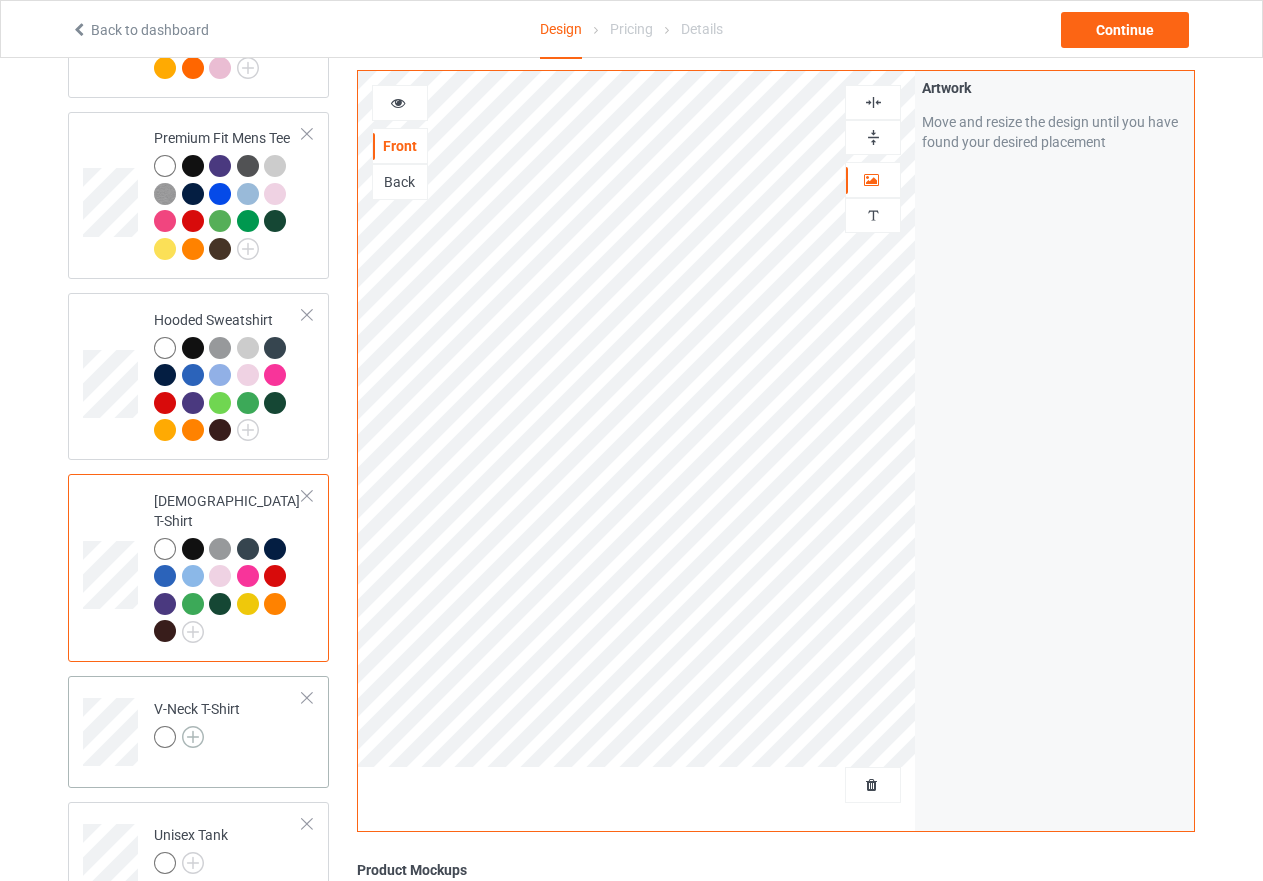 click at bounding box center [193, 737] 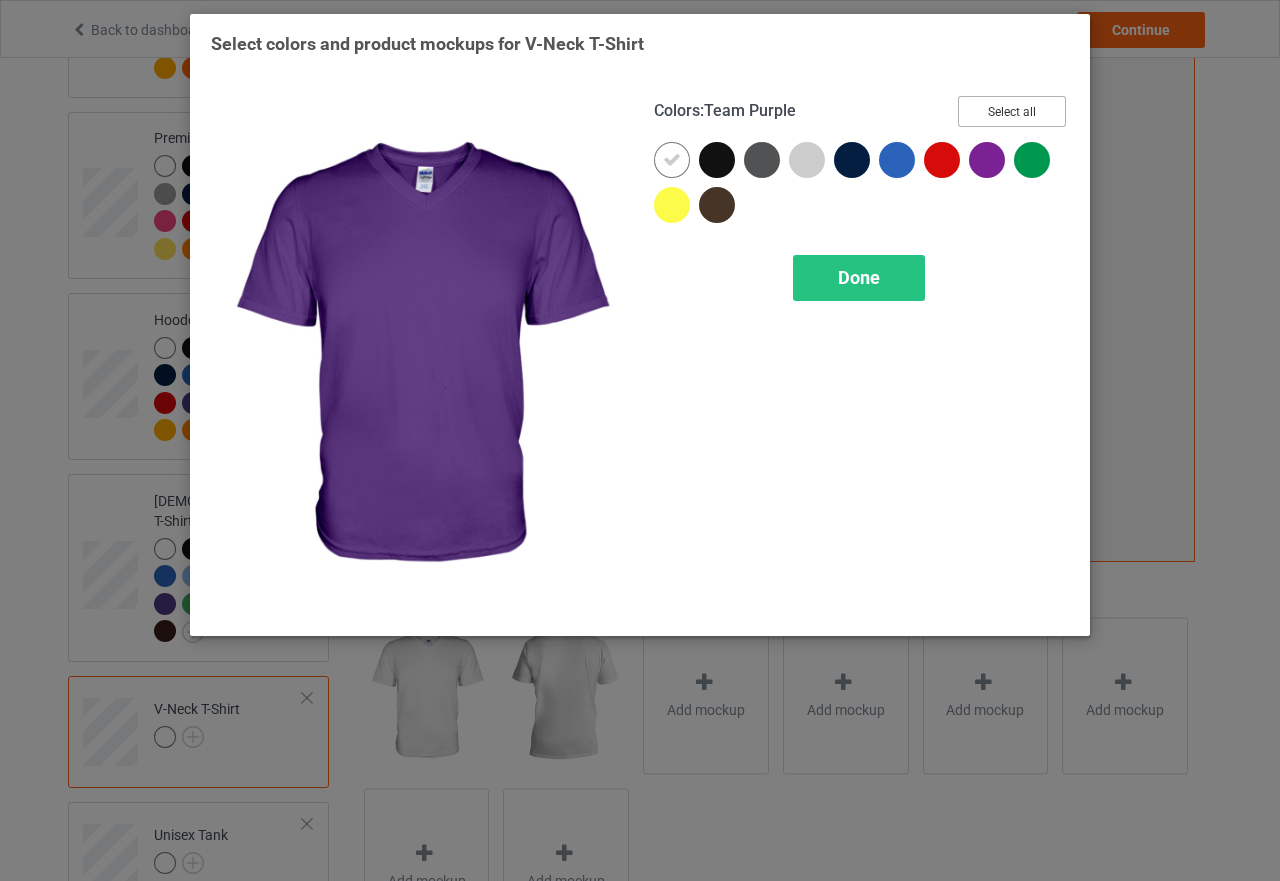 click on "Select all" at bounding box center (1012, 111) 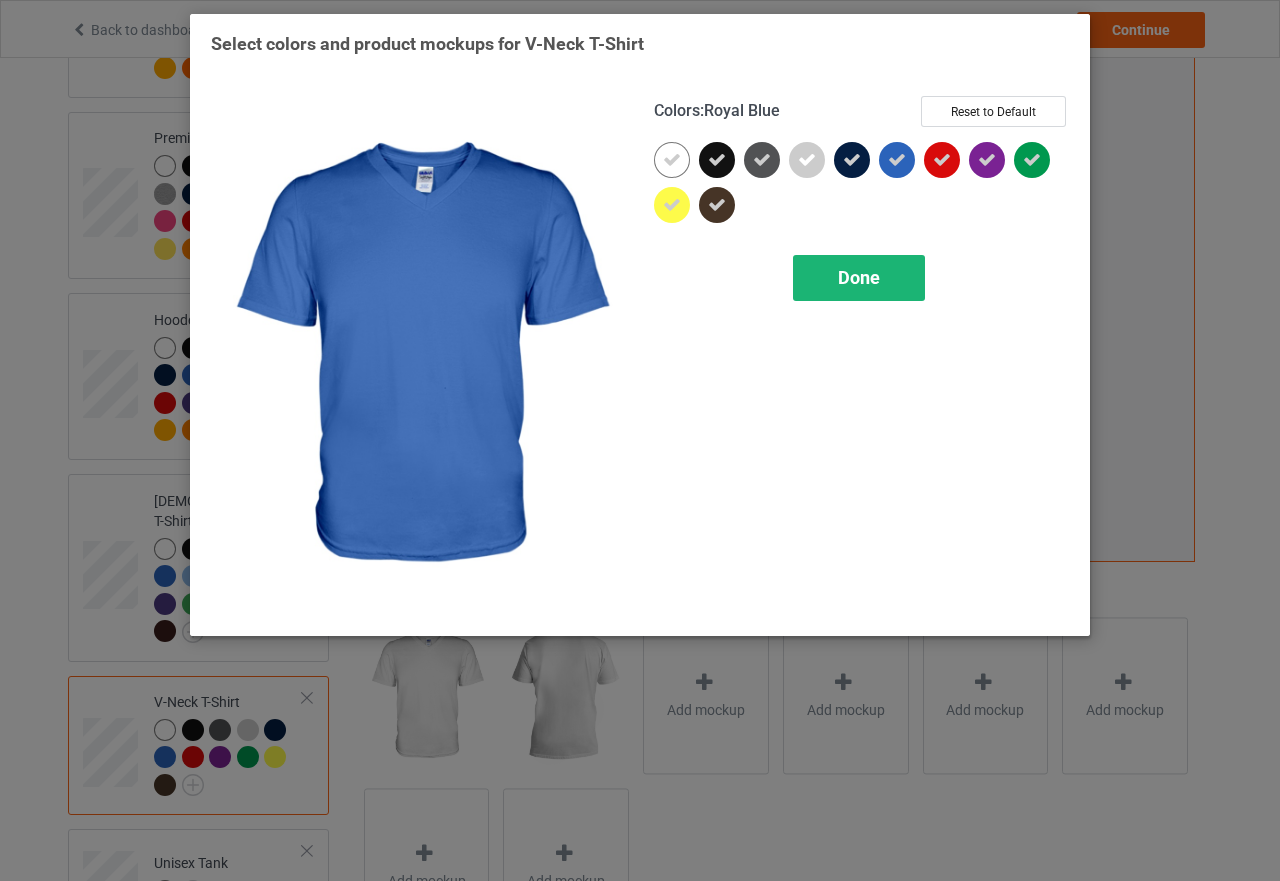 click on "Done" at bounding box center [859, 278] 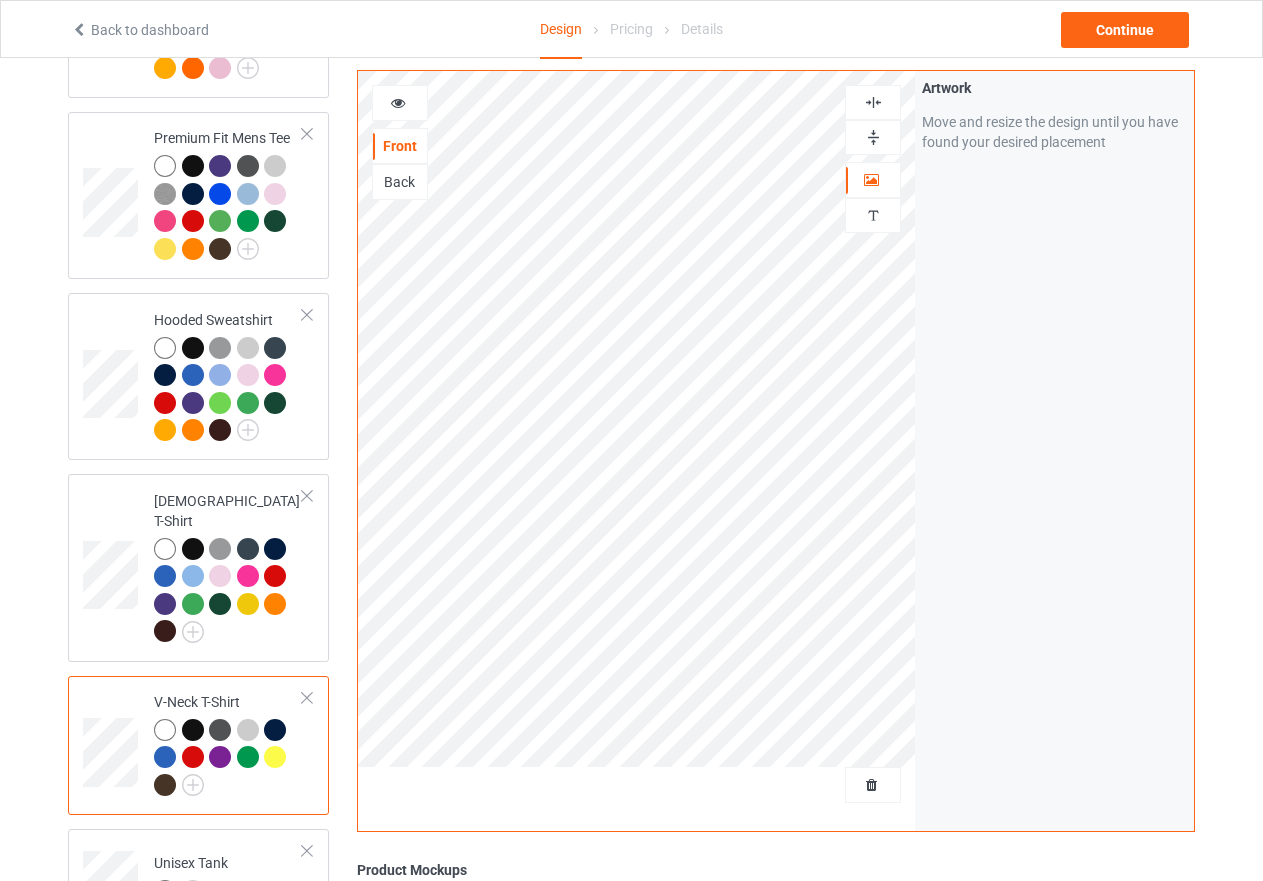 click at bounding box center (873, 137) 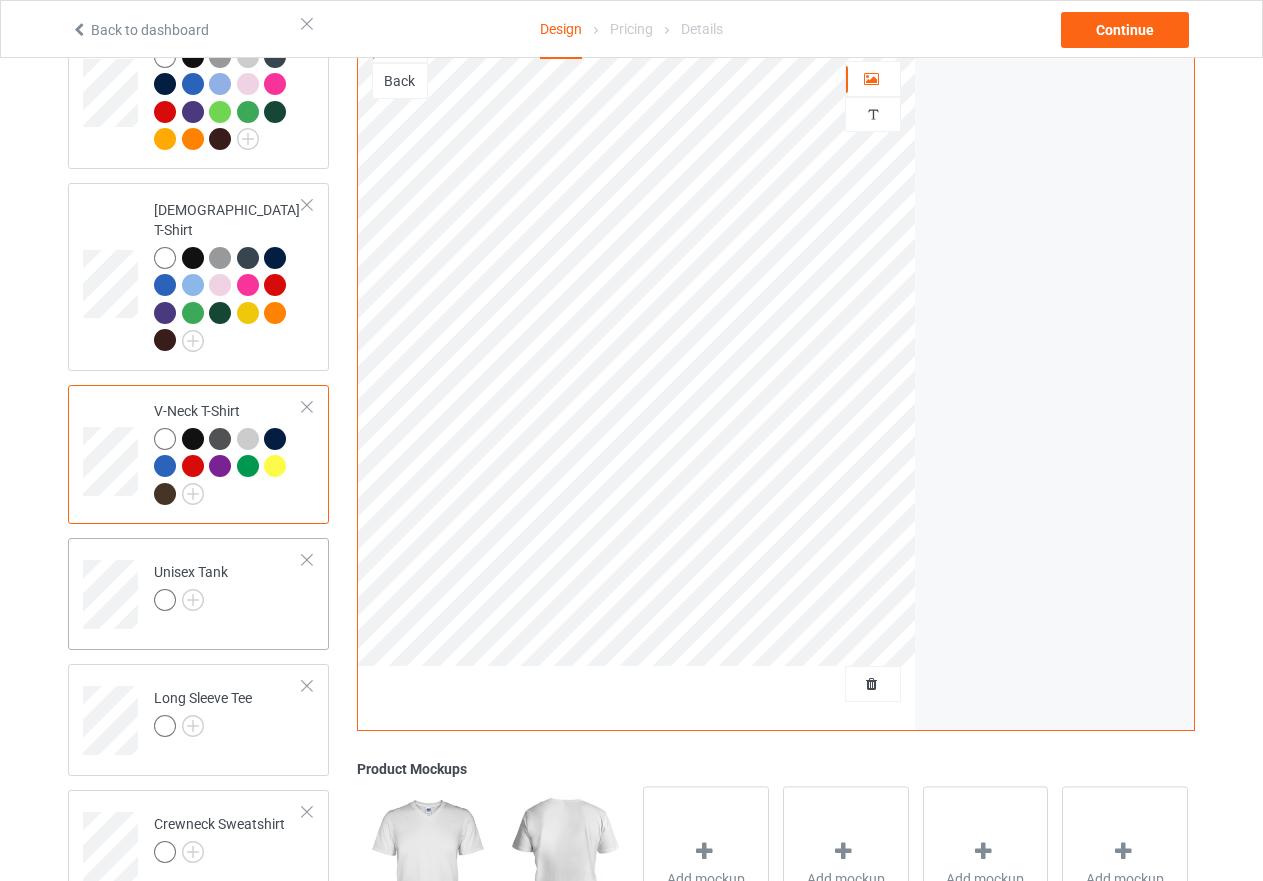 scroll, scrollTop: 600, scrollLeft: 0, axis: vertical 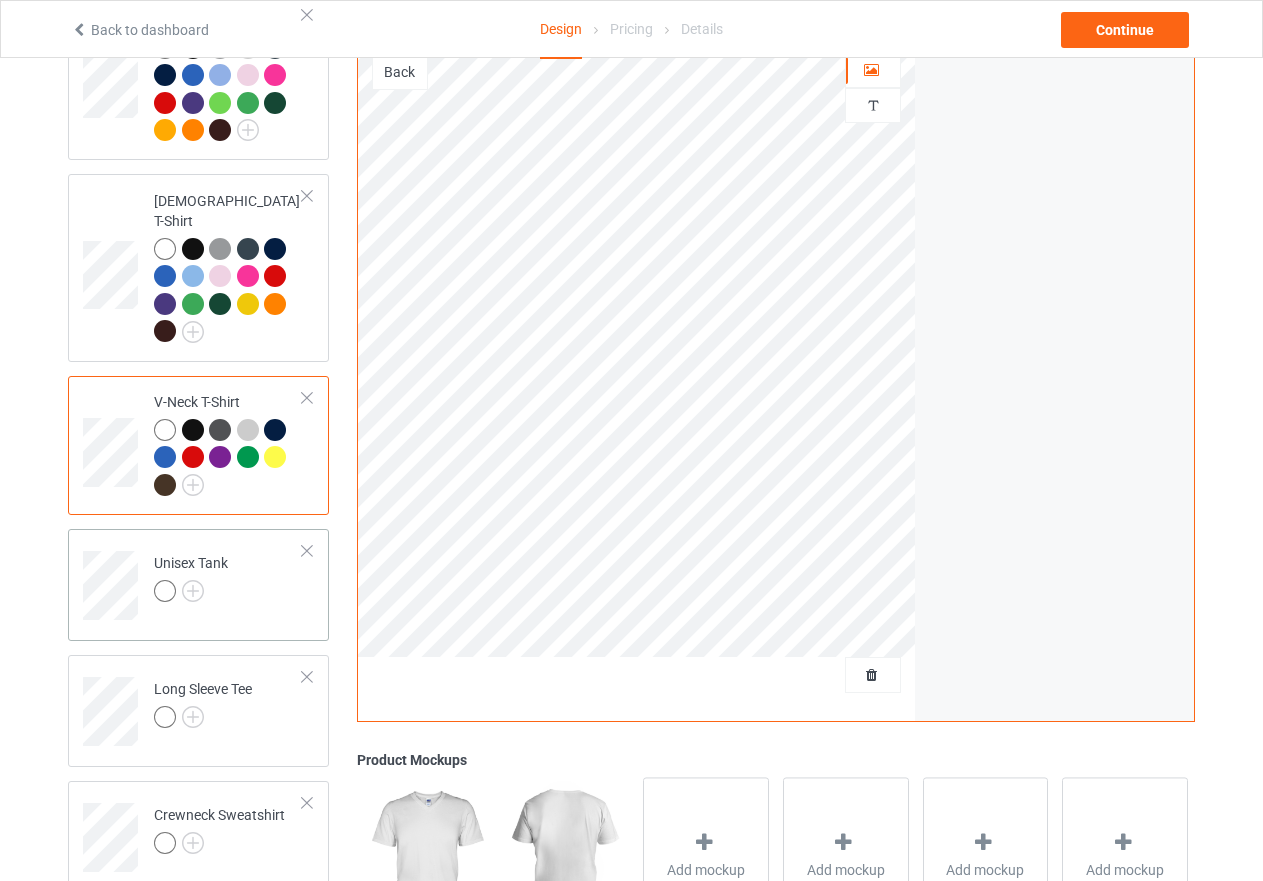 click on "Unisex Tank" at bounding box center (228, 578) 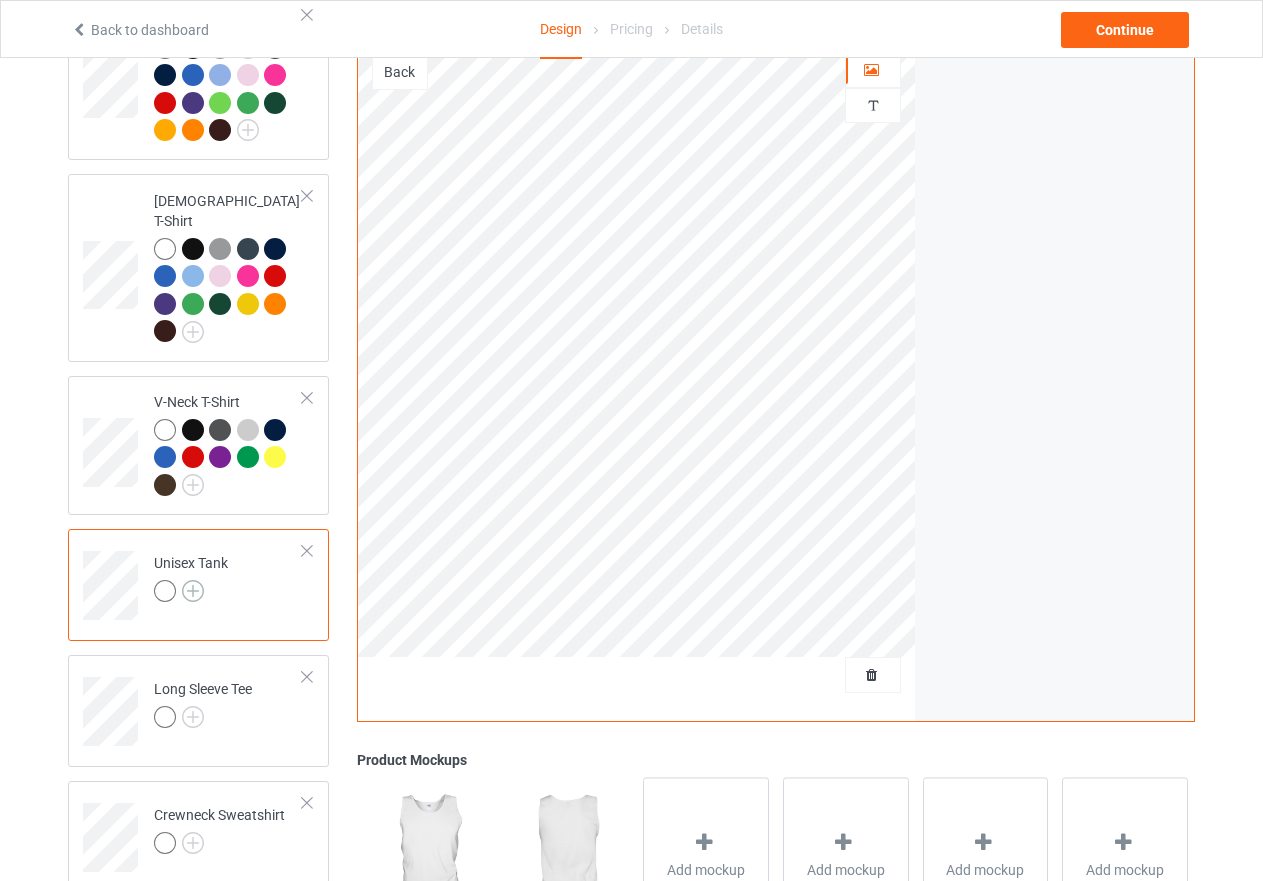 click at bounding box center [193, 591] 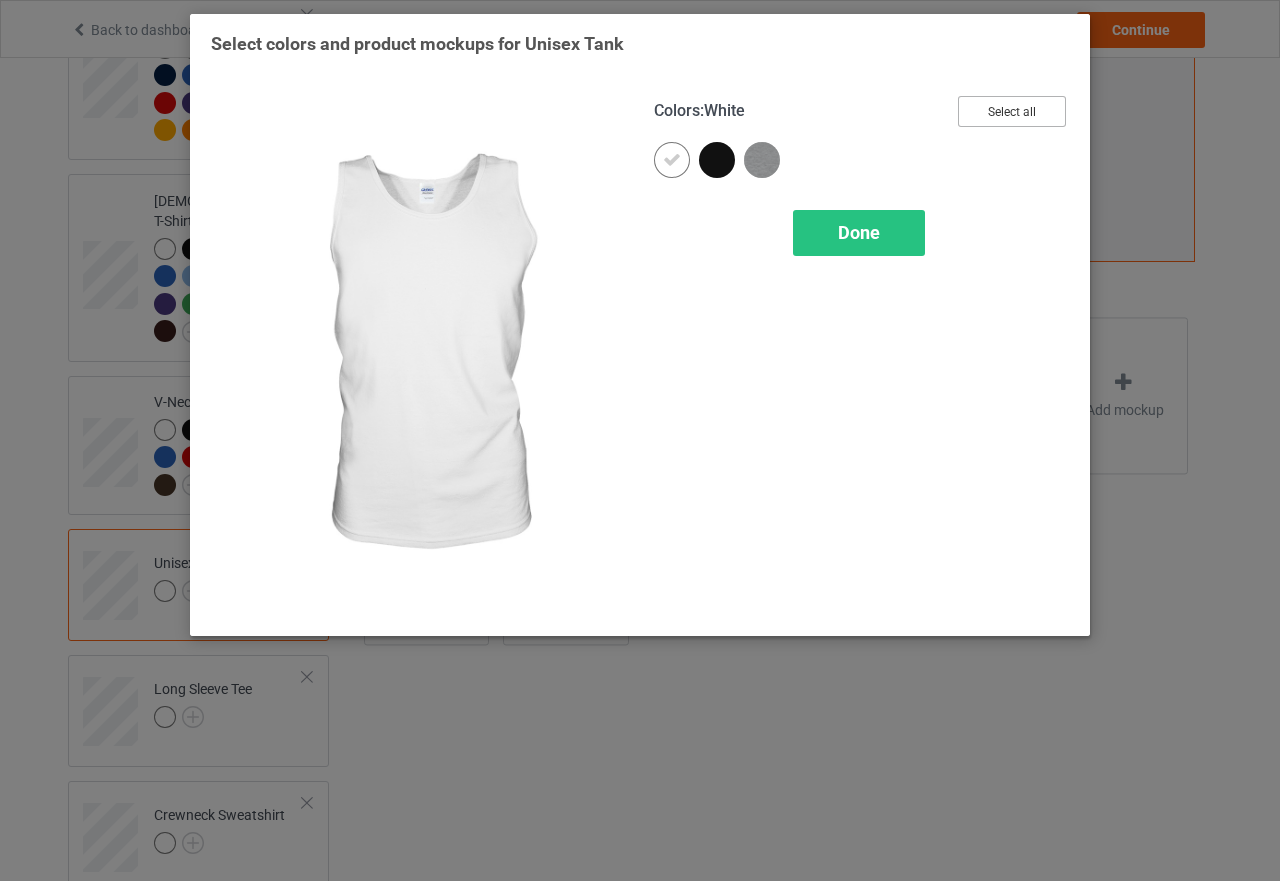 click on "Select all" at bounding box center [1012, 111] 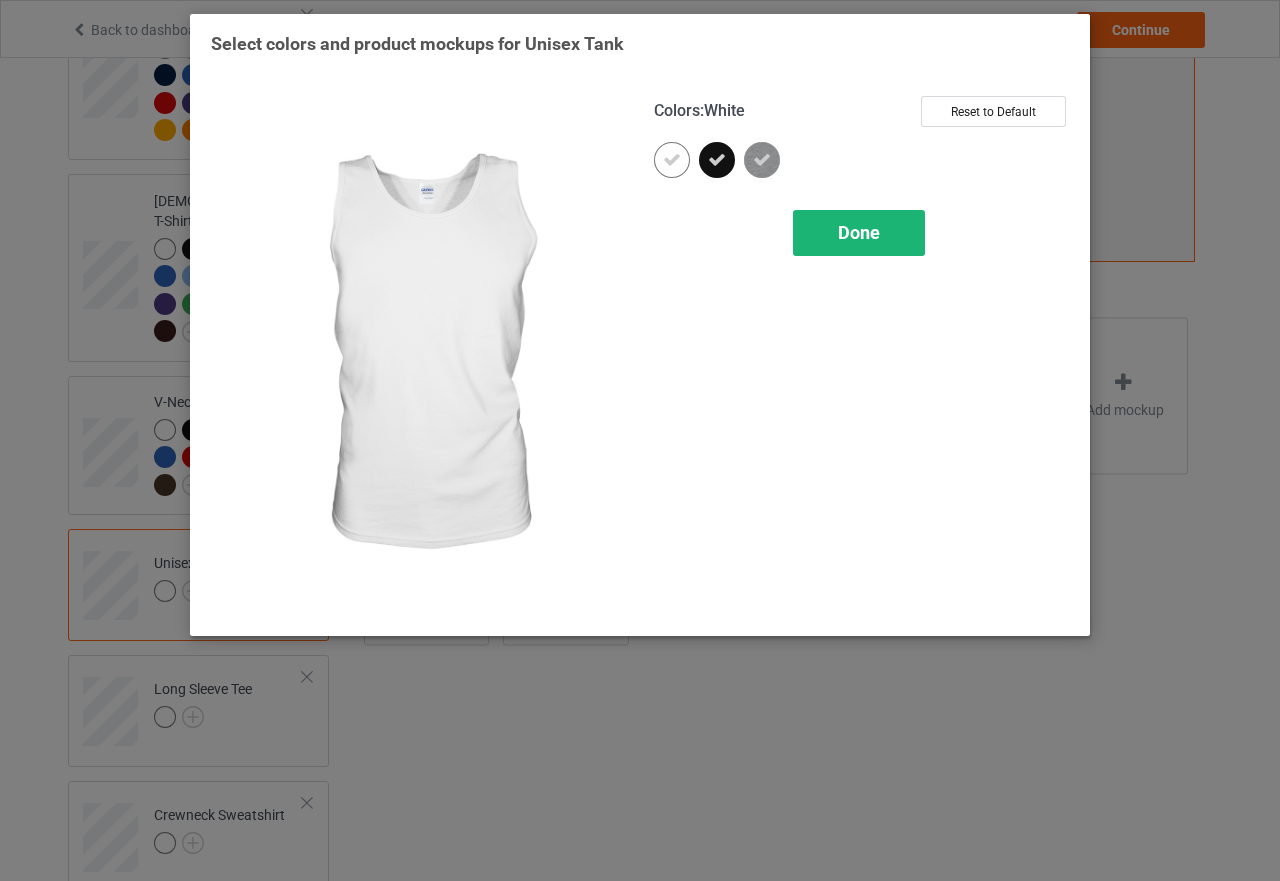 click on "Done" at bounding box center (859, 233) 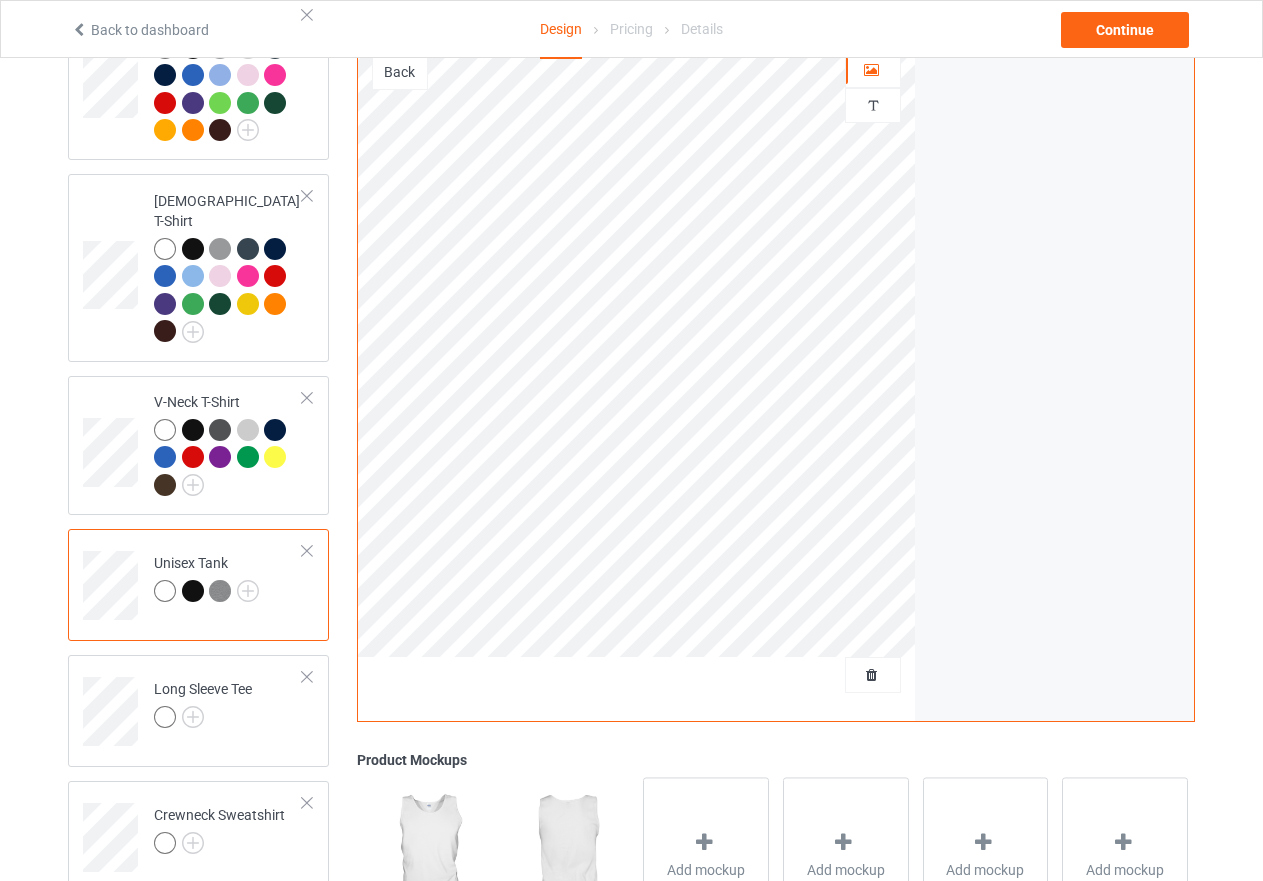 scroll, scrollTop: 400, scrollLeft: 0, axis: vertical 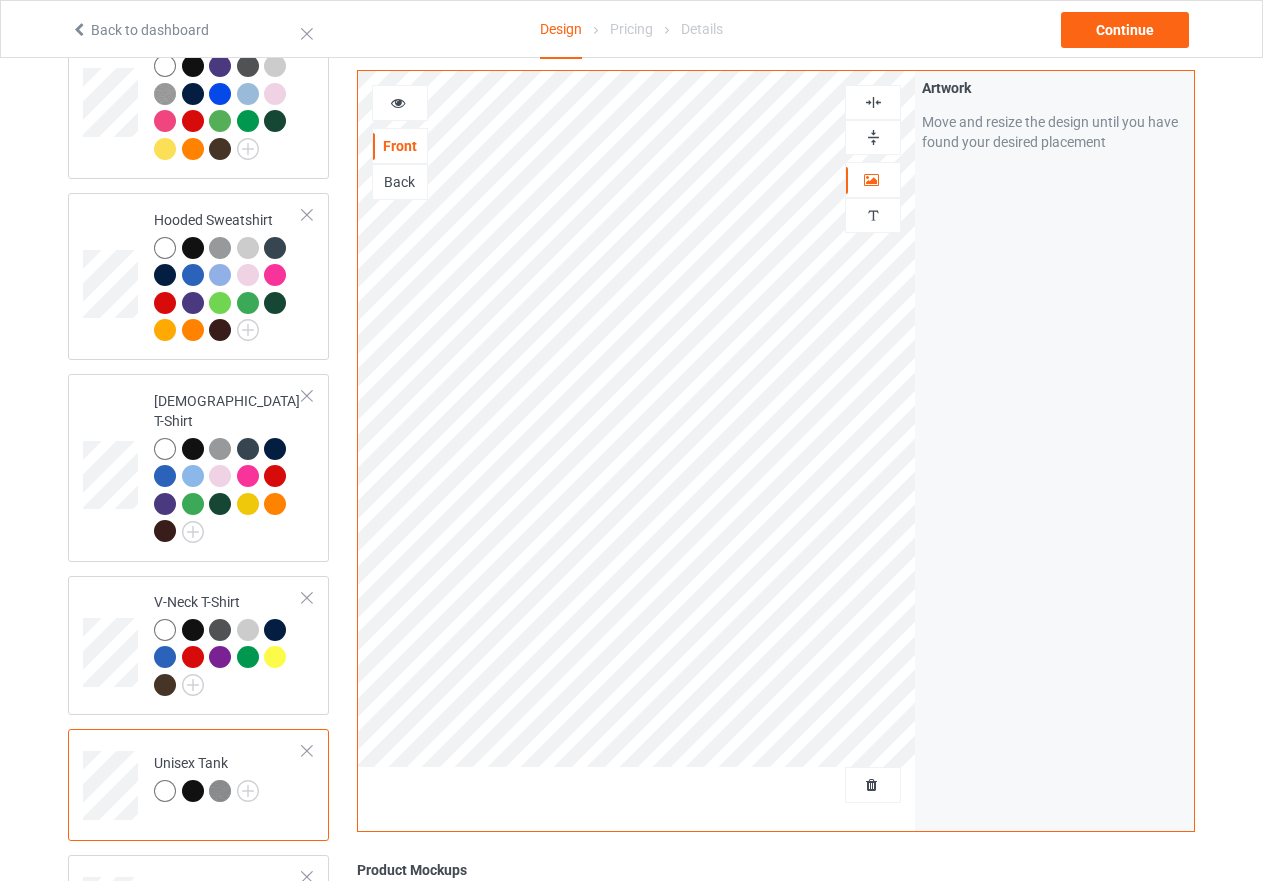 click at bounding box center [873, 137] 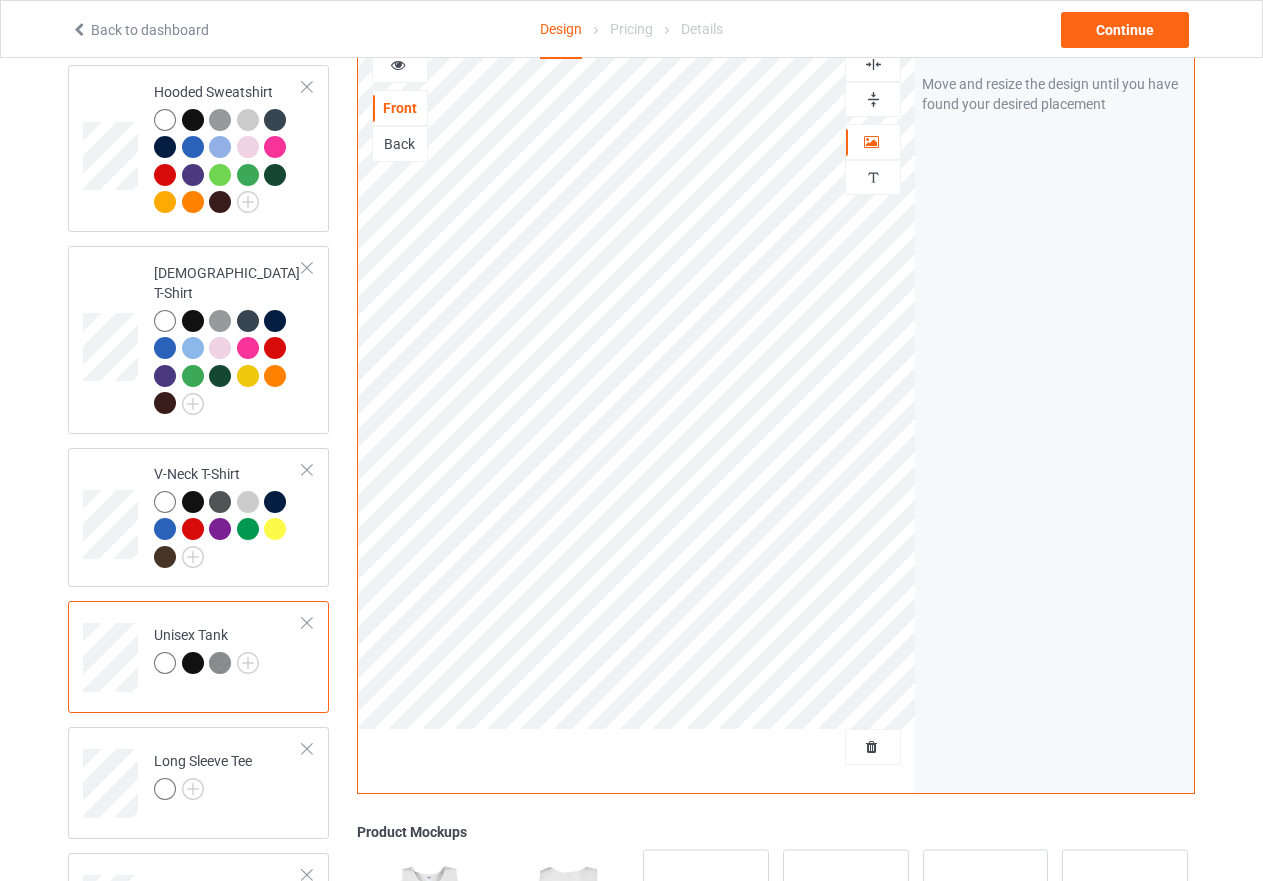scroll, scrollTop: 800, scrollLeft: 0, axis: vertical 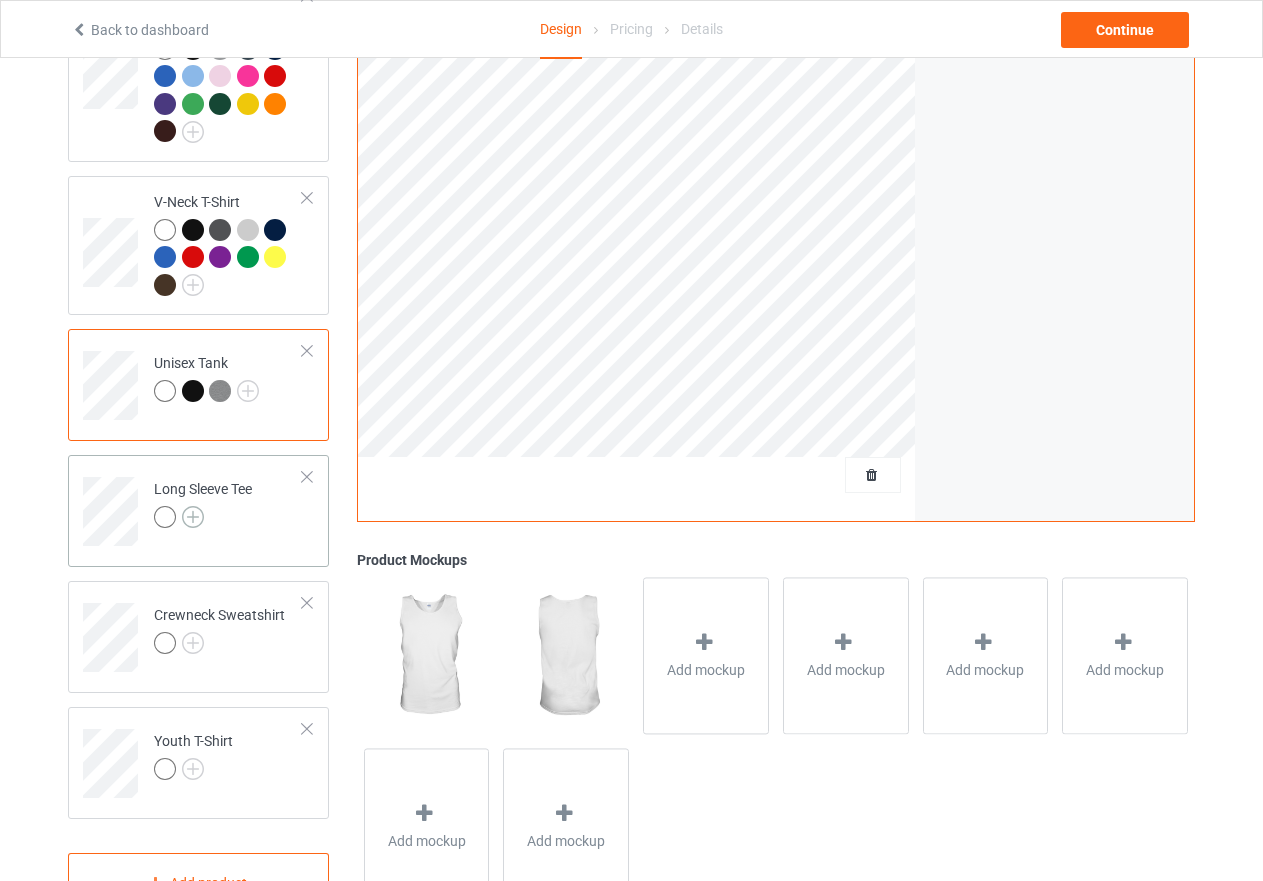 click at bounding box center (193, 517) 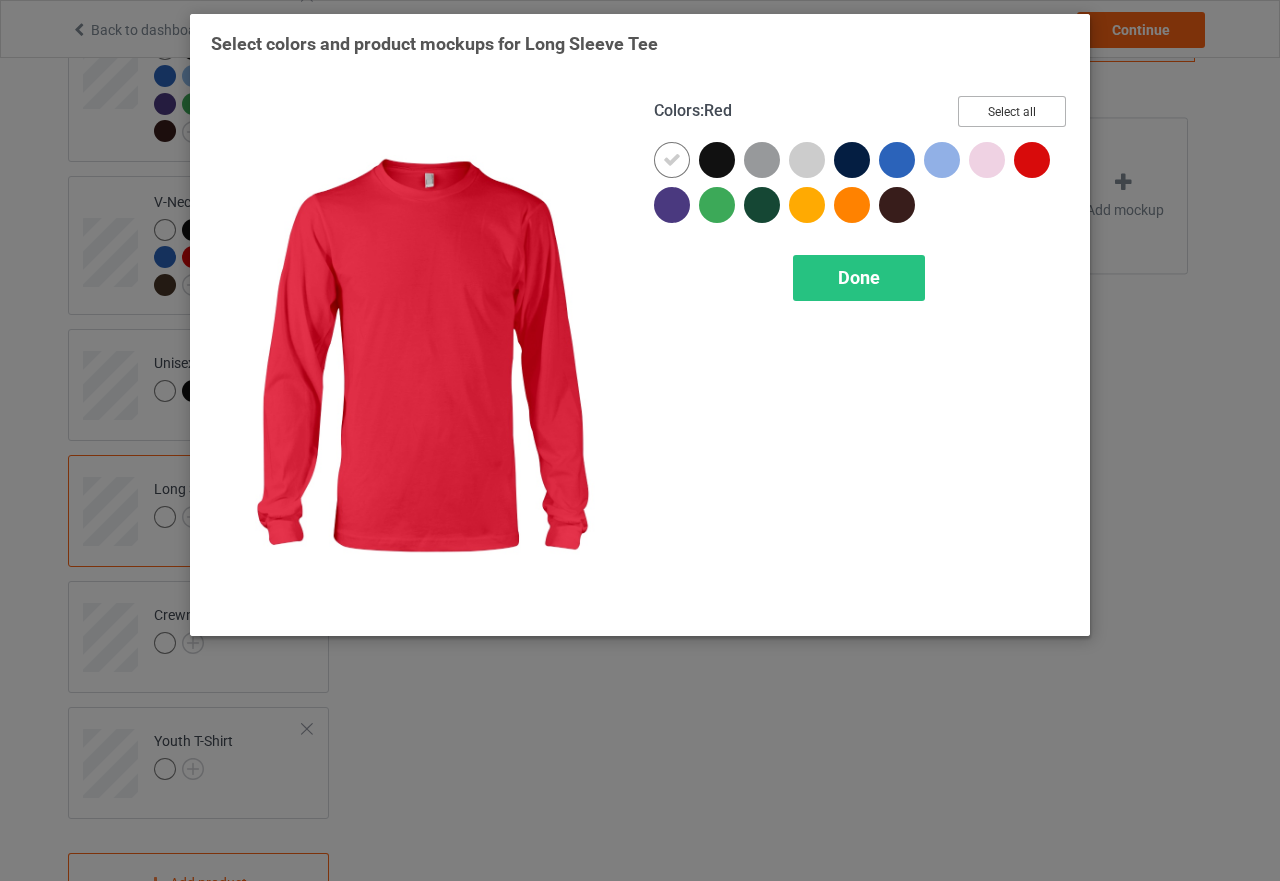 click on "Select all" at bounding box center (1012, 111) 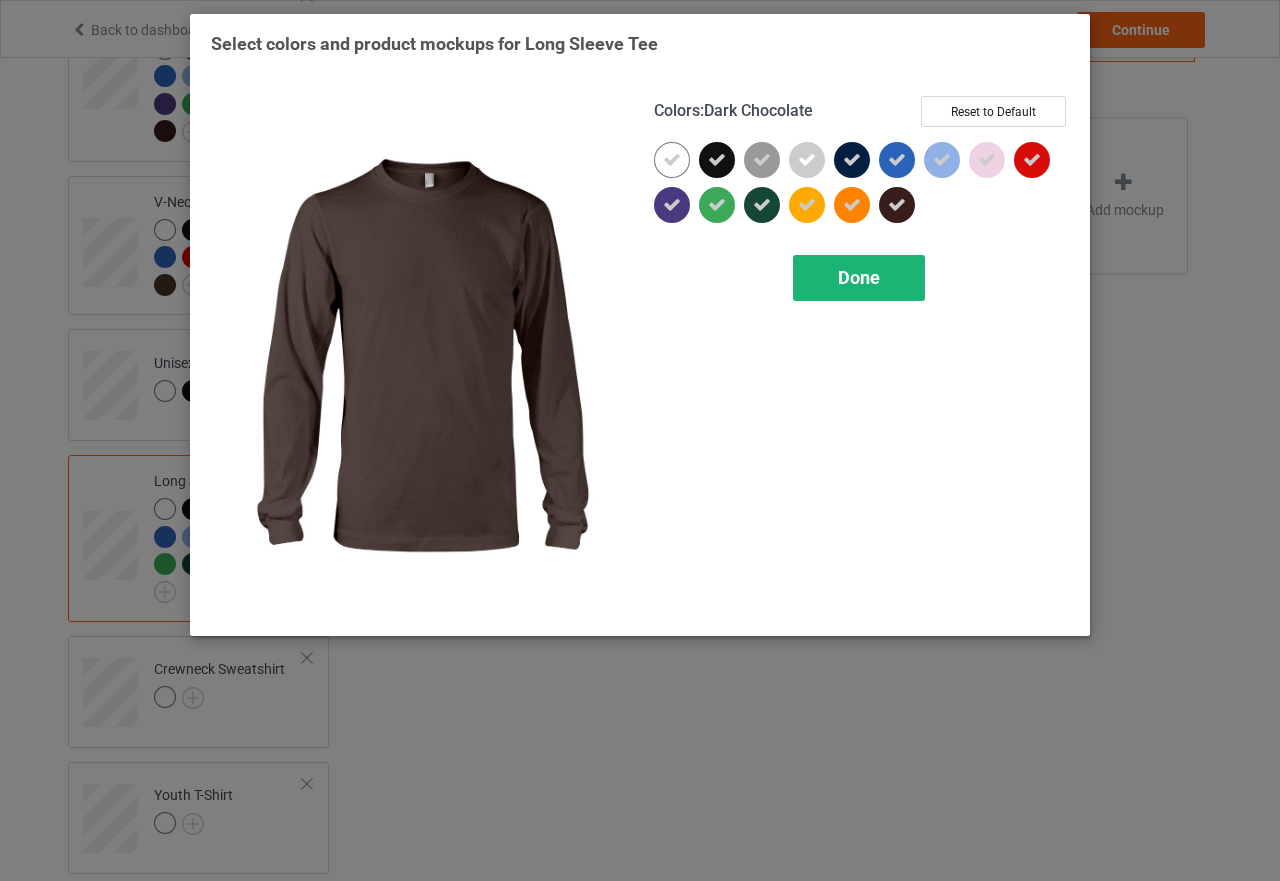 click on "Done" at bounding box center (859, 277) 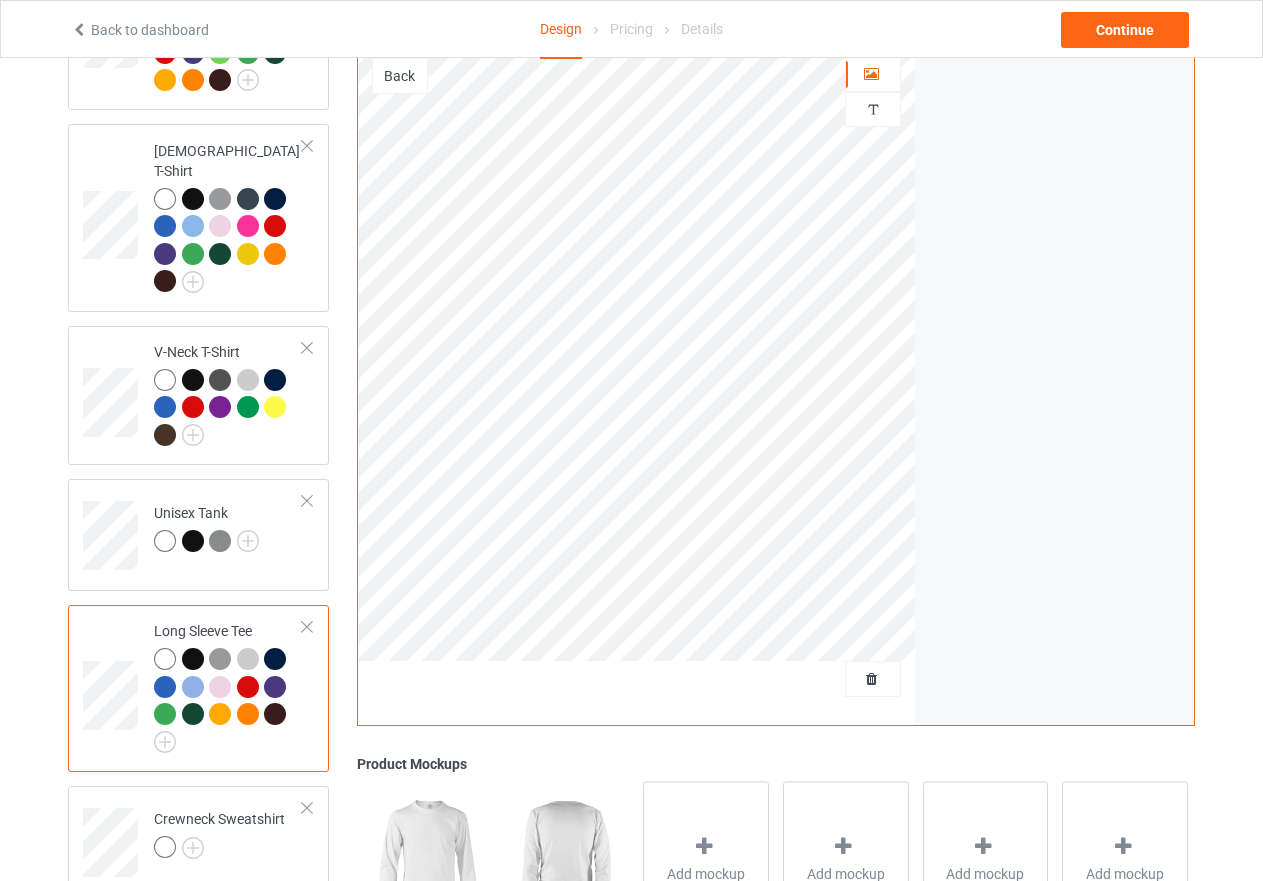 scroll, scrollTop: 600, scrollLeft: 0, axis: vertical 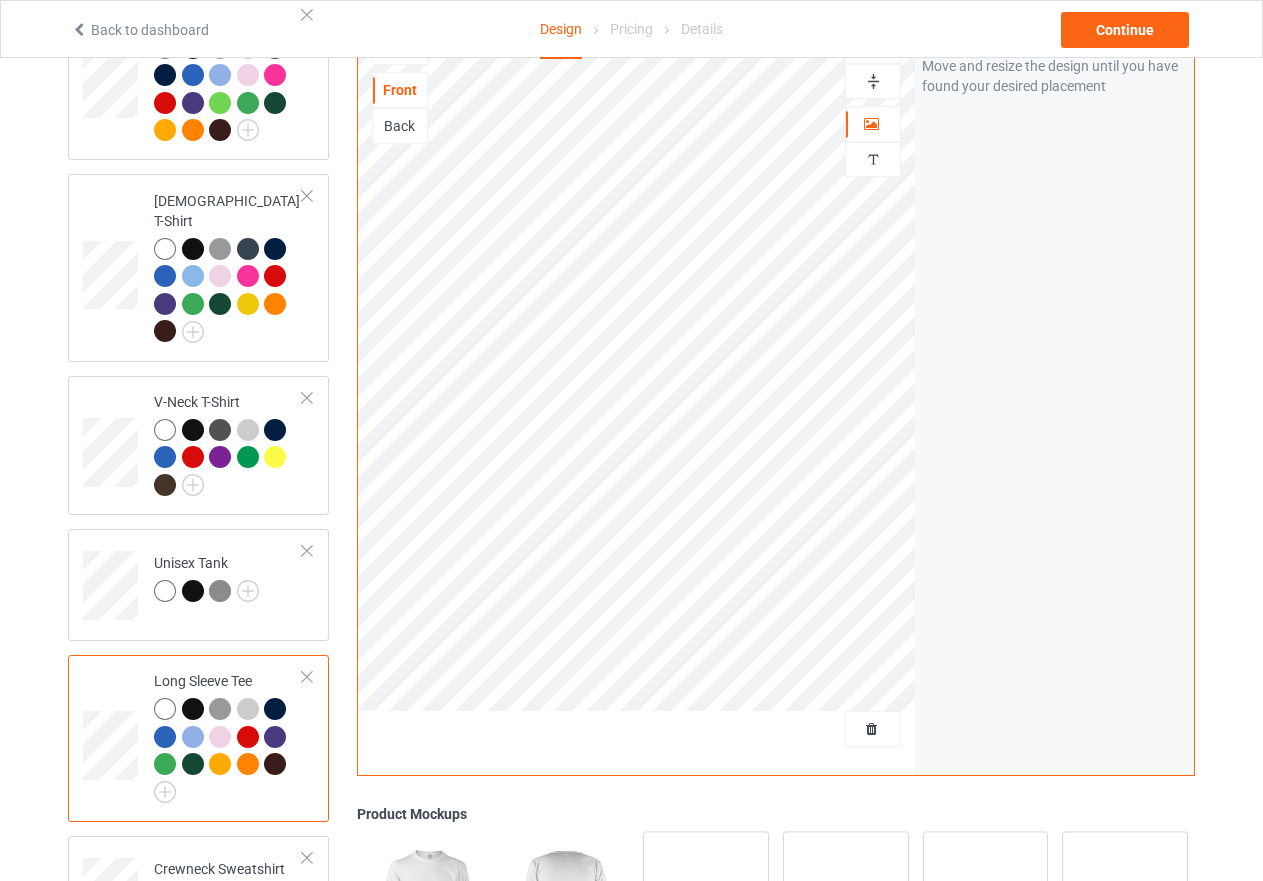 click at bounding box center [873, 81] 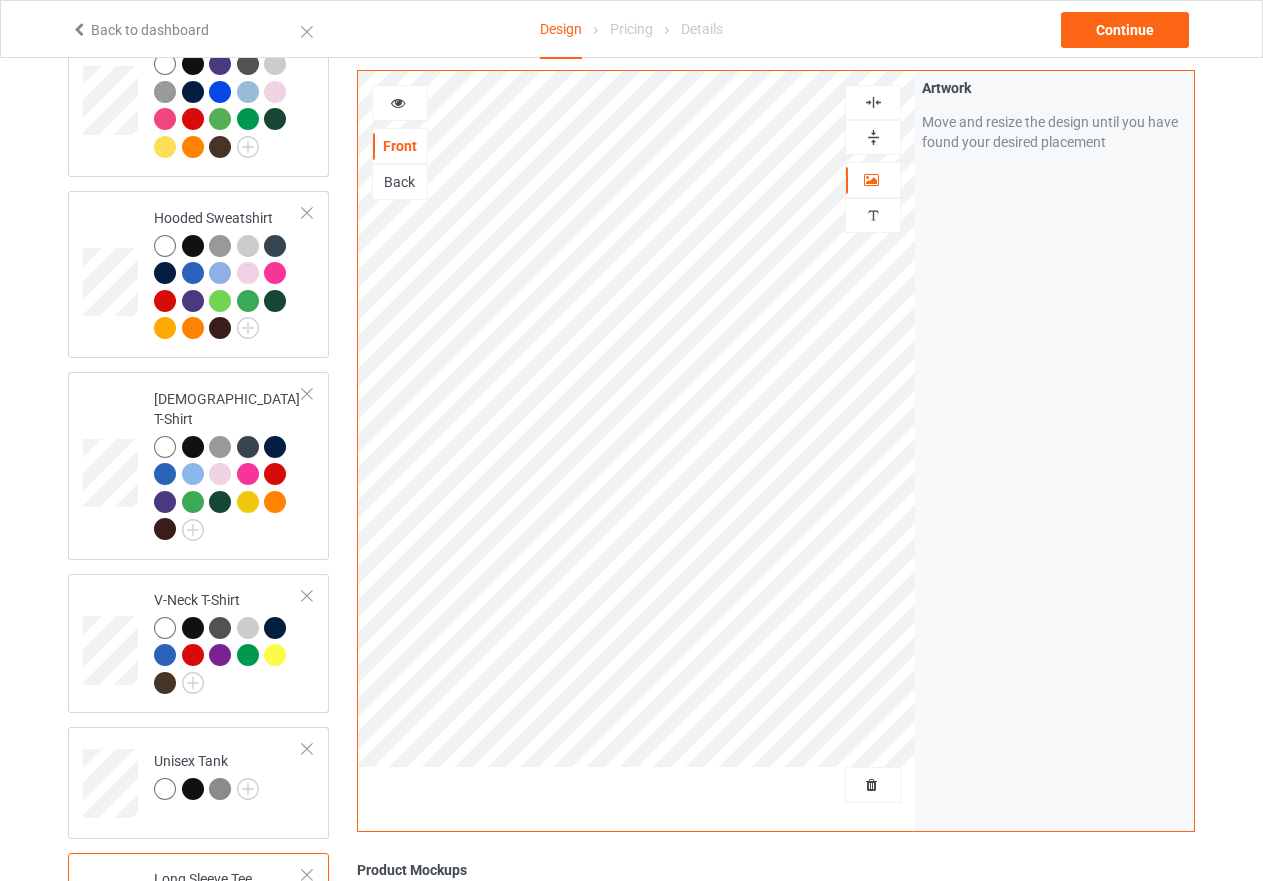 scroll, scrollTop: 400, scrollLeft: 0, axis: vertical 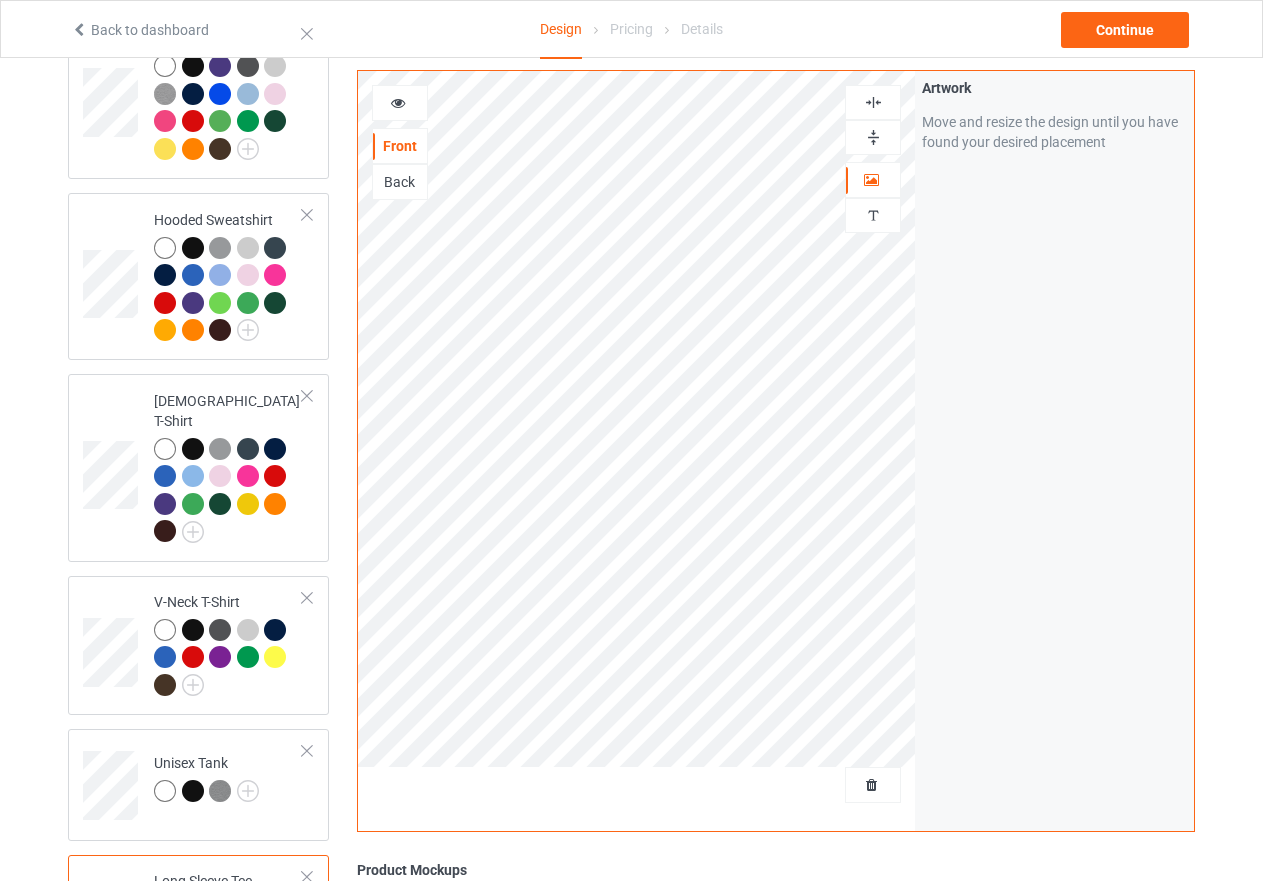 click at bounding box center [873, 102] 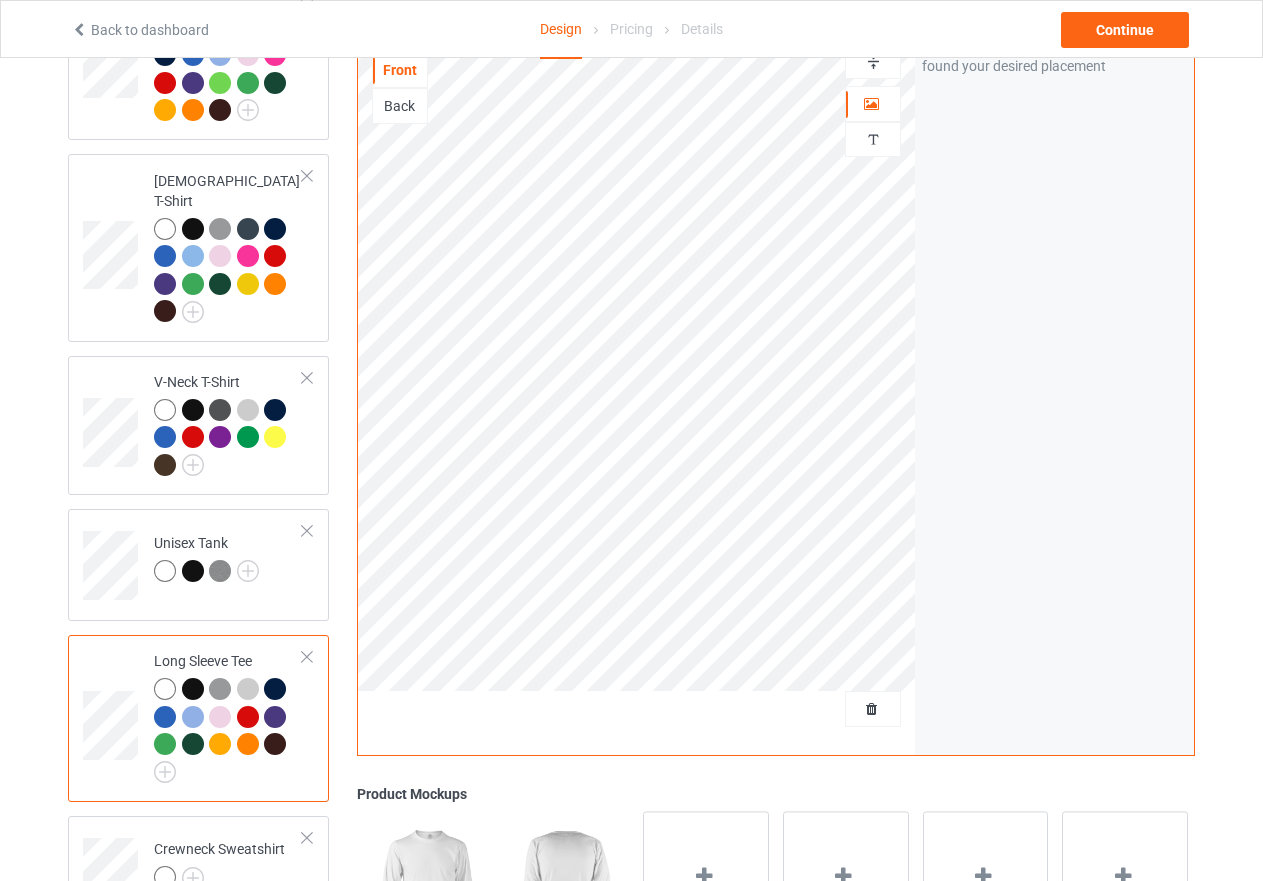 scroll, scrollTop: 800, scrollLeft: 0, axis: vertical 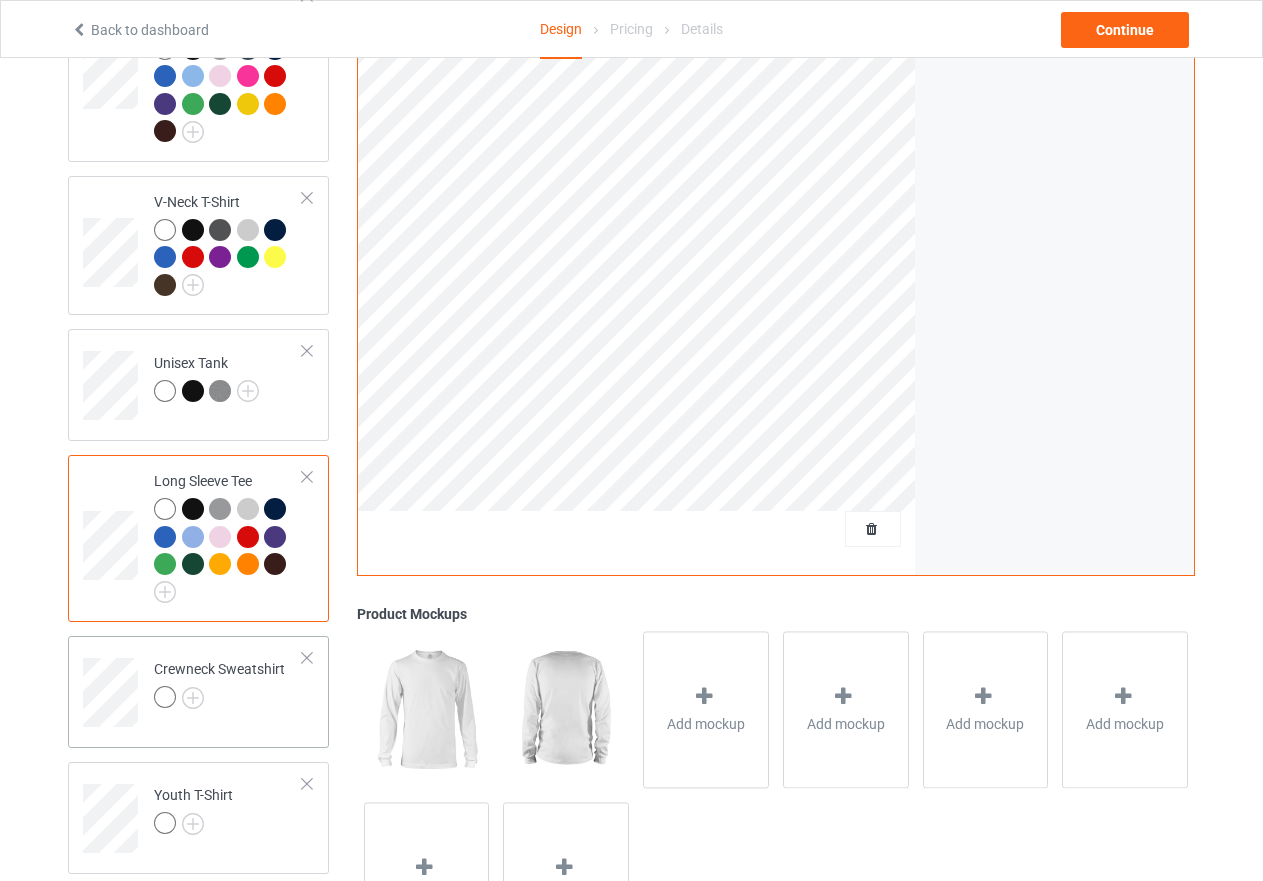 click at bounding box center [219, 700] 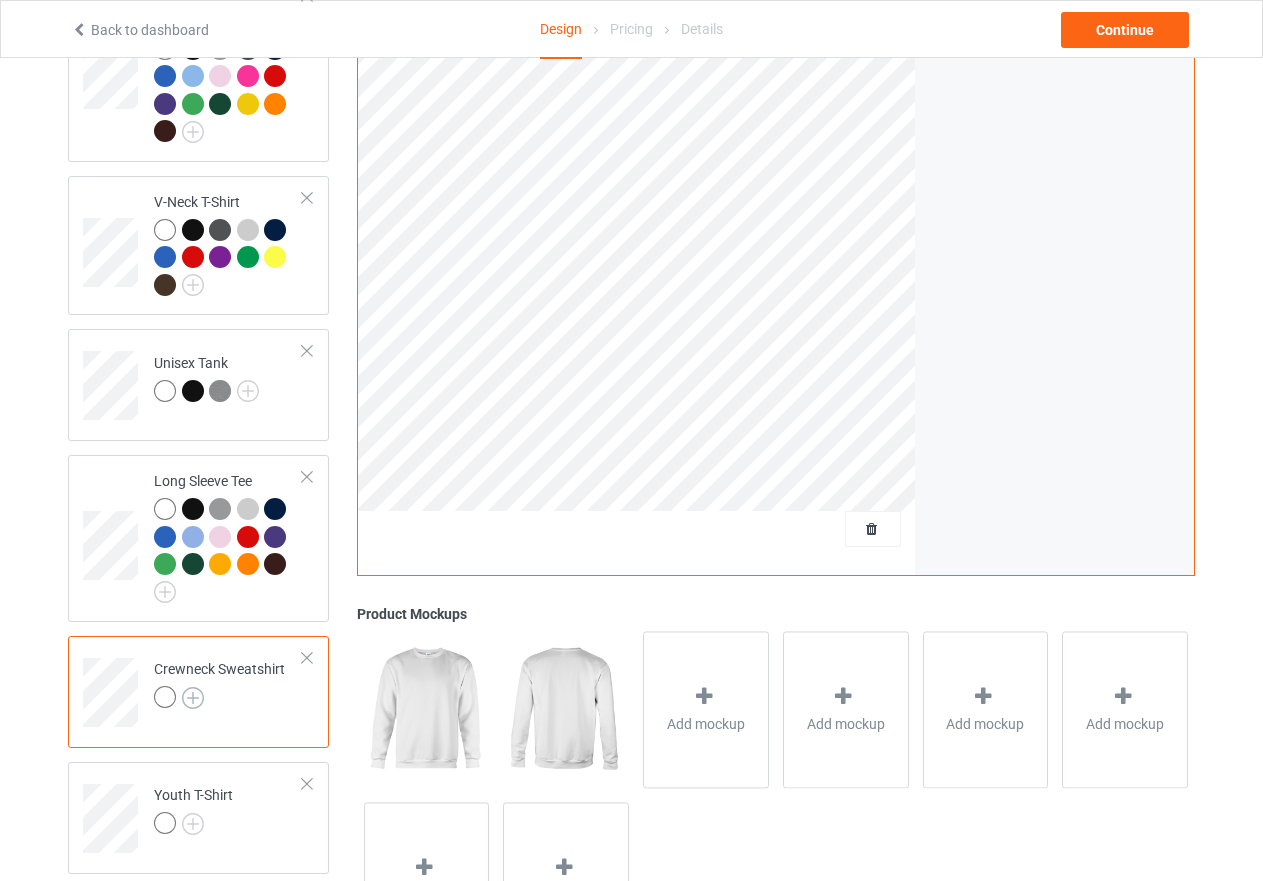 click at bounding box center (193, 698) 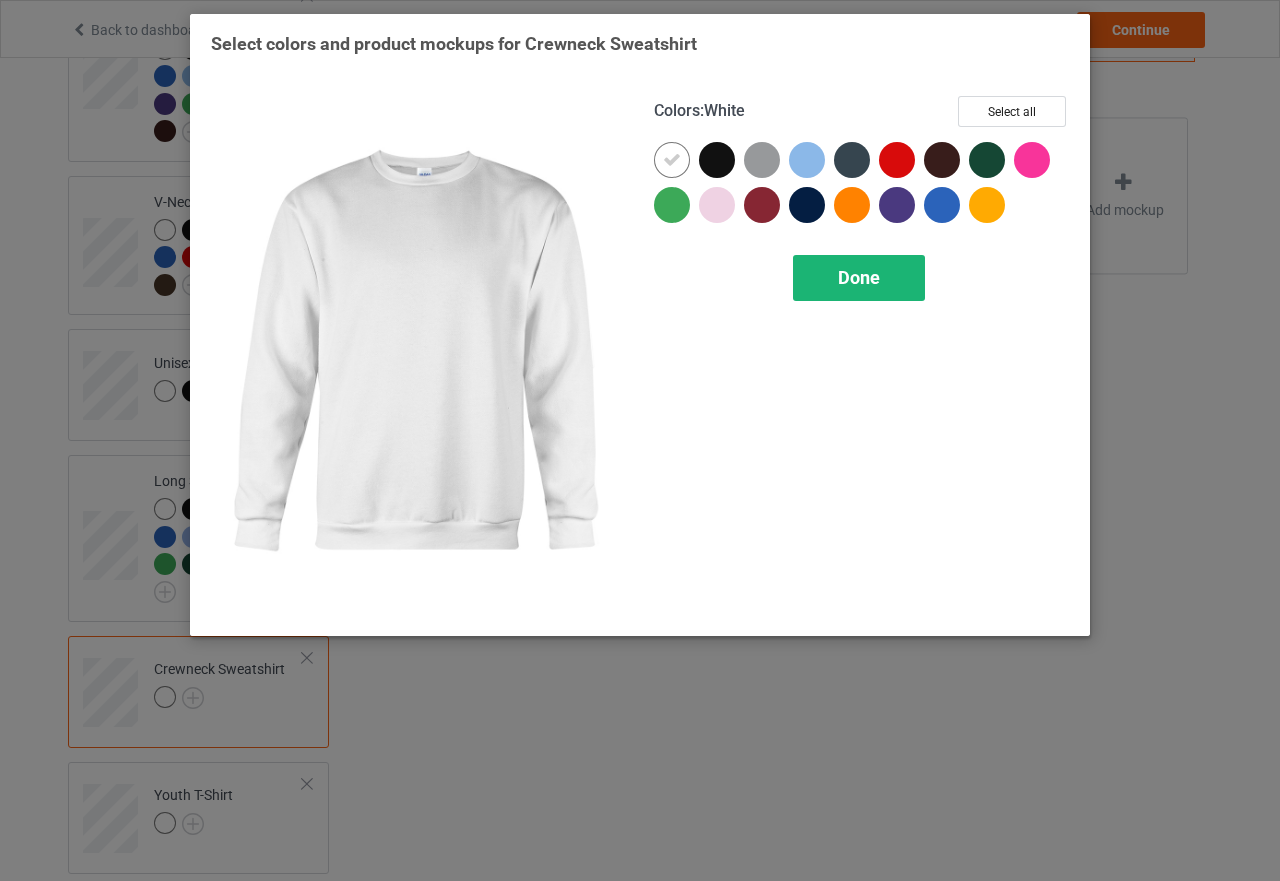 click on "Done" at bounding box center [859, 278] 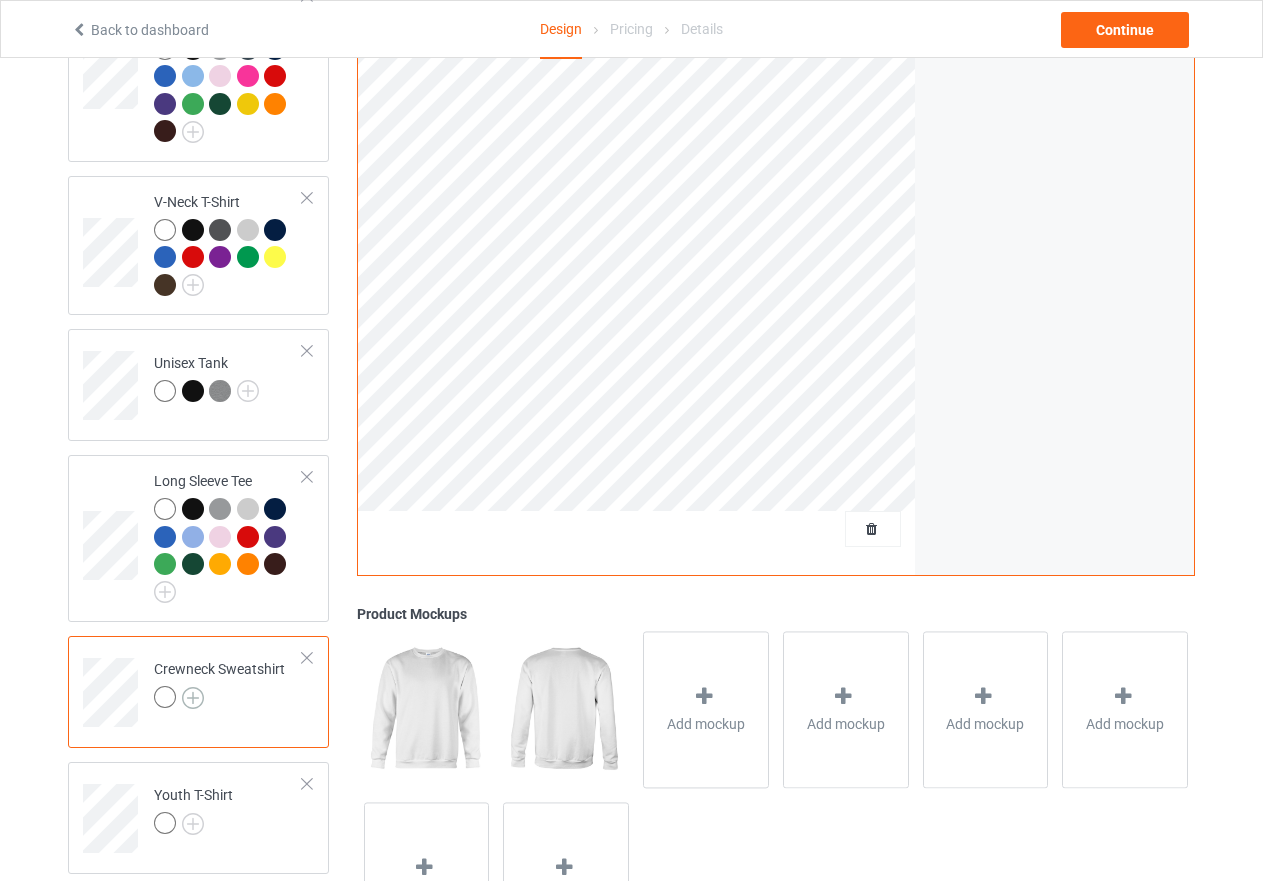 click at bounding box center [193, 698] 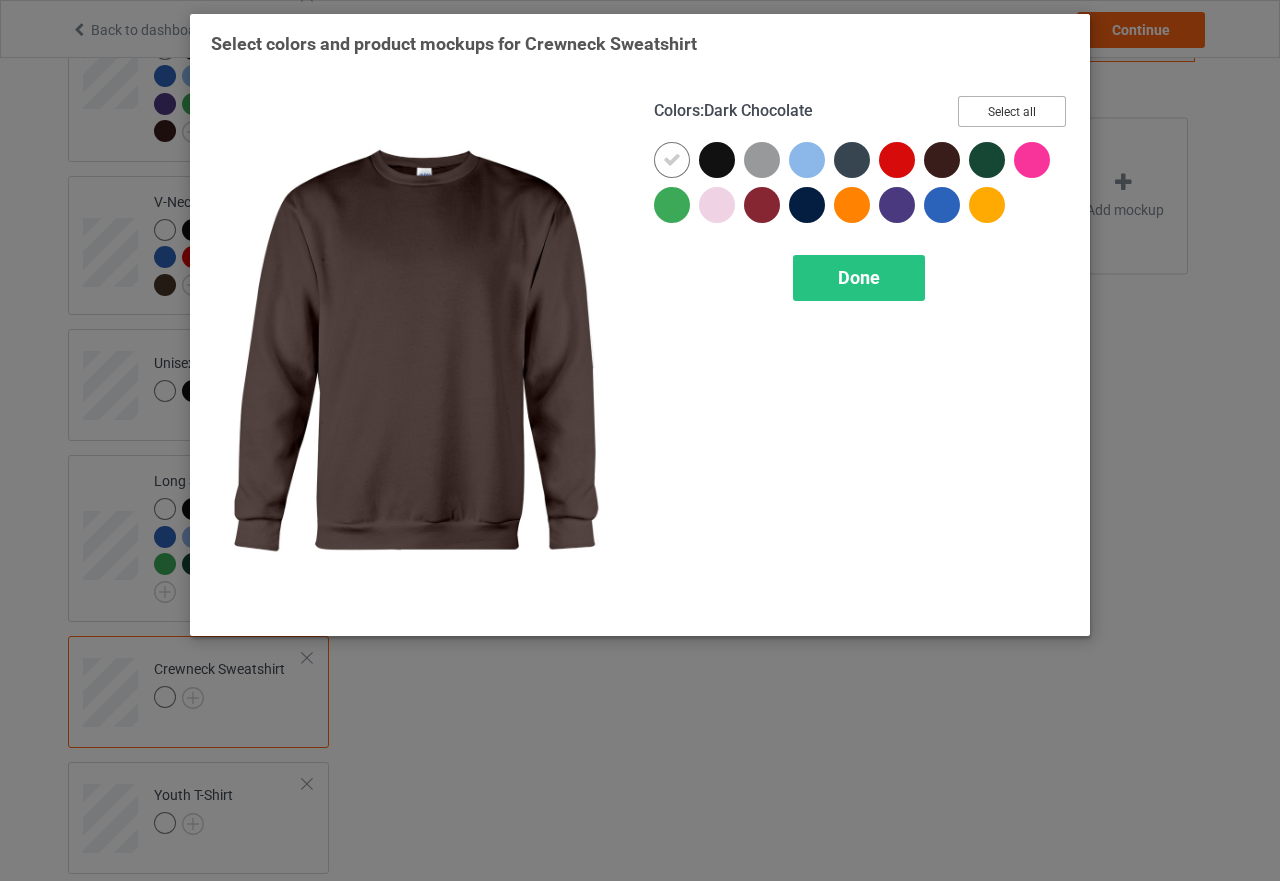 click on "Select all" at bounding box center (1012, 111) 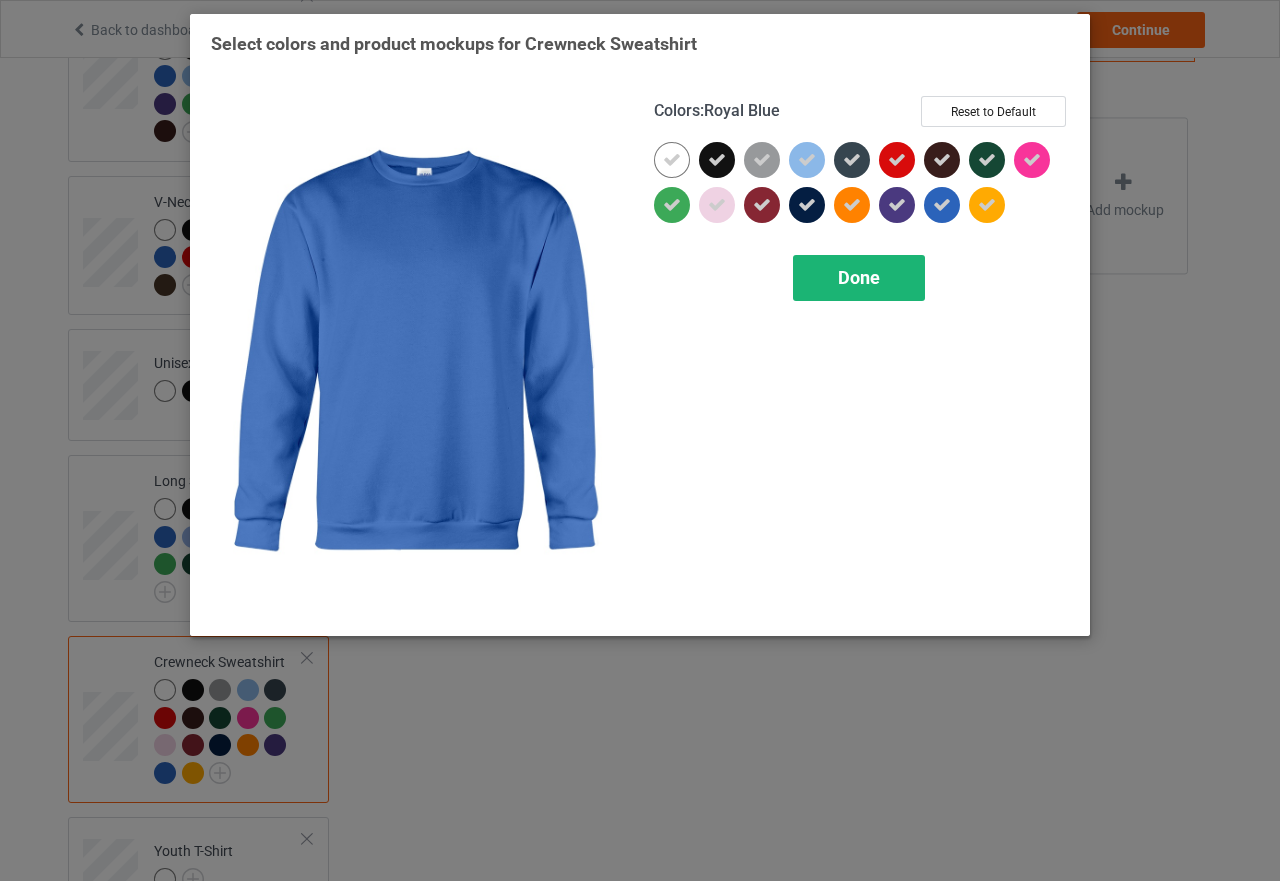 click on "Done" at bounding box center [859, 277] 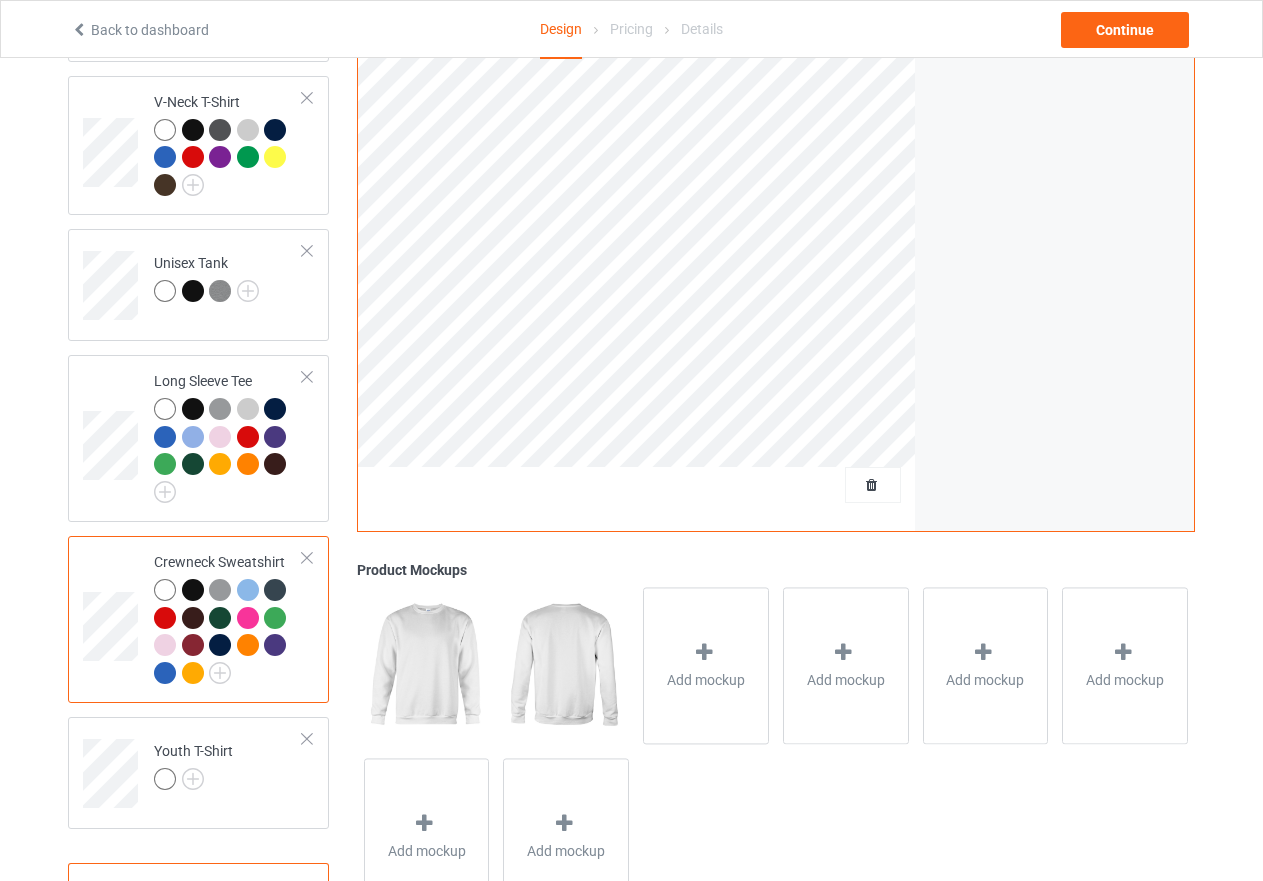 scroll, scrollTop: 970, scrollLeft: 0, axis: vertical 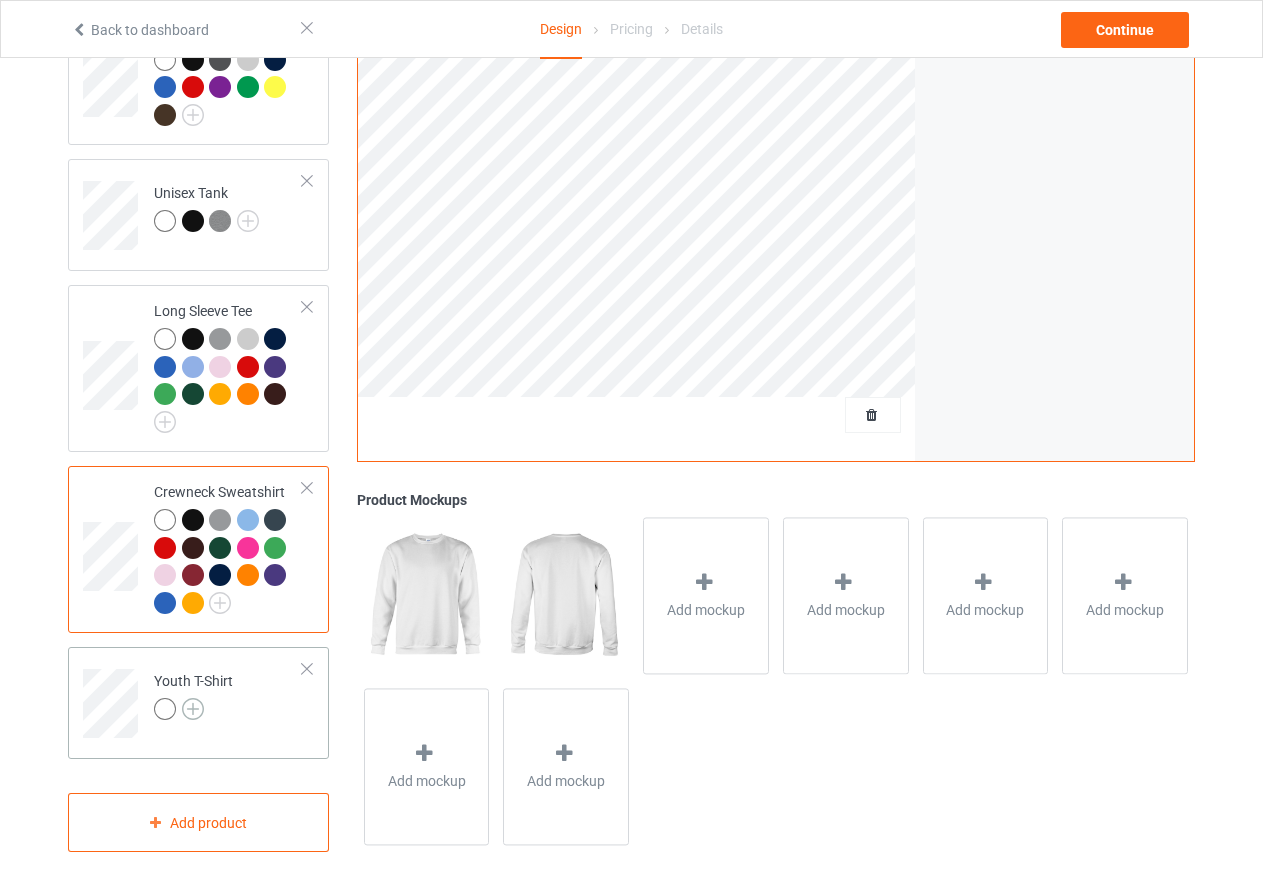 click at bounding box center [193, 709] 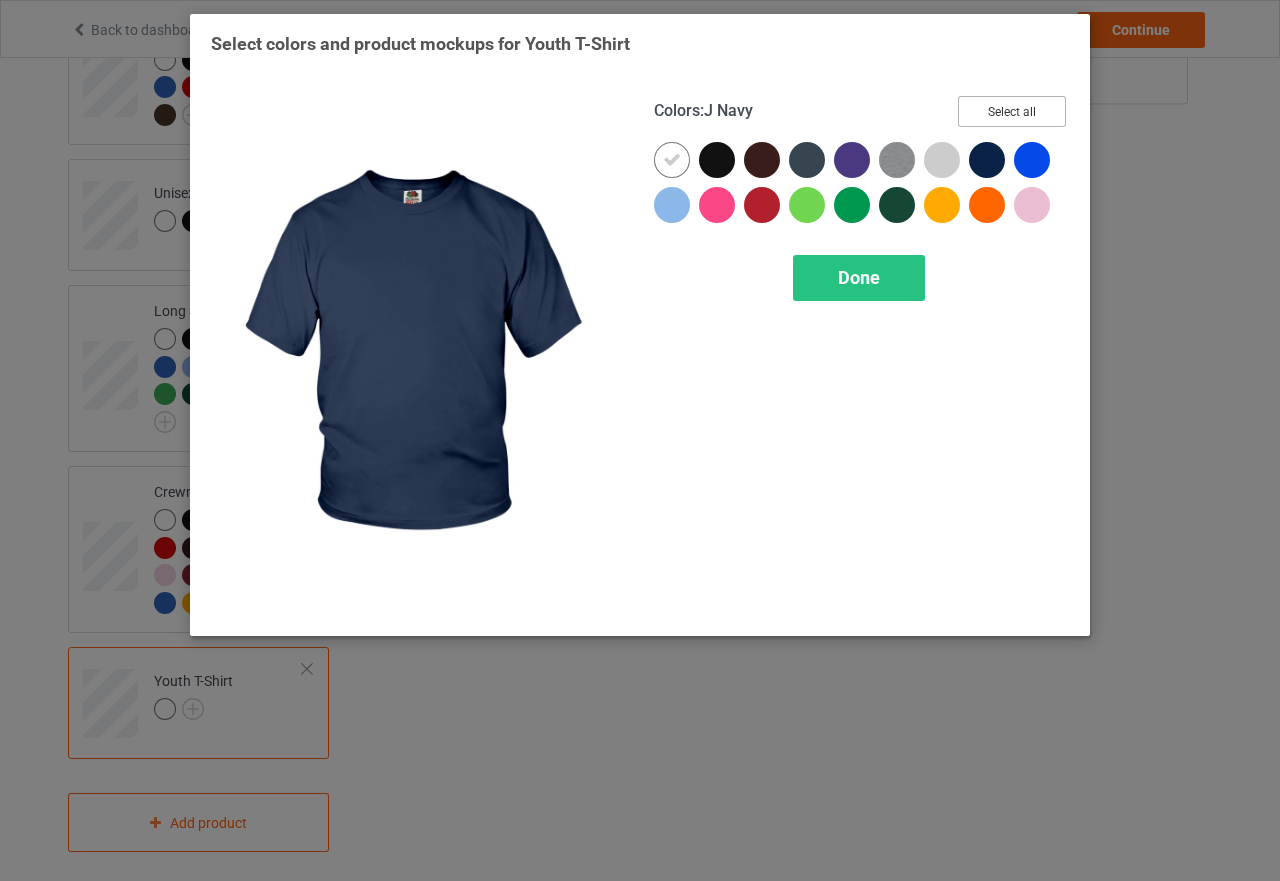 click on "Select all" at bounding box center (1012, 111) 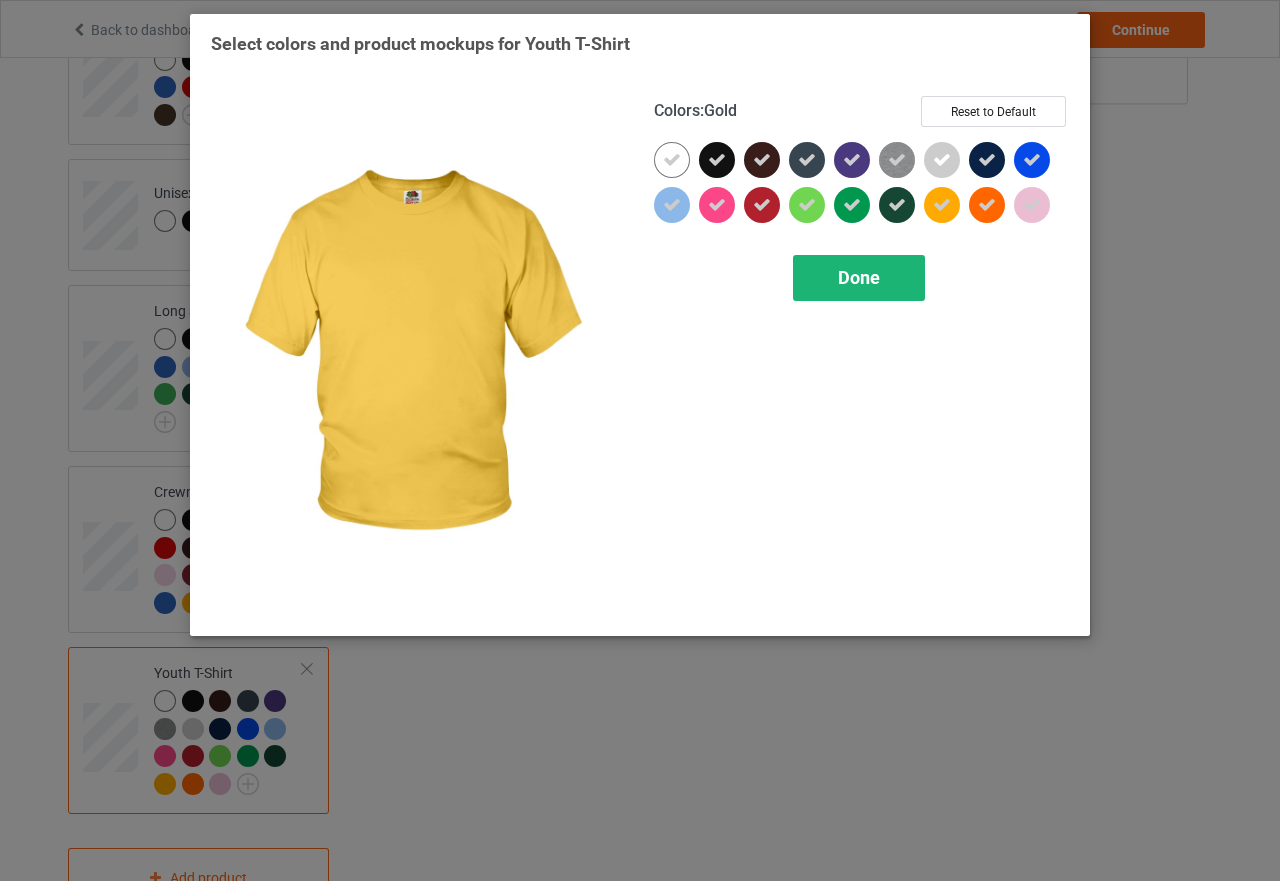 click on "Done" at bounding box center (859, 278) 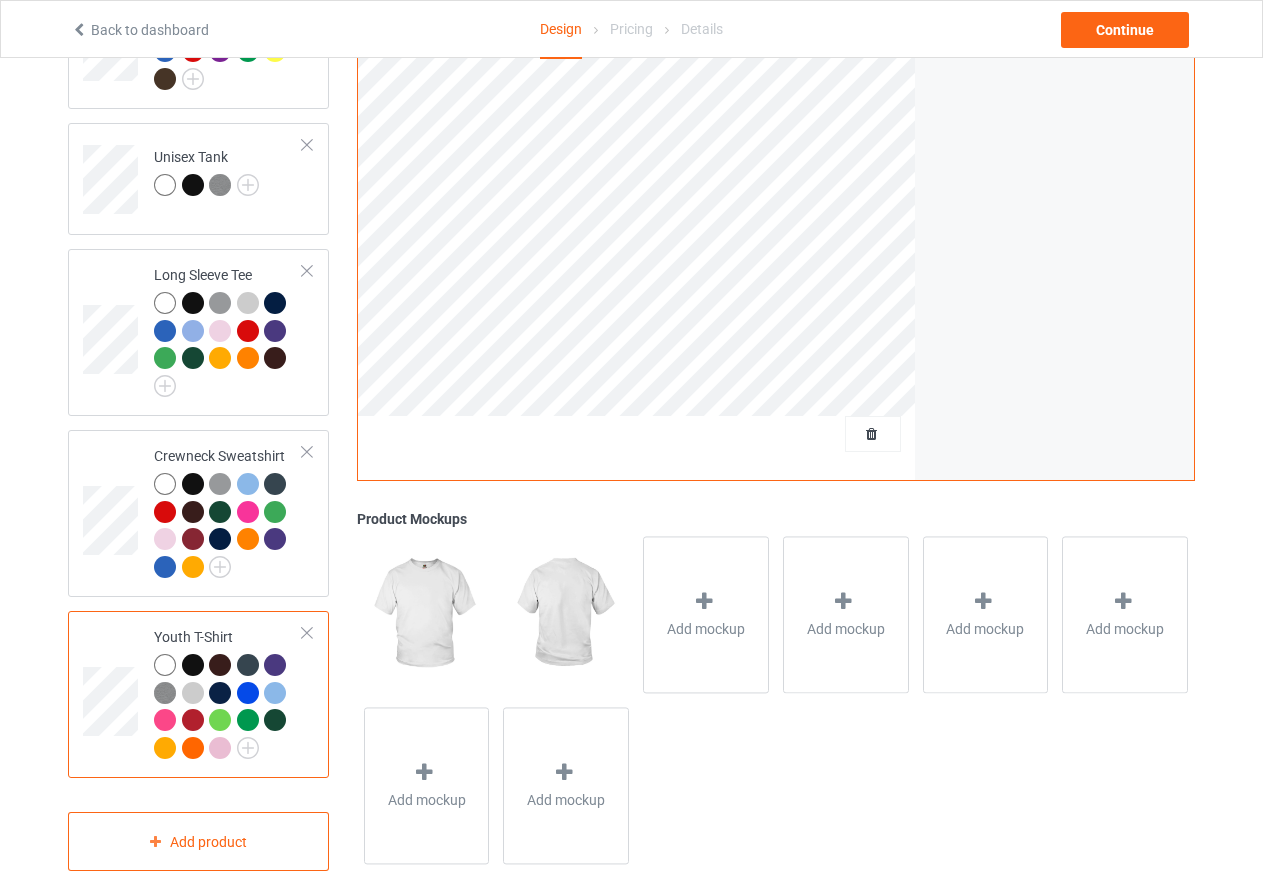 scroll, scrollTop: 1026, scrollLeft: 0, axis: vertical 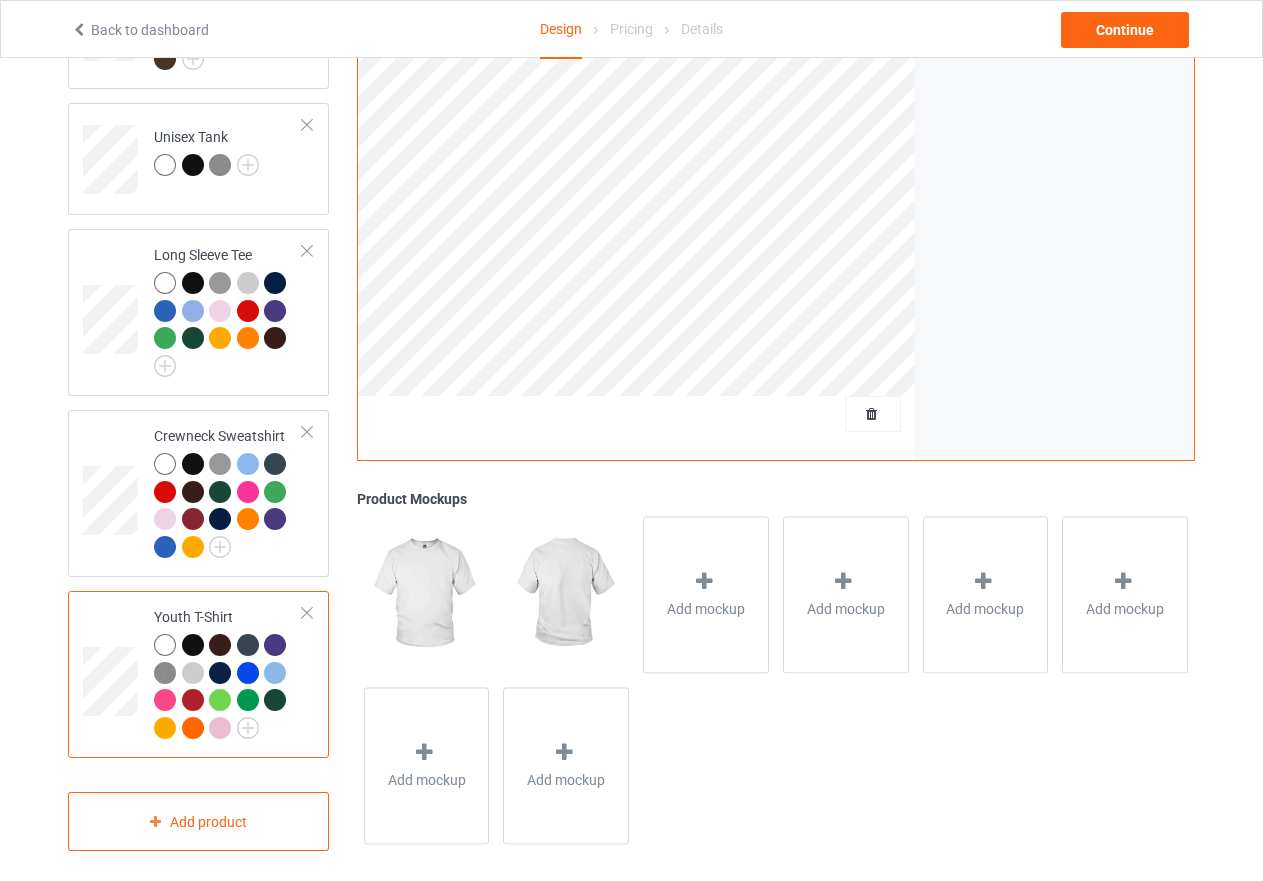 click at bounding box center (248, 700) 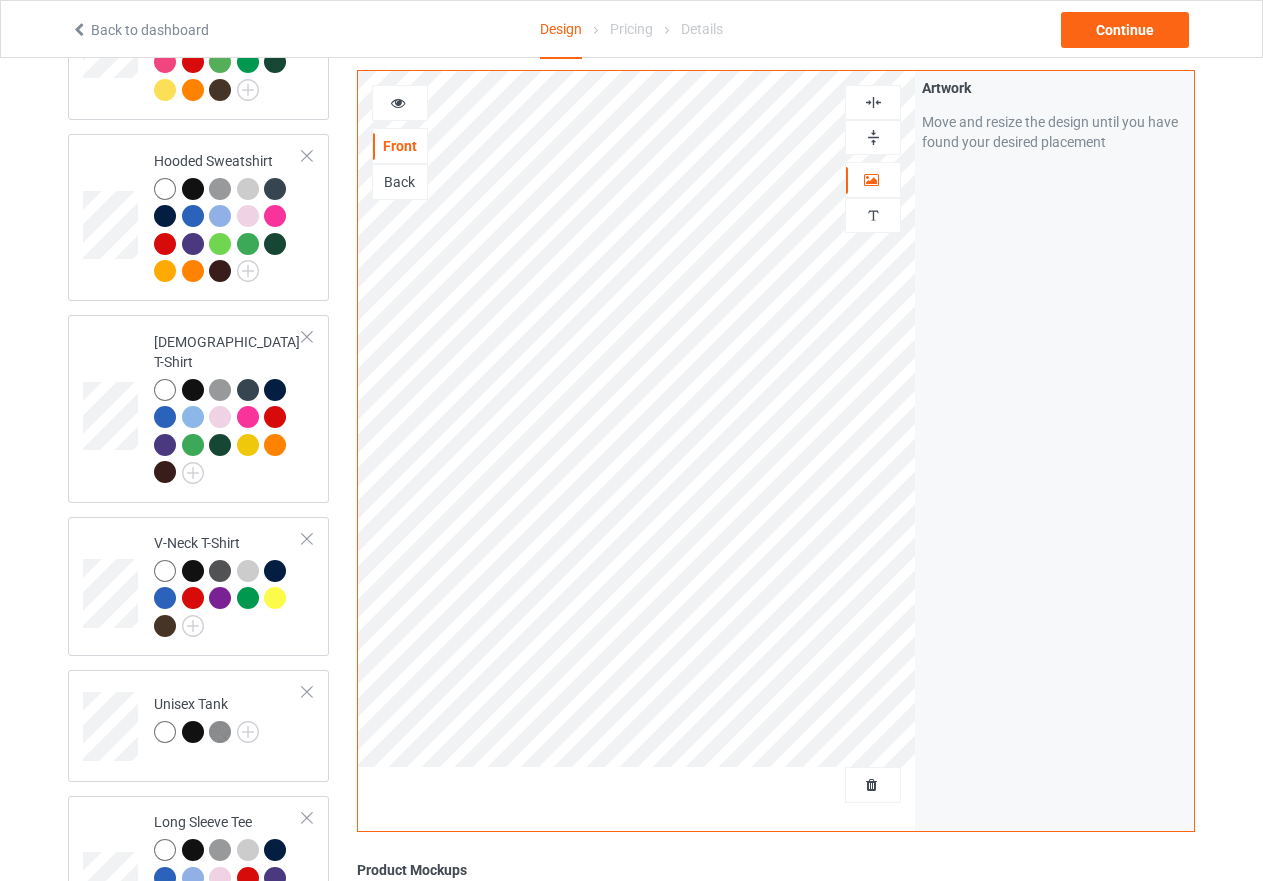 scroll, scrollTop: 426, scrollLeft: 0, axis: vertical 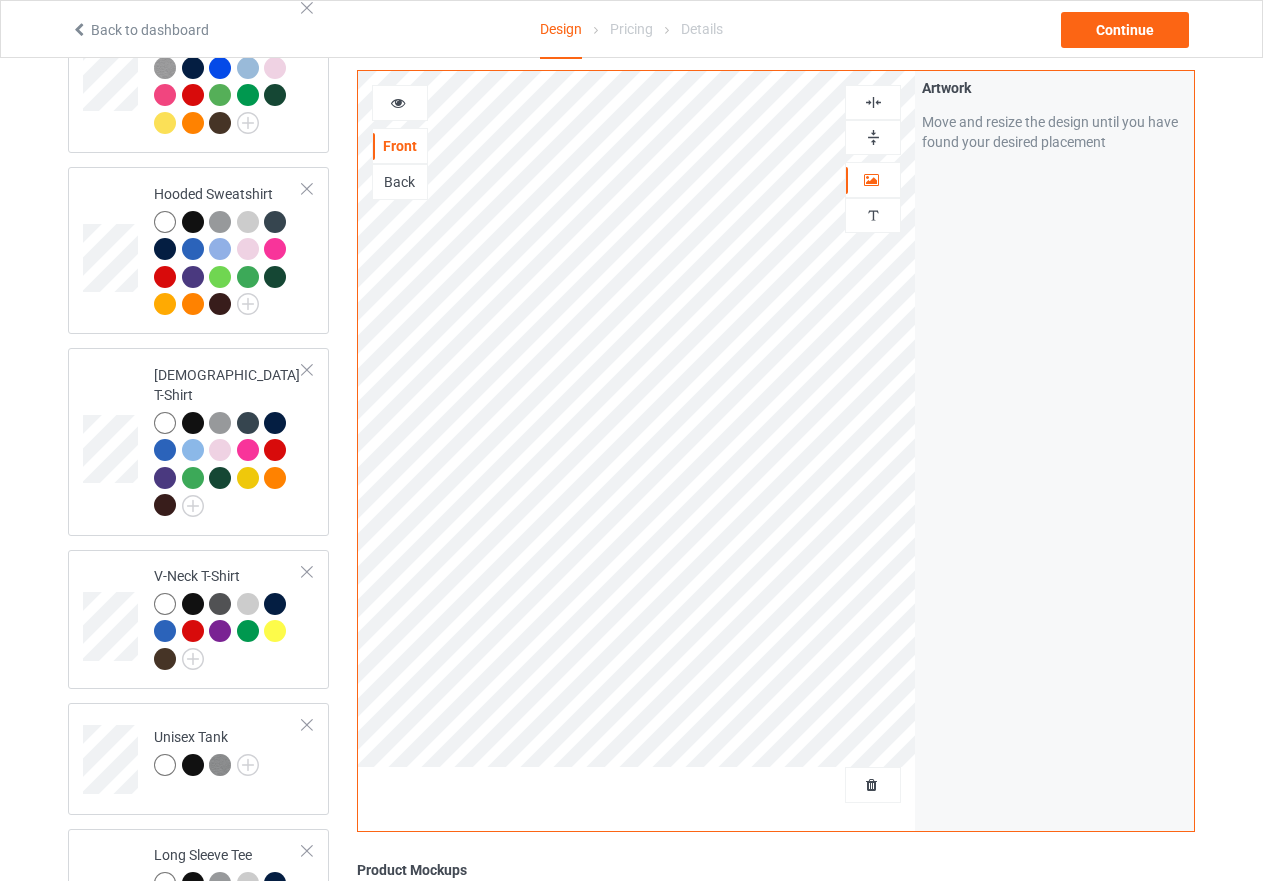 click at bounding box center (873, 137) 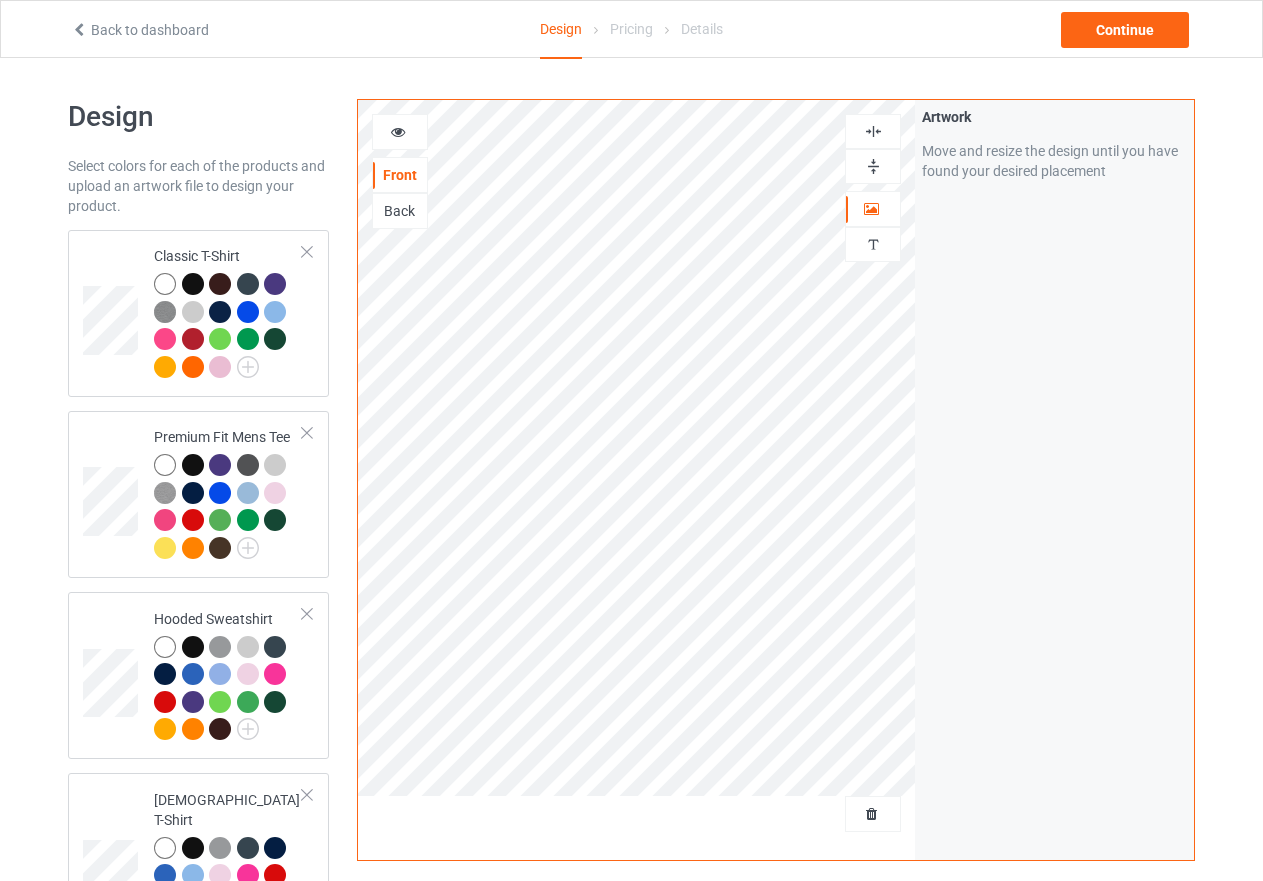 scroll, scrollTop: 0, scrollLeft: 0, axis: both 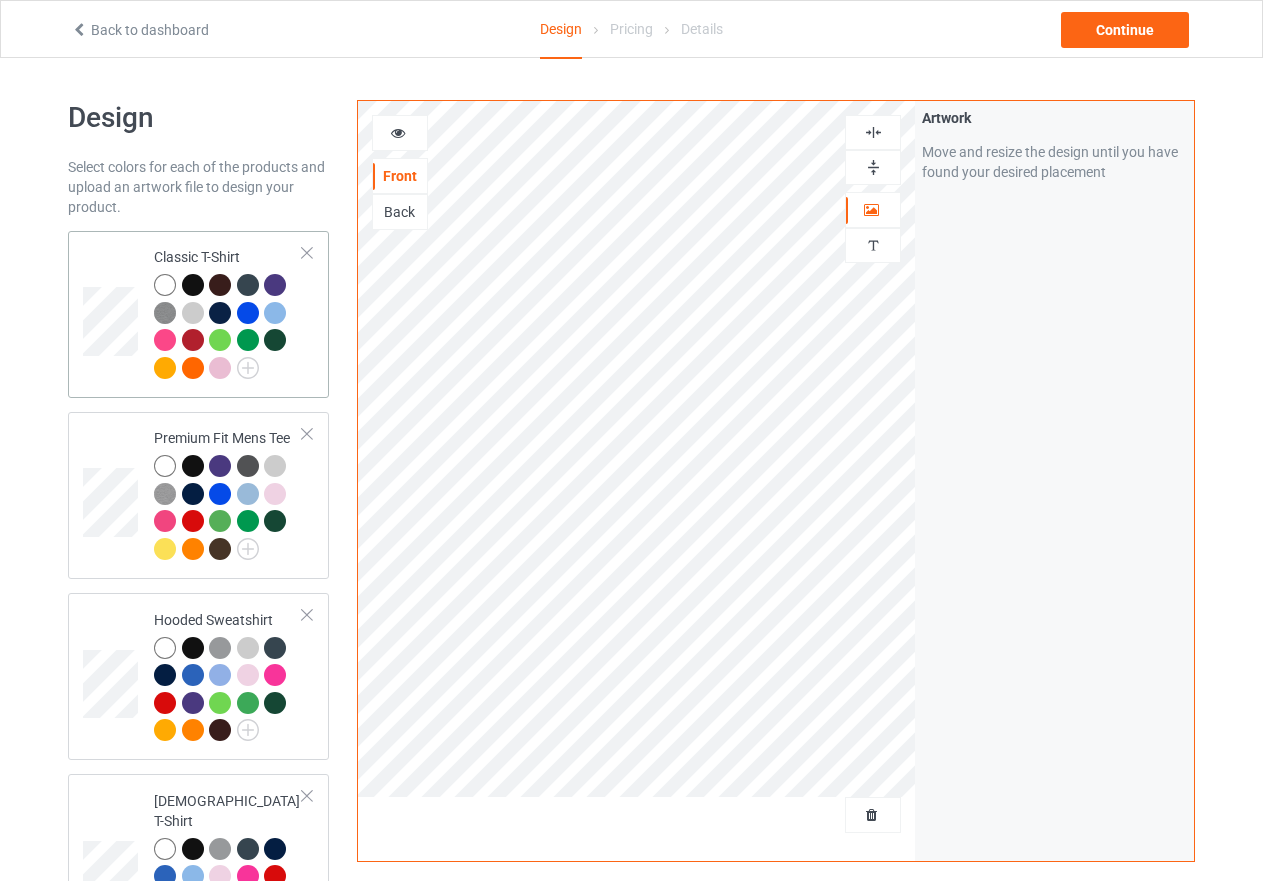 click at bounding box center (228, 329) 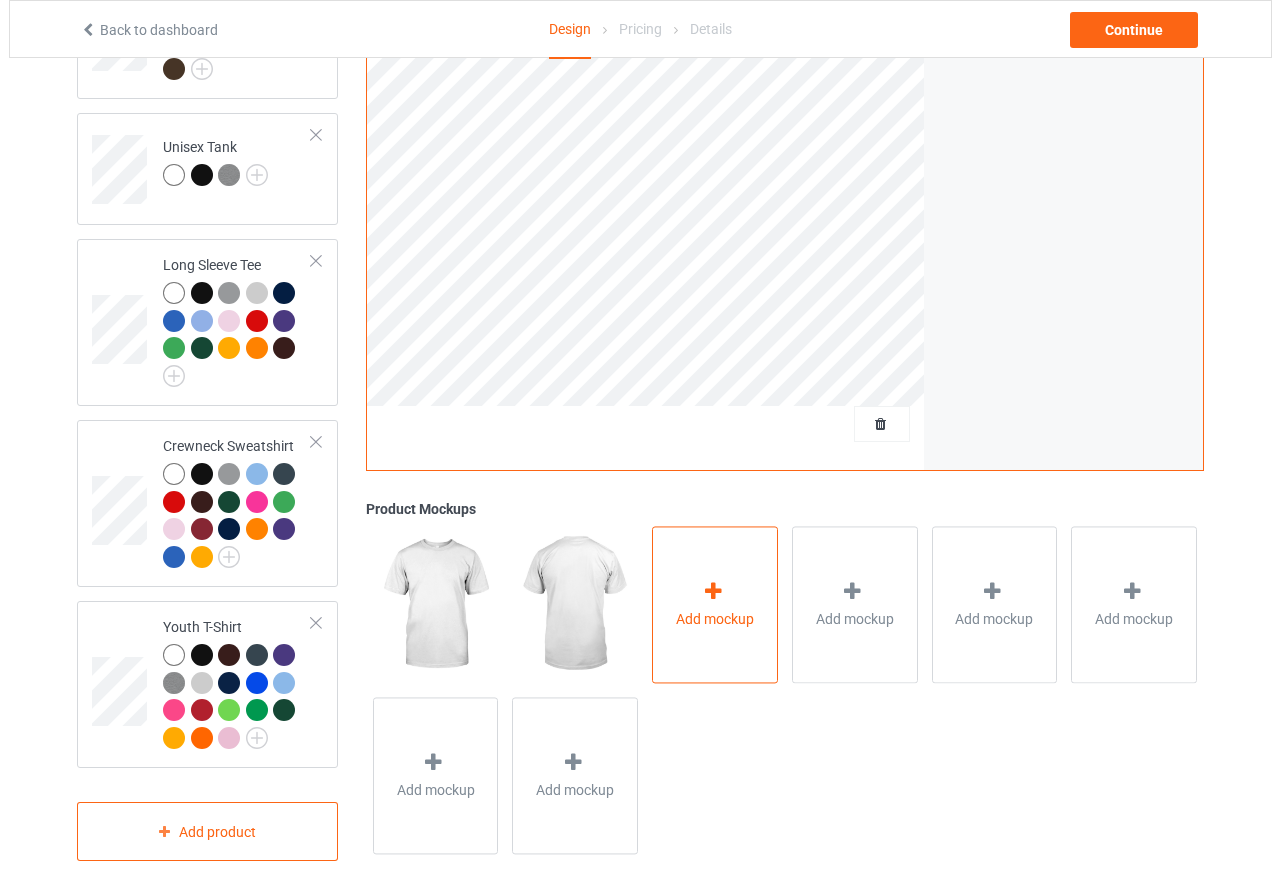 scroll, scrollTop: 1026, scrollLeft: 0, axis: vertical 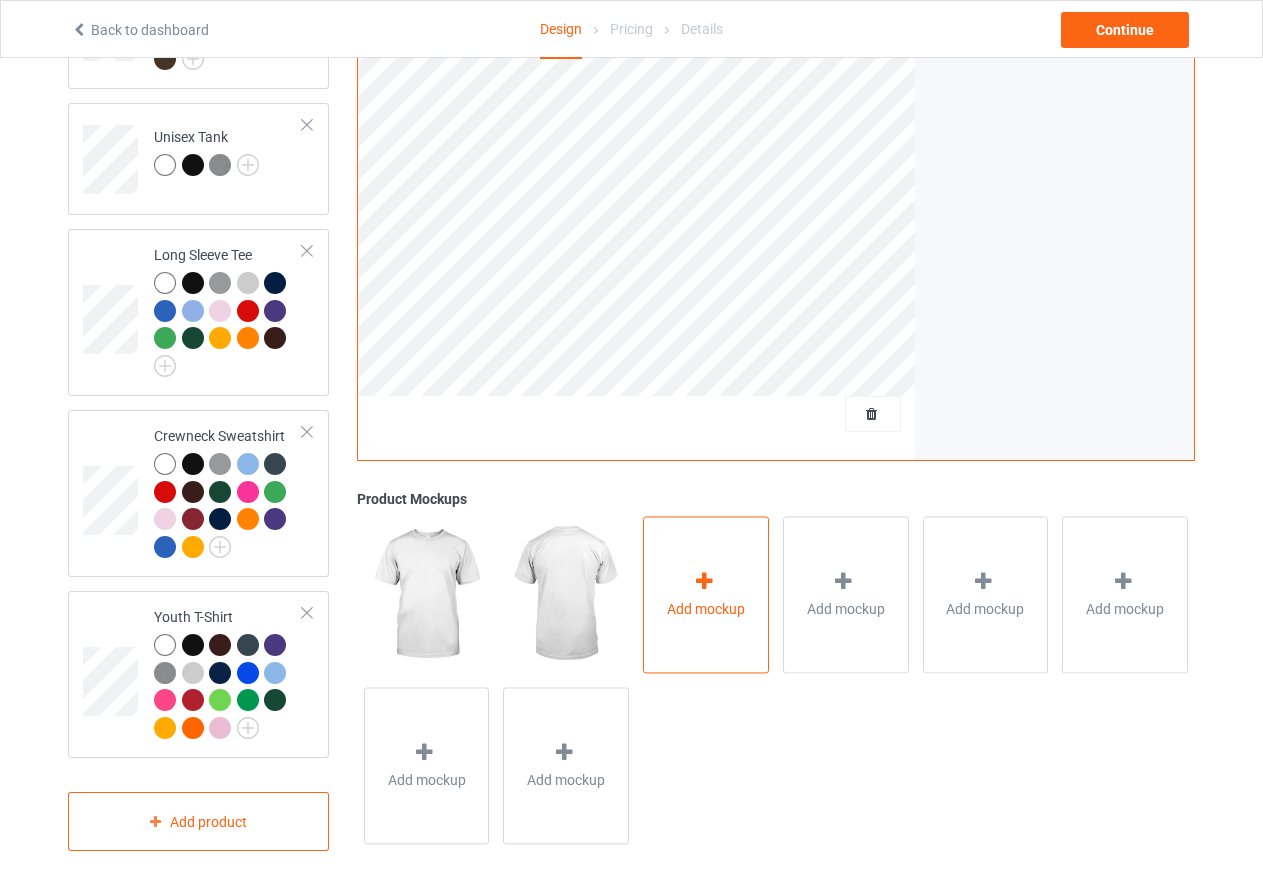 click at bounding box center [706, 584] 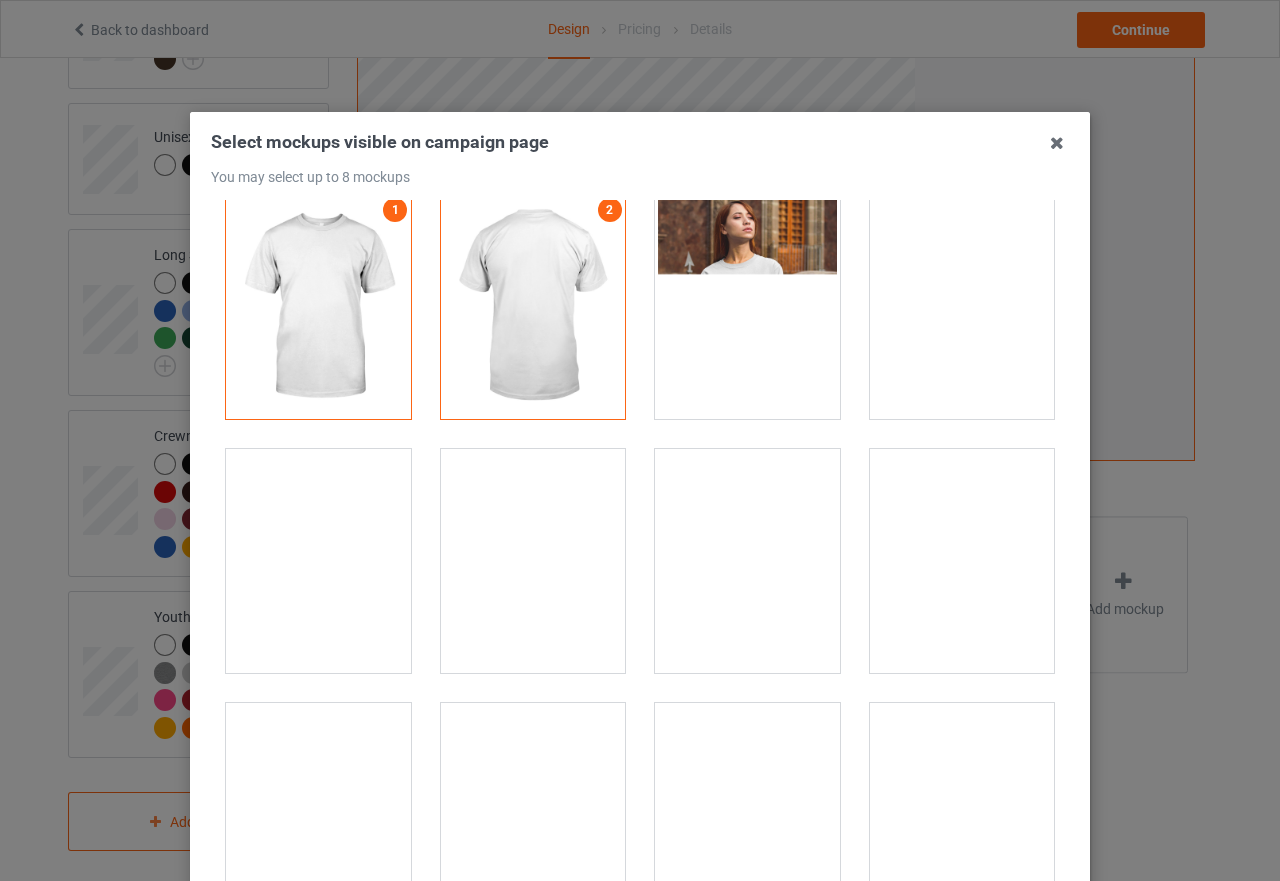 scroll, scrollTop: 0, scrollLeft: 0, axis: both 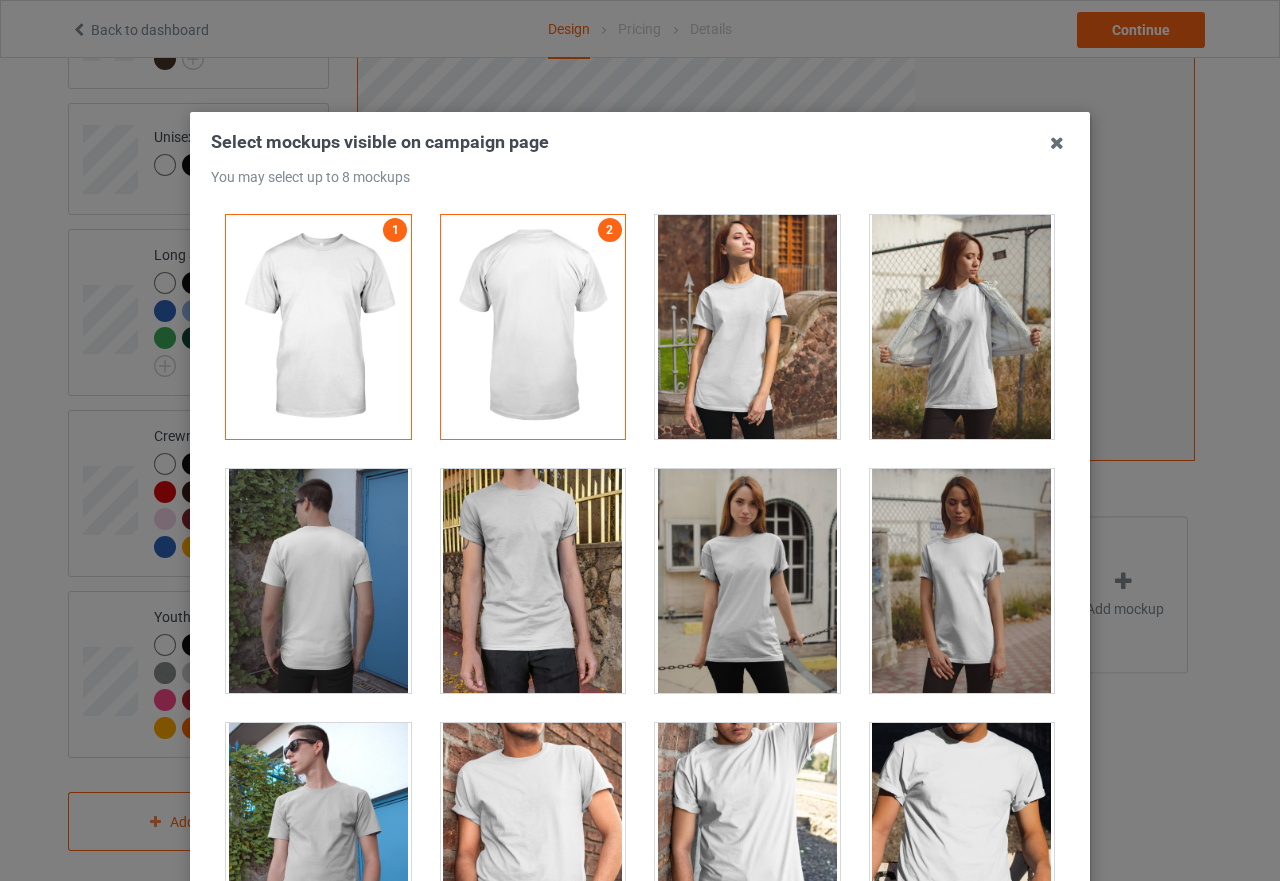 click at bounding box center [747, 581] 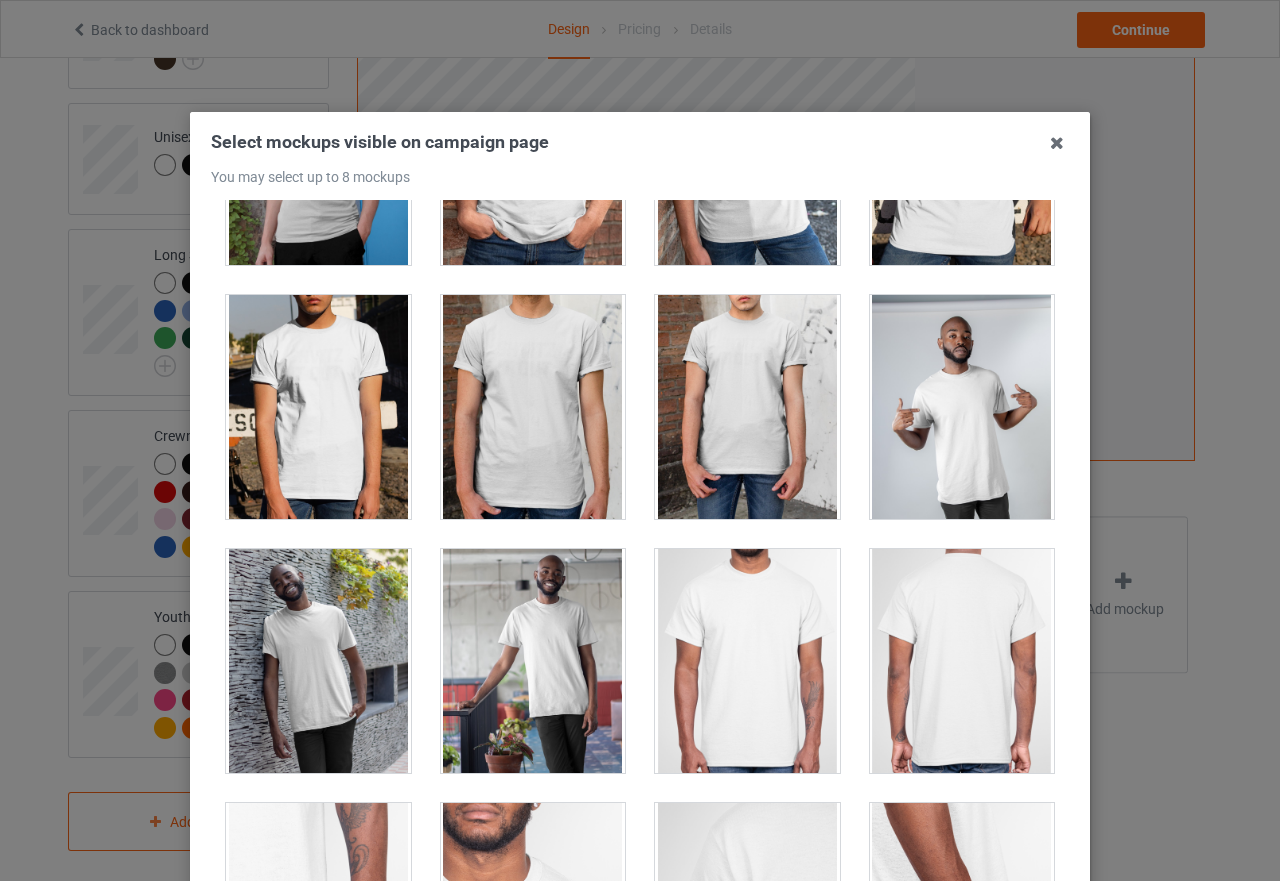 scroll, scrollTop: 700, scrollLeft: 0, axis: vertical 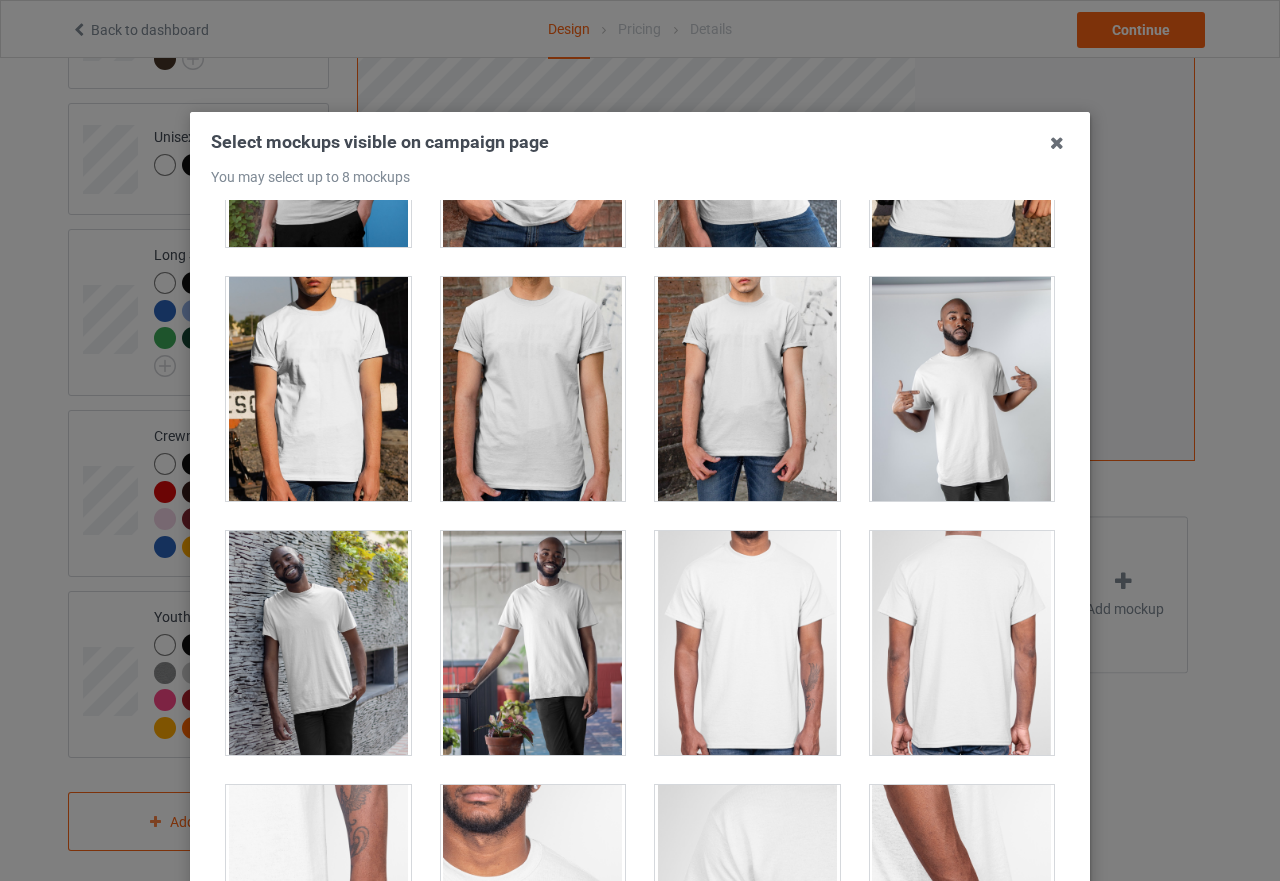 click at bounding box center [962, 389] 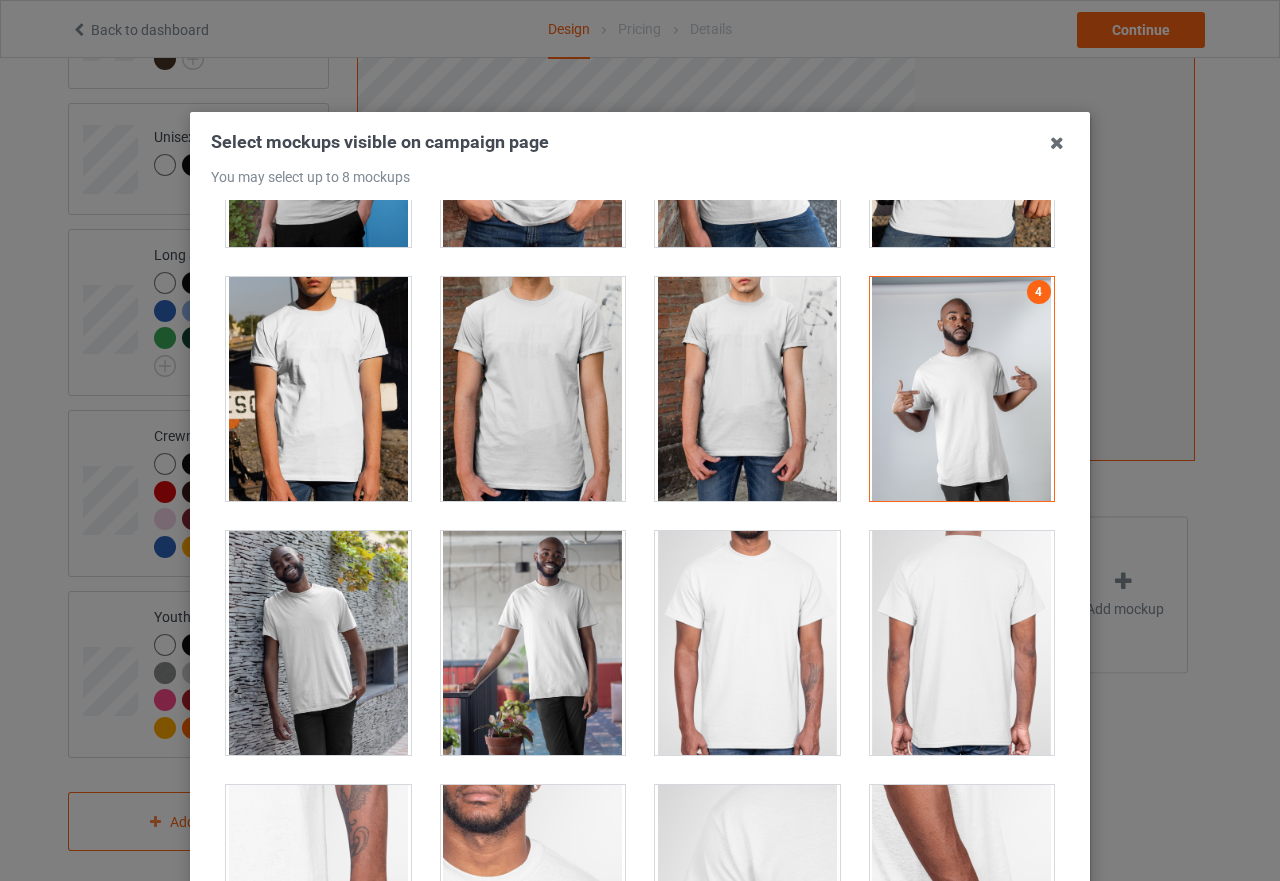 click at bounding box center [318, 643] 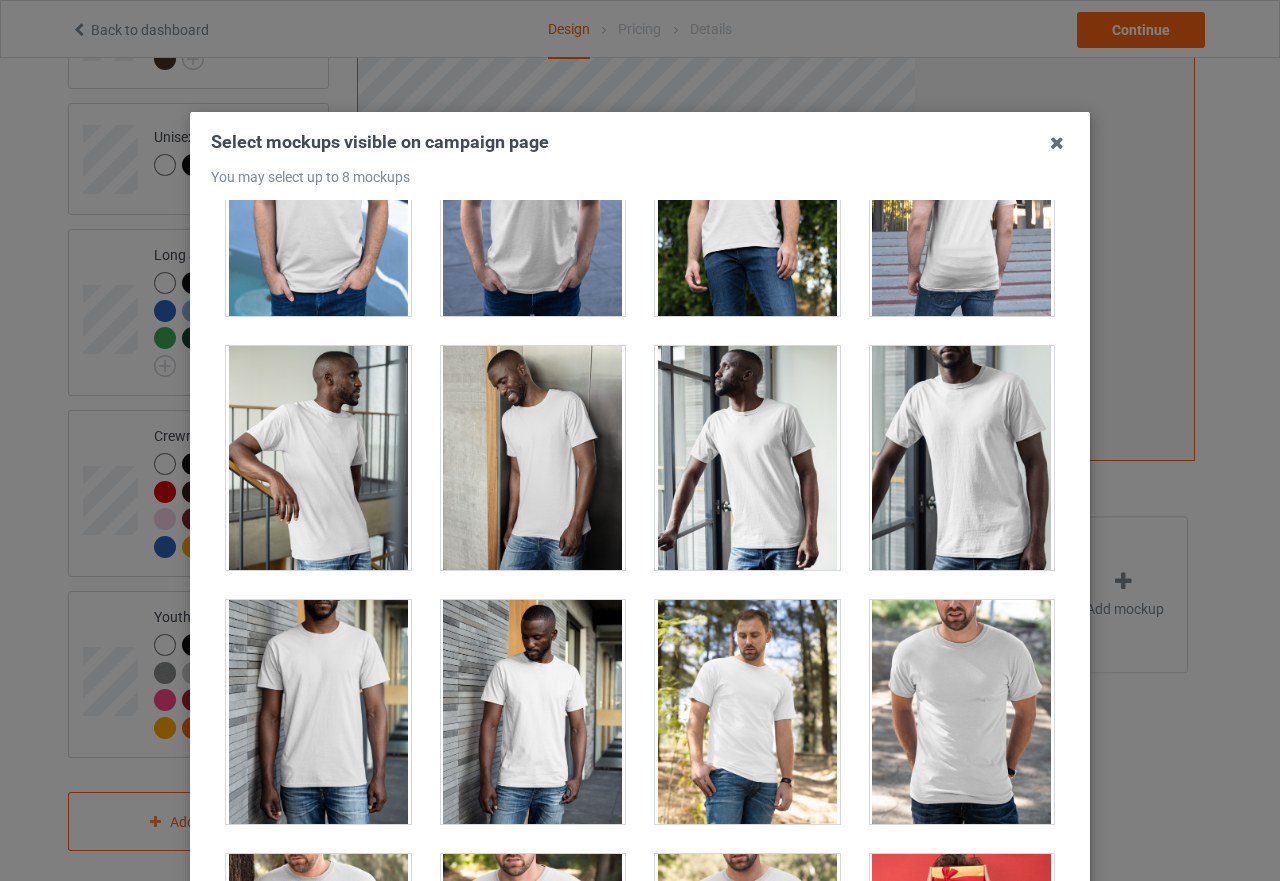 scroll, scrollTop: 2100, scrollLeft: 0, axis: vertical 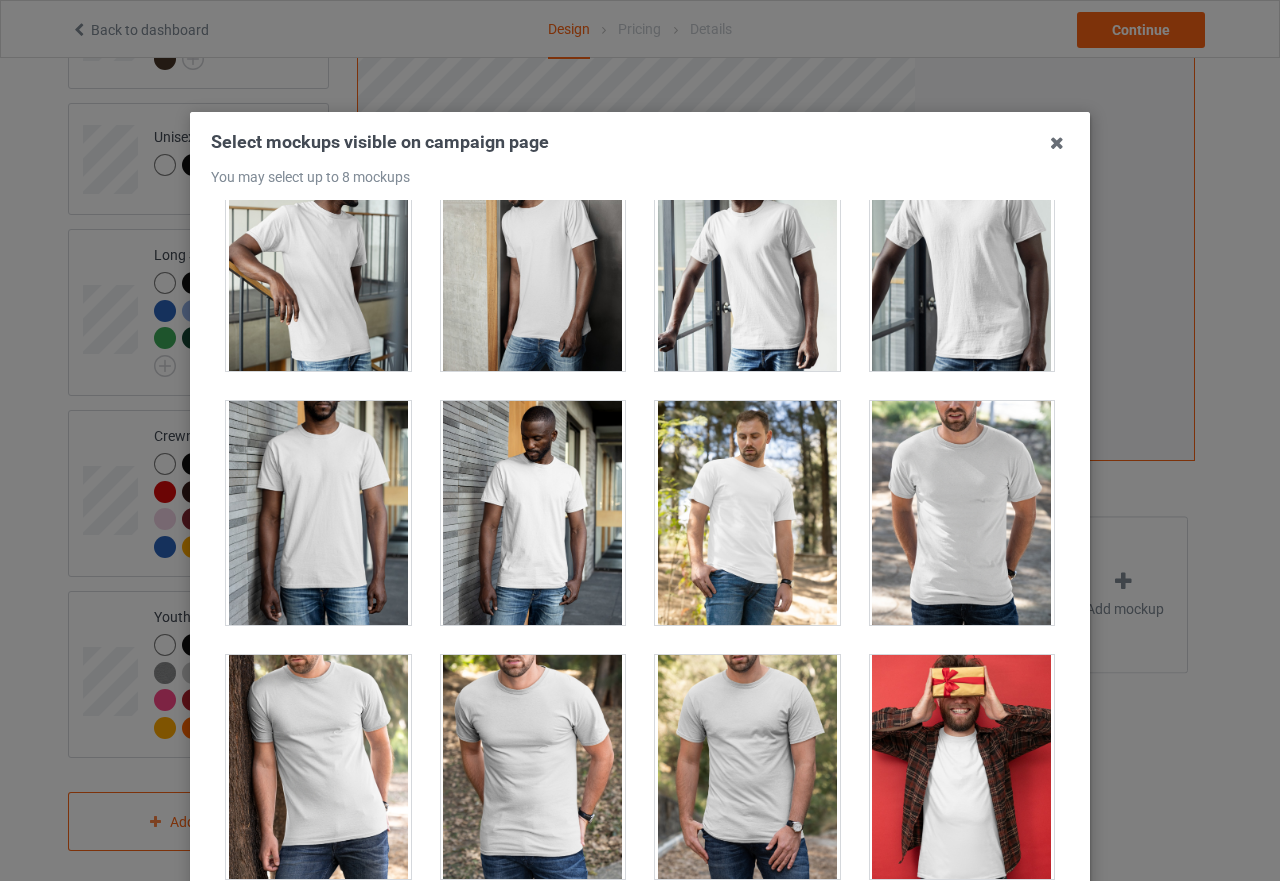 click at bounding box center [533, 513] 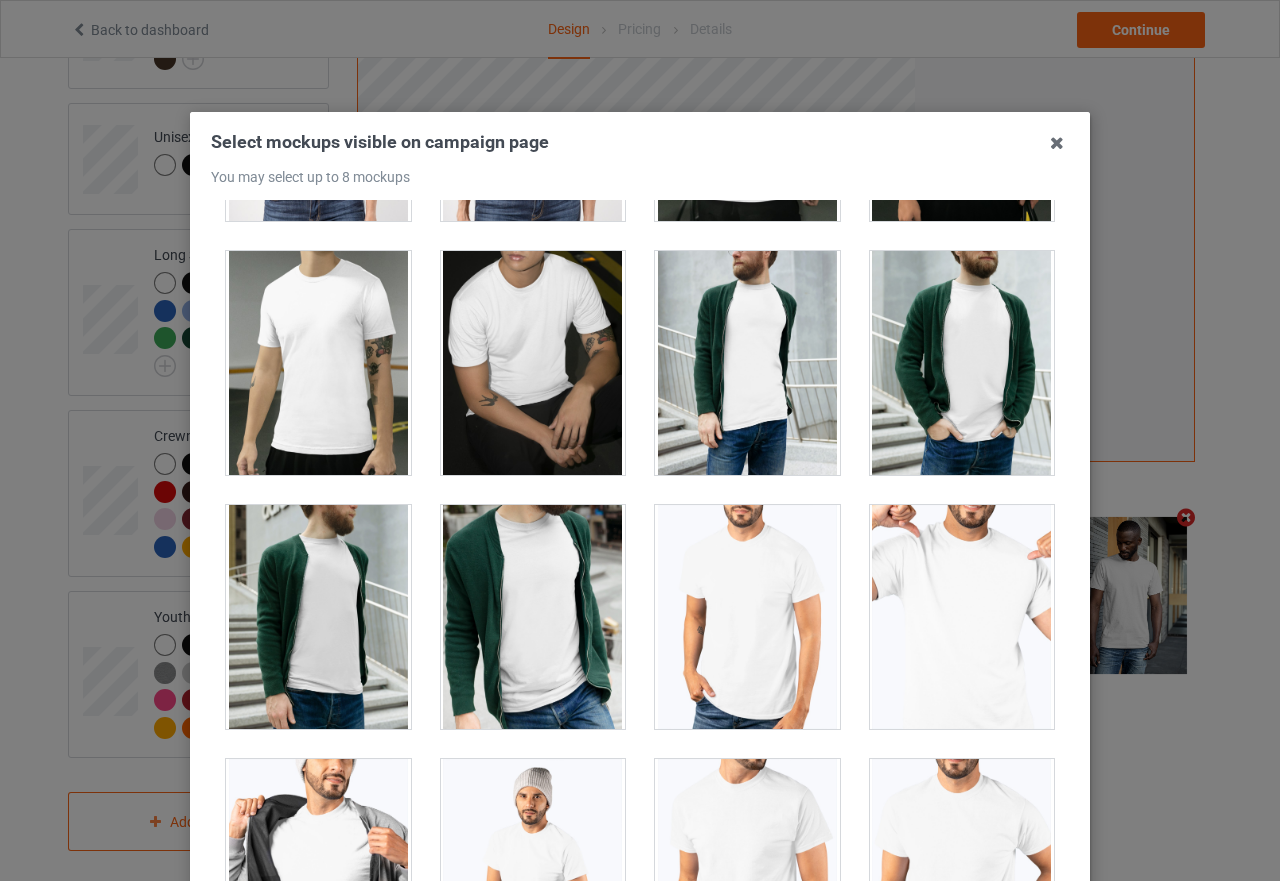 scroll, scrollTop: 3800, scrollLeft: 0, axis: vertical 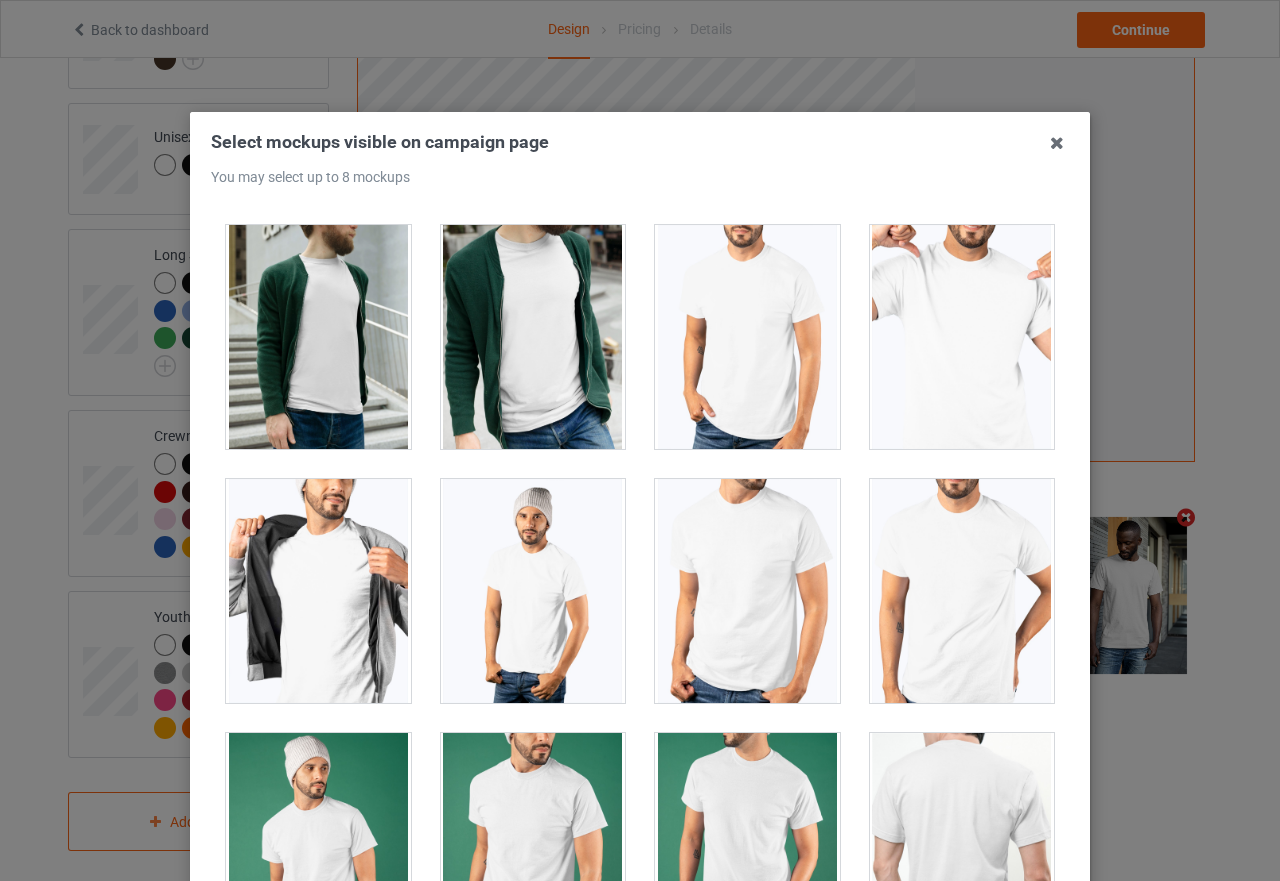 click at bounding box center [533, 591] 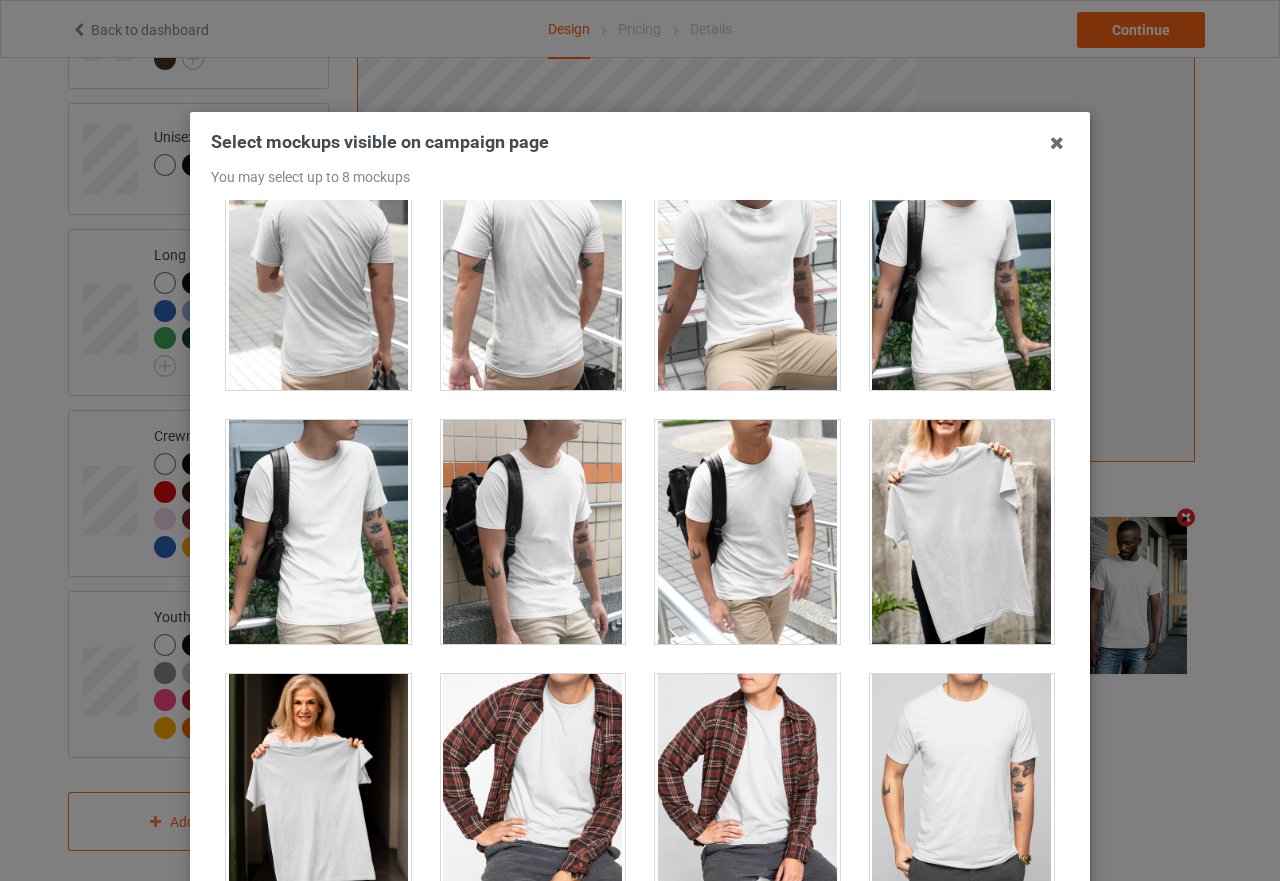scroll, scrollTop: 5200, scrollLeft: 0, axis: vertical 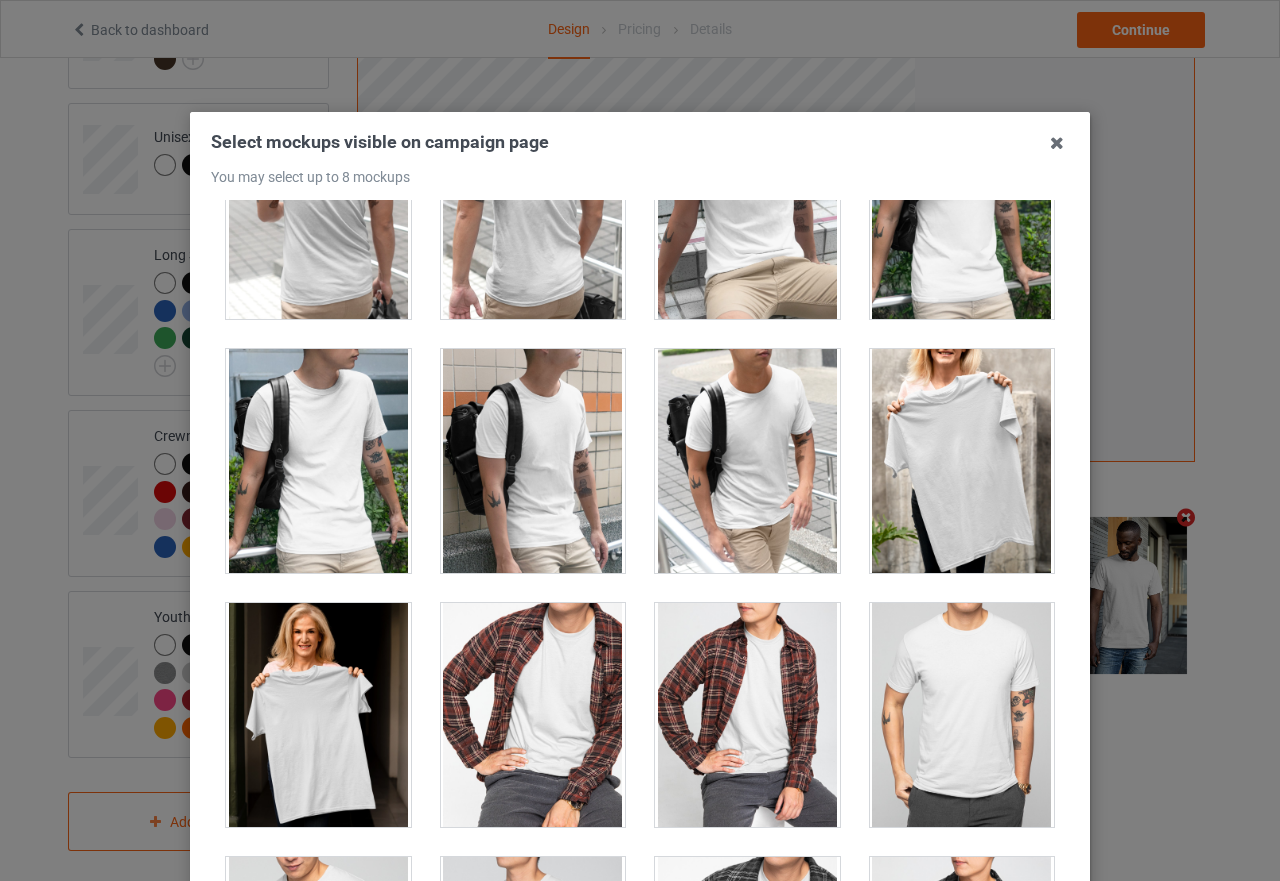 click at bounding box center (318, 461) 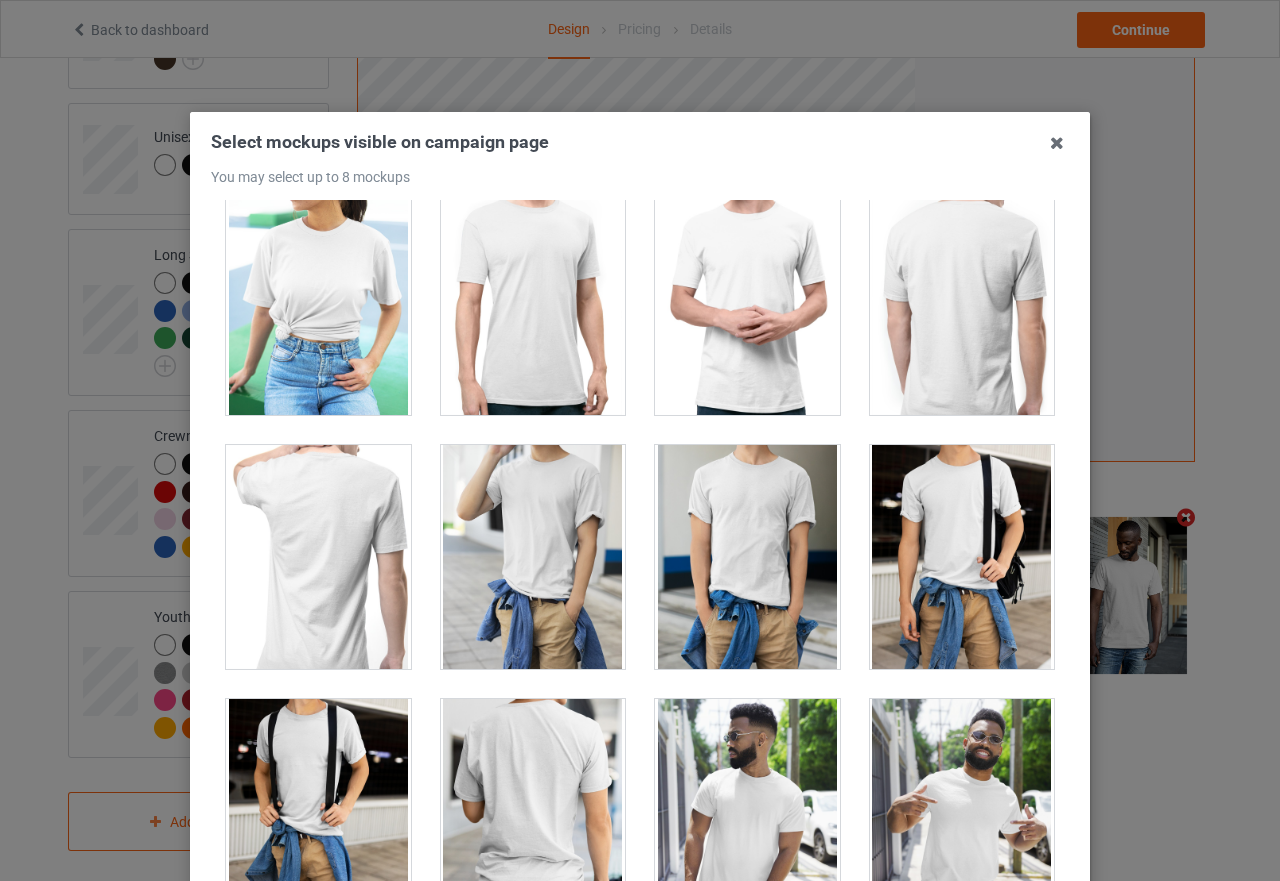 scroll, scrollTop: 11400, scrollLeft: 0, axis: vertical 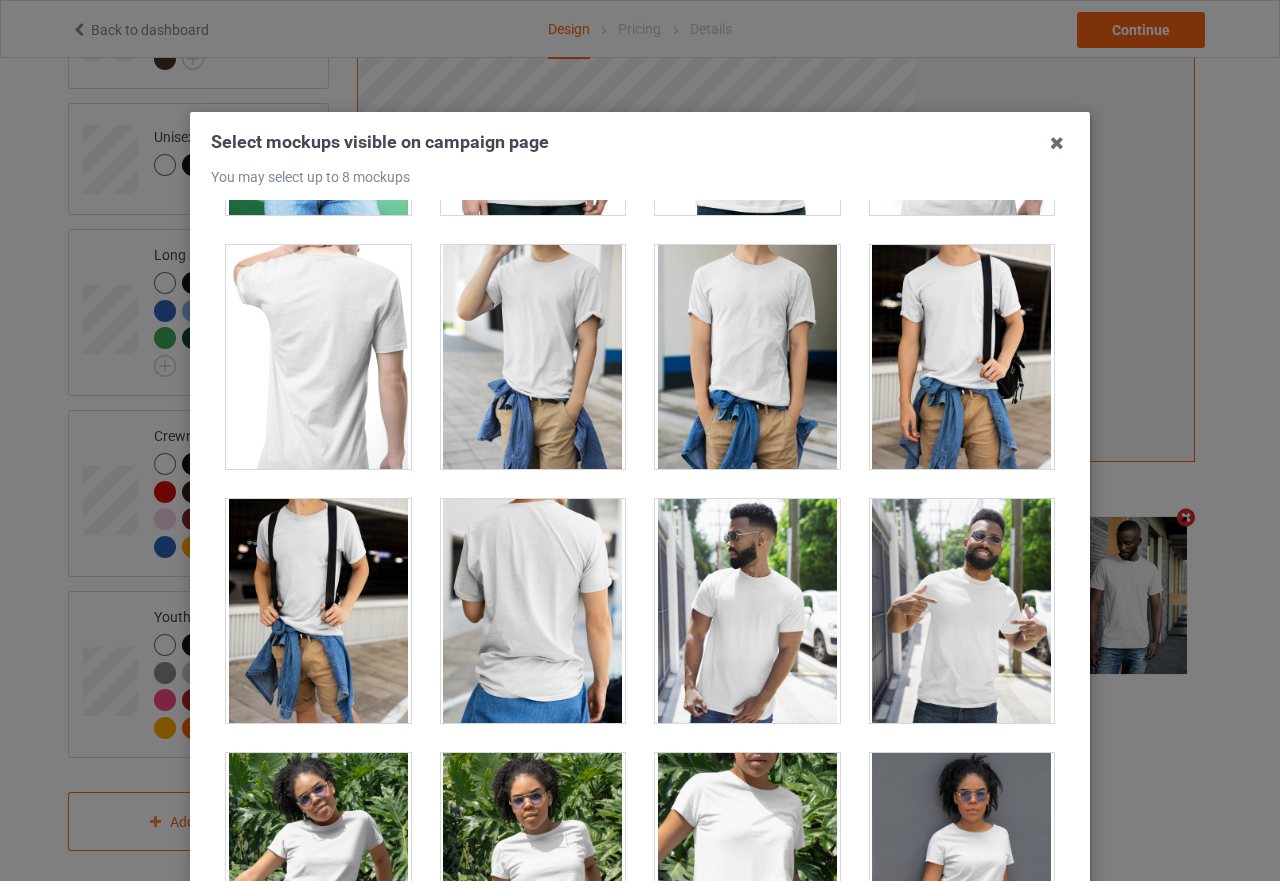 click at bounding box center (962, 611) 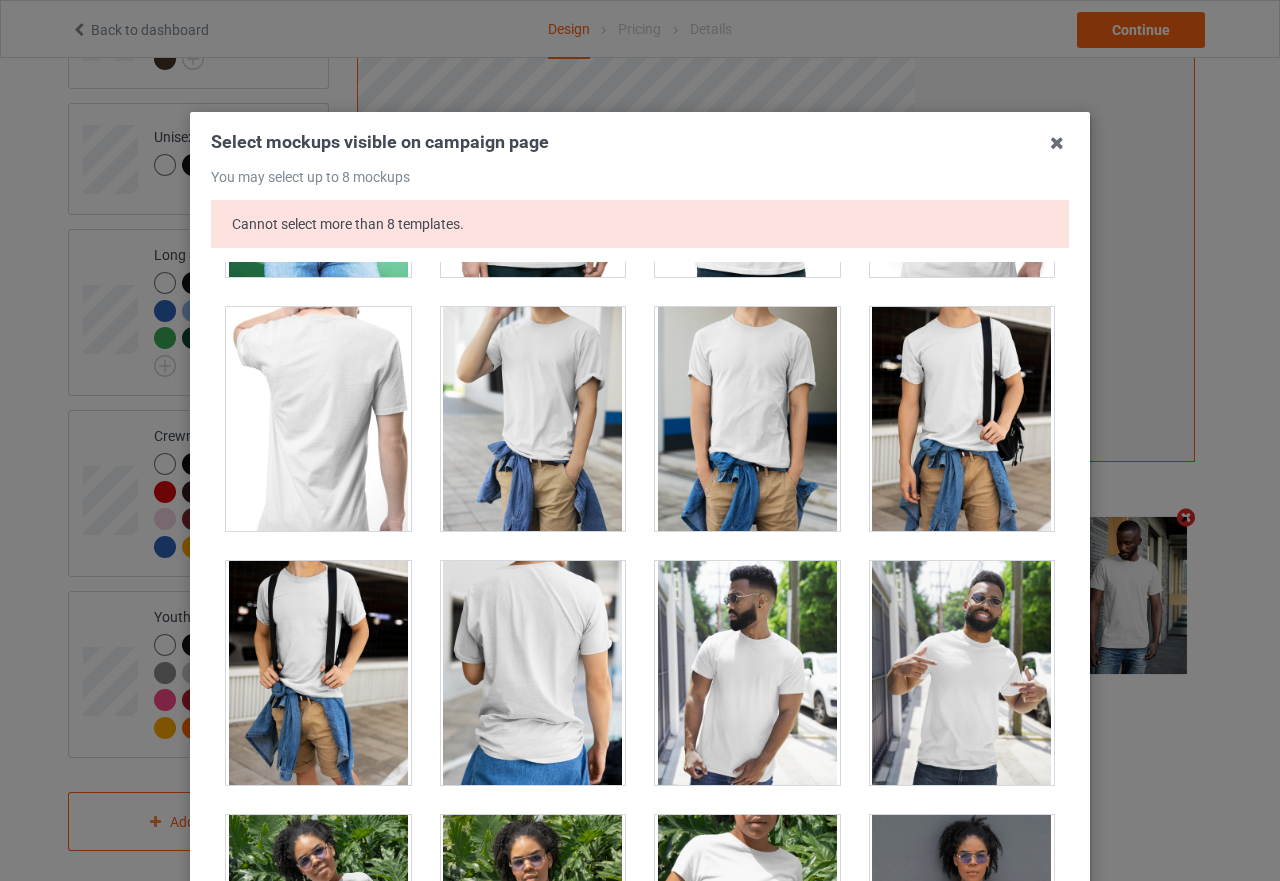 click at bounding box center [747, 673] 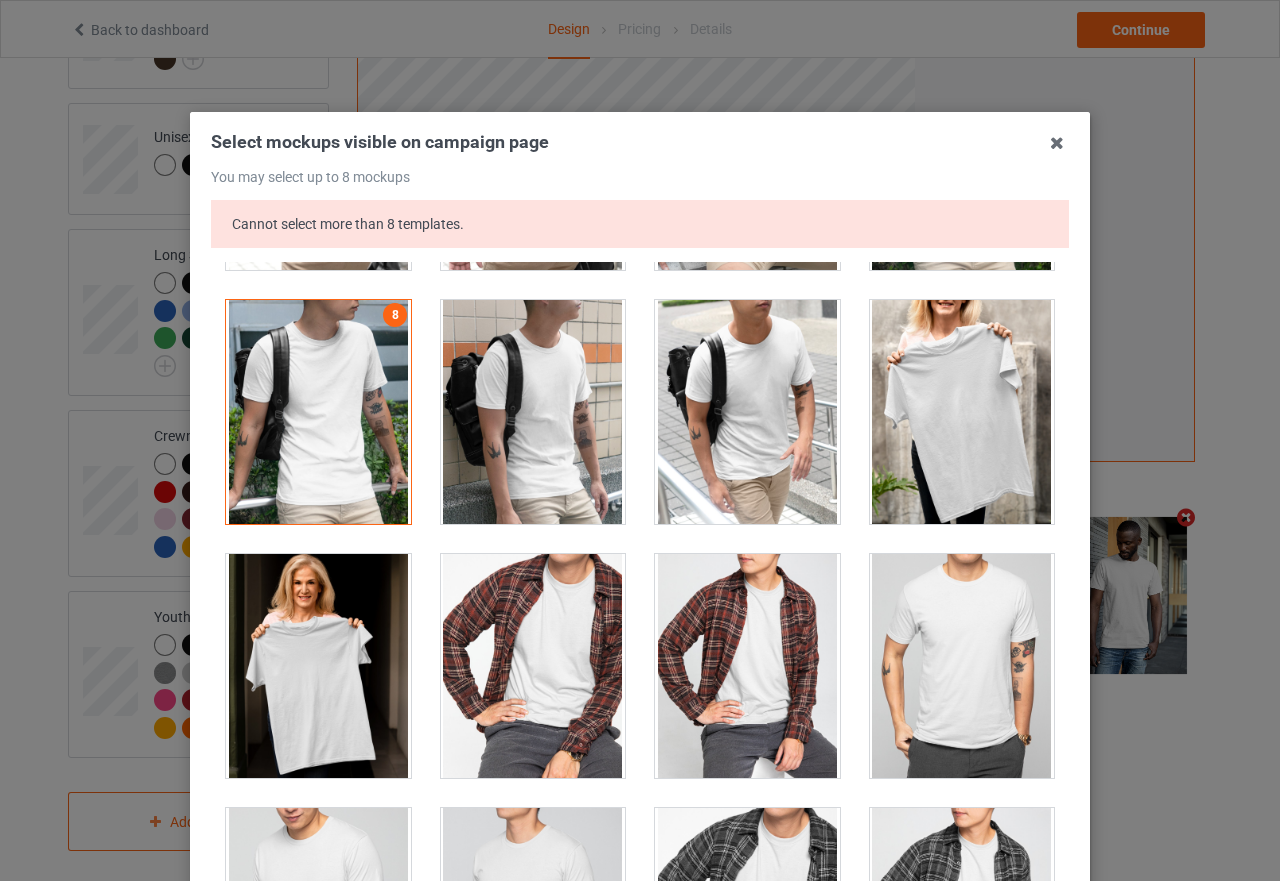 scroll, scrollTop: 5200, scrollLeft: 0, axis: vertical 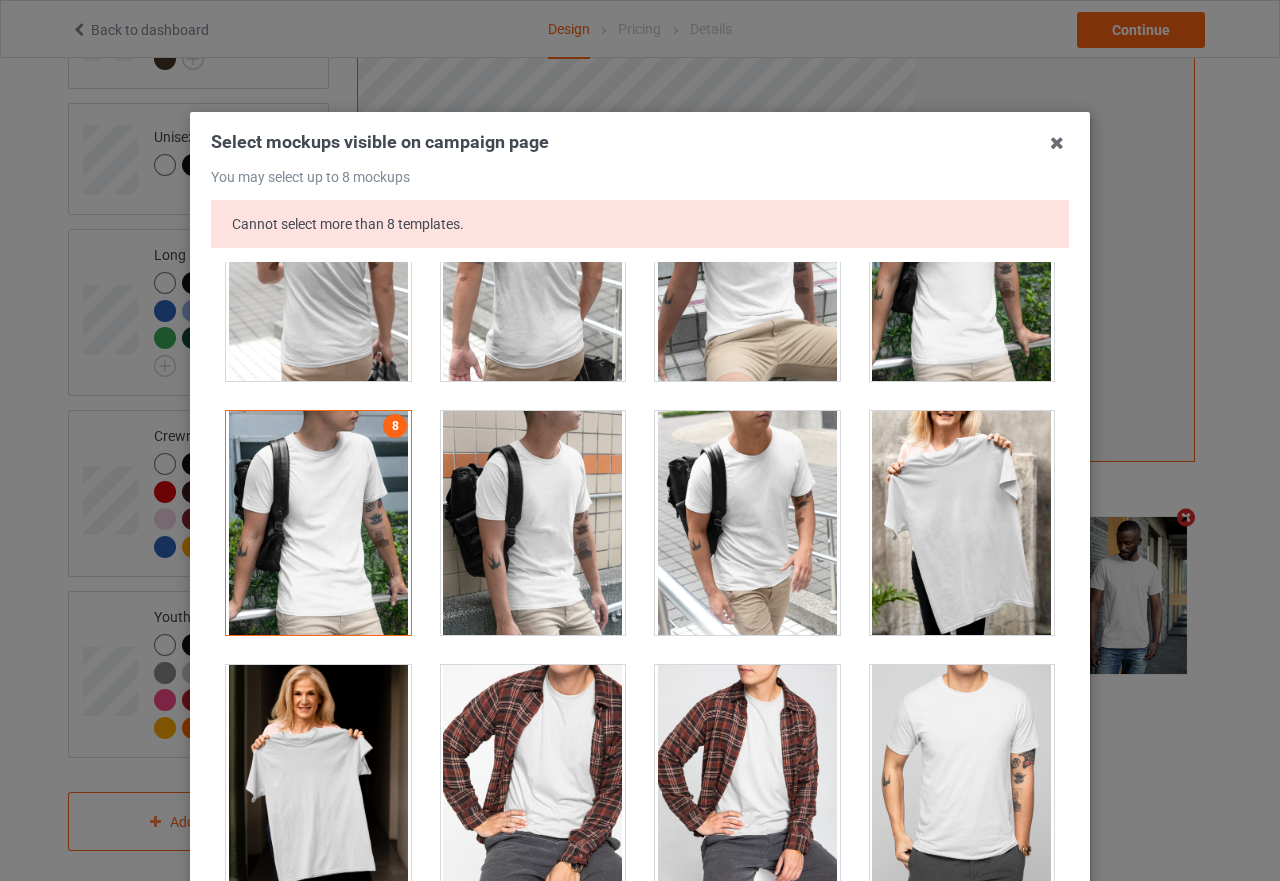 click at bounding box center [318, 523] 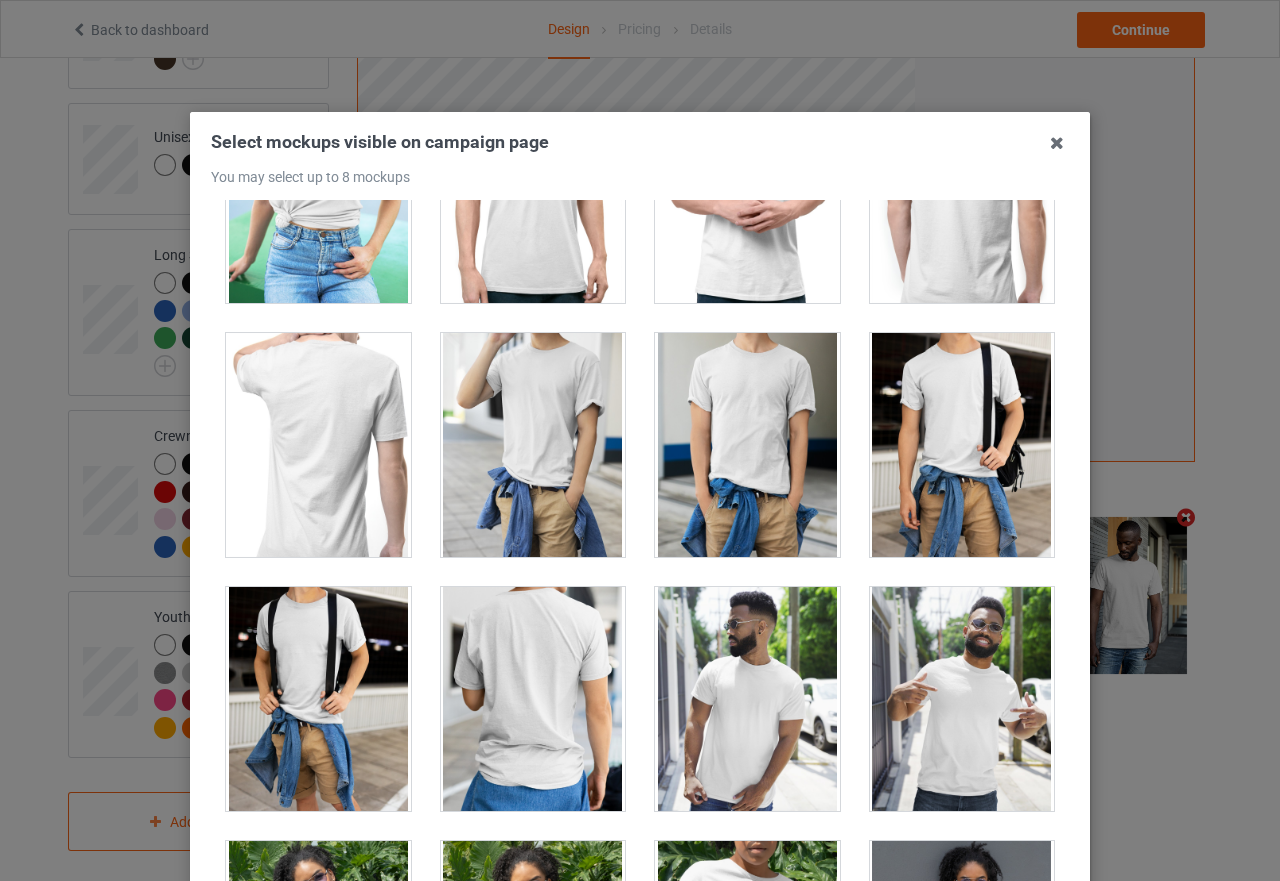 scroll, scrollTop: 11500, scrollLeft: 0, axis: vertical 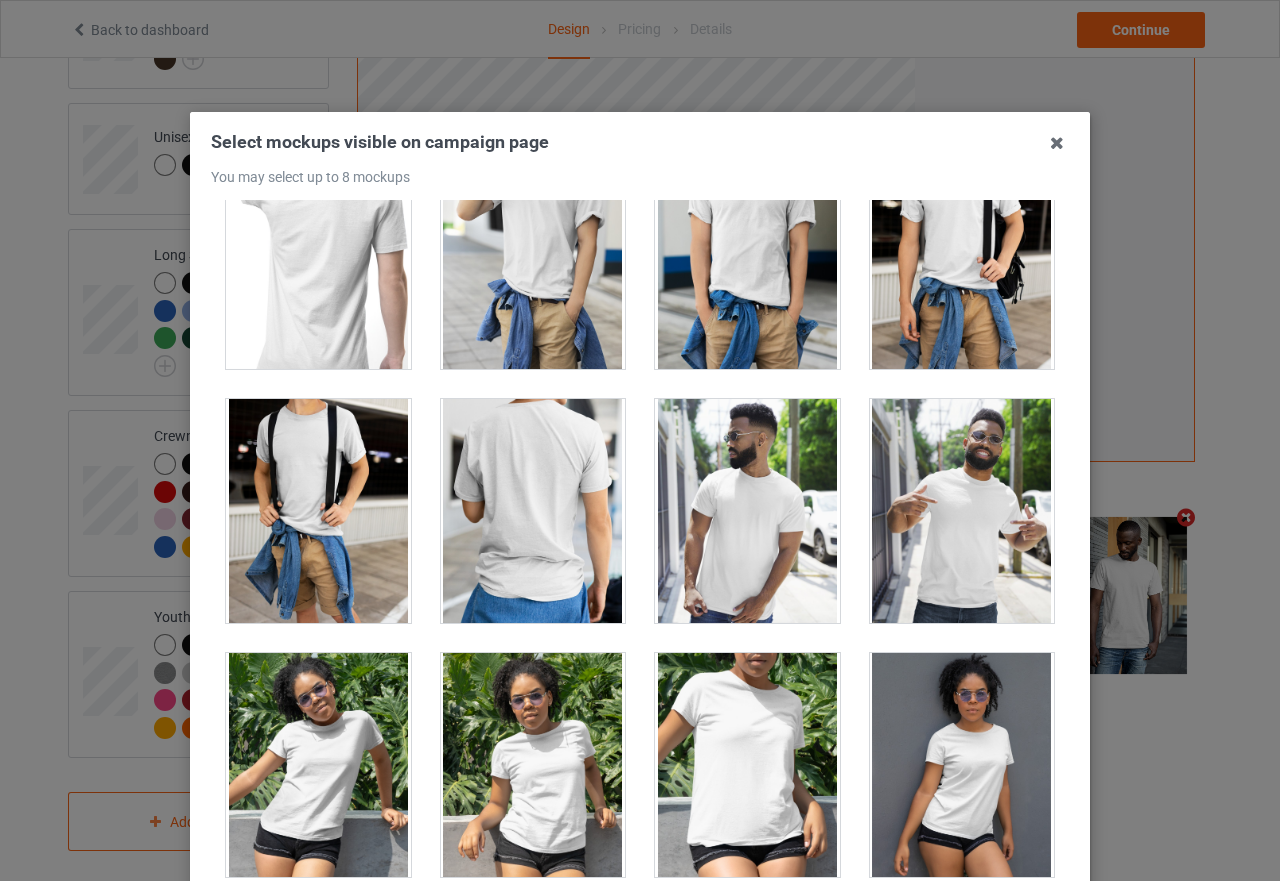 click at bounding box center [962, 511] 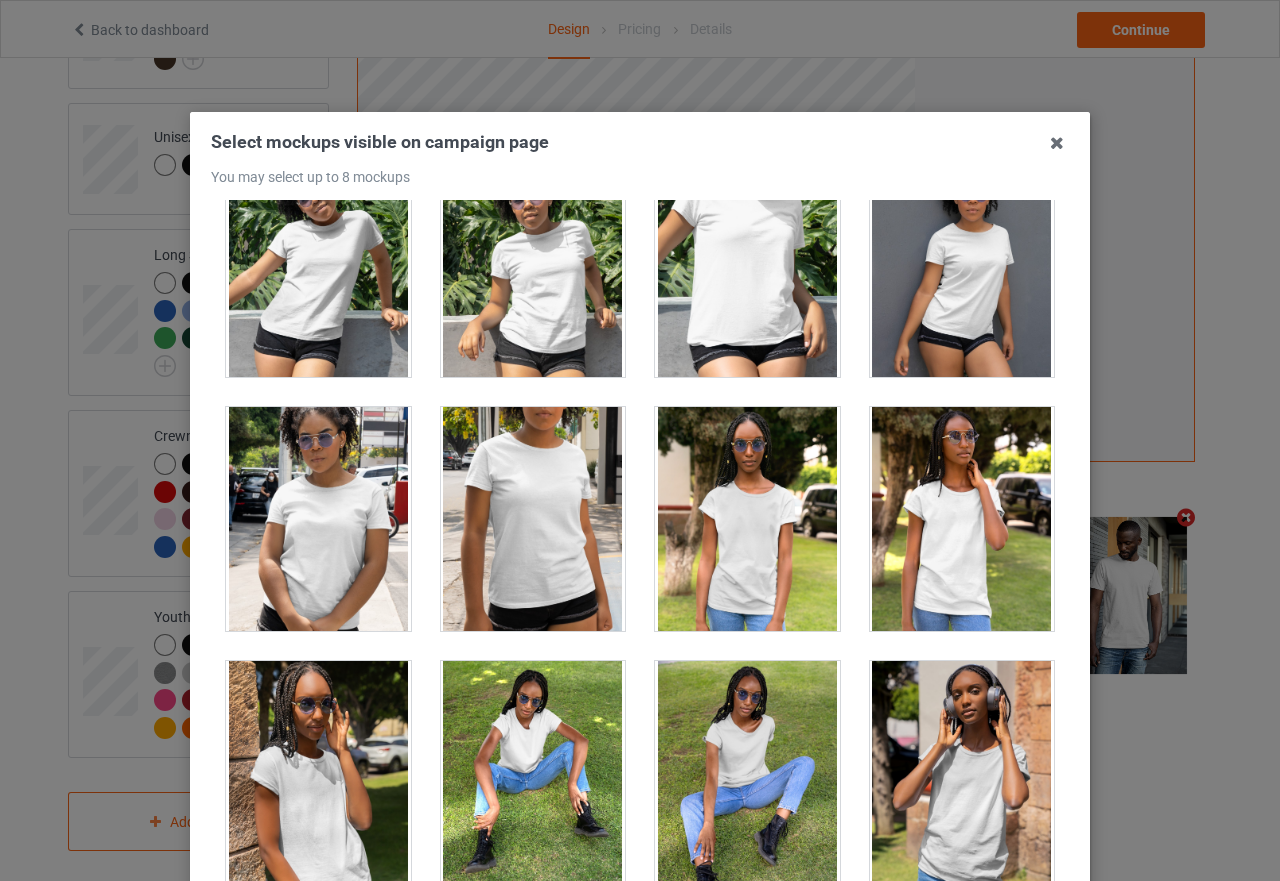 scroll, scrollTop: 12500, scrollLeft: 0, axis: vertical 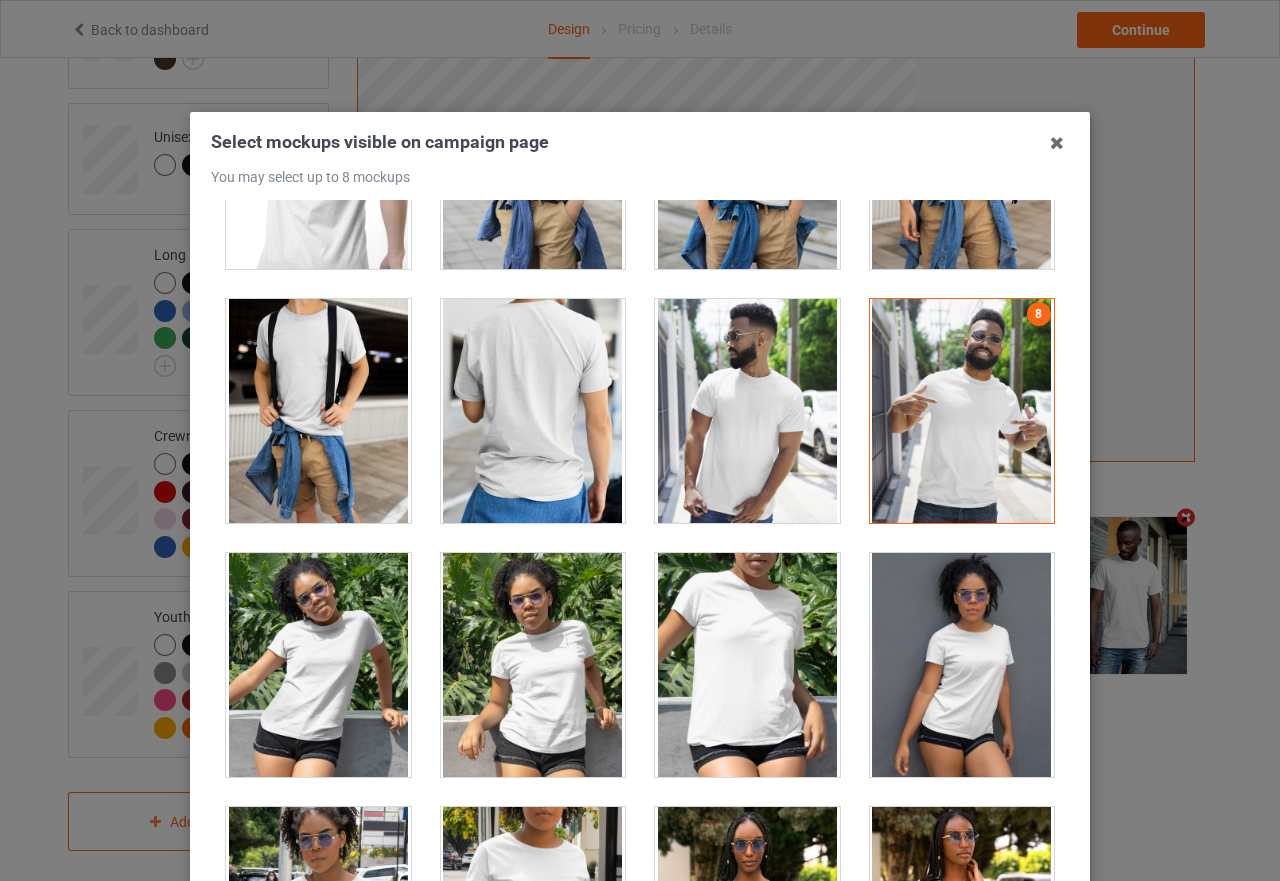 click at bounding box center (962, 411) 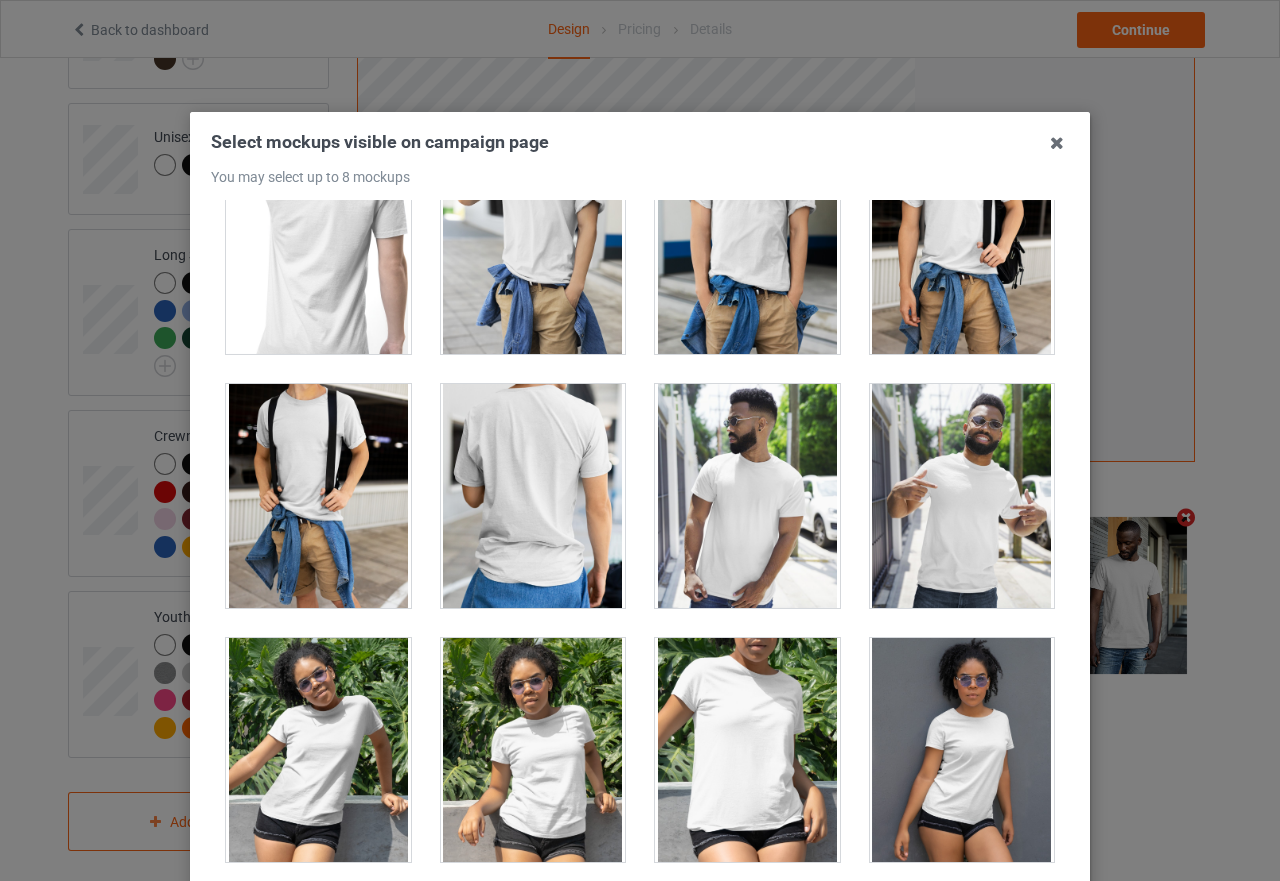 scroll, scrollTop: 11400, scrollLeft: 0, axis: vertical 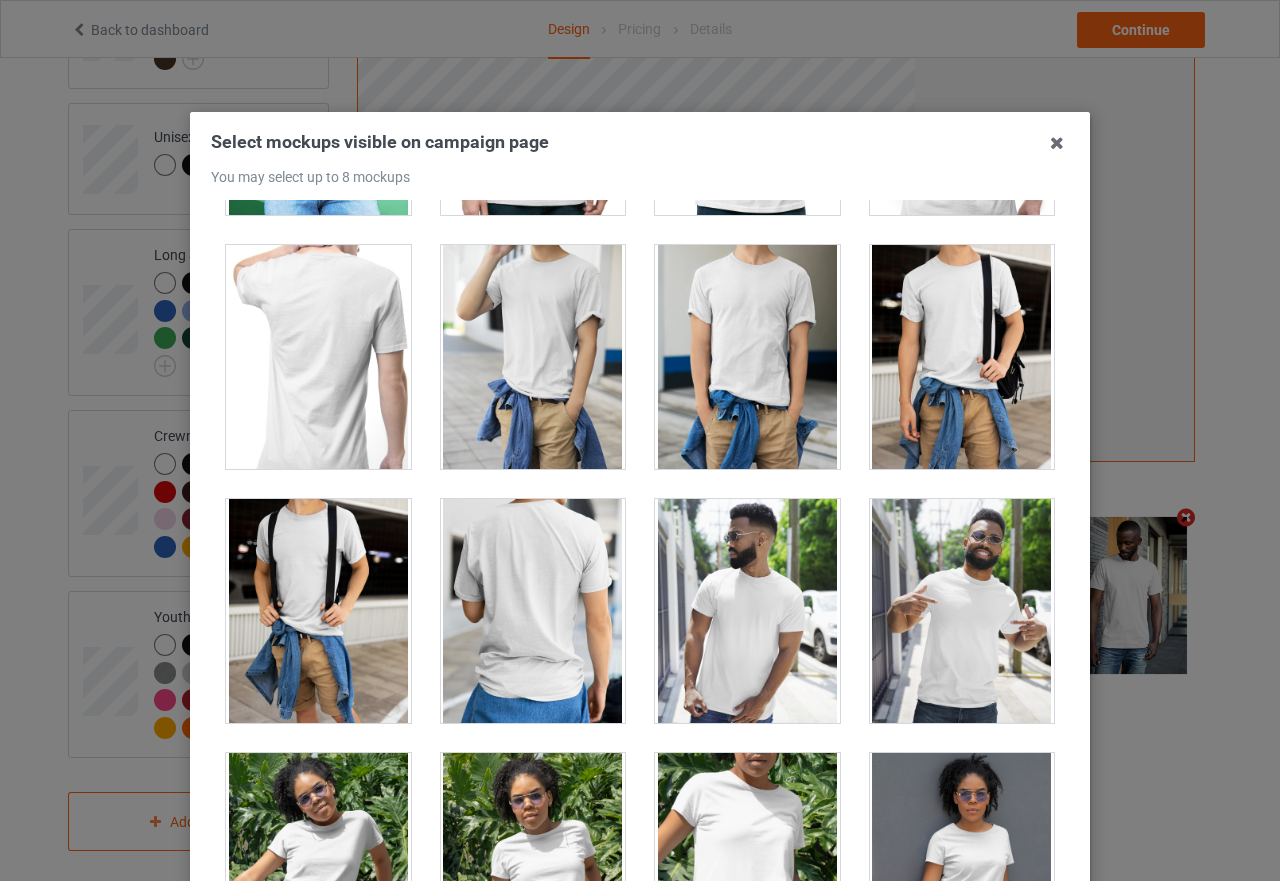 click at bounding box center [962, 611] 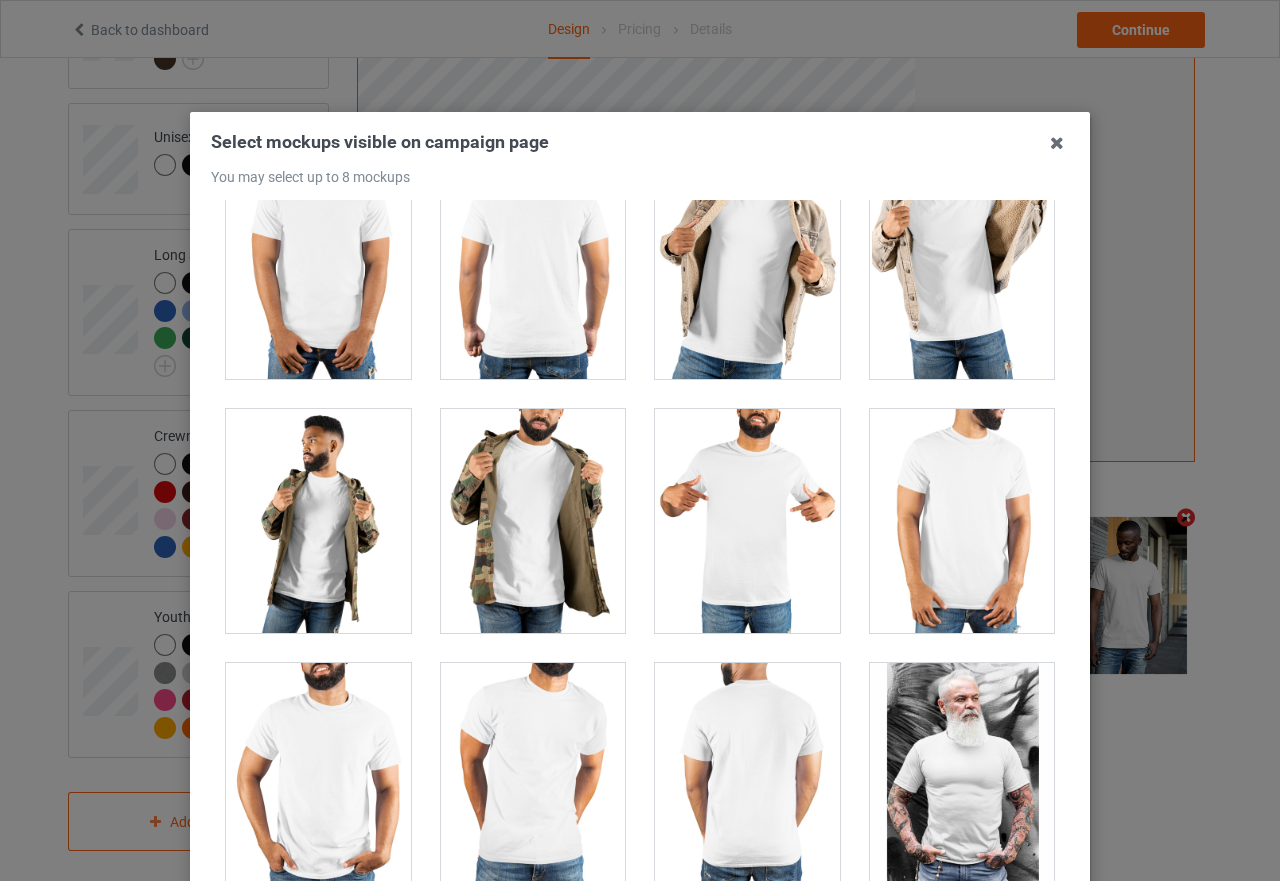 scroll, scrollTop: 15800, scrollLeft: 0, axis: vertical 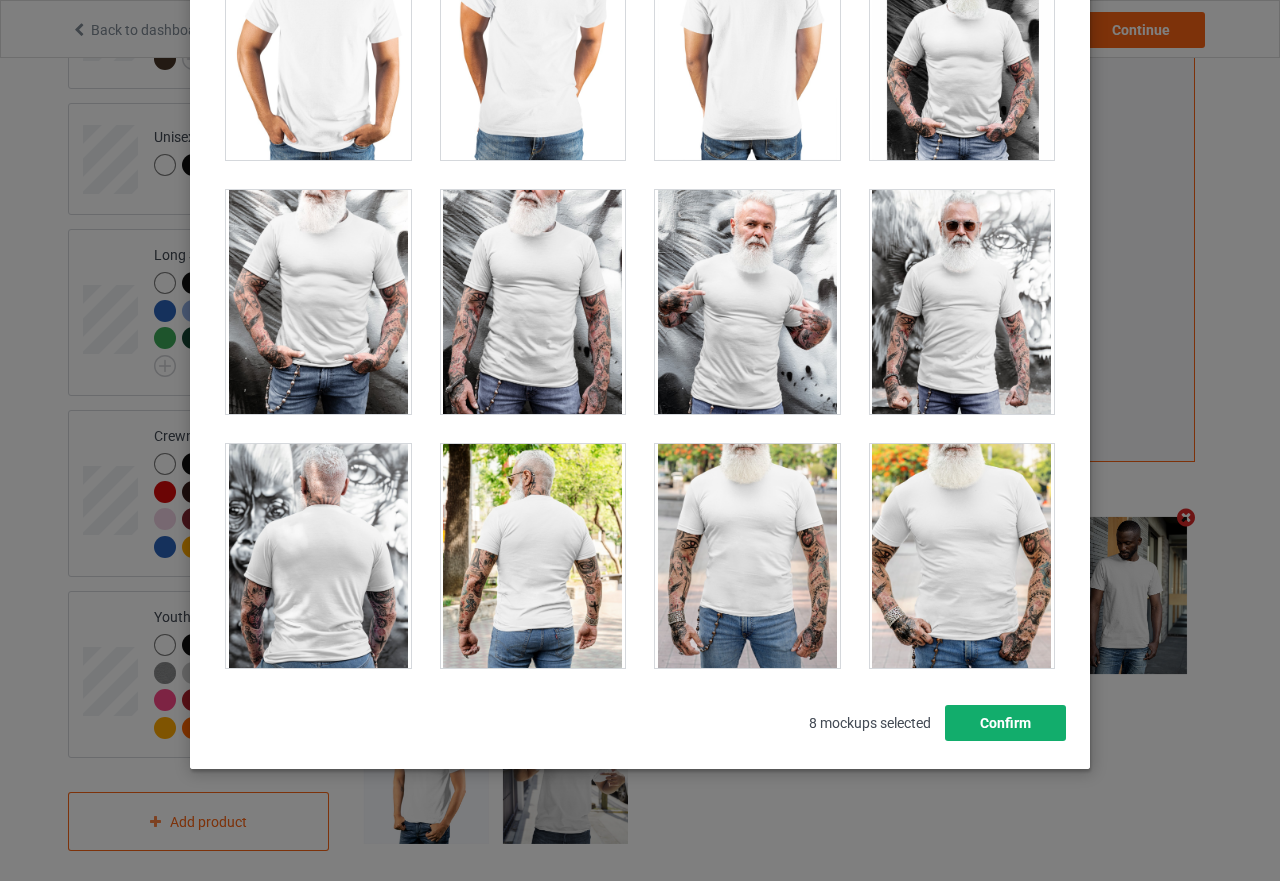 click on "Confirm" at bounding box center [1005, 723] 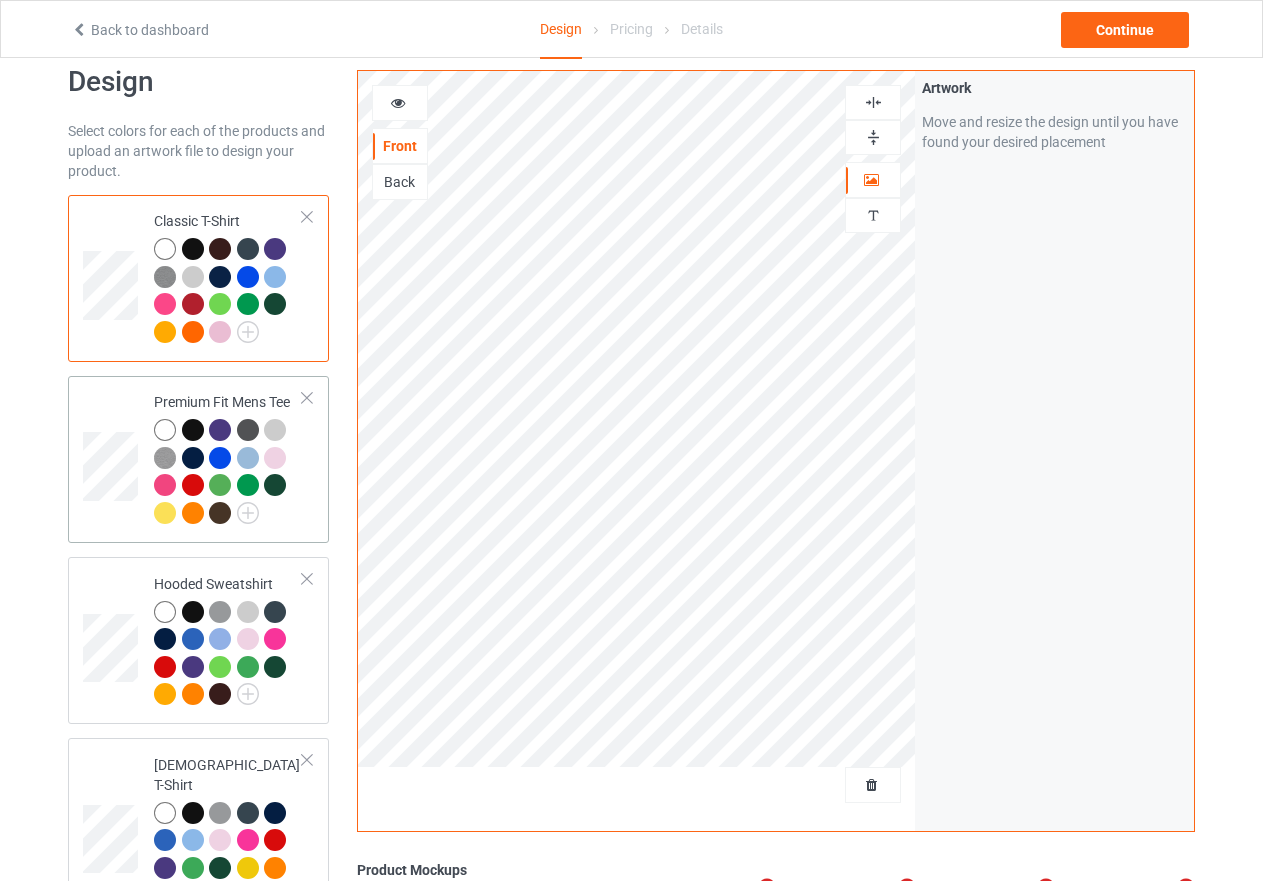 scroll, scrollTop: 0, scrollLeft: 0, axis: both 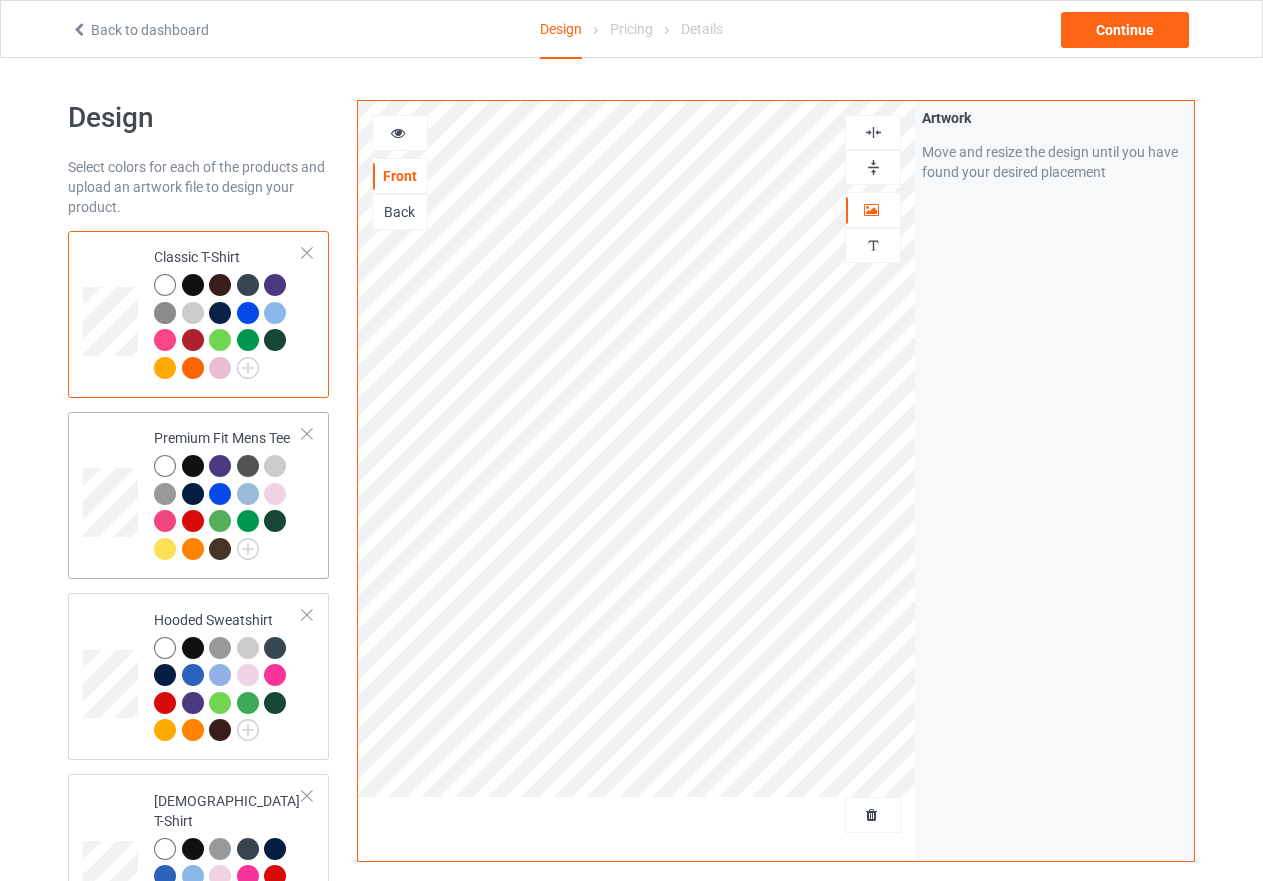 click at bounding box center [228, 510] 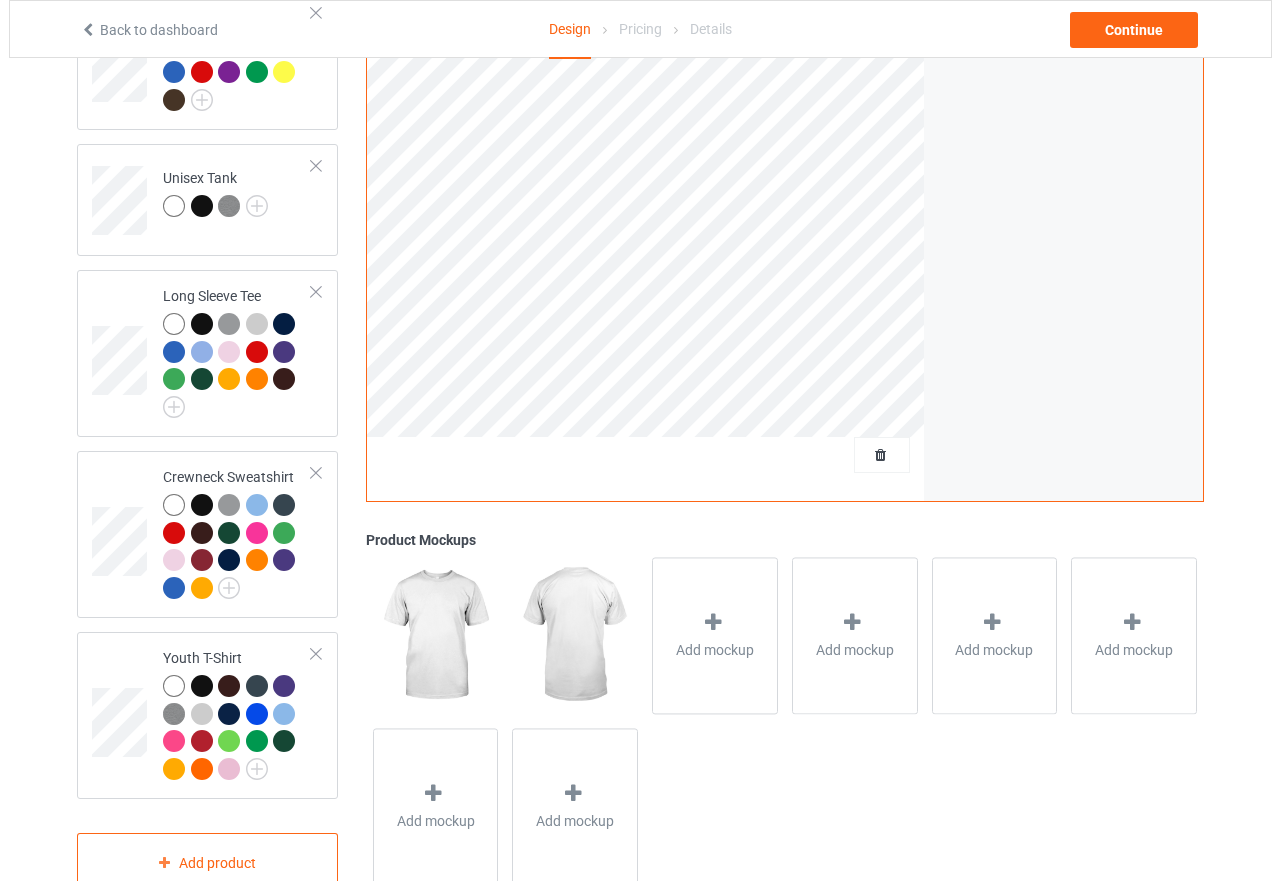 scroll, scrollTop: 1026, scrollLeft: 0, axis: vertical 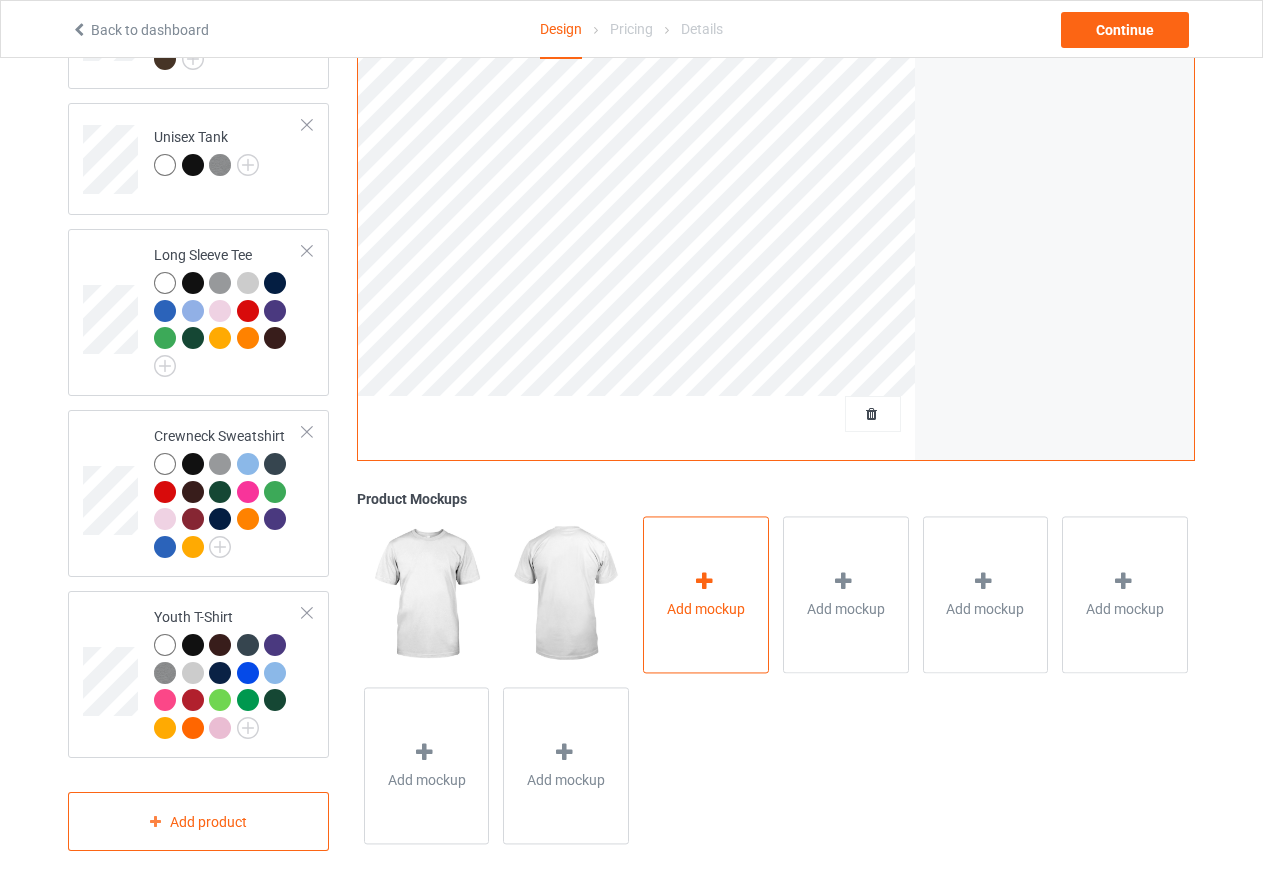 click at bounding box center (704, 581) 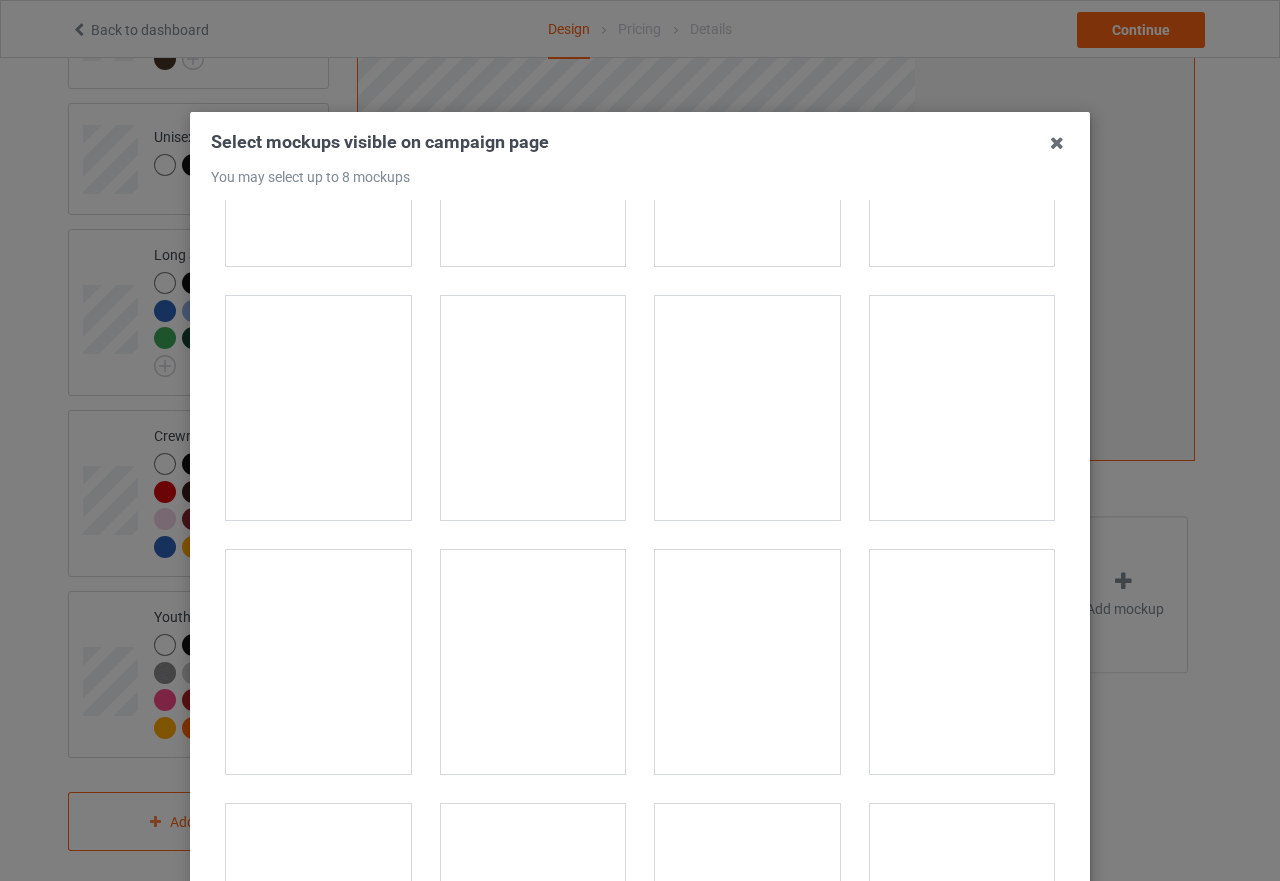 scroll, scrollTop: 1200, scrollLeft: 0, axis: vertical 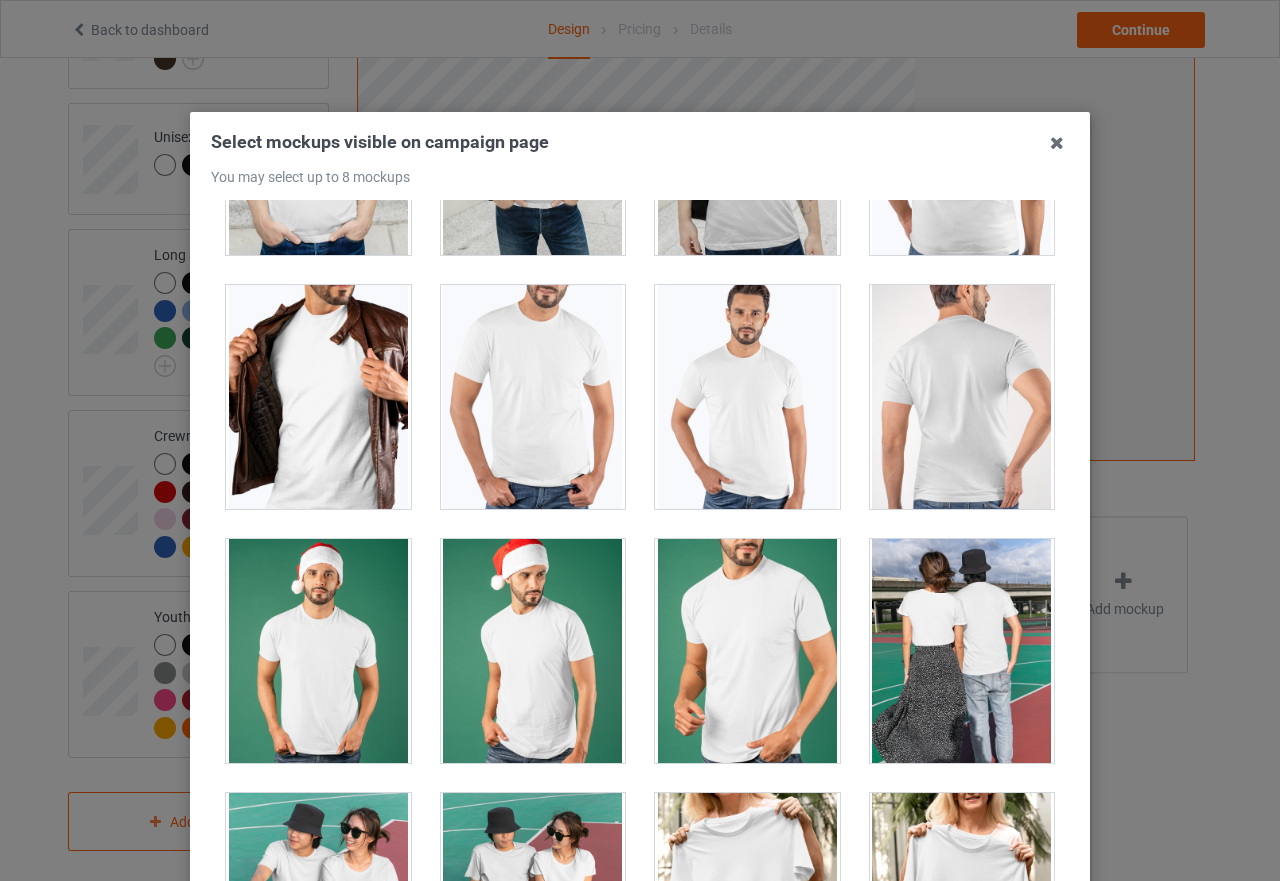 click at bounding box center (747, 397) 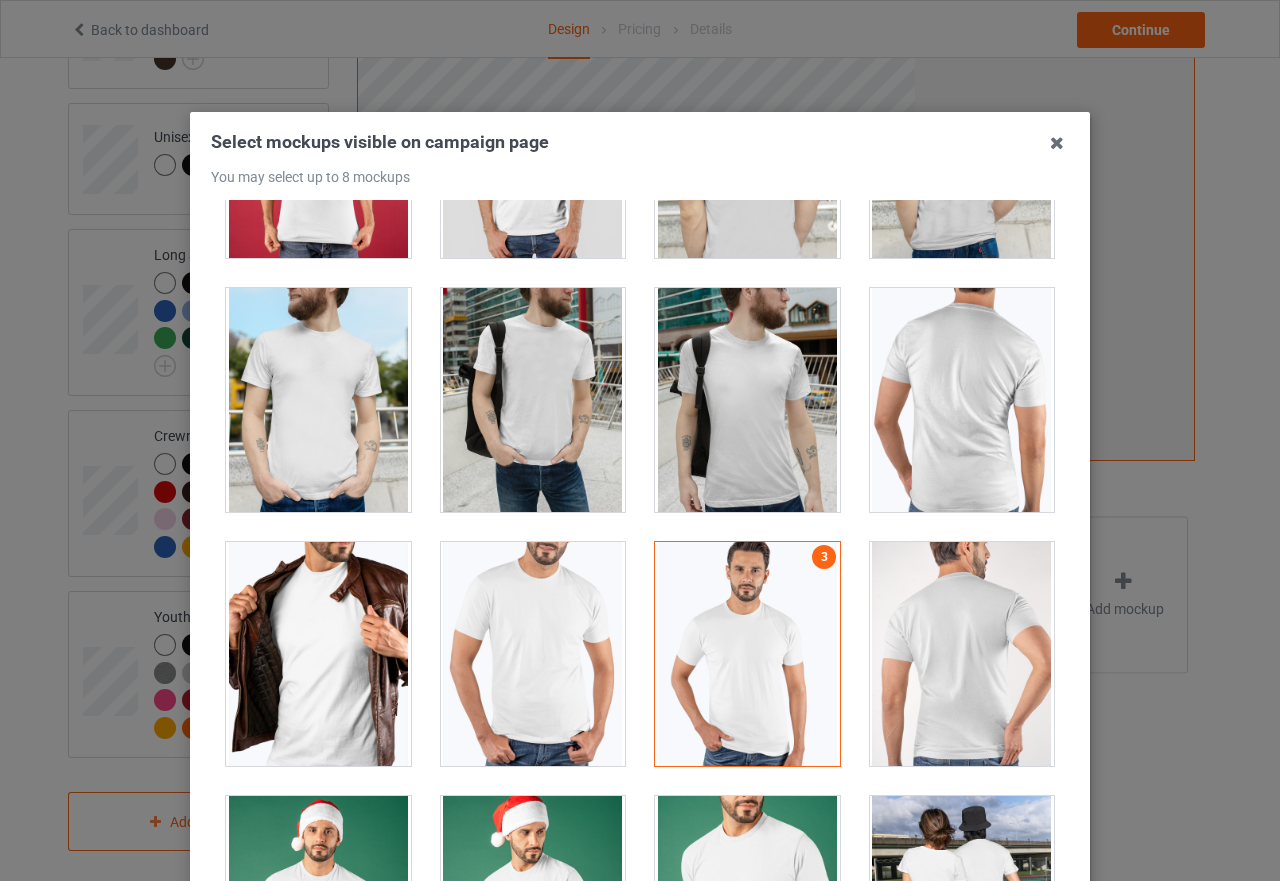 scroll, scrollTop: 900, scrollLeft: 0, axis: vertical 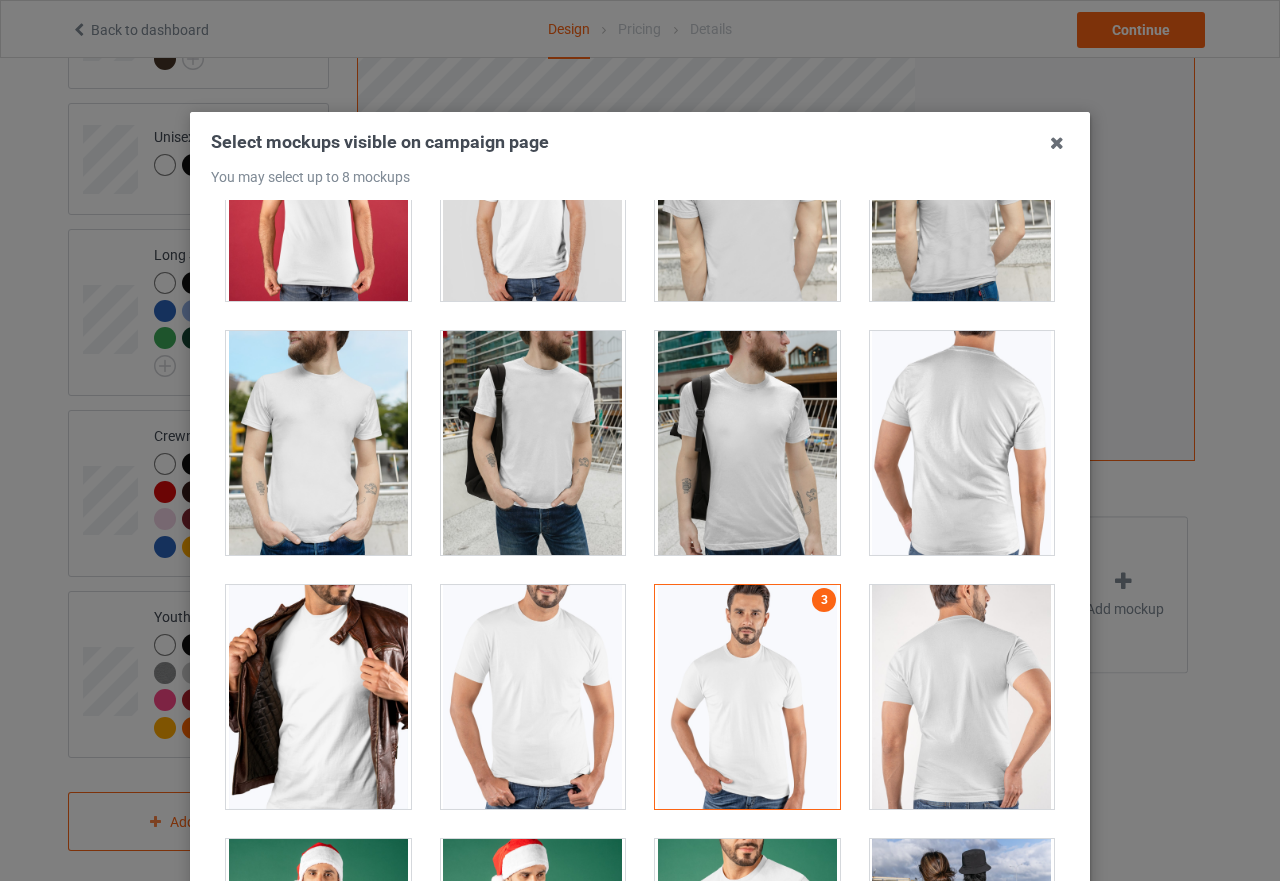 click at bounding box center (533, 697) 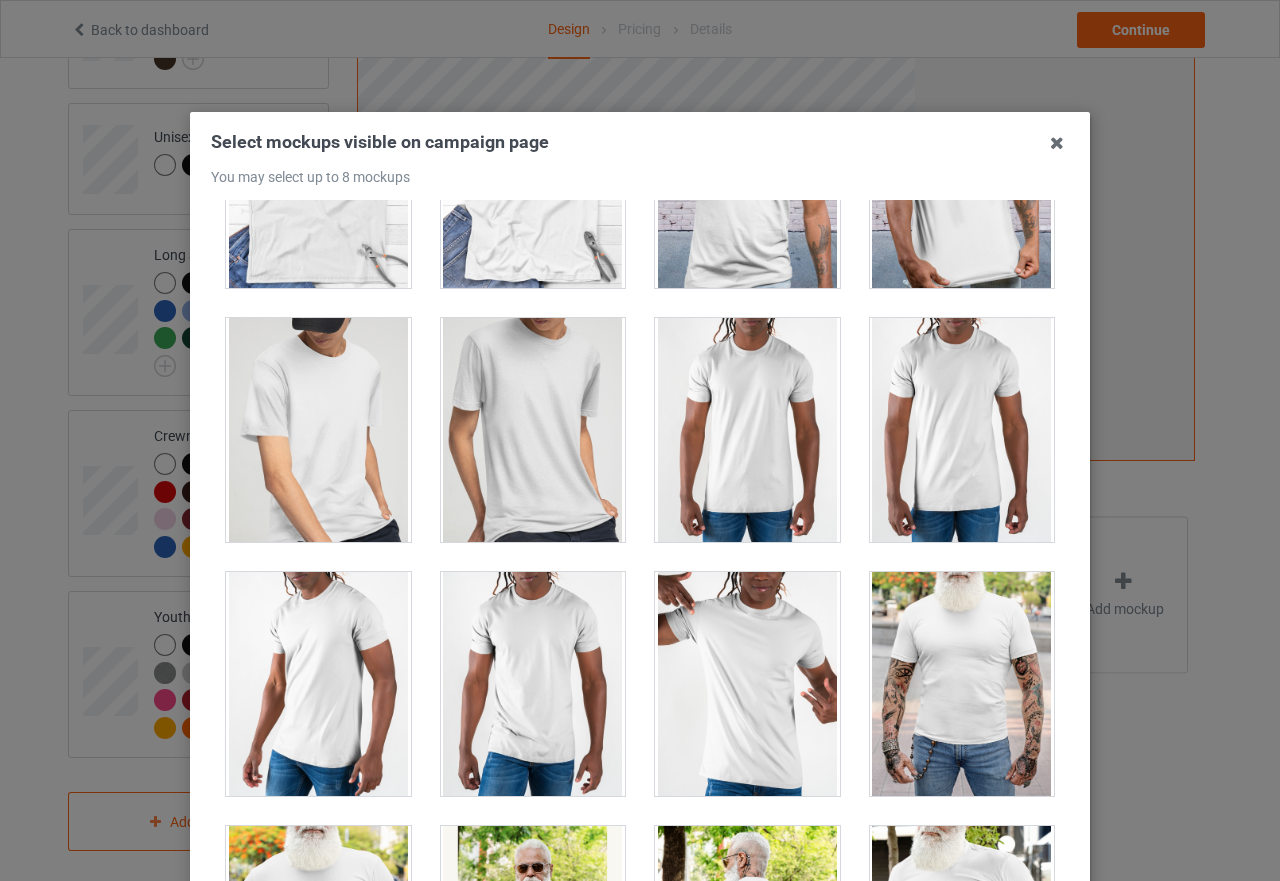 scroll, scrollTop: 3200, scrollLeft: 0, axis: vertical 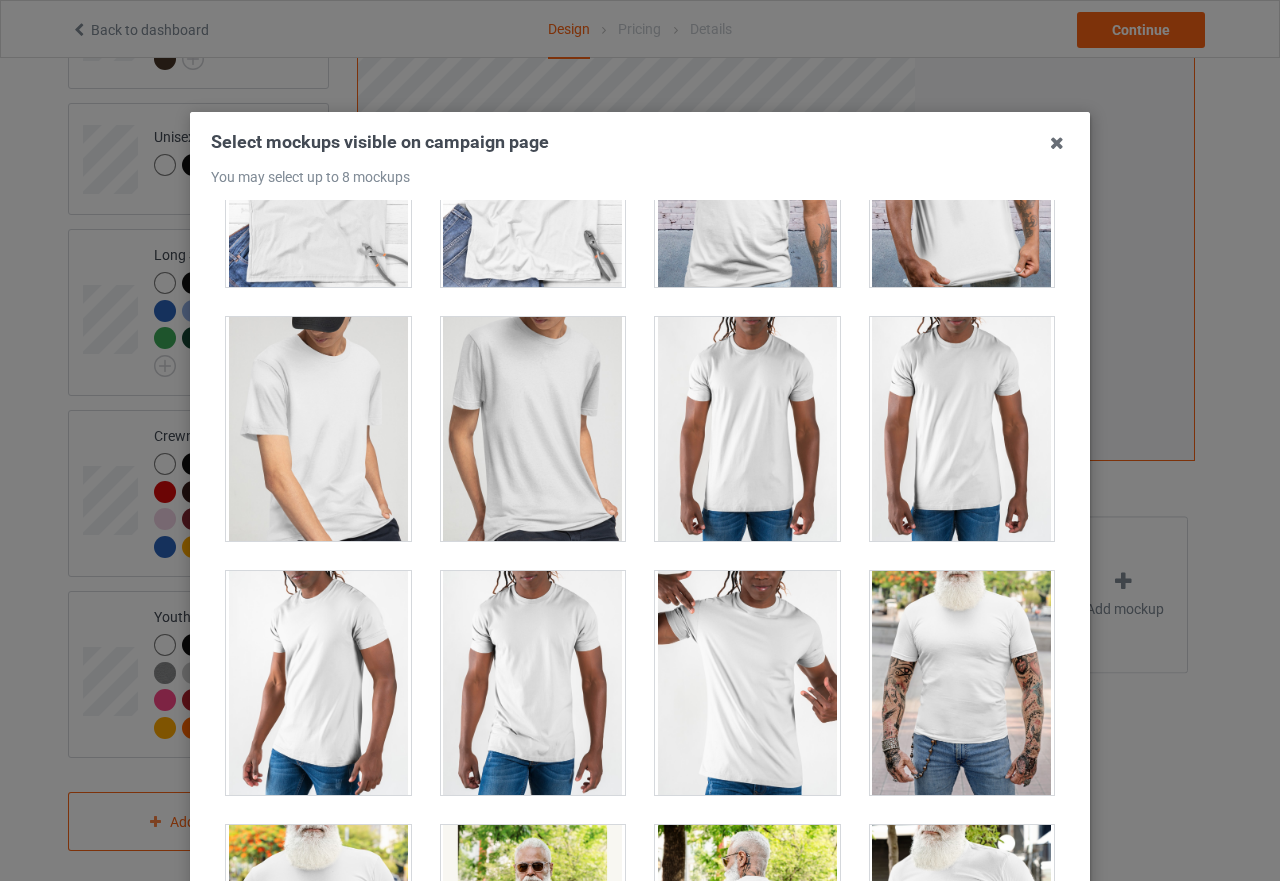 click at bounding box center [747, 429] 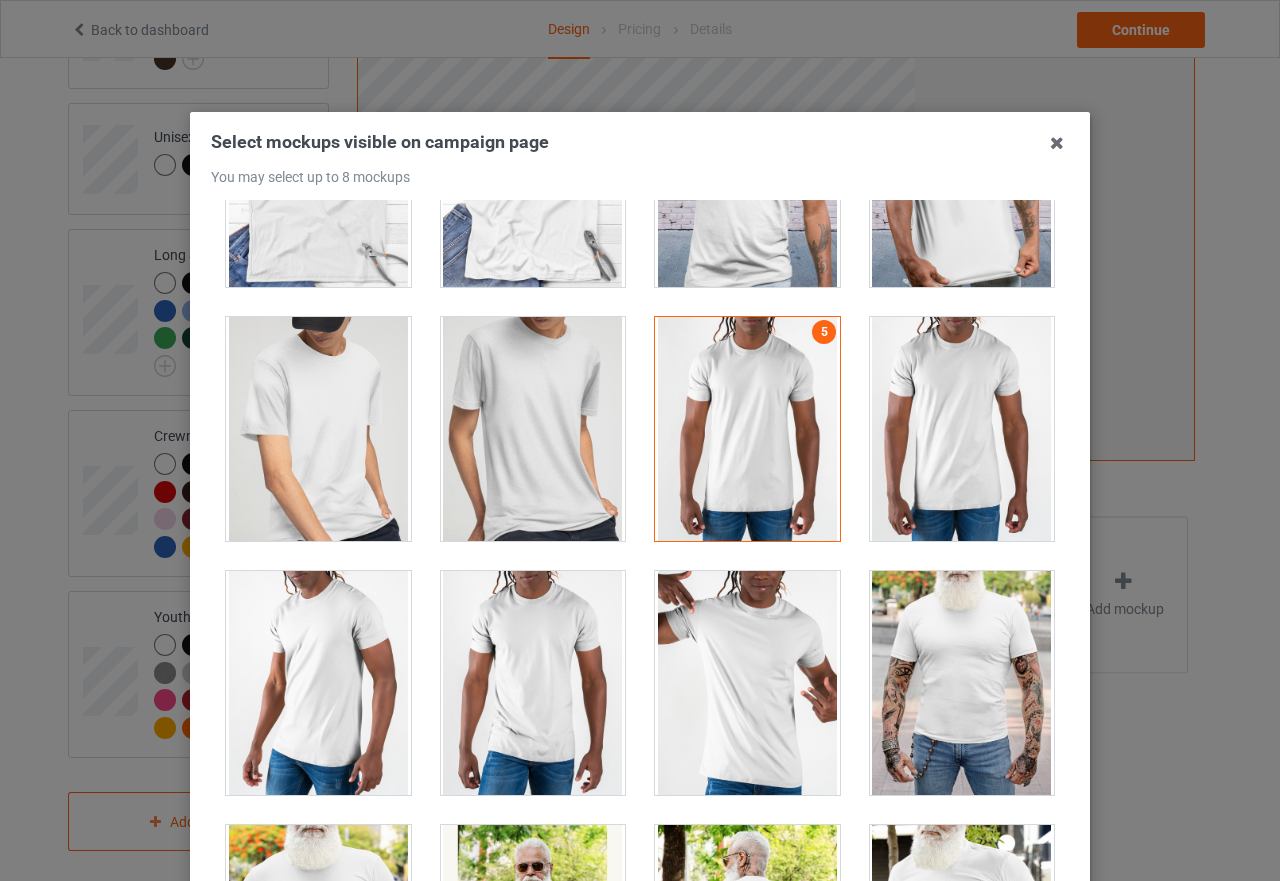 click at bounding box center (747, 429) 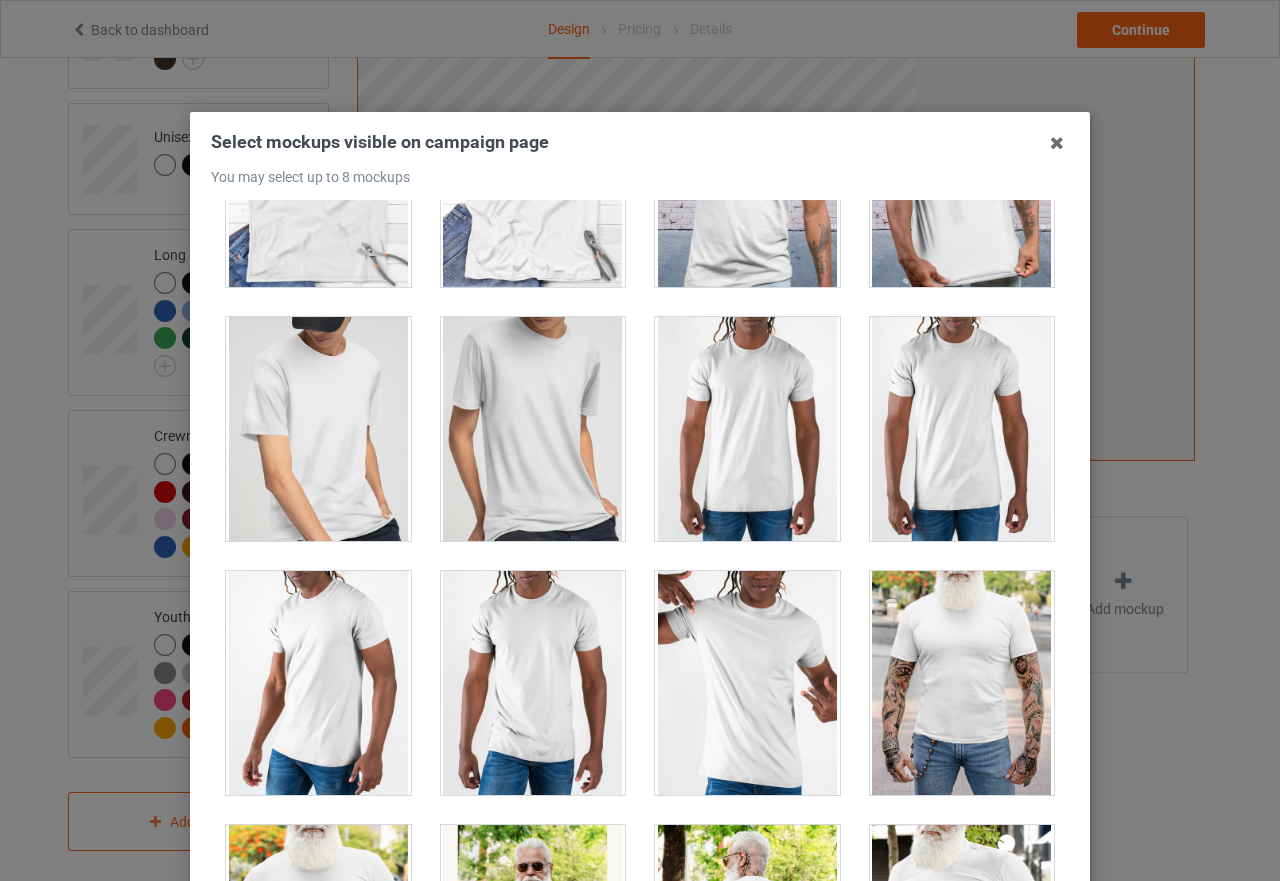 click at bounding box center [533, 683] 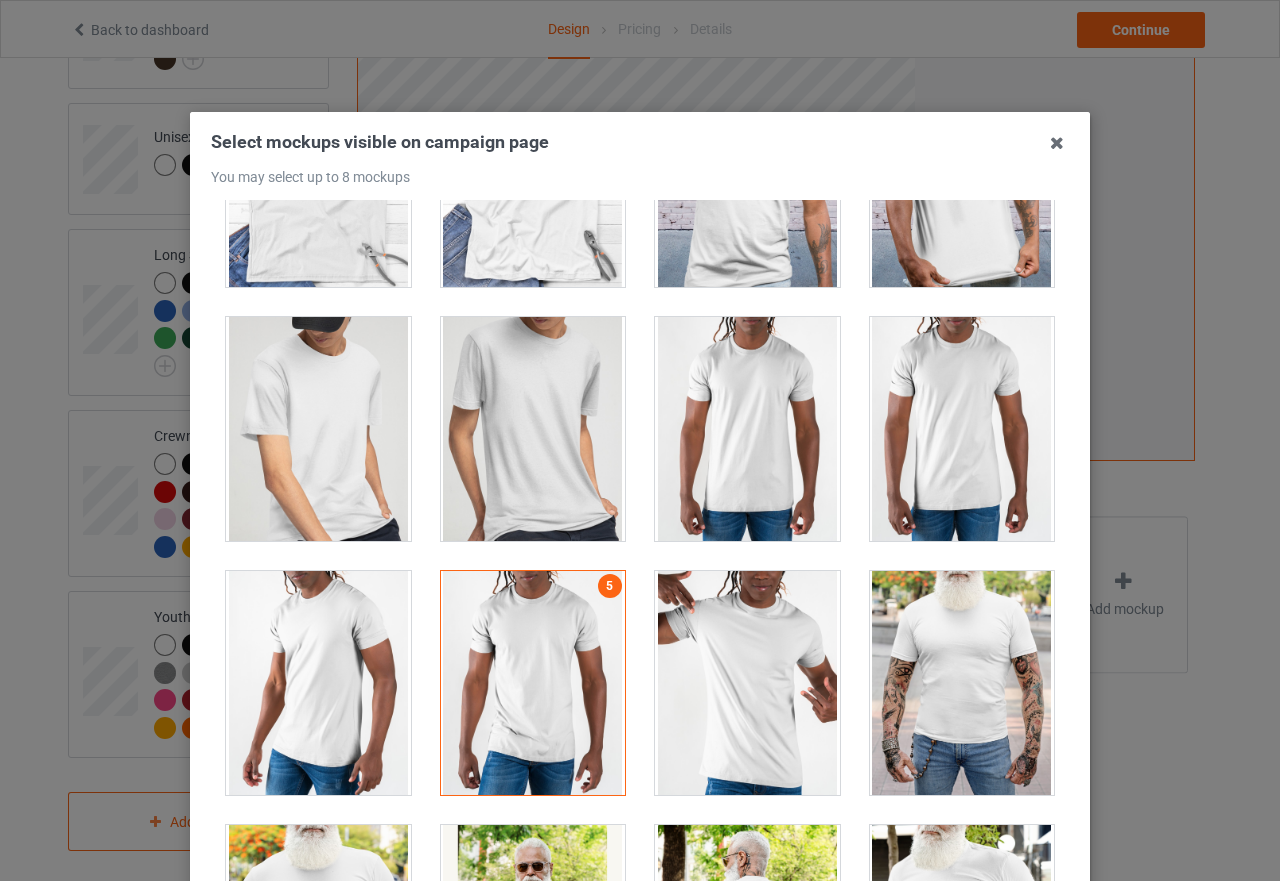 click at bounding box center [747, 683] 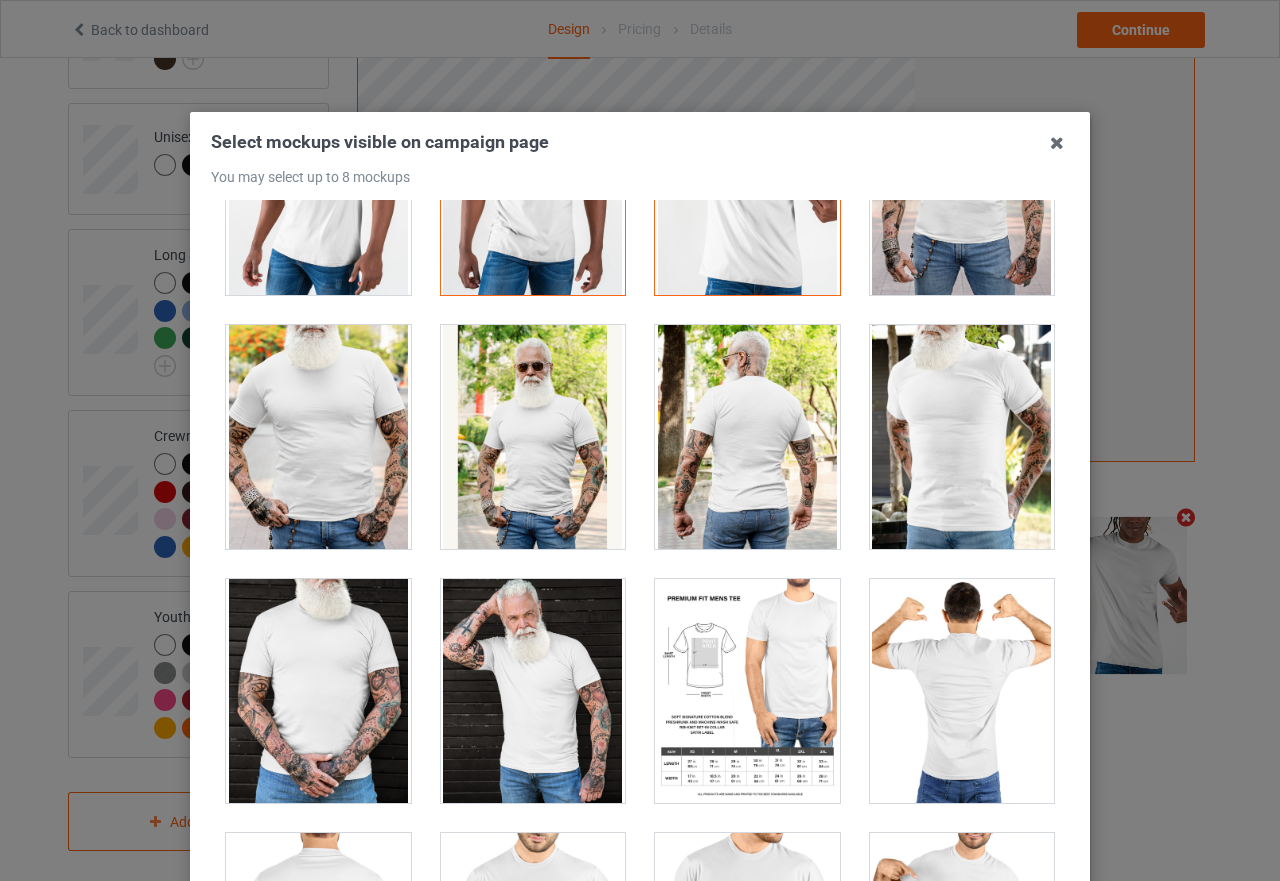scroll, scrollTop: 4100, scrollLeft: 0, axis: vertical 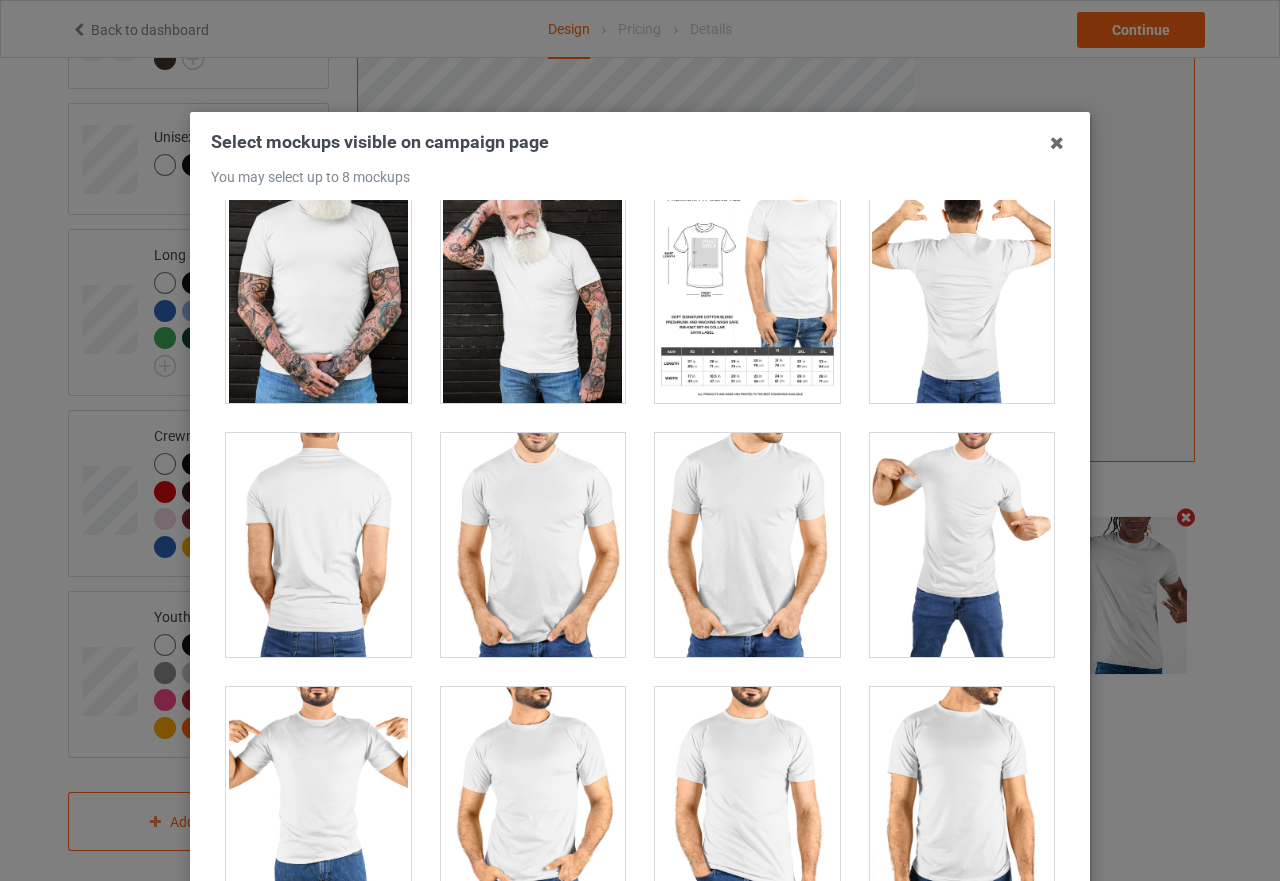 click at bounding box center (962, 545) 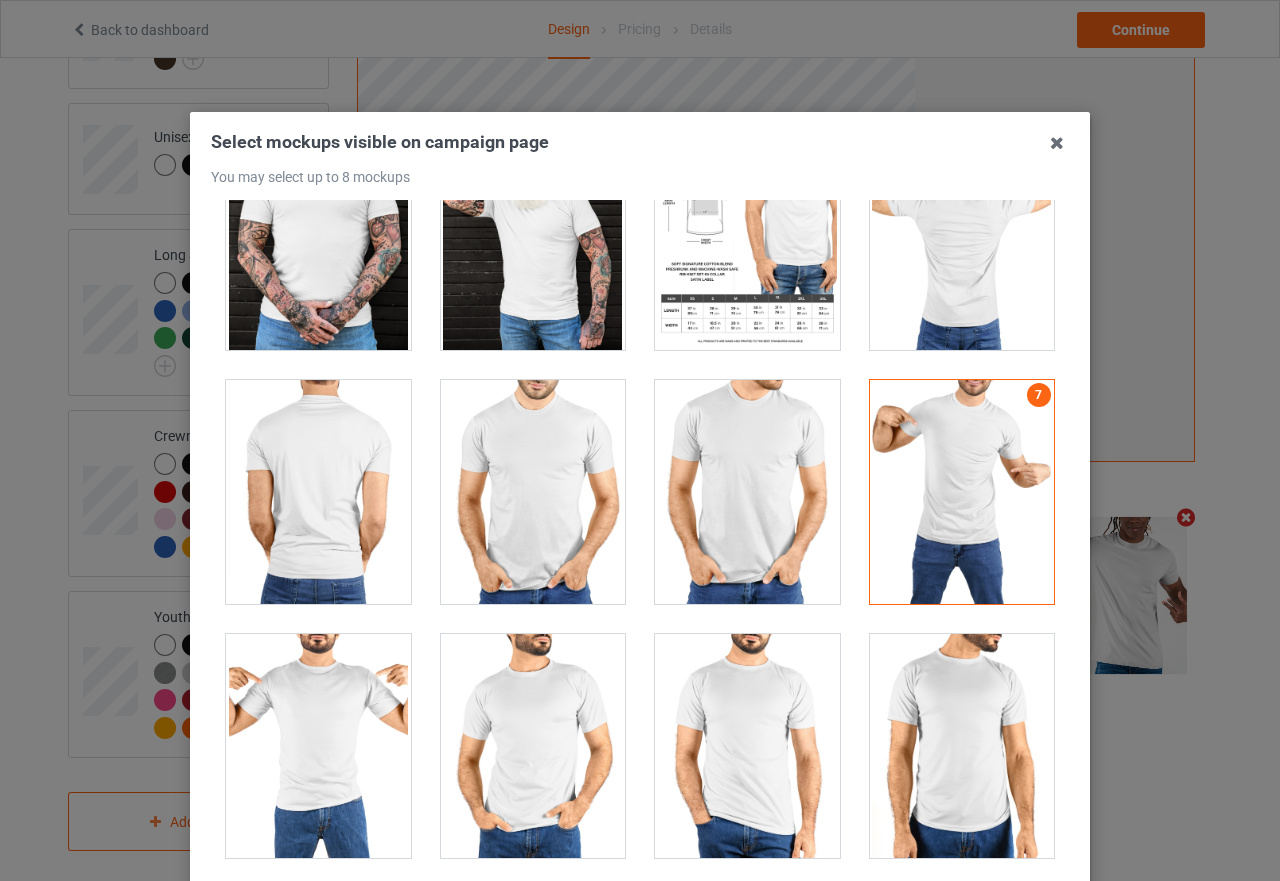 scroll, scrollTop: 4400, scrollLeft: 0, axis: vertical 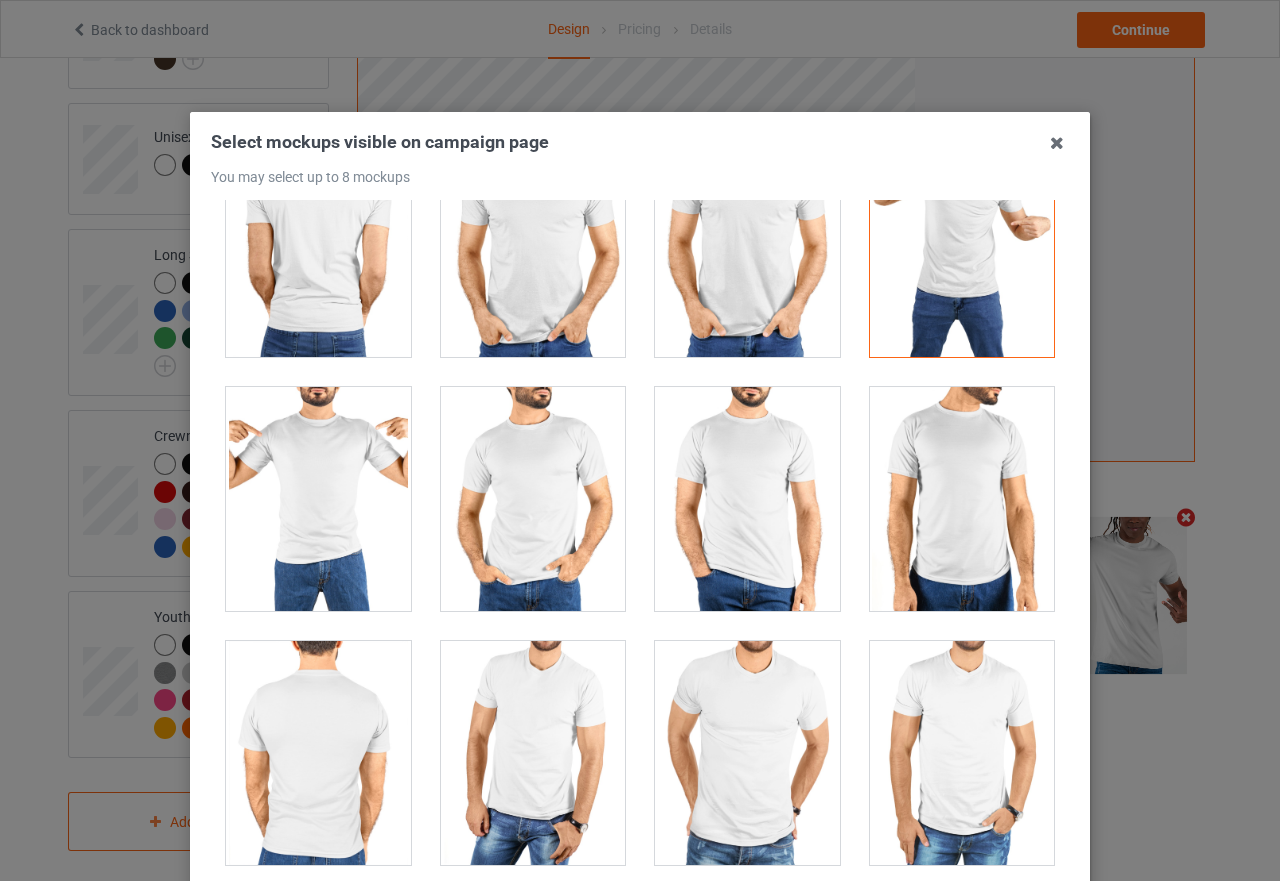 click at bounding box center (533, 499) 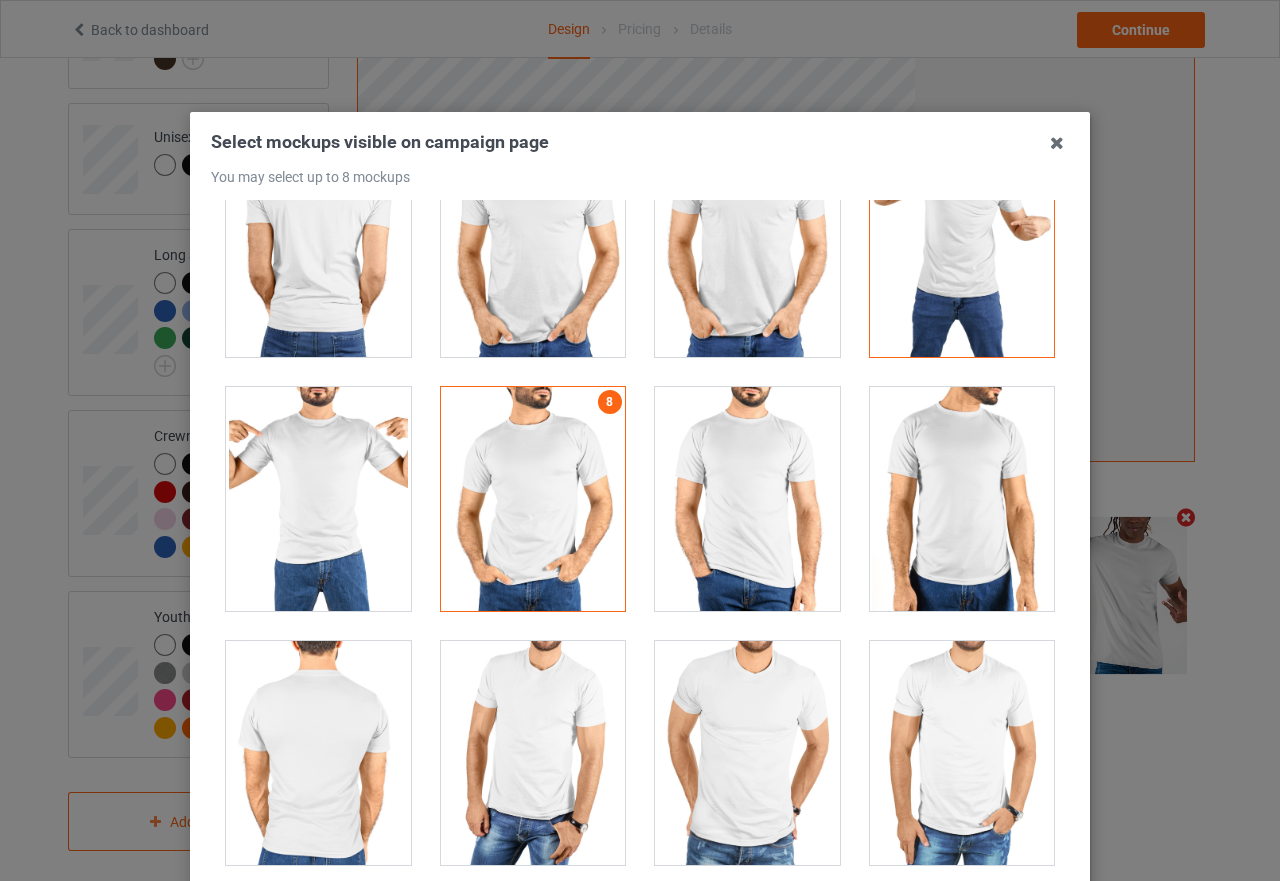 click at bounding box center [318, 499] 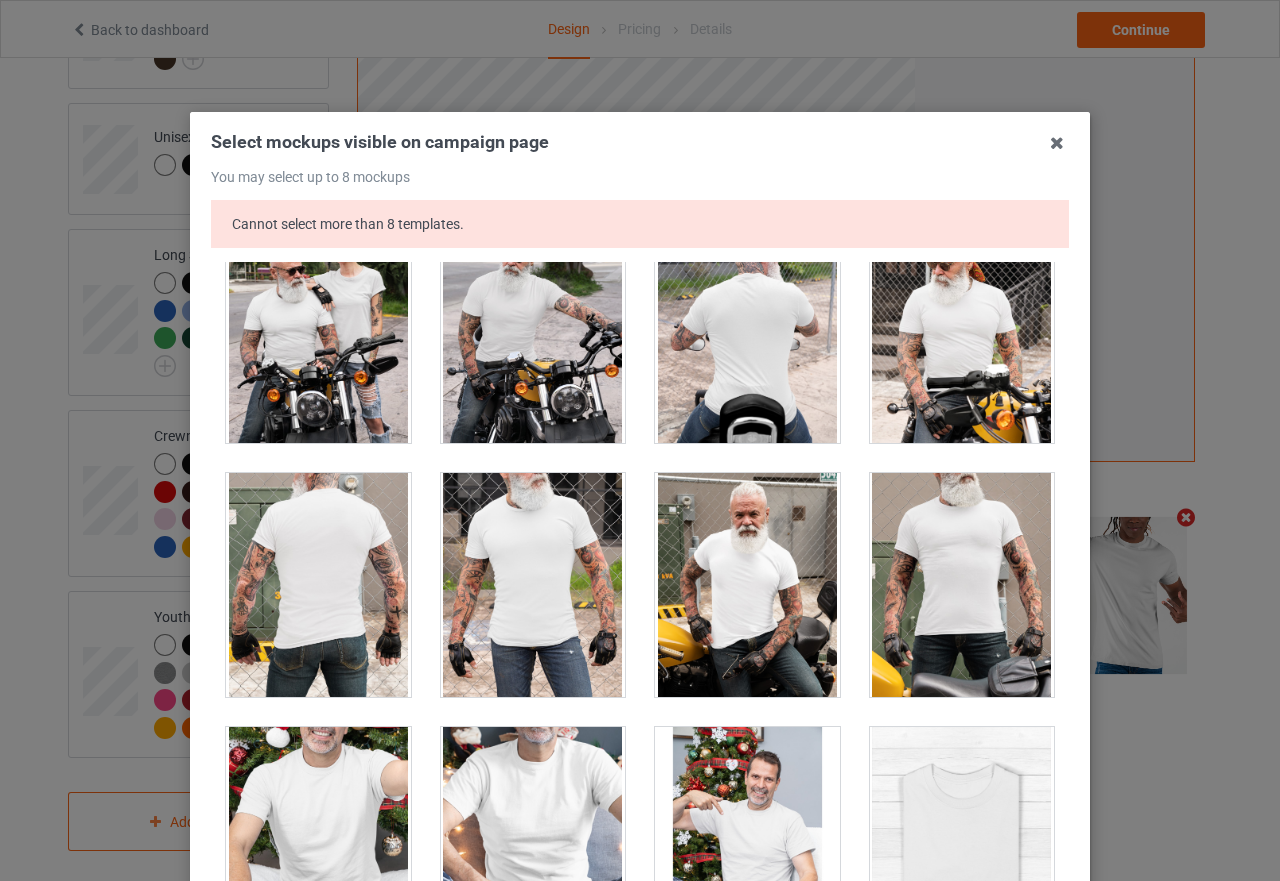 scroll, scrollTop: 6153, scrollLeft: 0, axis: vertical 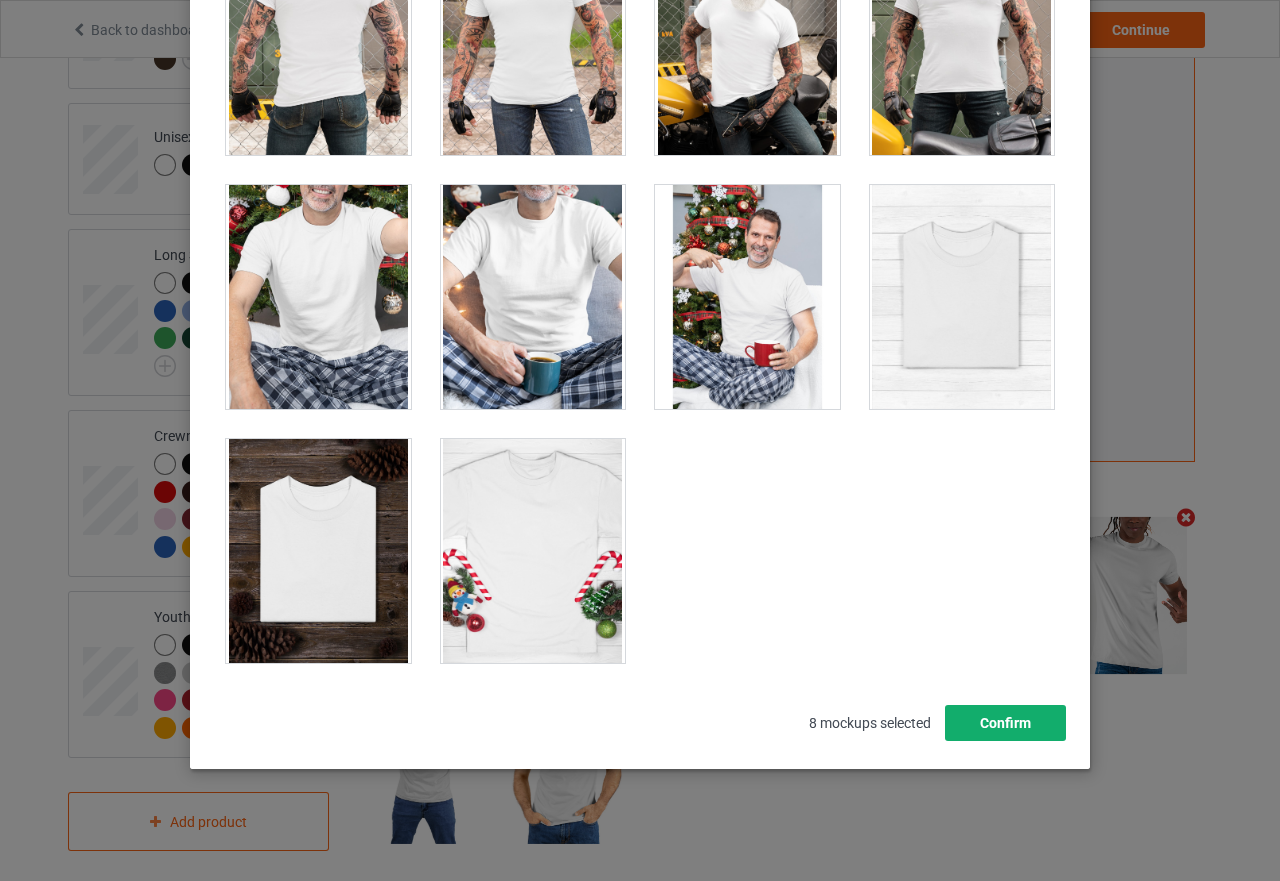click on "Confirm" at bounding box center (1005, 723) 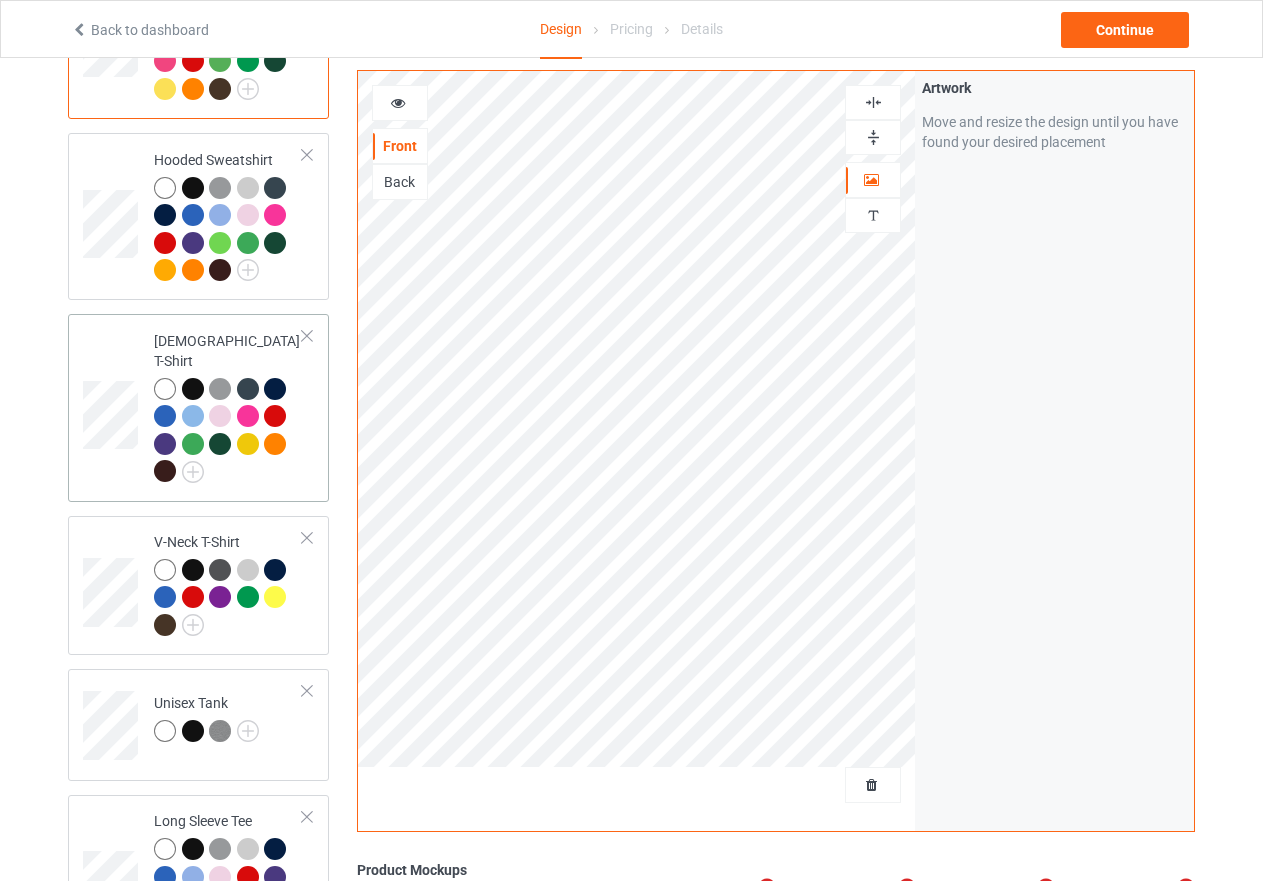 scroll, scrollTop: 426, scrollLeft: 0, axis: vertical 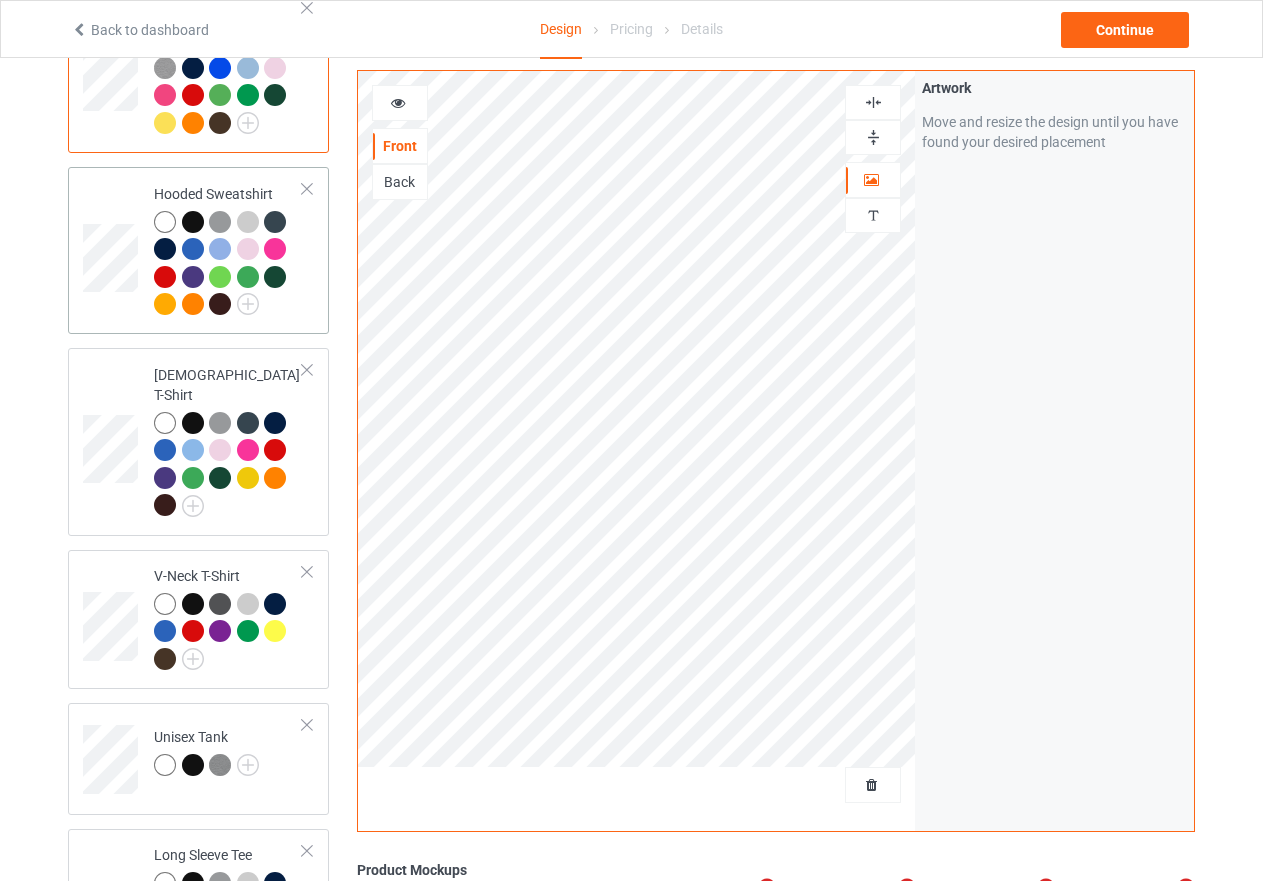 click at bounding box center (228, 266) 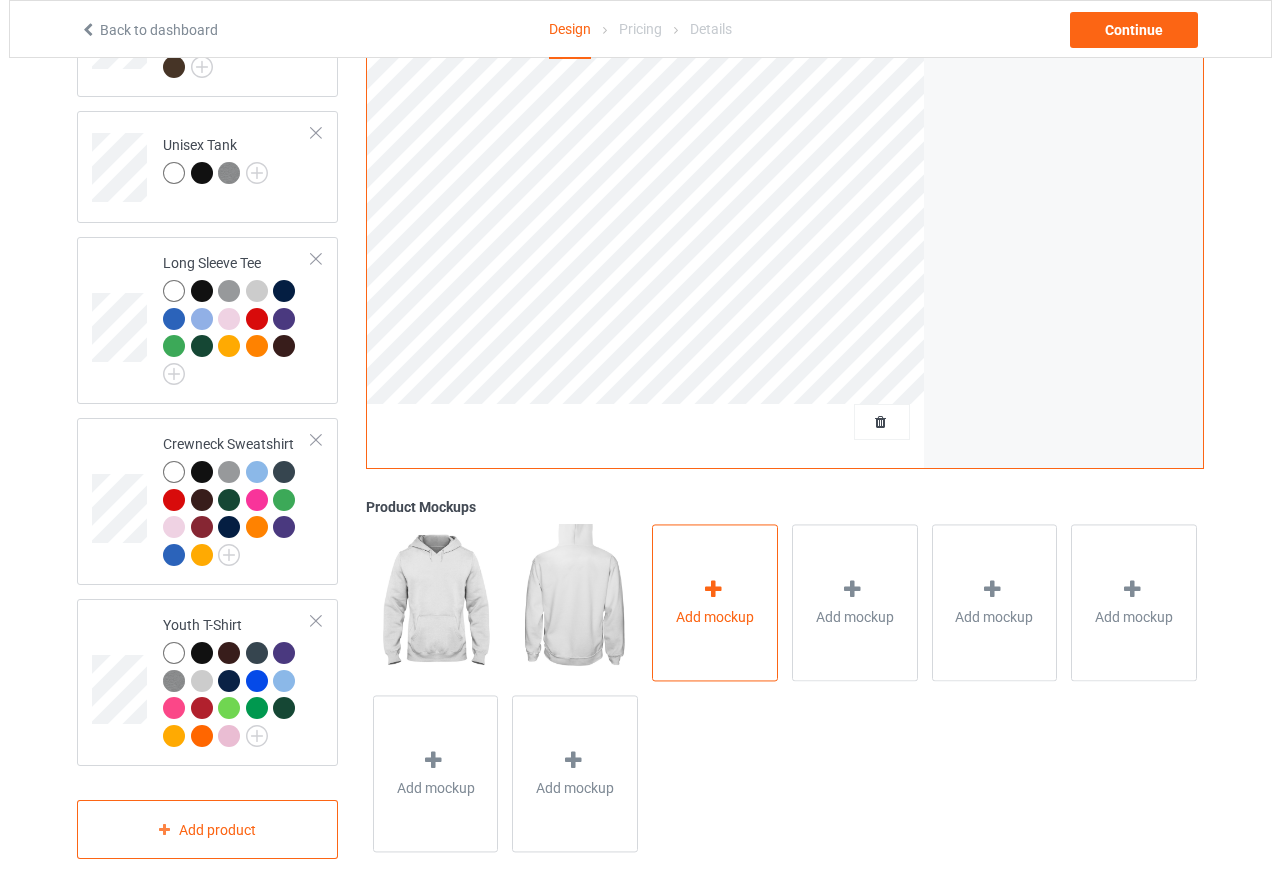 scroll, scrollTop: 1026, scrollLeft: 0, axis: vertical 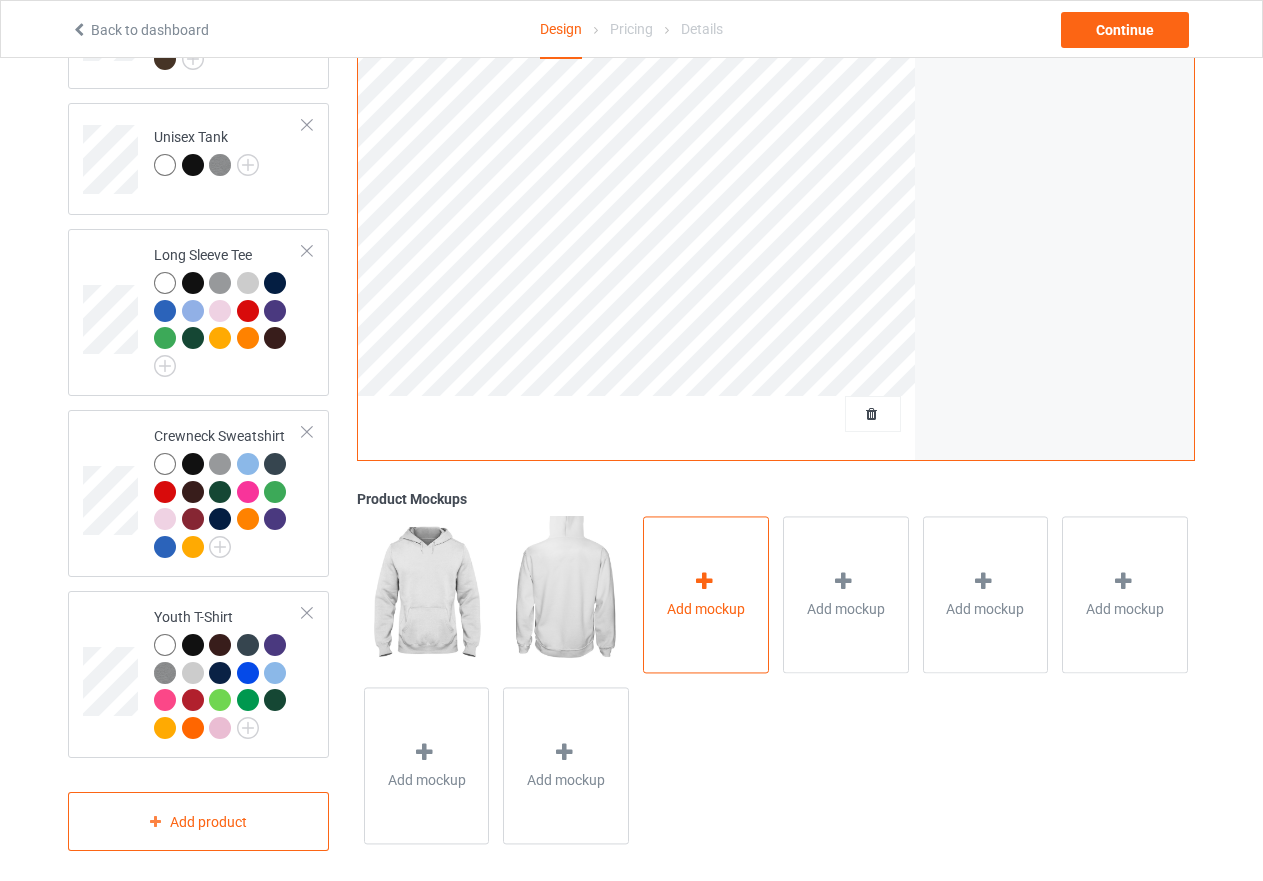 click at bounding box center [704, 581] 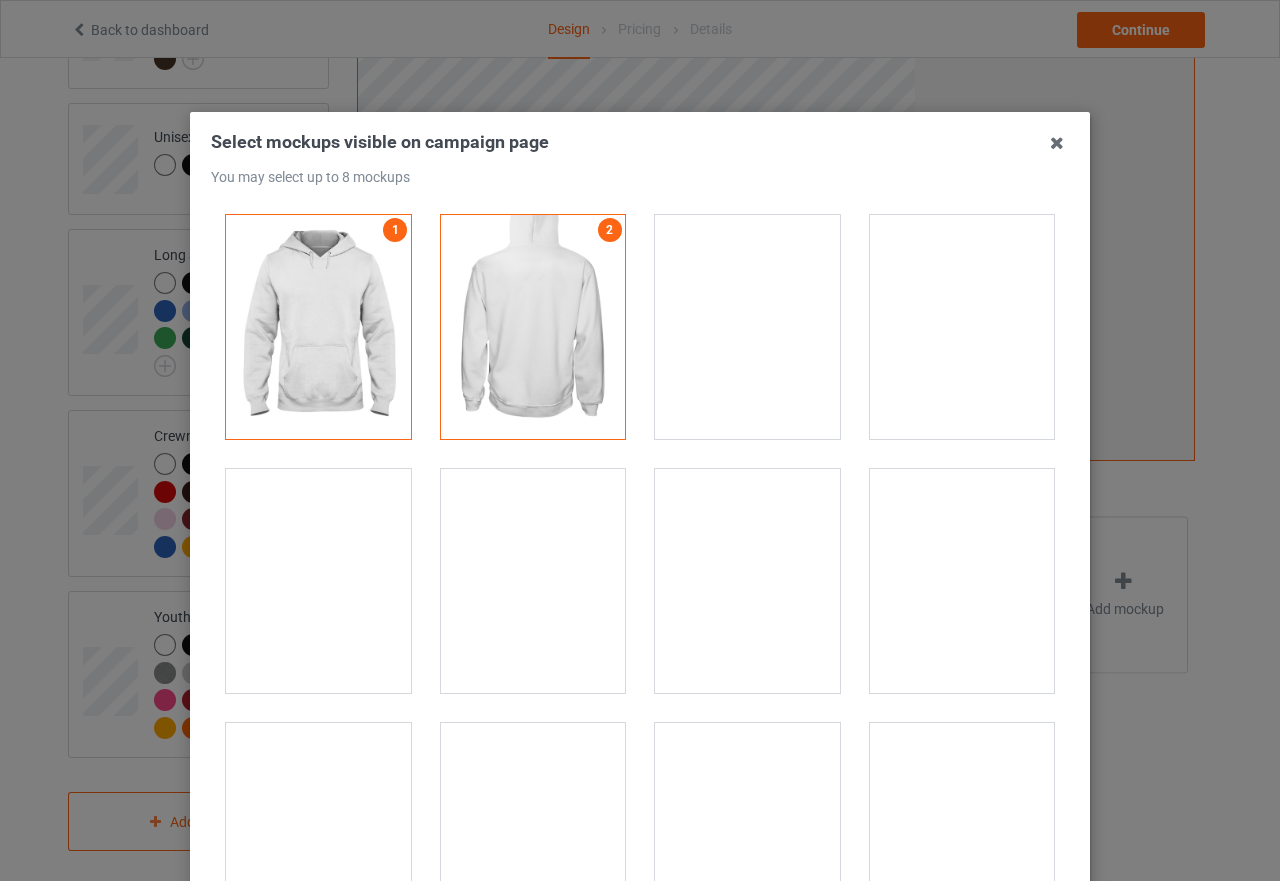 scroll, scrollTop: 300, scrollLeft: 0, axis: vertical 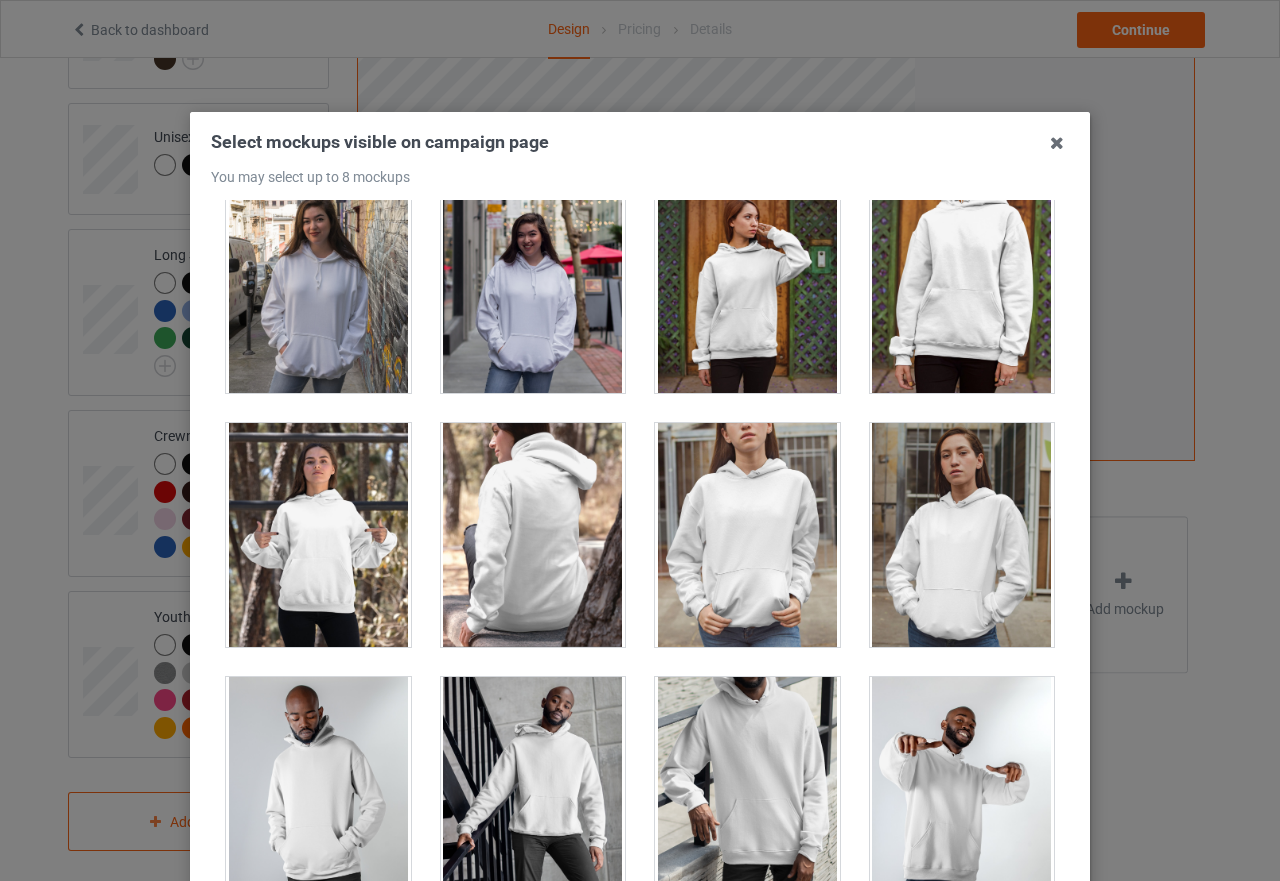 click at bounding box center (962, 535) 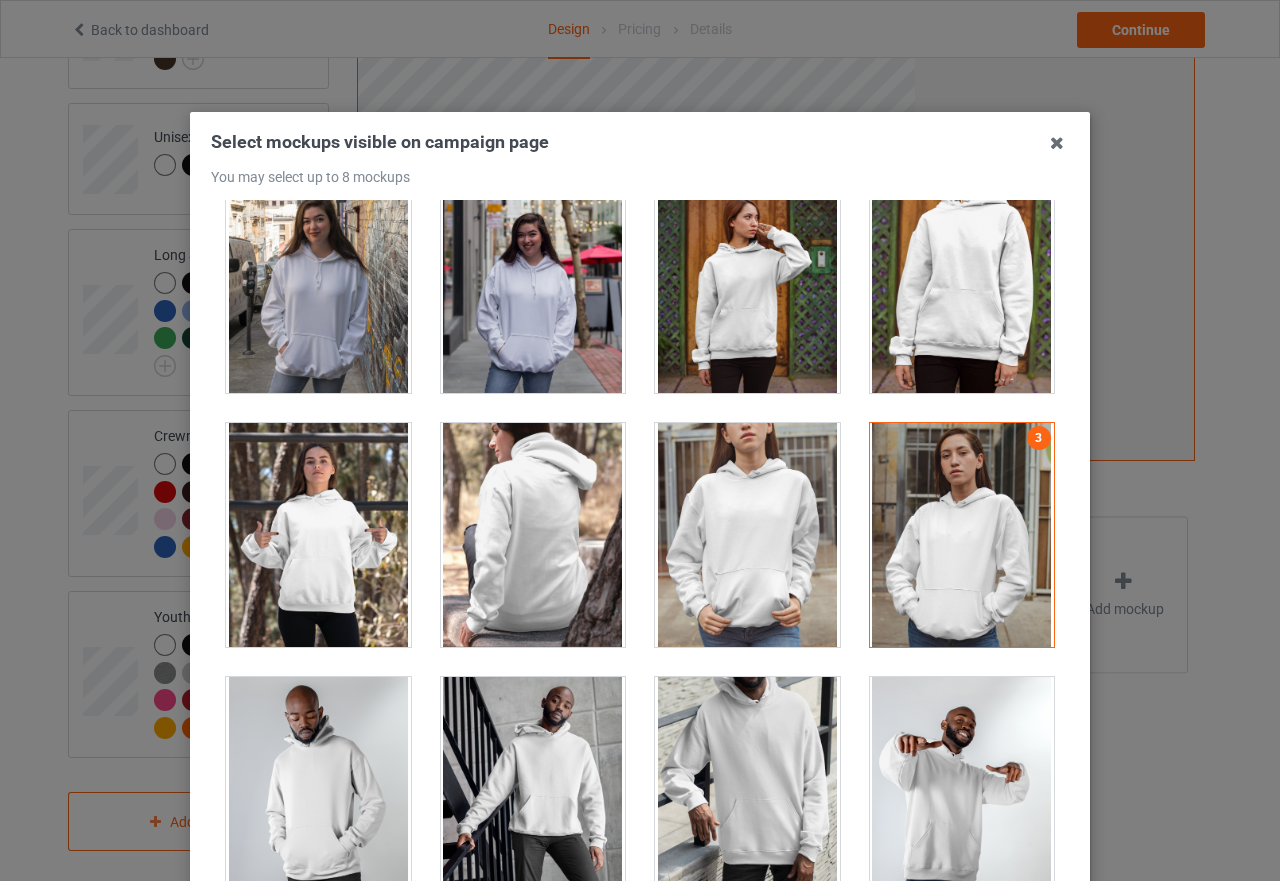 click at bounding box center (318, 535) 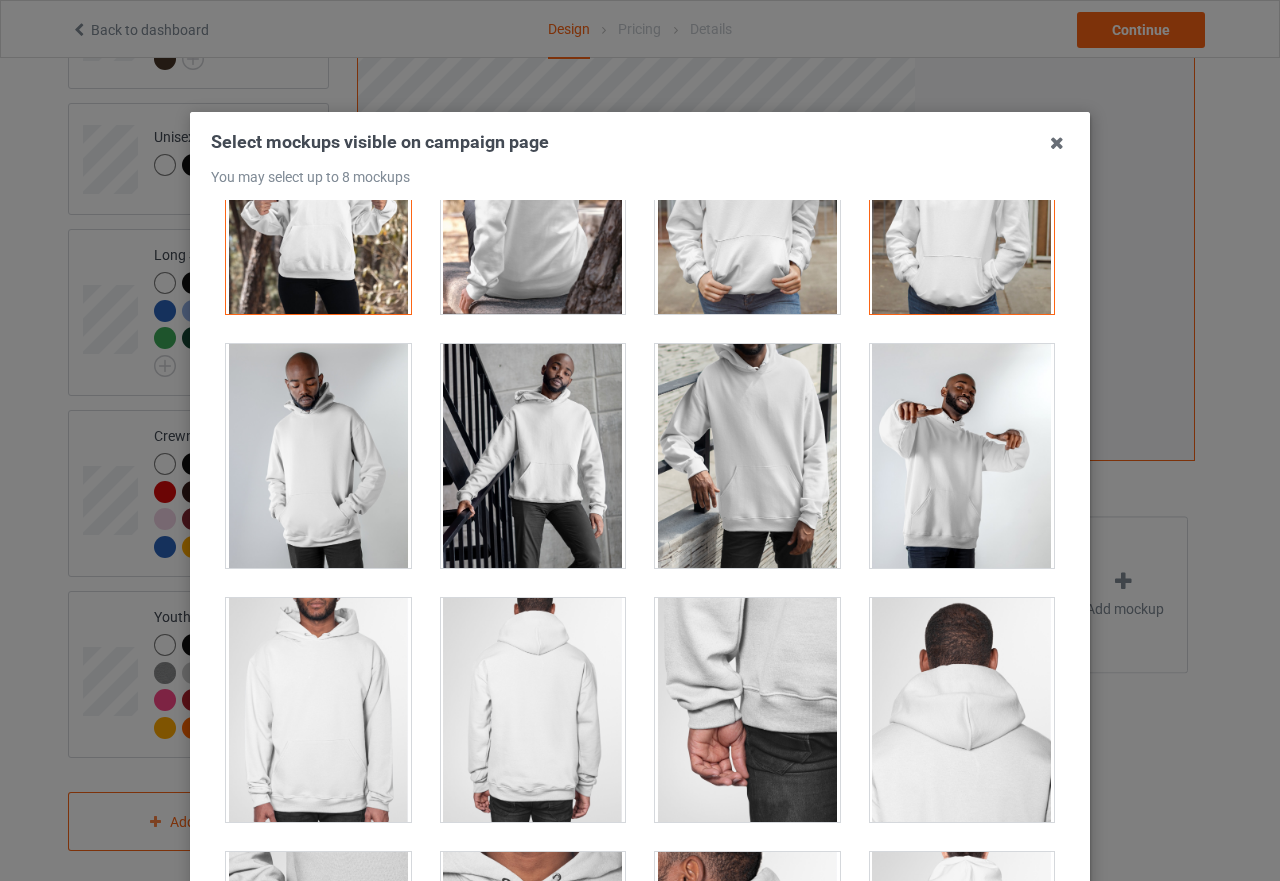 scroll, scrollTop: 800, scrollLeft: 0, axis: vertical 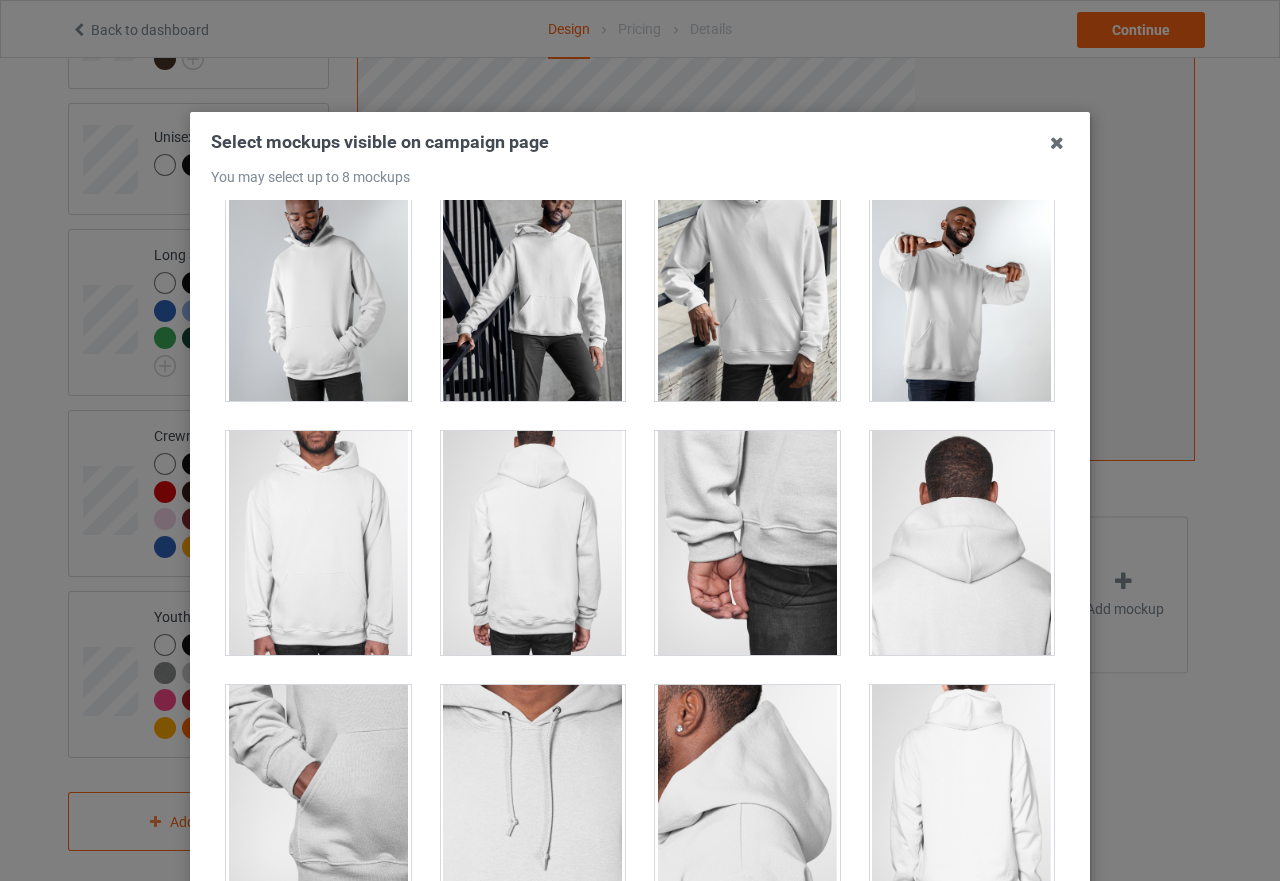 click at bounding box center [533, 289] 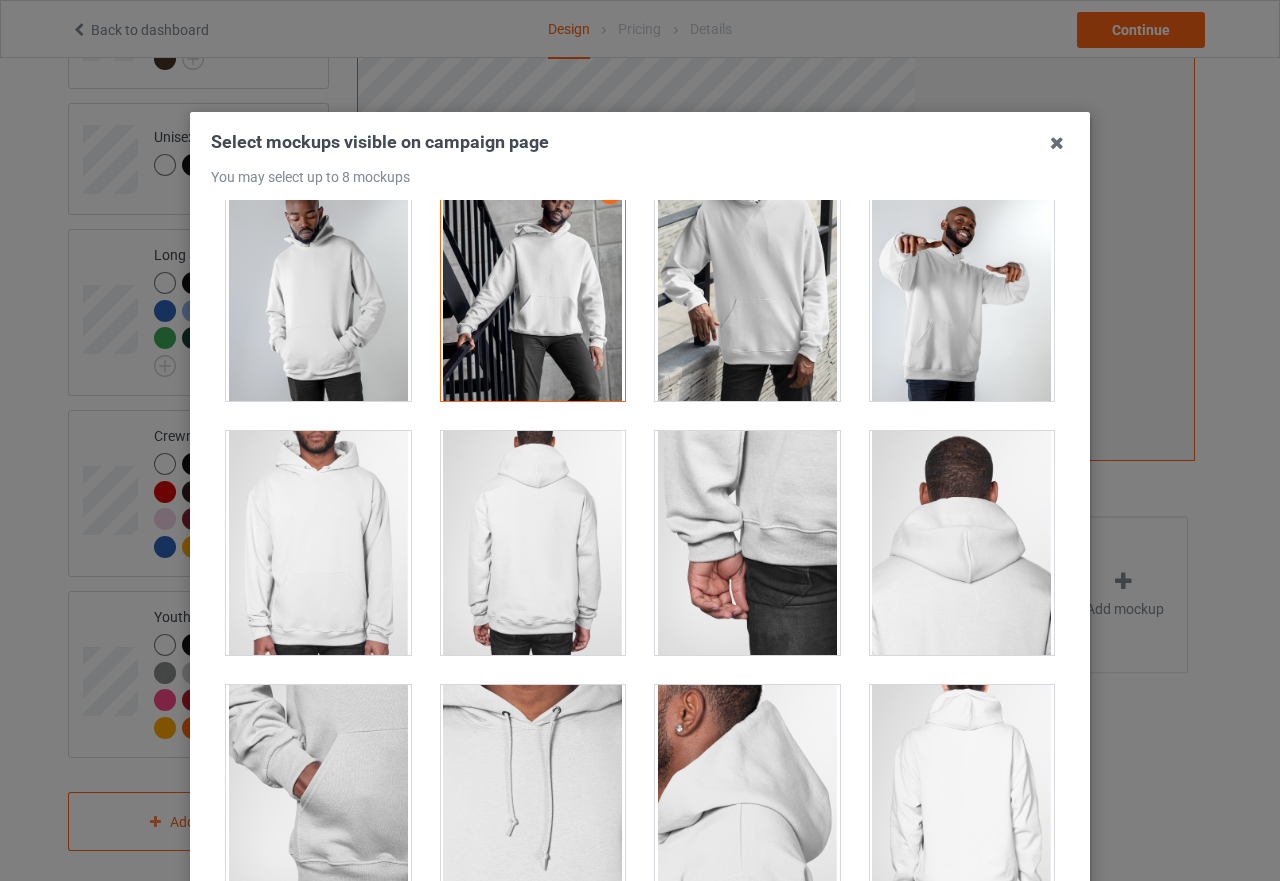 click at bounding box center (962, 289) 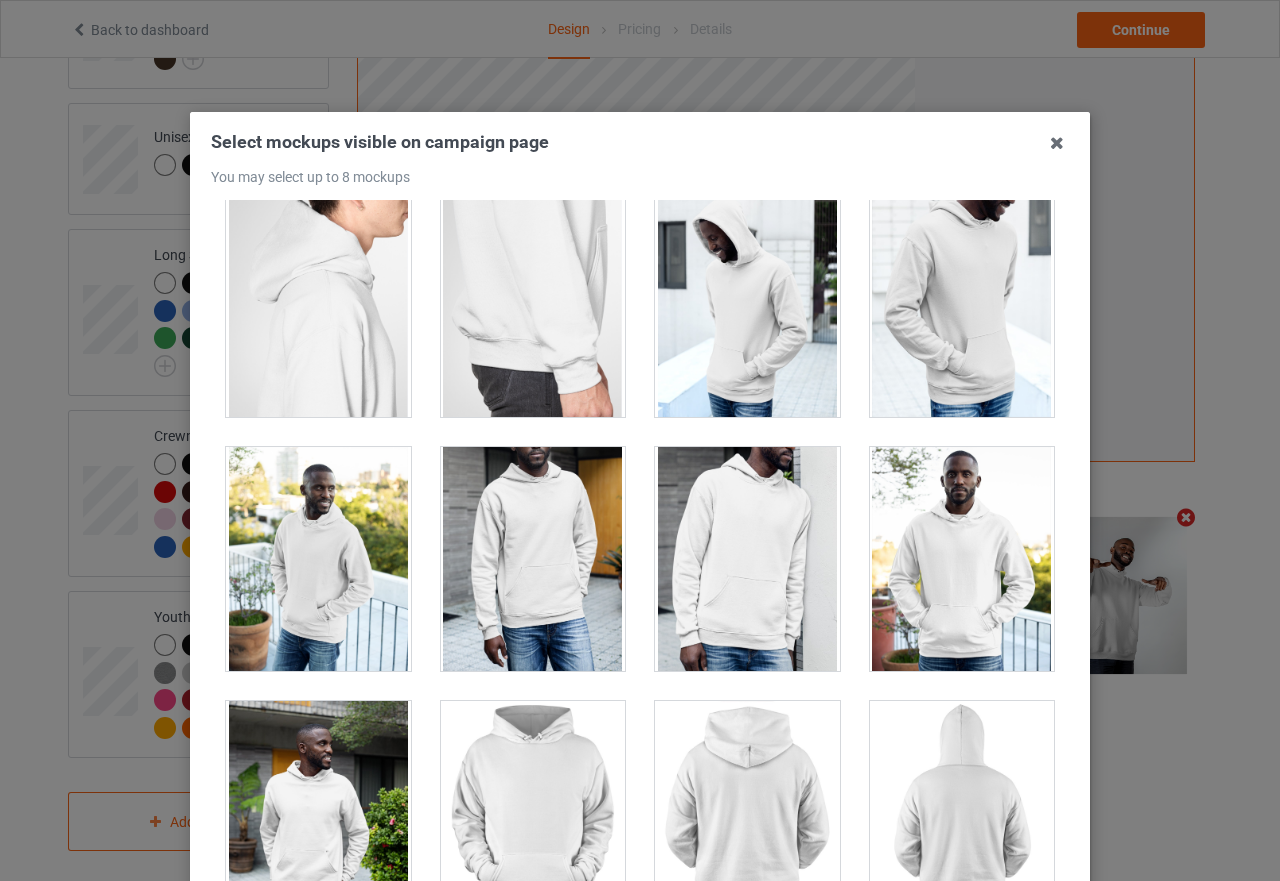 scroll, scrollTop: 2300, scrollLeft: 0, axis: vertical 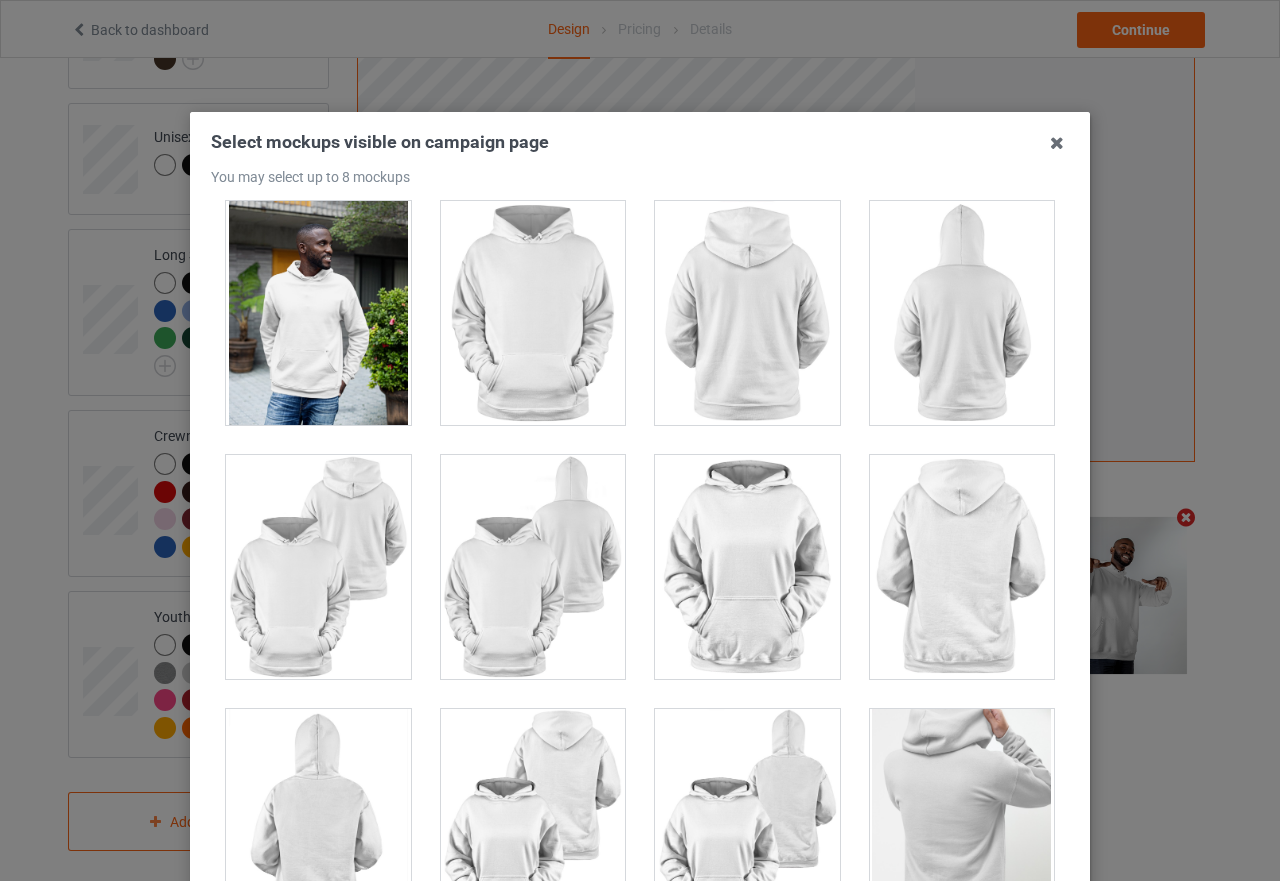 click at bounding box center (533, 567) 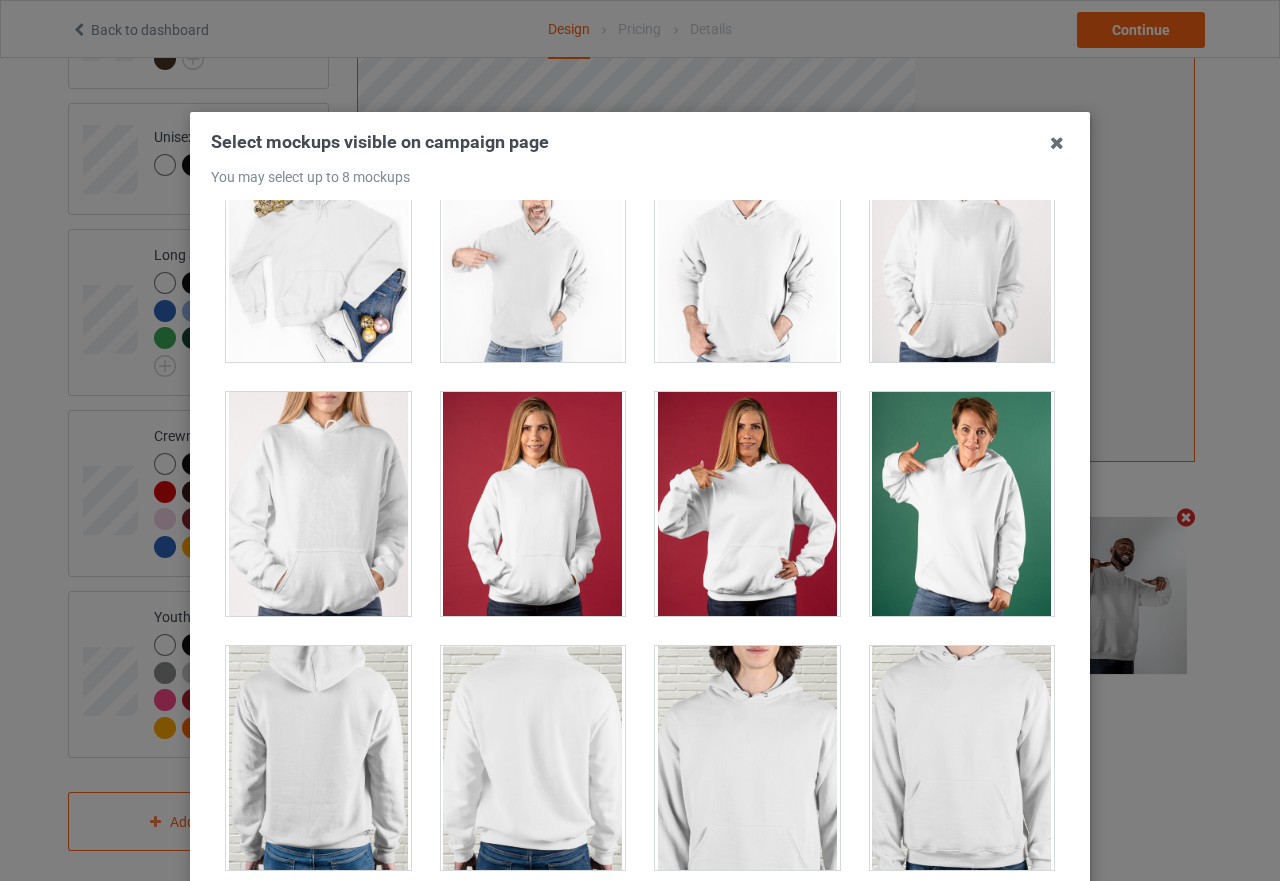 scroll, scrollTop: 4400, scrollLeft: 0, axis: vertical 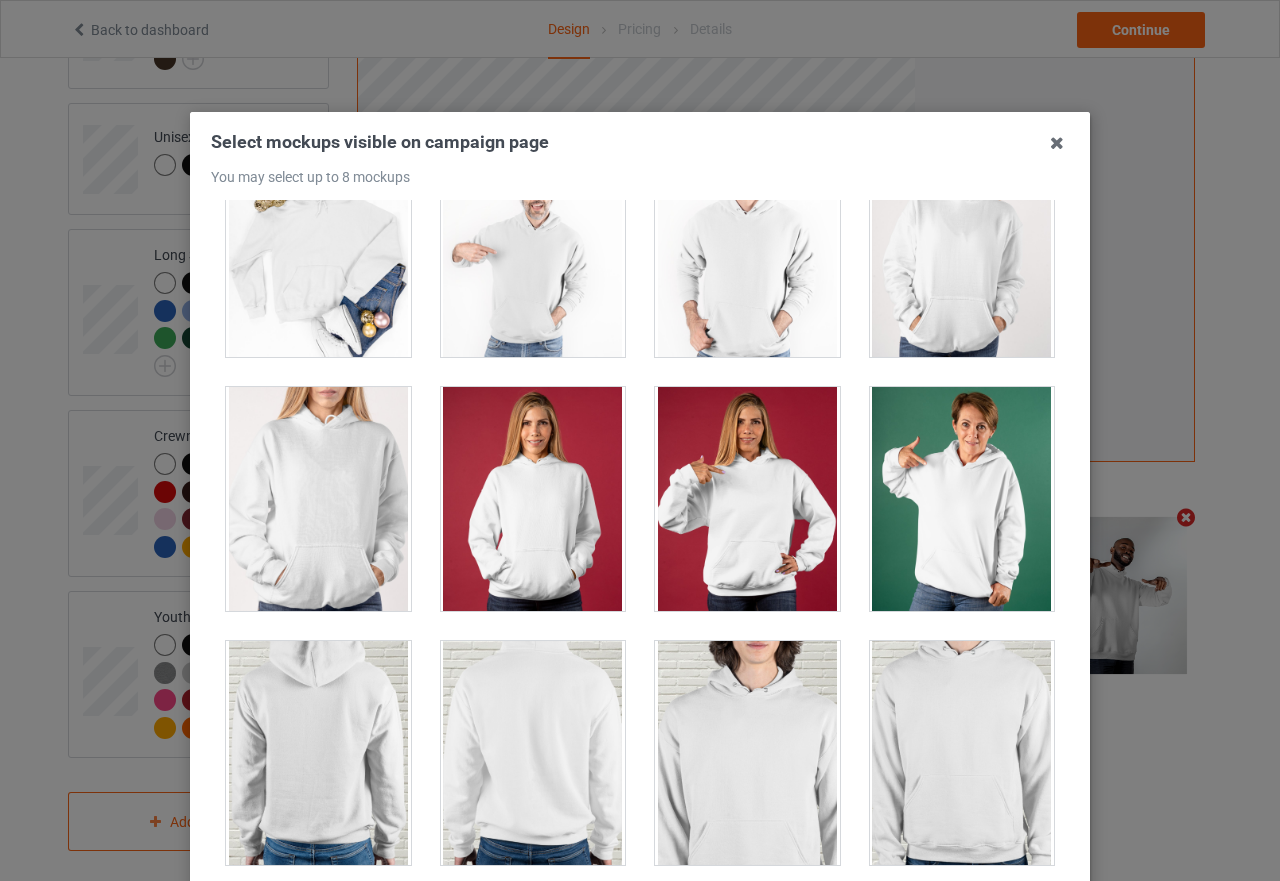 click at bounding box center [962, 499] 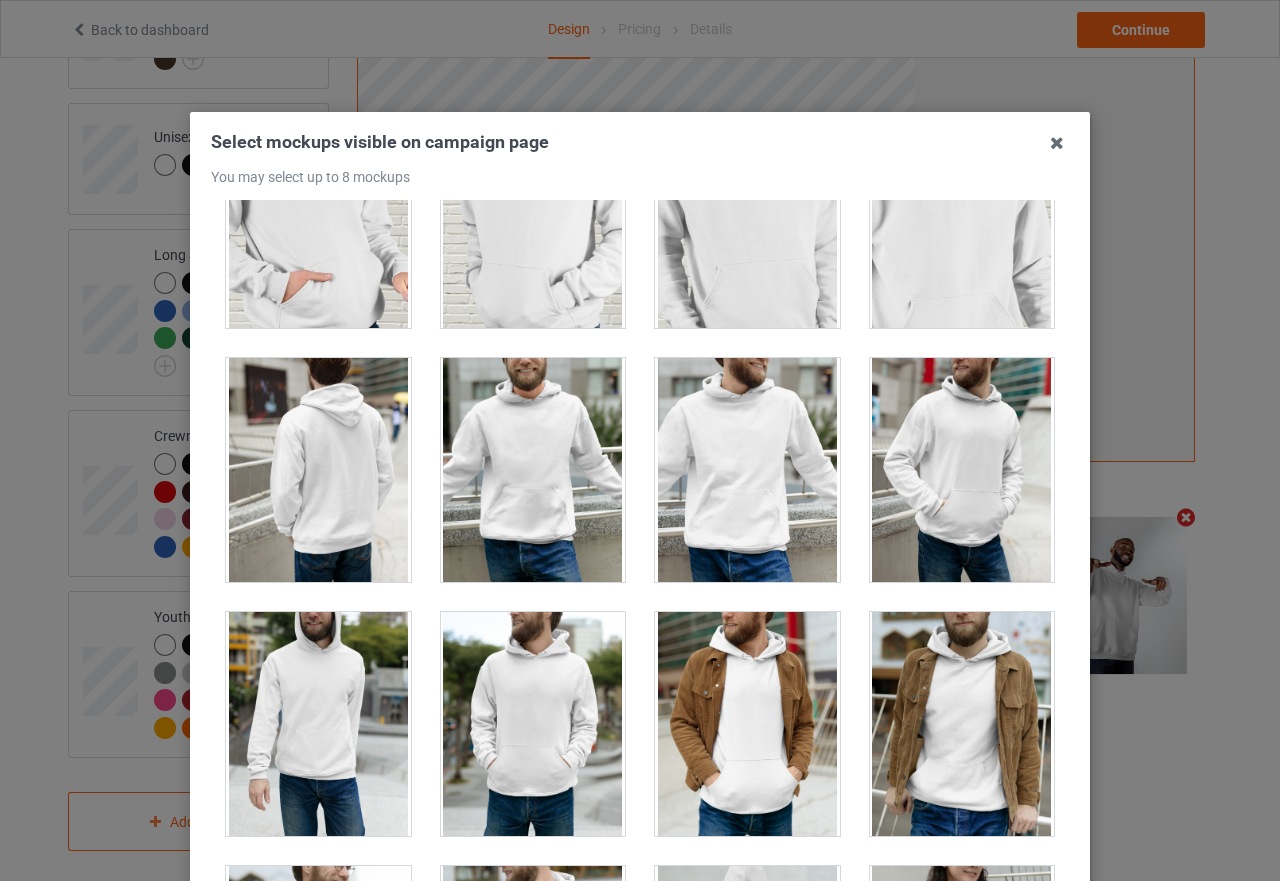 scroll, scrollTop: 5400, scrollLeft: 0, axis: vertical 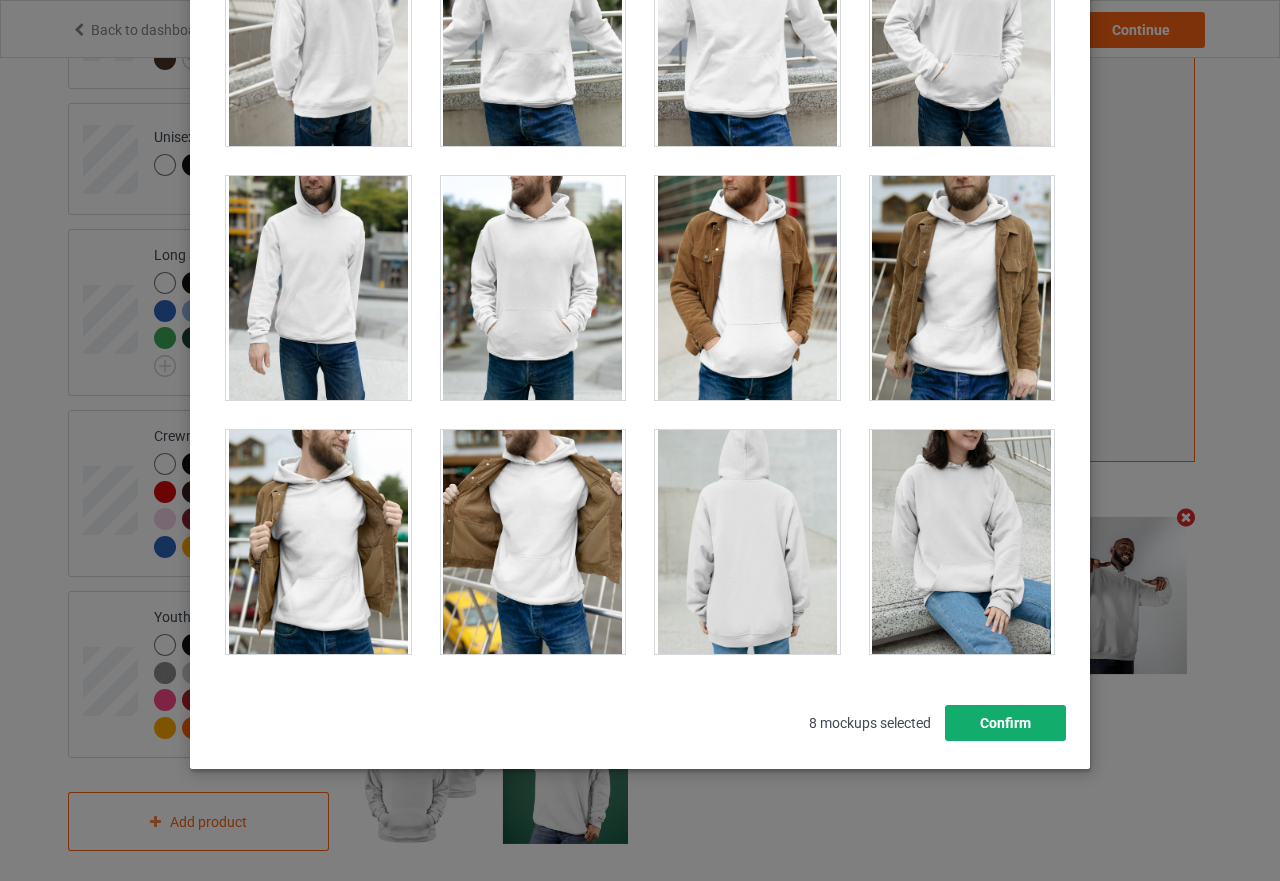 click on "Confirm" at bounding box center [1005, 723] 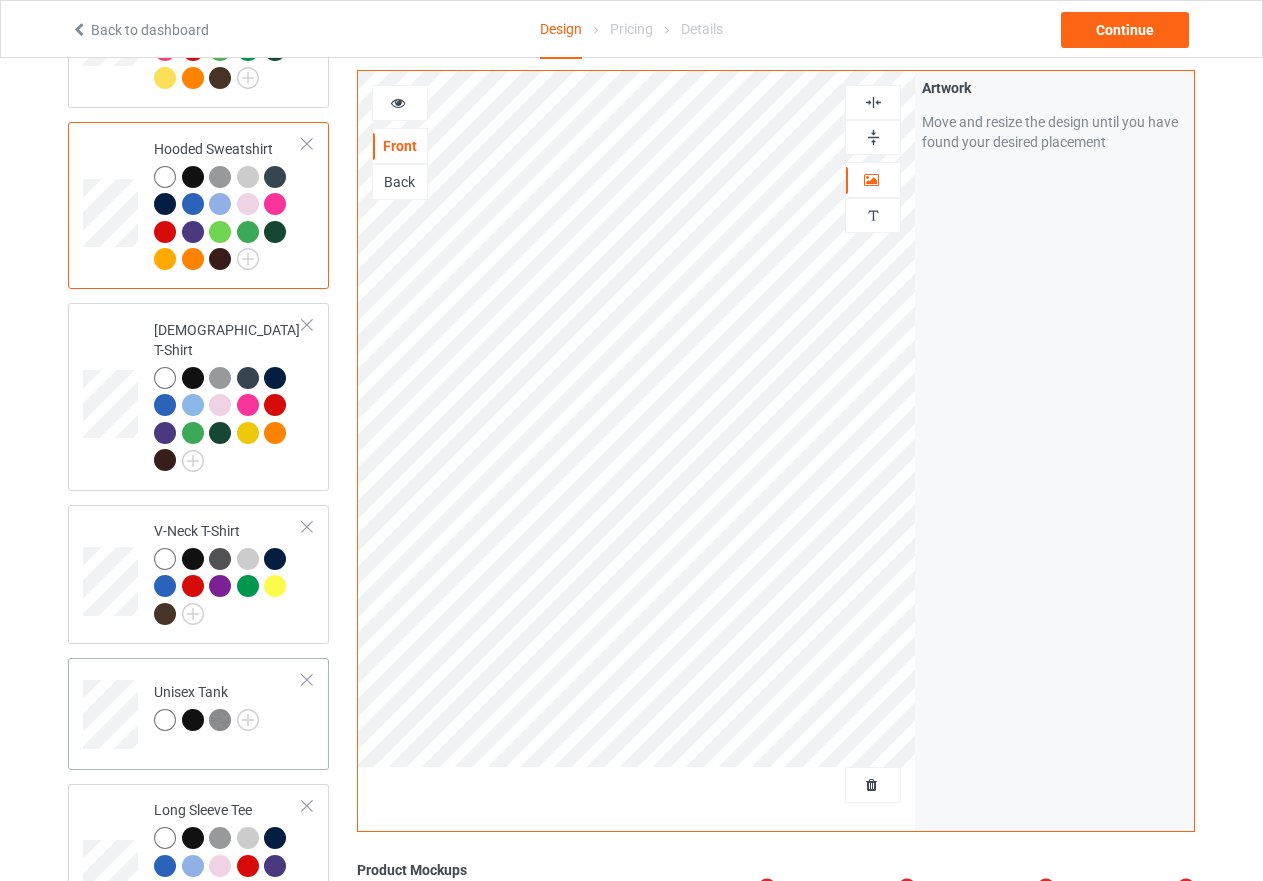 scroll, scrollTop: 426, scrollLeft: 0, axis: vertical 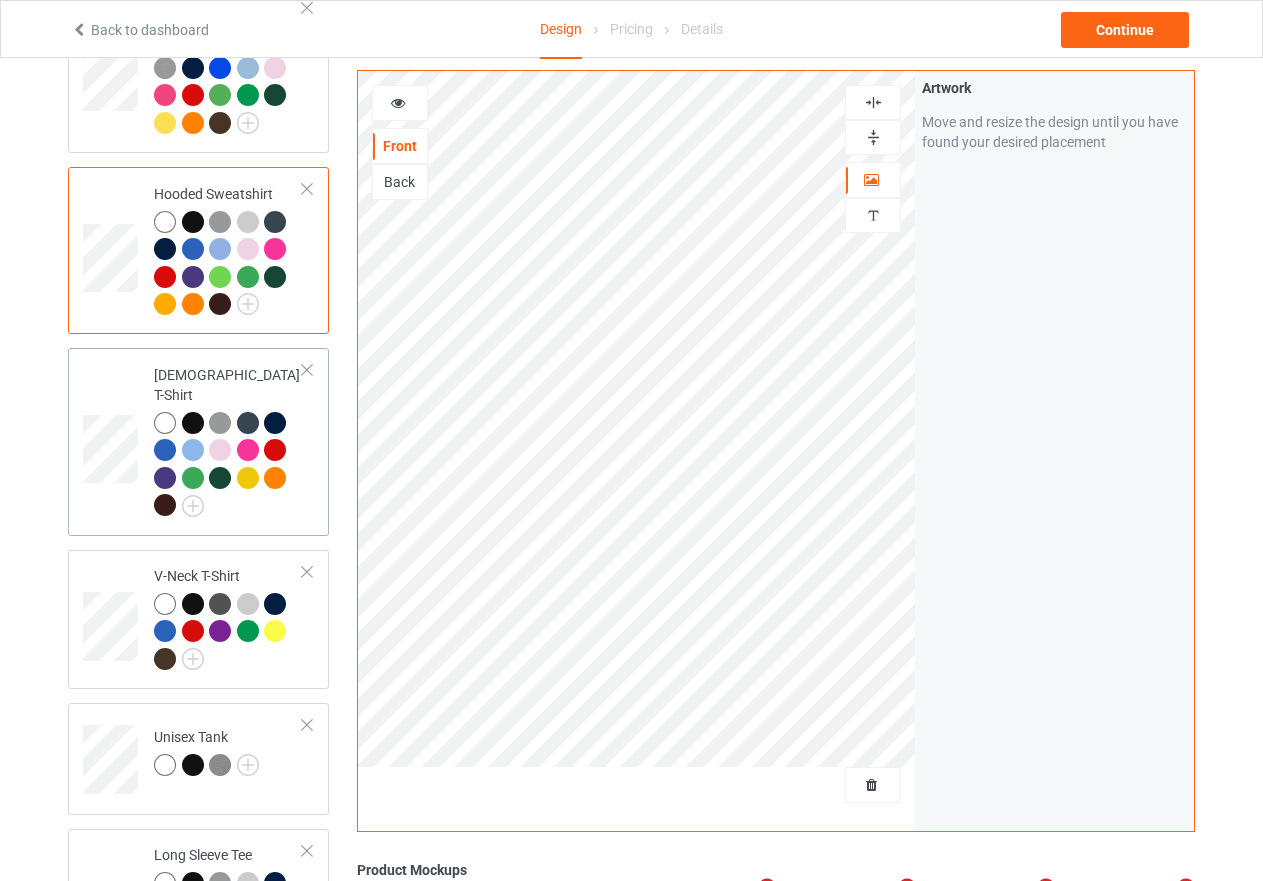 click at bounding box center [228, 467] 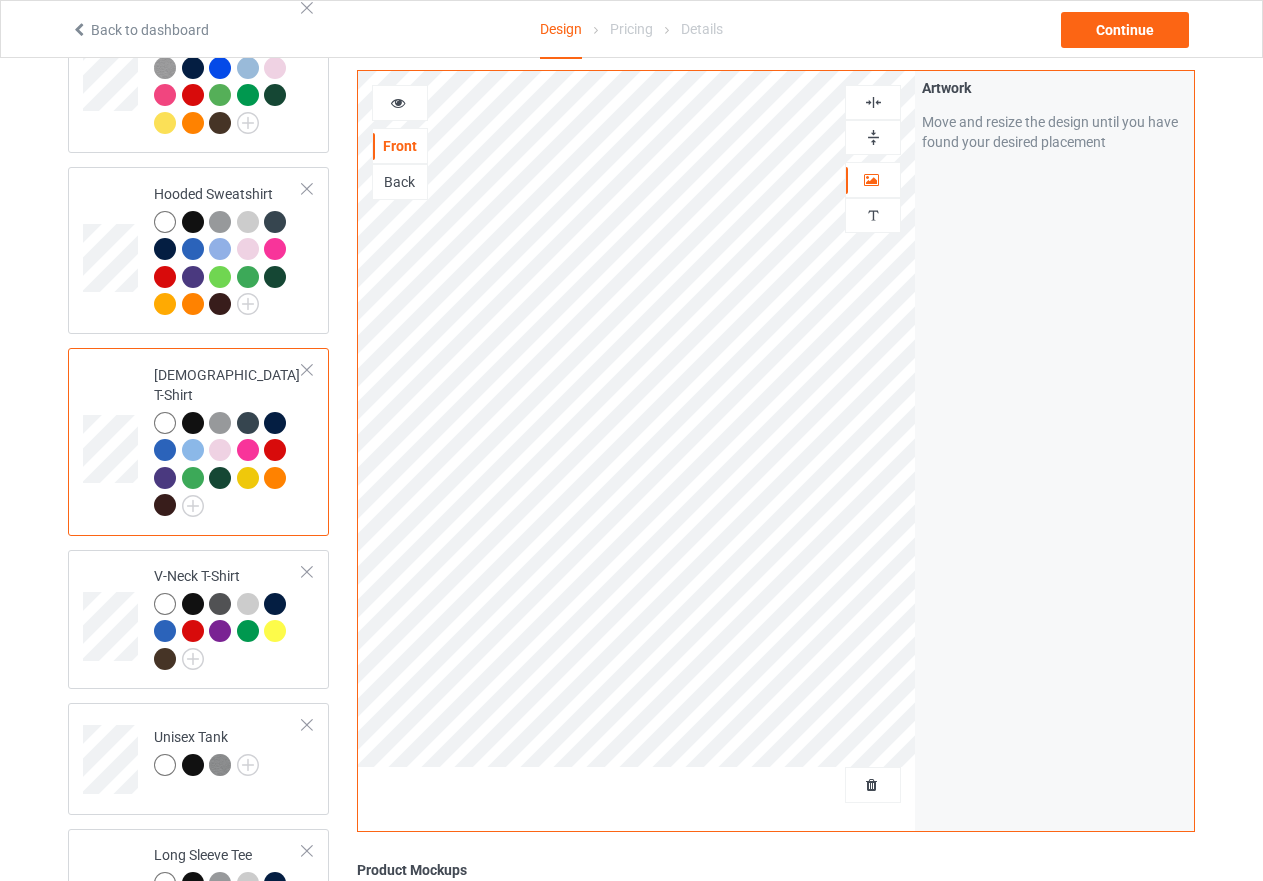 click at bounding box center (873, 137) 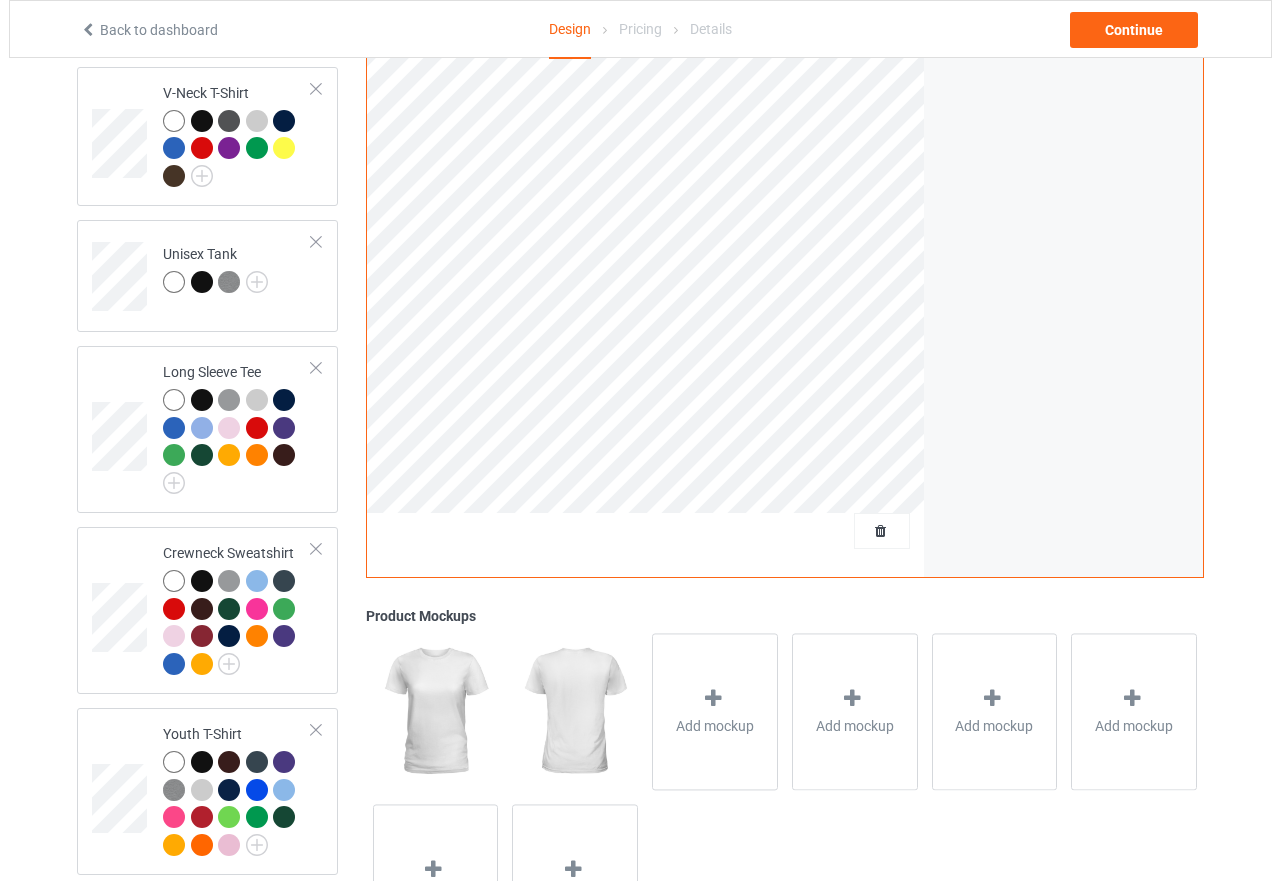 scroll, scrollTop: 1026, scrollLeft: 0, axis: vertical 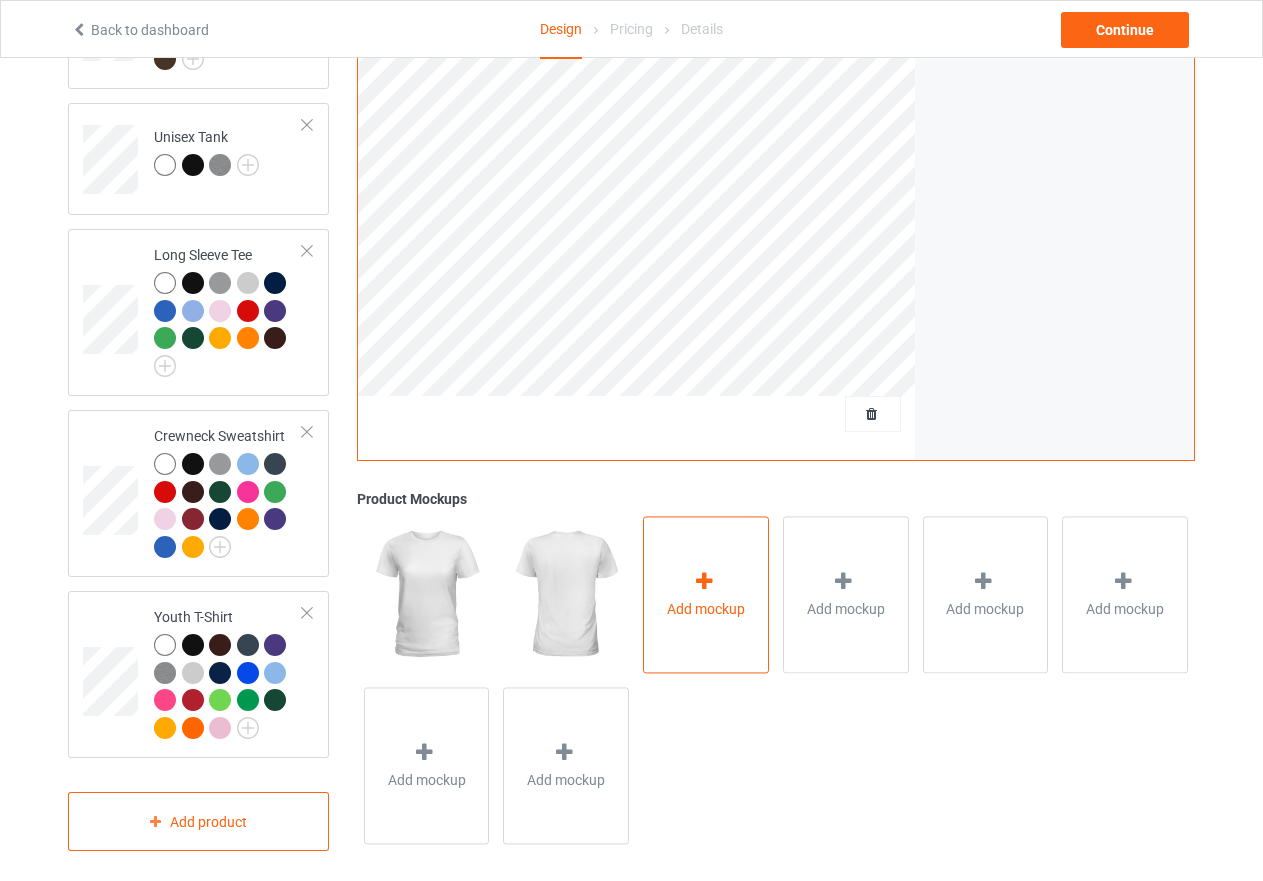 click at bounding box center [704, 581] 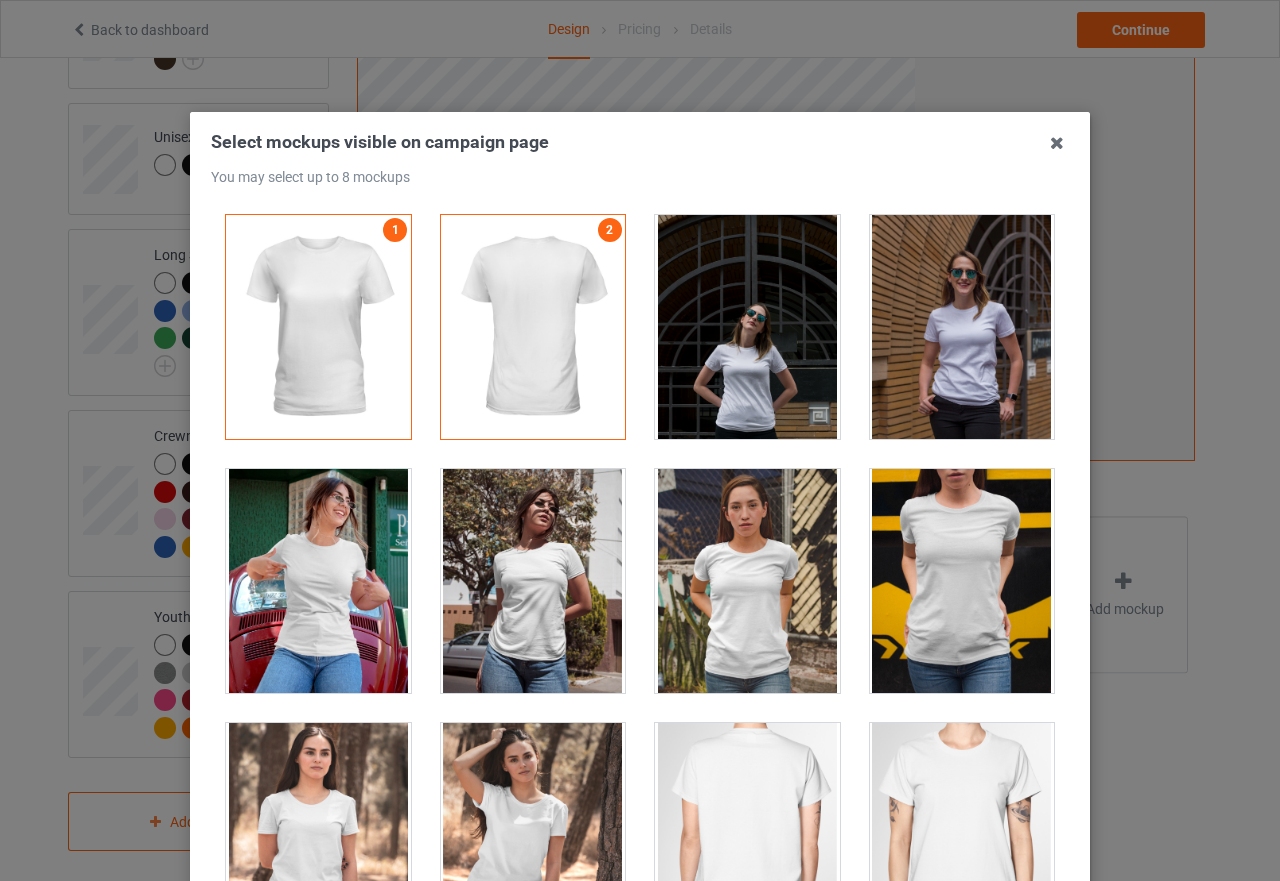 click at bounding box center (318, 581) 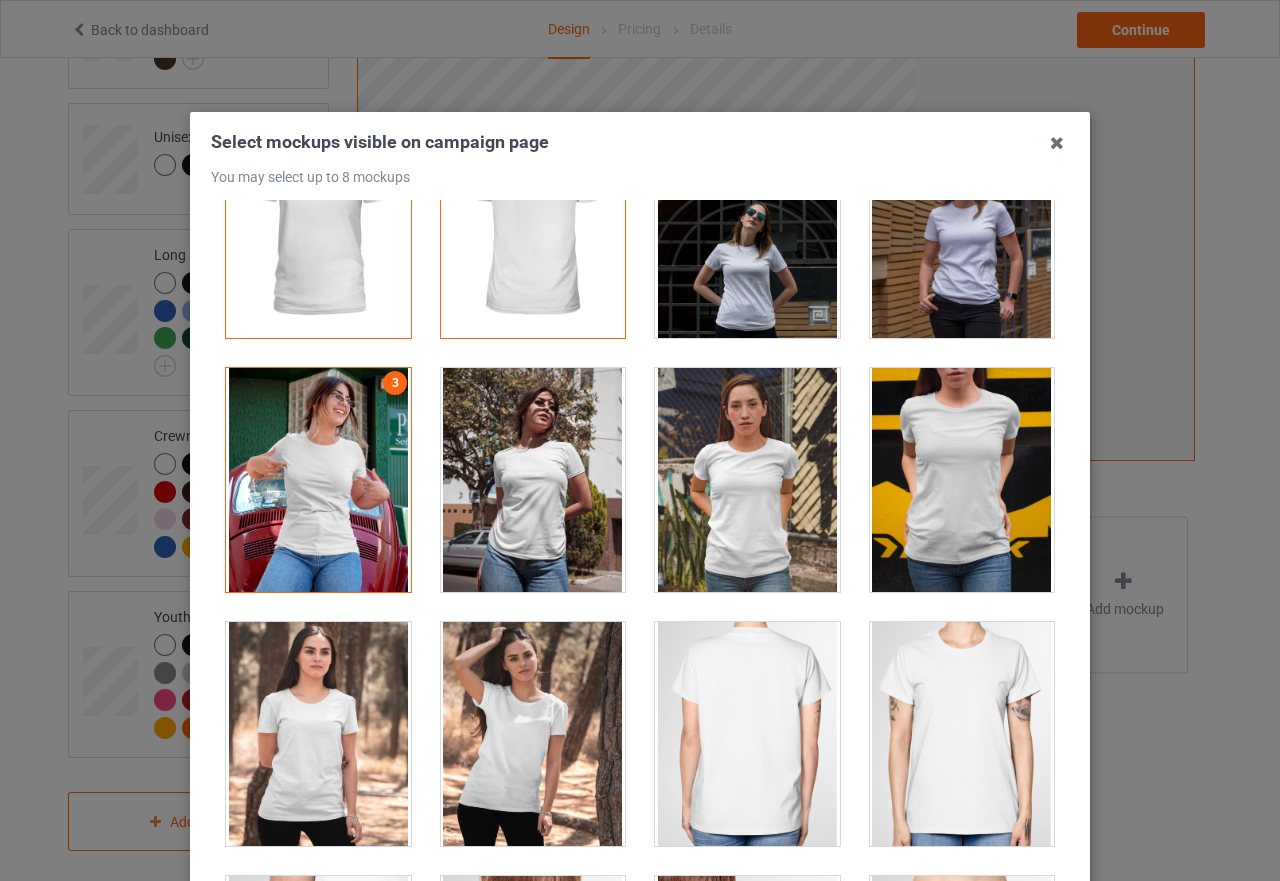scroll, scrollTop: 300, scrollLeft: 0, axis: vertical 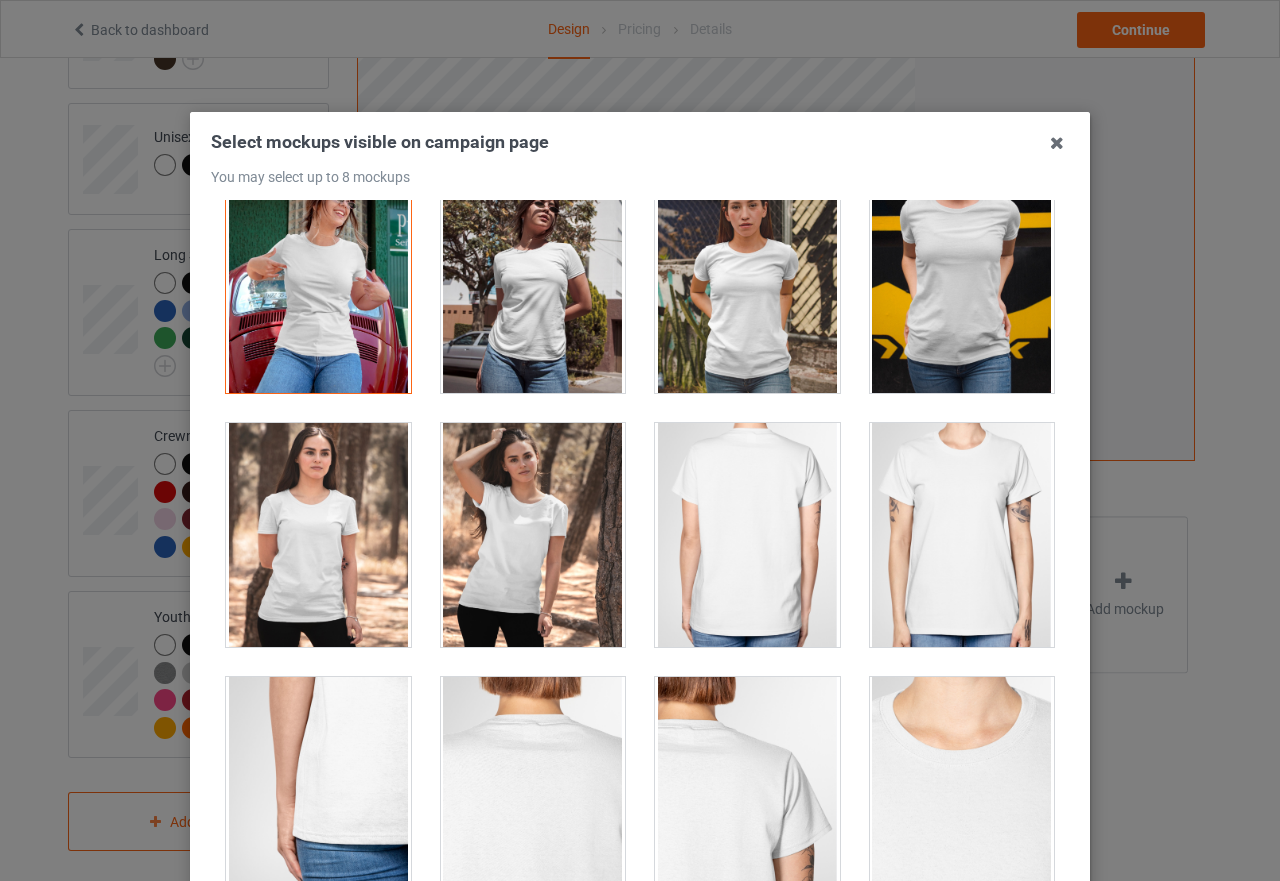 click at bounding box center [318, 535] 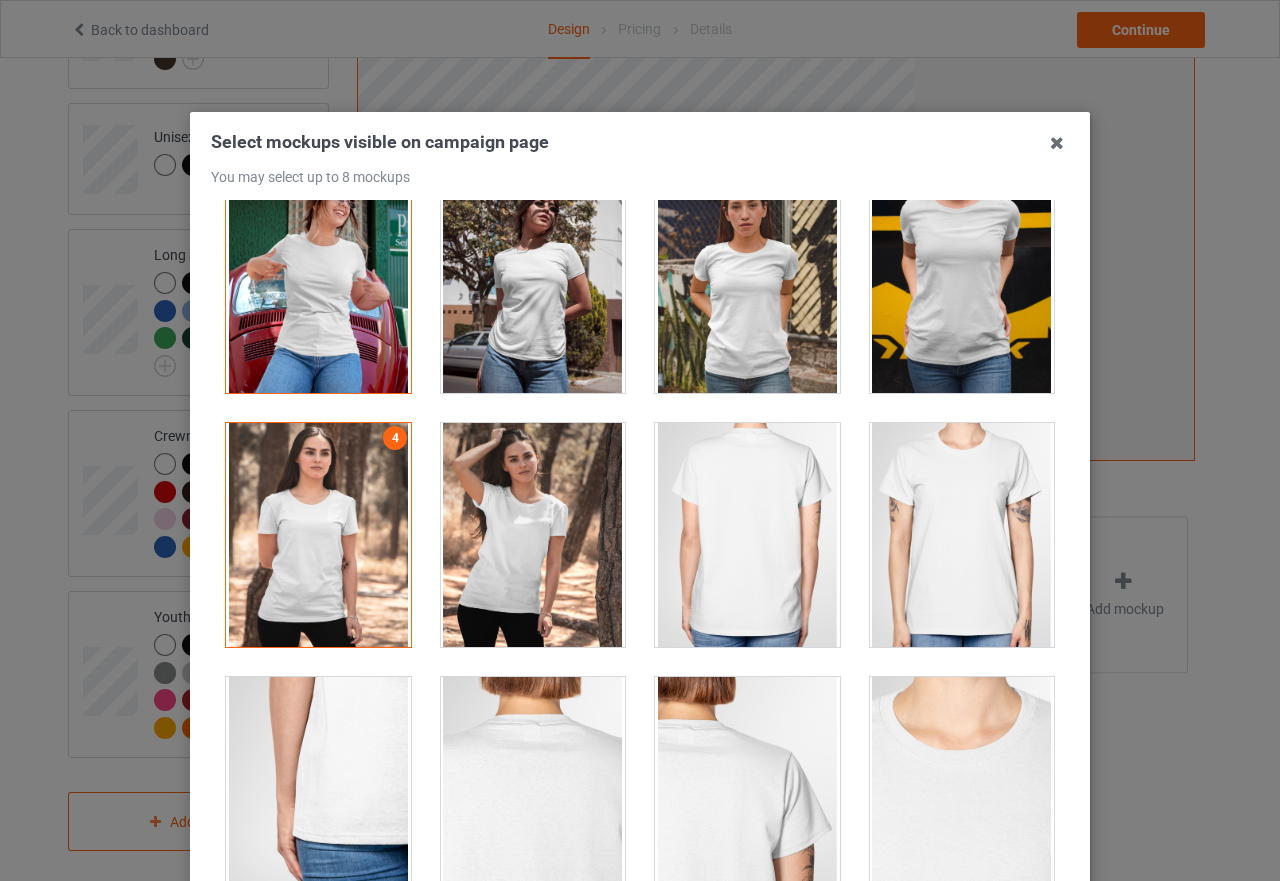 click at bounding box center [533, 535] 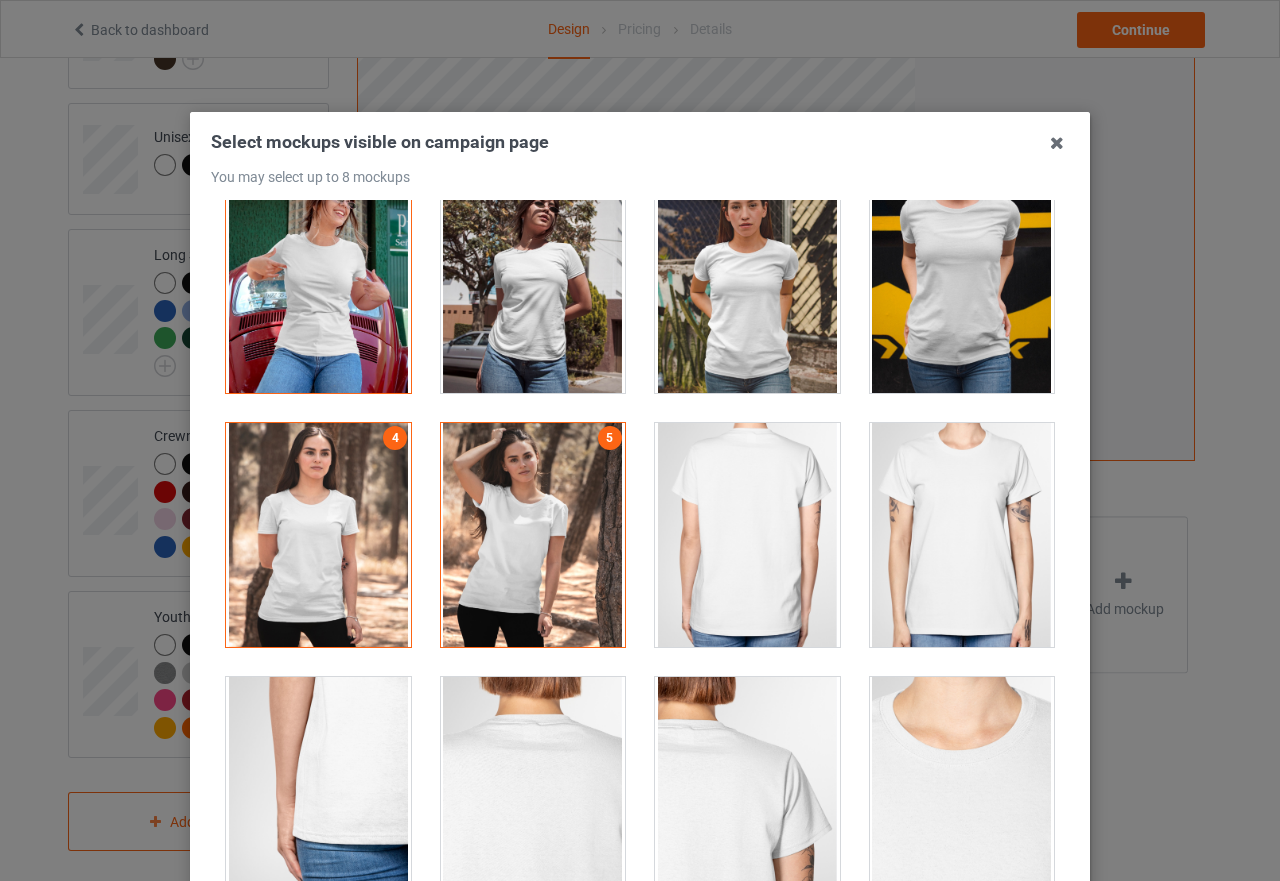 scroll, scrollTop: 800, scrollLeft: 0, axis: vertical 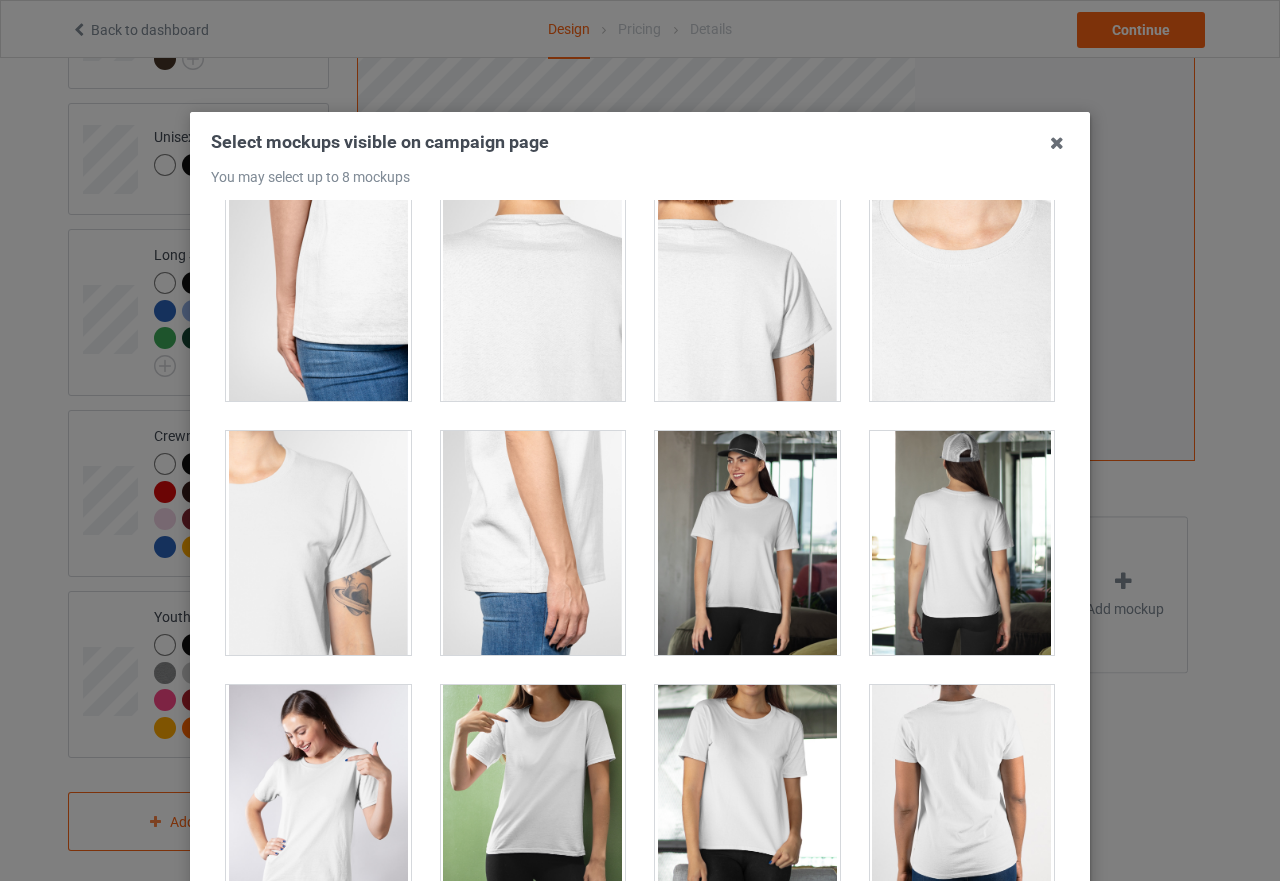 click at bounding box center [747, 543] 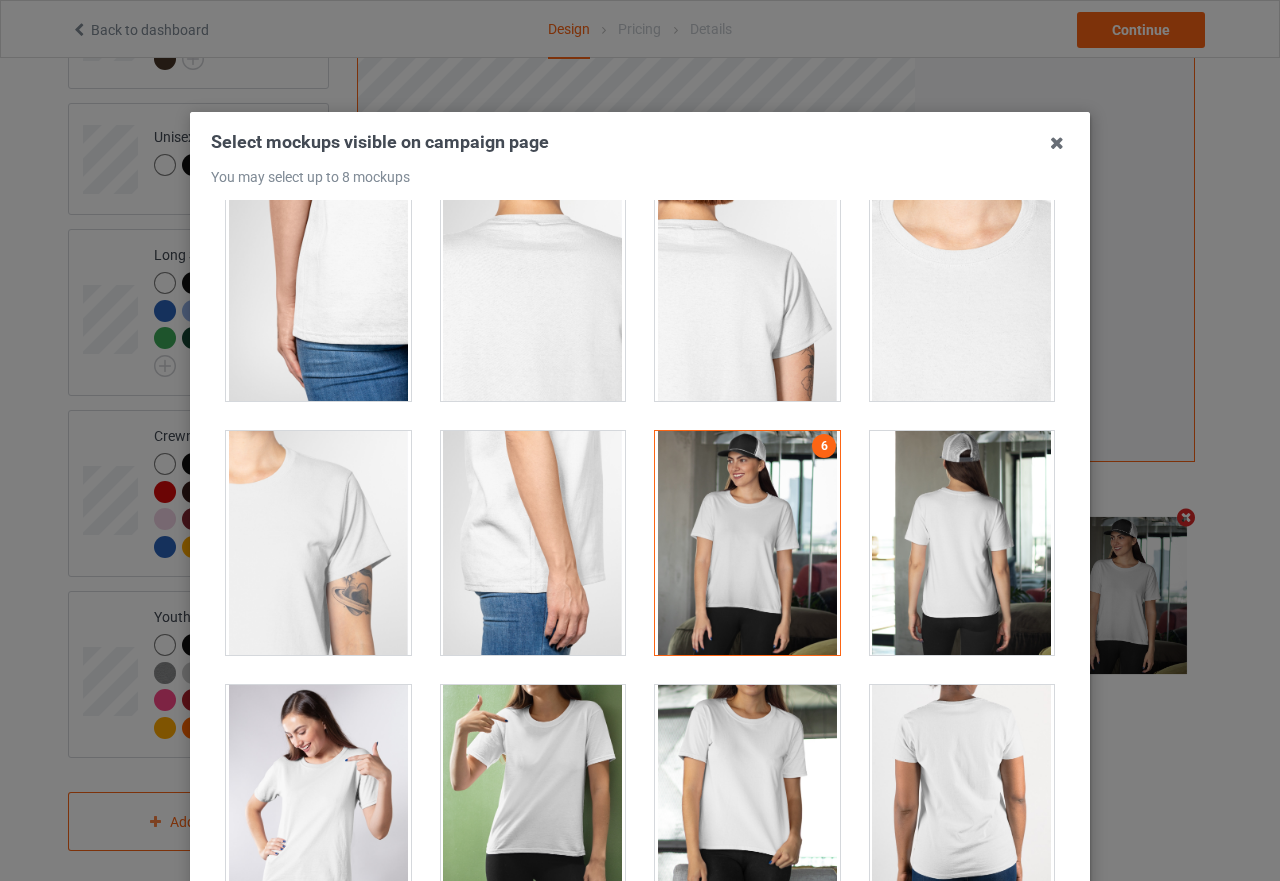 click at bounding box center [318, 797] 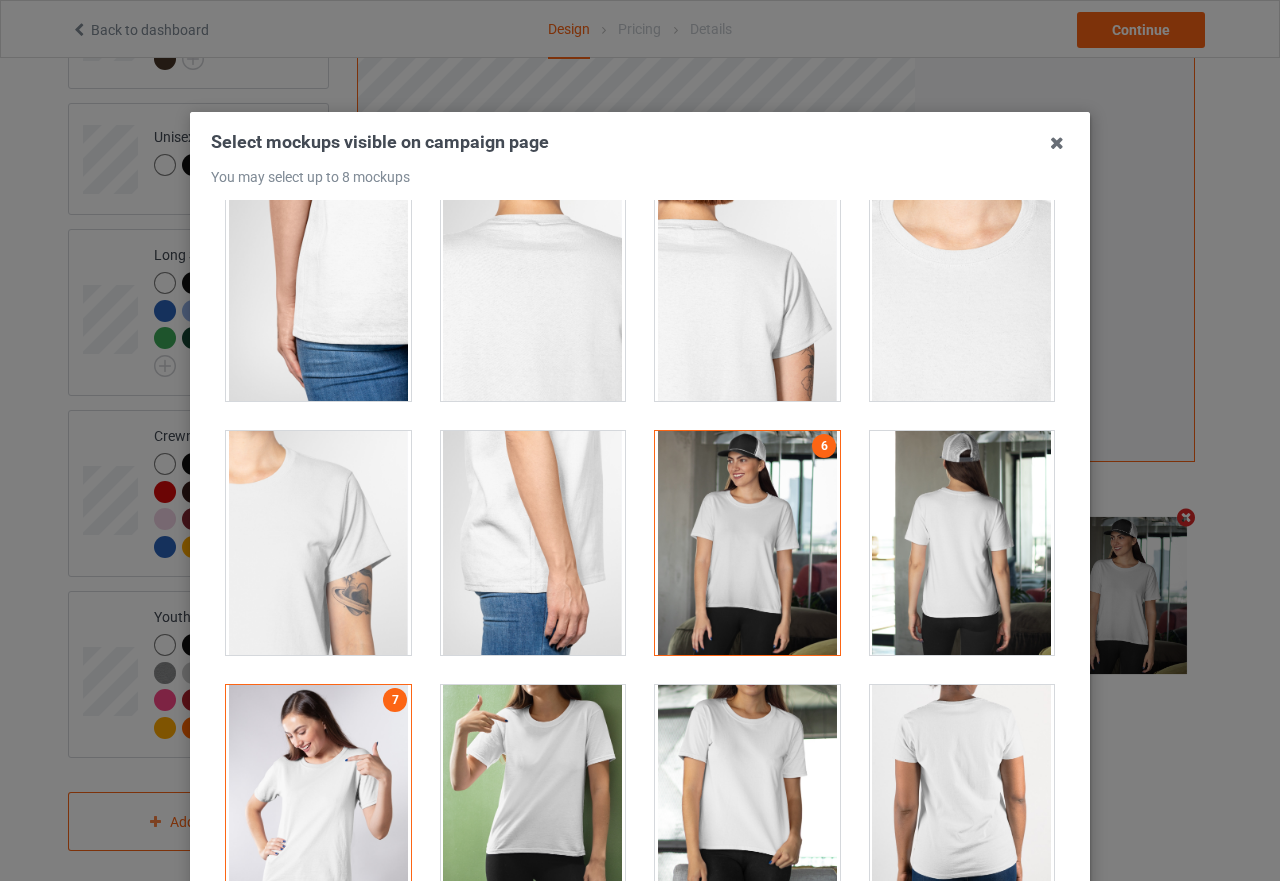 click at bounding box center [533, 797] 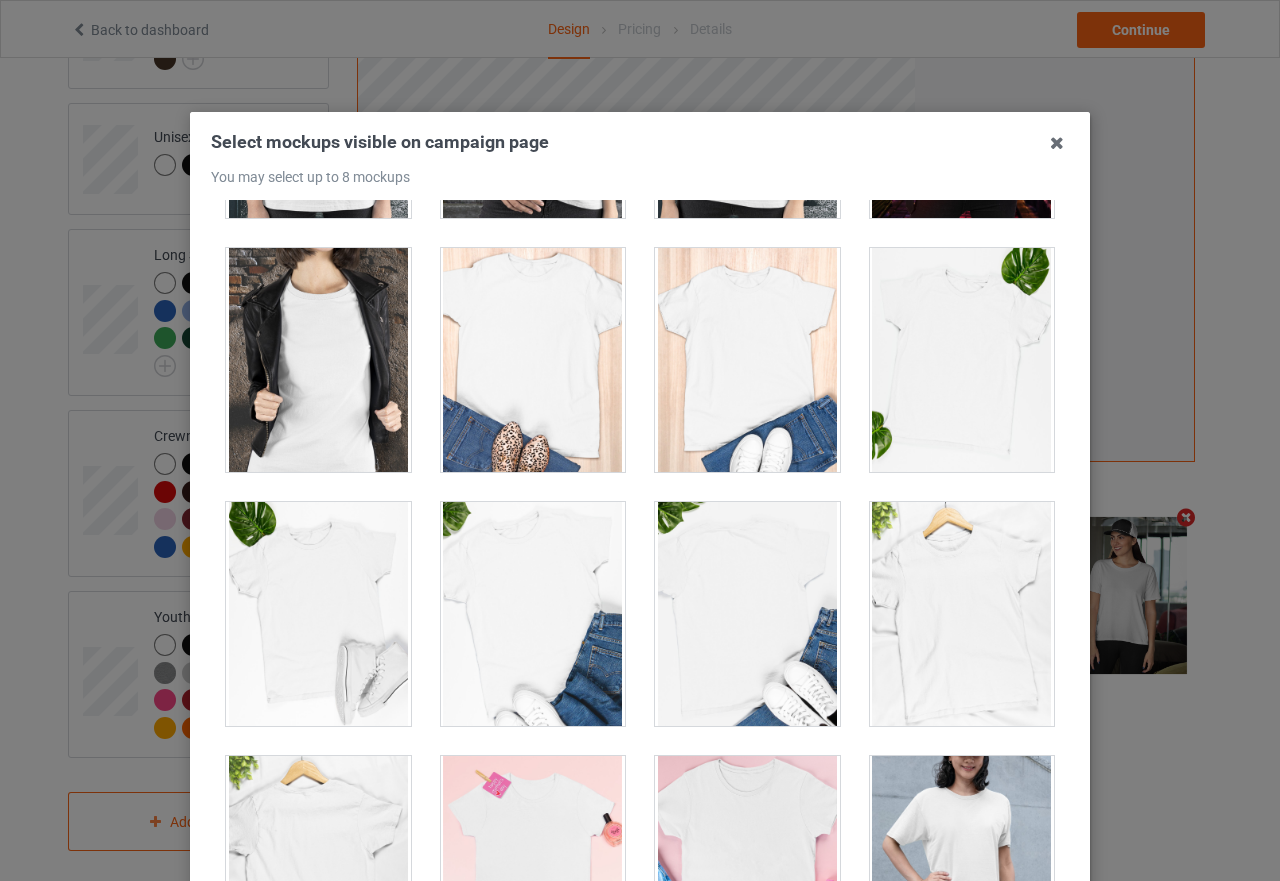 scroll, scrollTop: 2461, scrollLeft: 0, axis: vertical 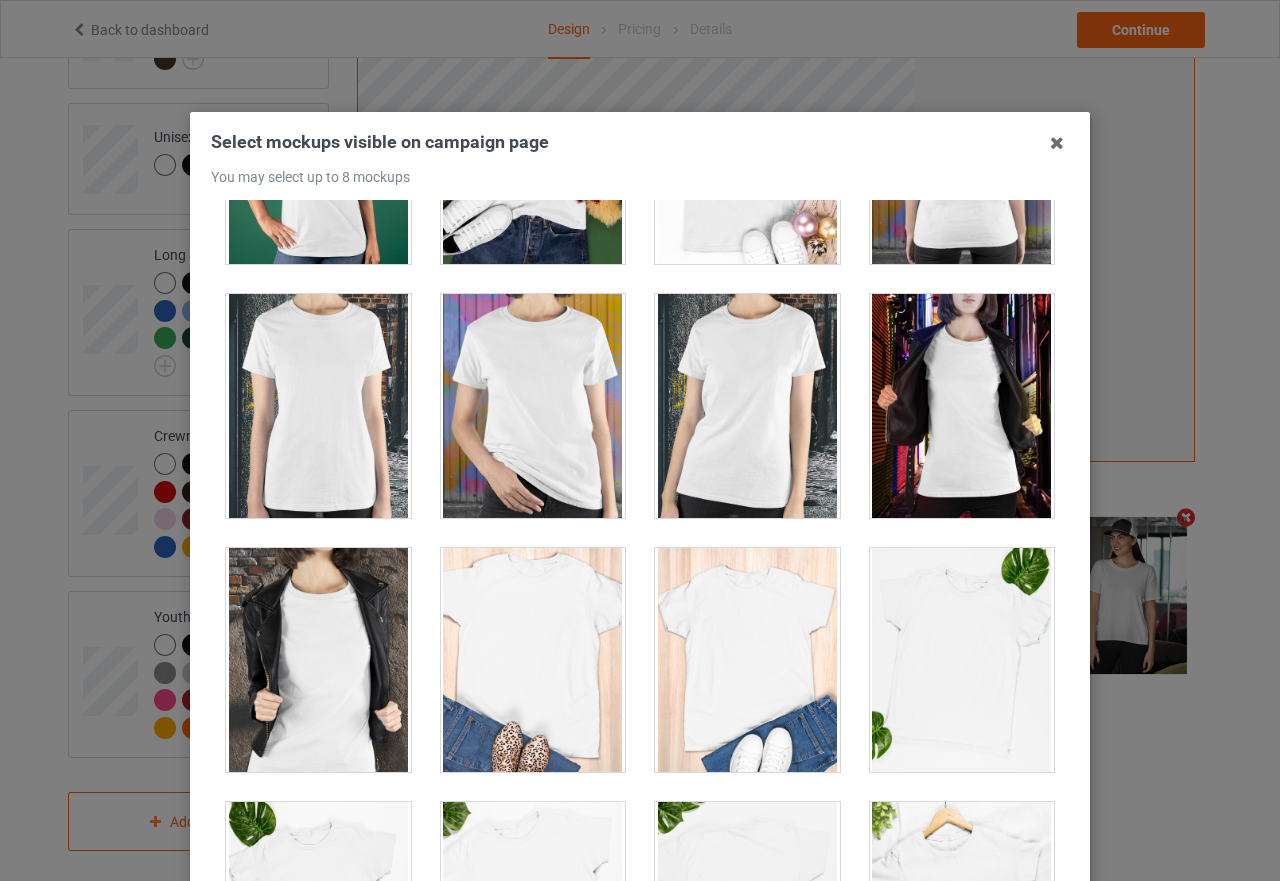 click at bounding box center (318, 406) 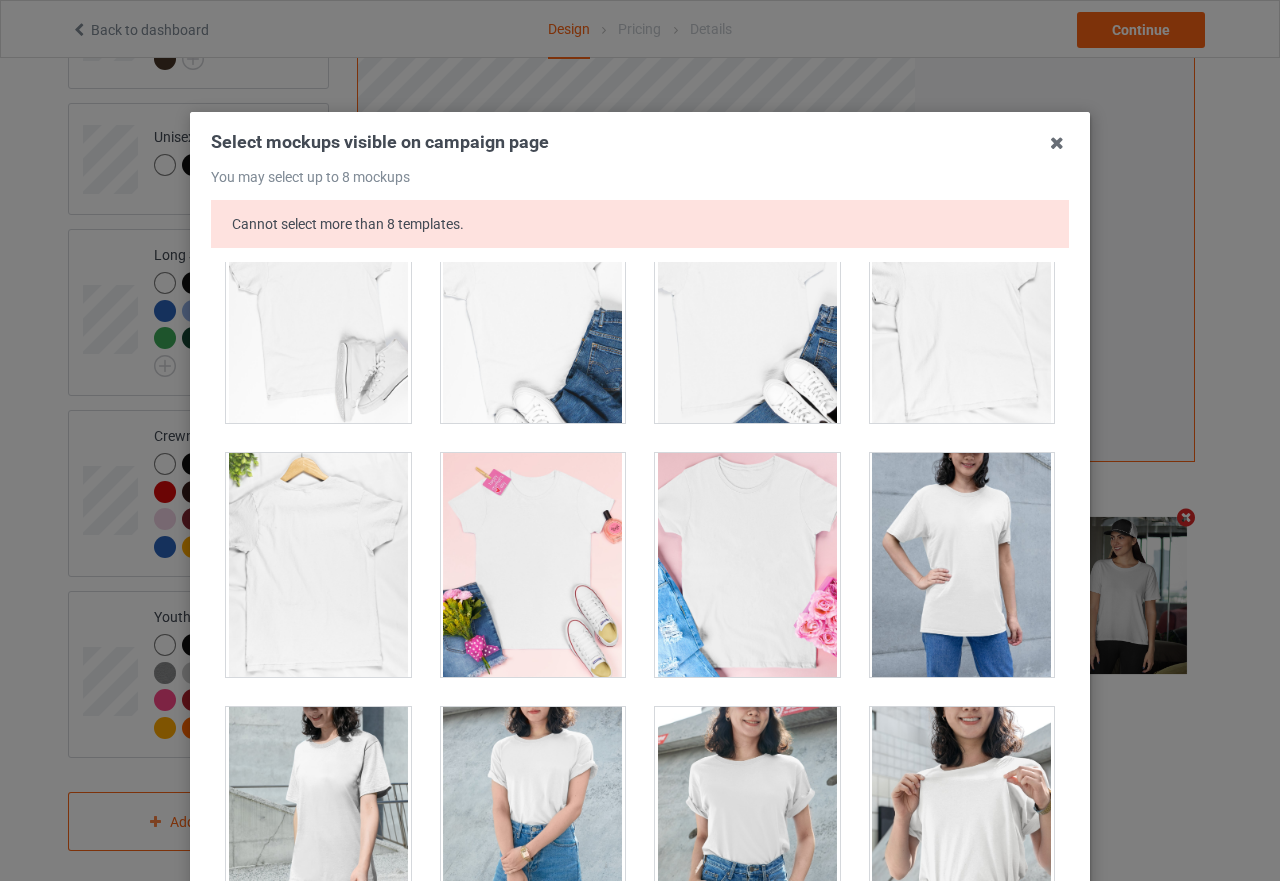 scroll, scrollTop: 3161, scrollLeft: 0, axis: vertical 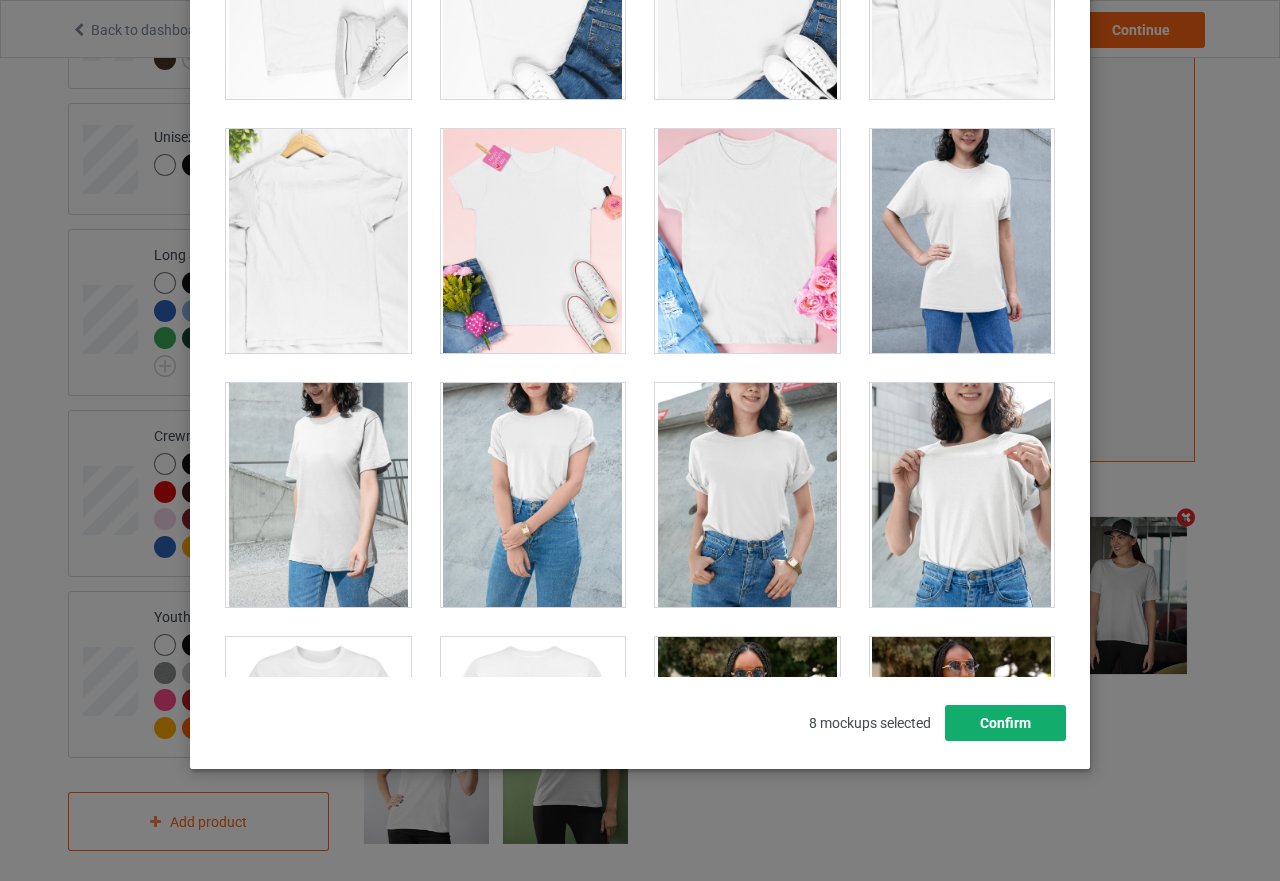 click on "Confirm" at bounding box center [1005, 723] 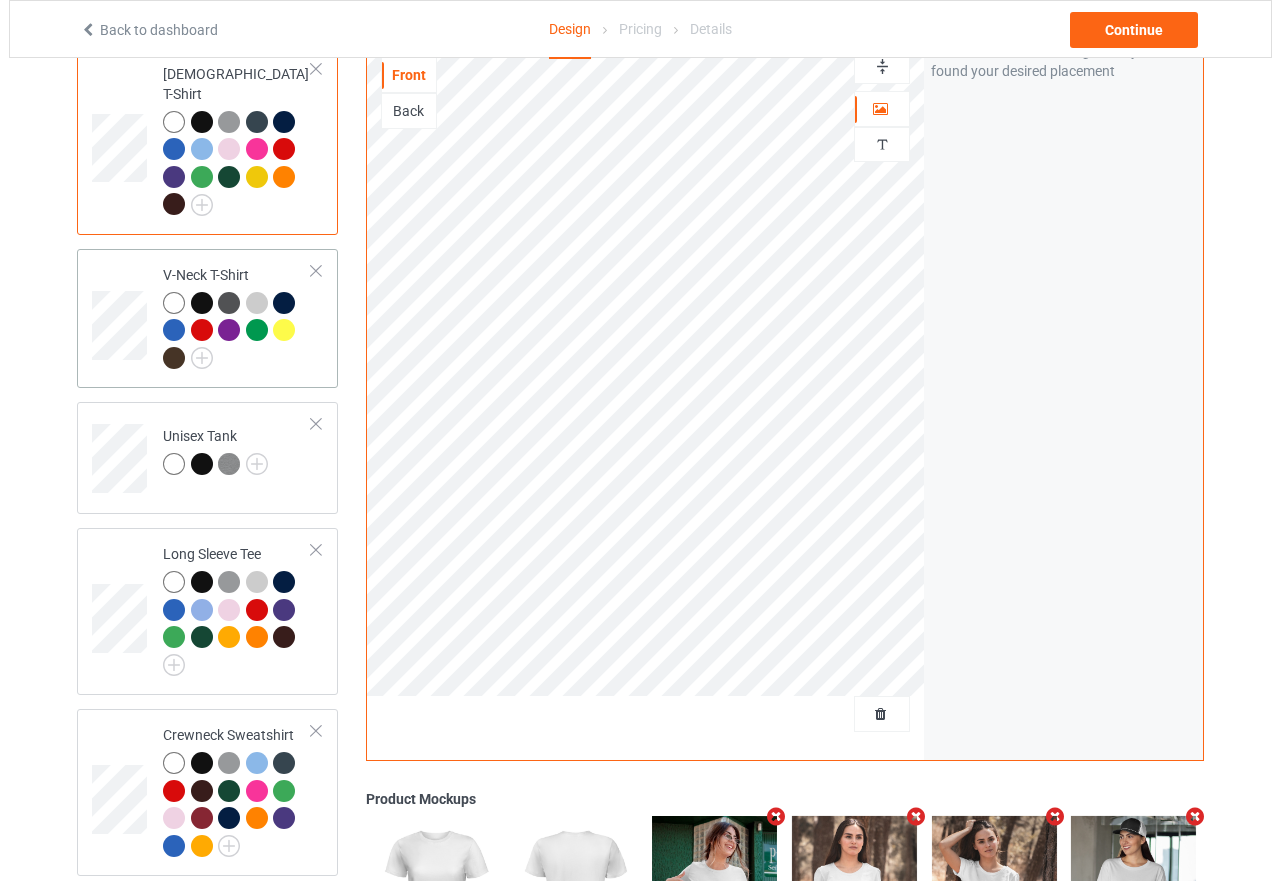 scroll, scrollTop: 726, scrollLeft: 0, axis: vertical 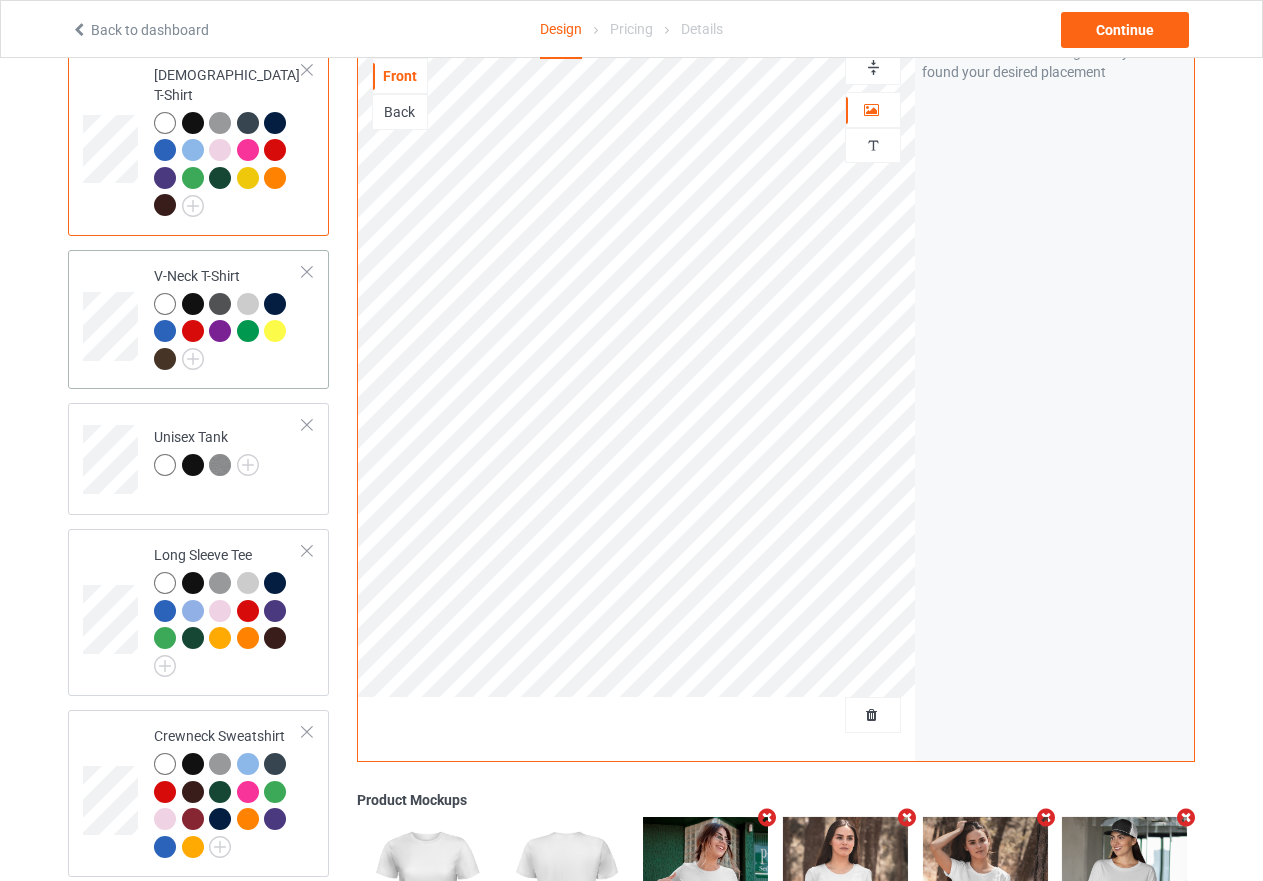 click at bounding box center [228, 334] 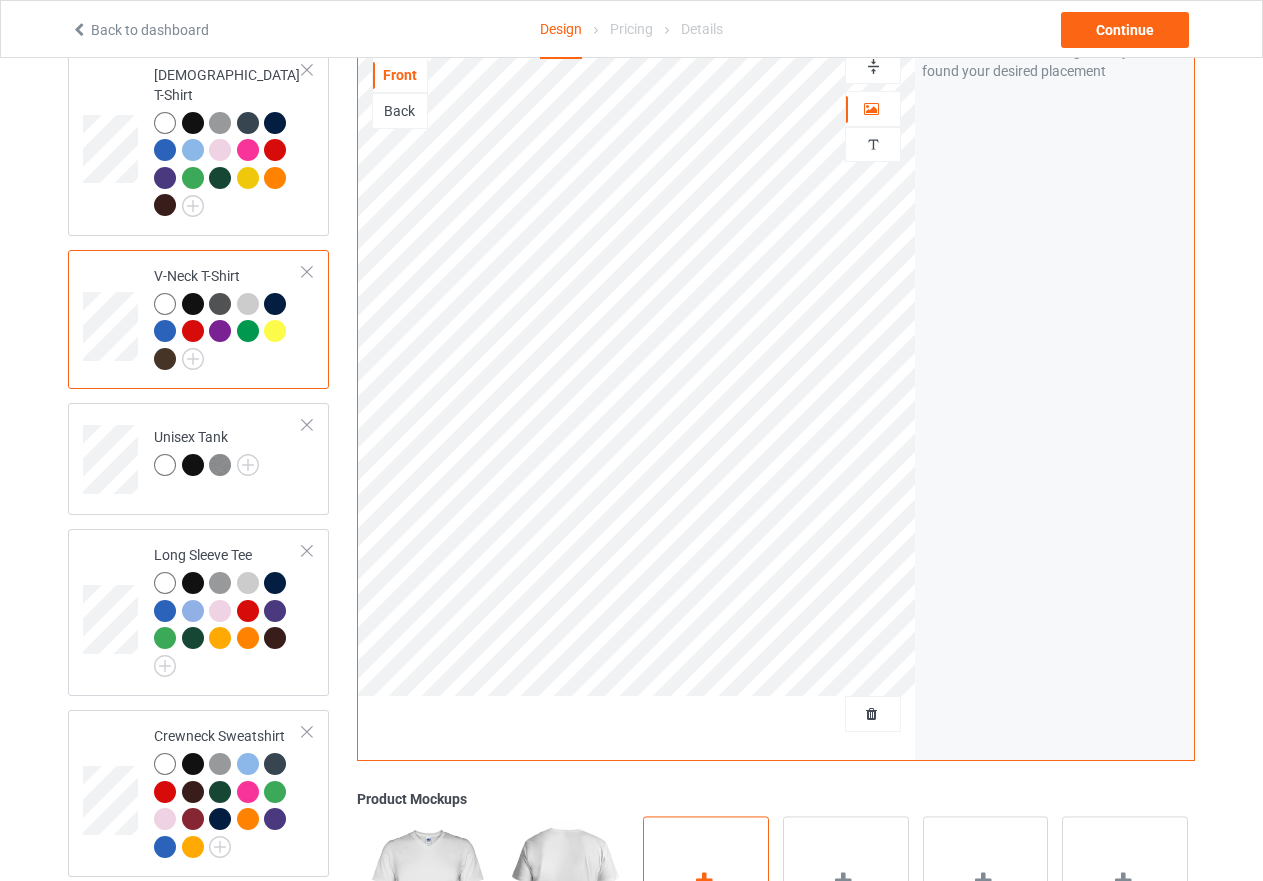 click at bounding box center (704, 881) 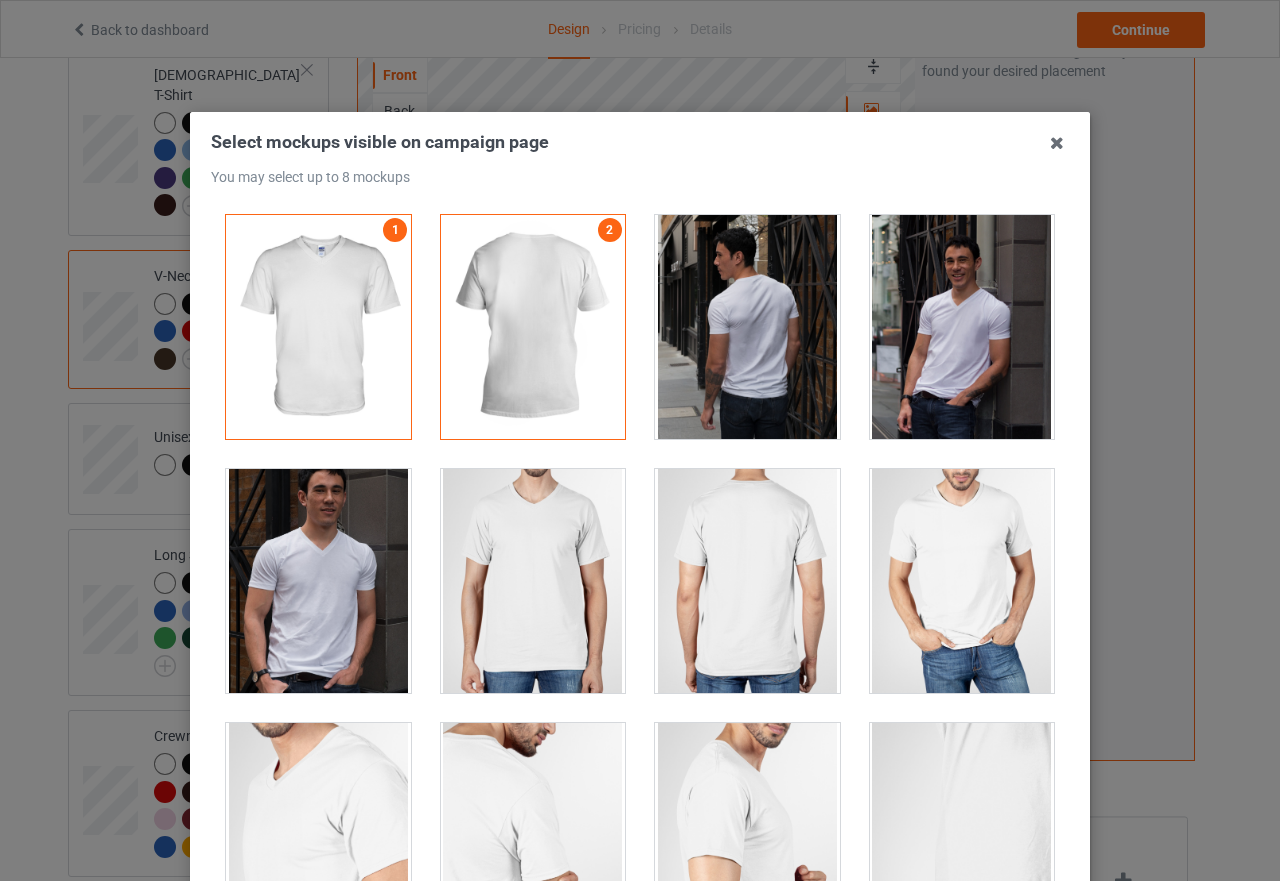 click at bounding box center (318, 581) 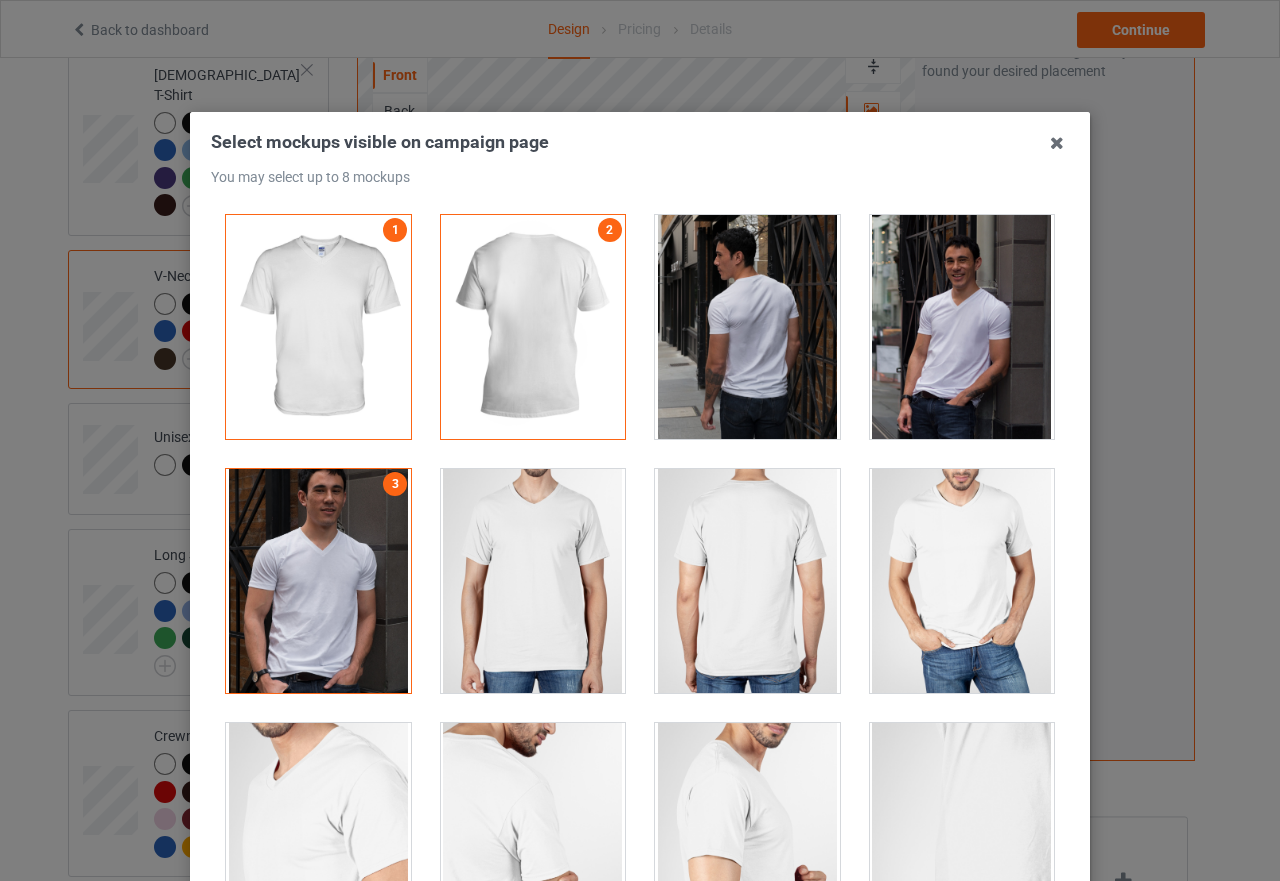 click at bounding box center (962, 581) 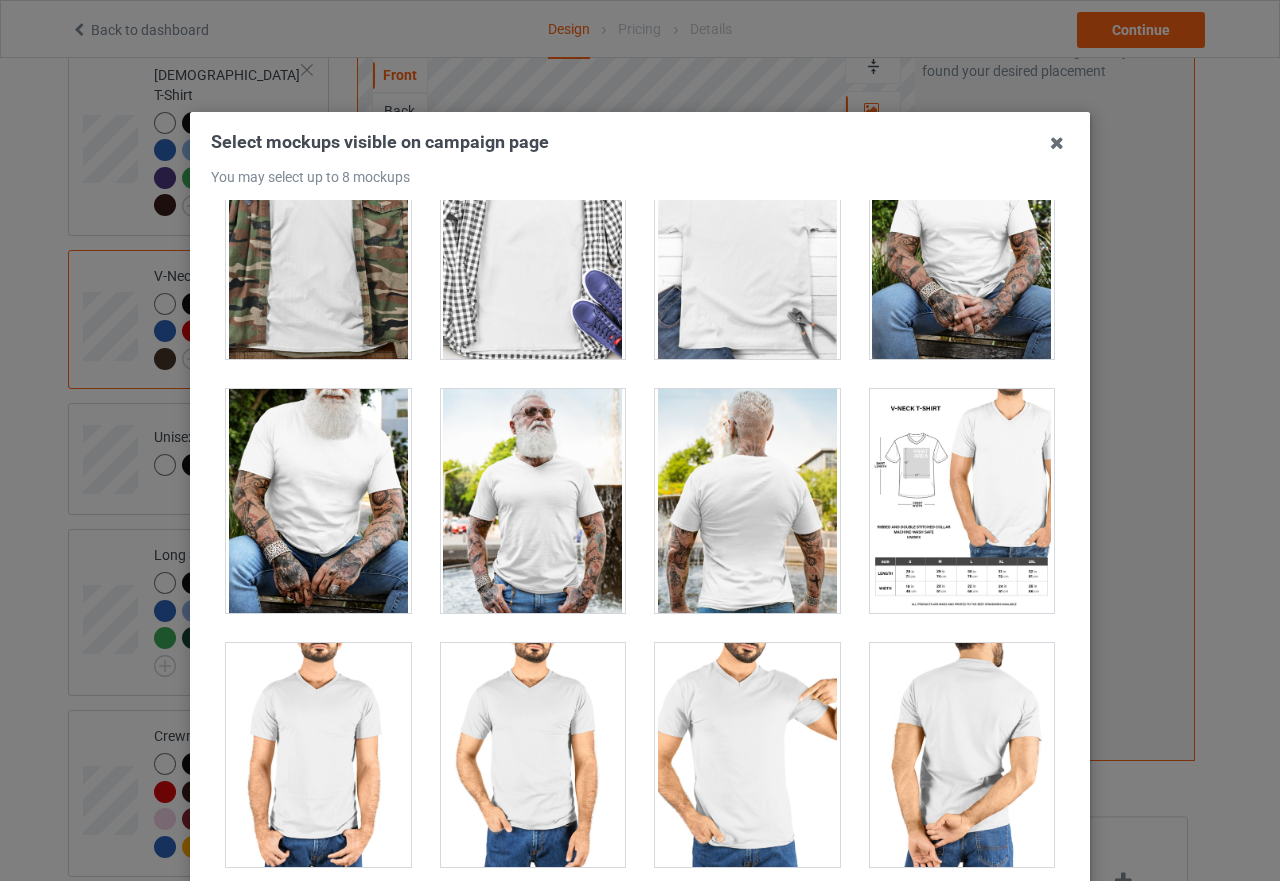 scroll, scrollTop: 1200, scrollLeft: 0, axis: vertical 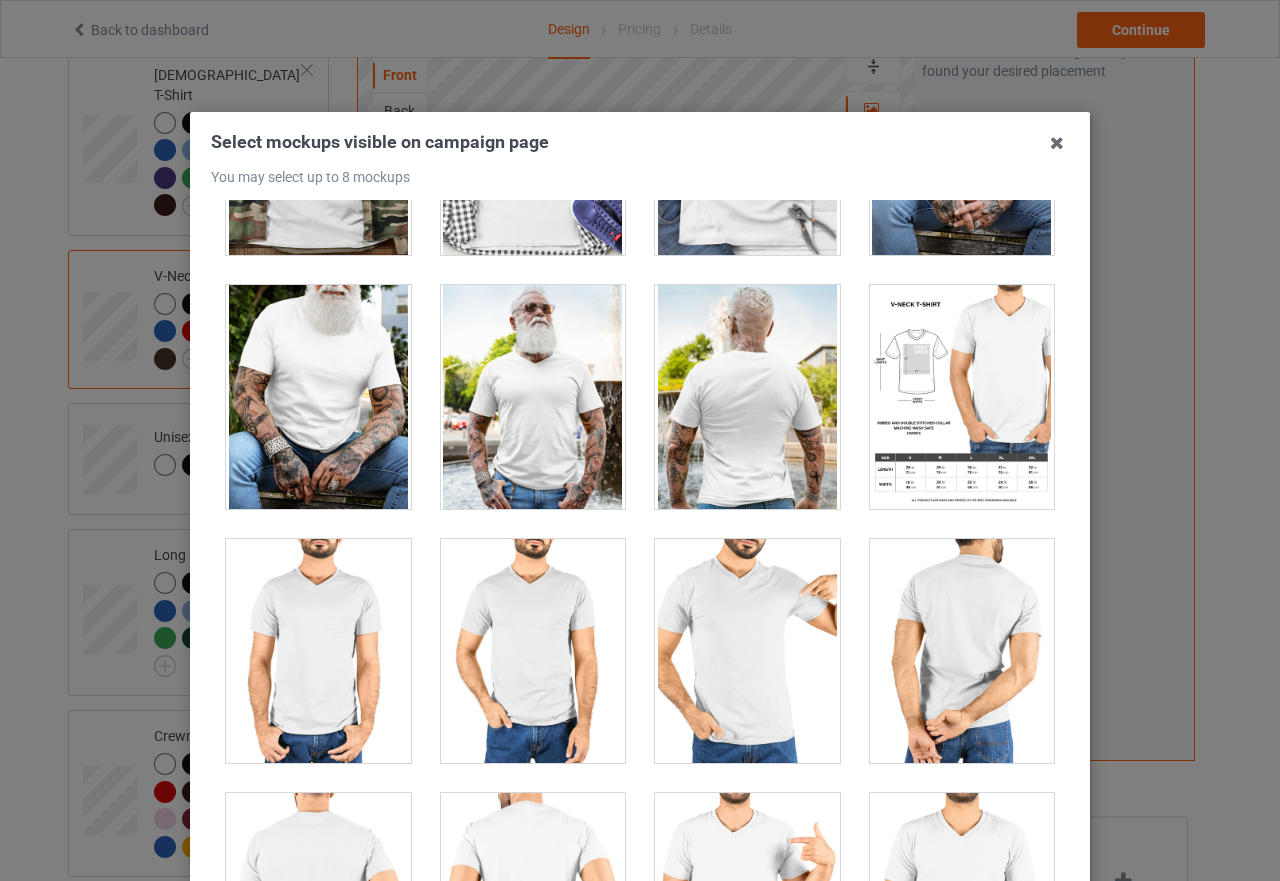 click at bounding box center [747, 651] 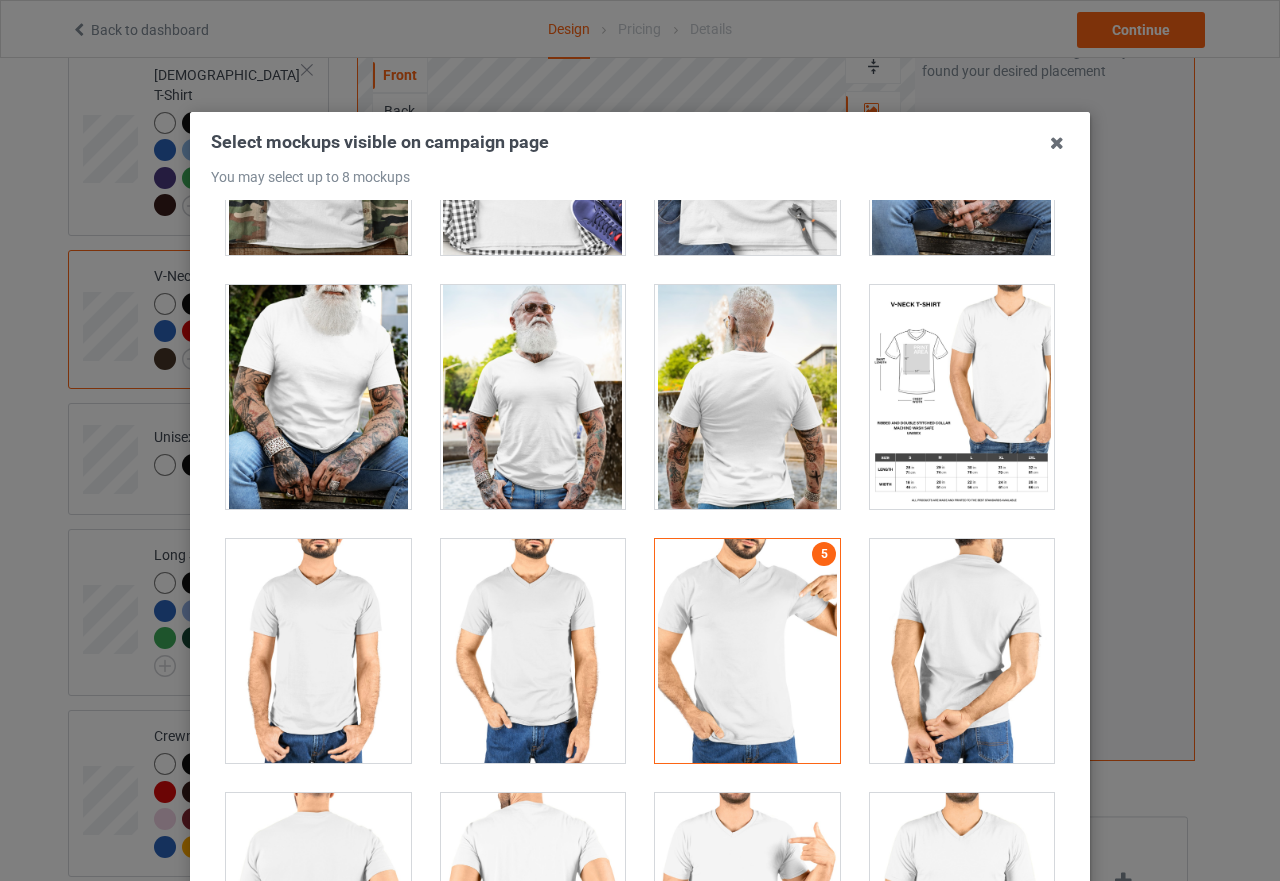 click at bounding box center [962, 397] 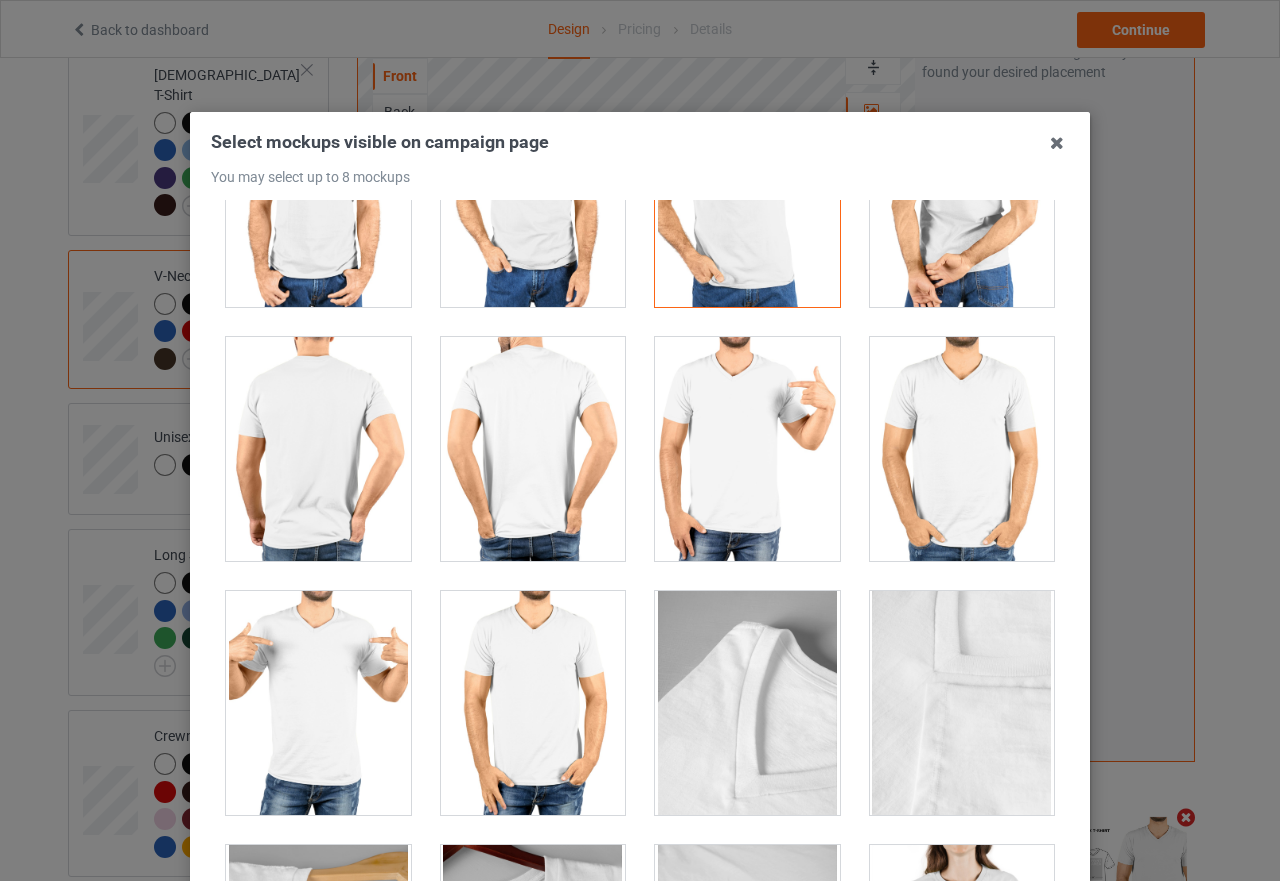 scroll, scrollTop: 2000, scrollLeft: 0, axis: vertical 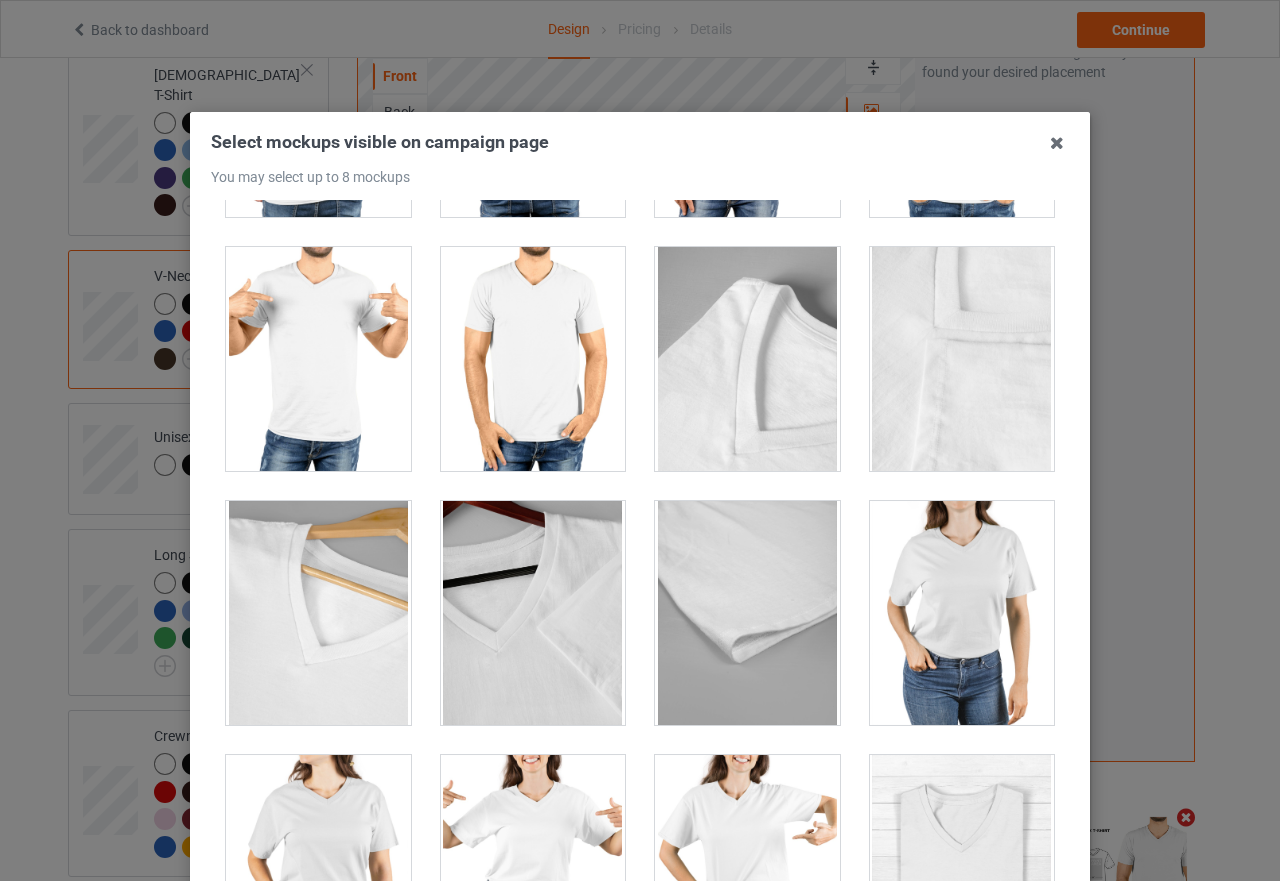 click at bounding box center (318, 359) 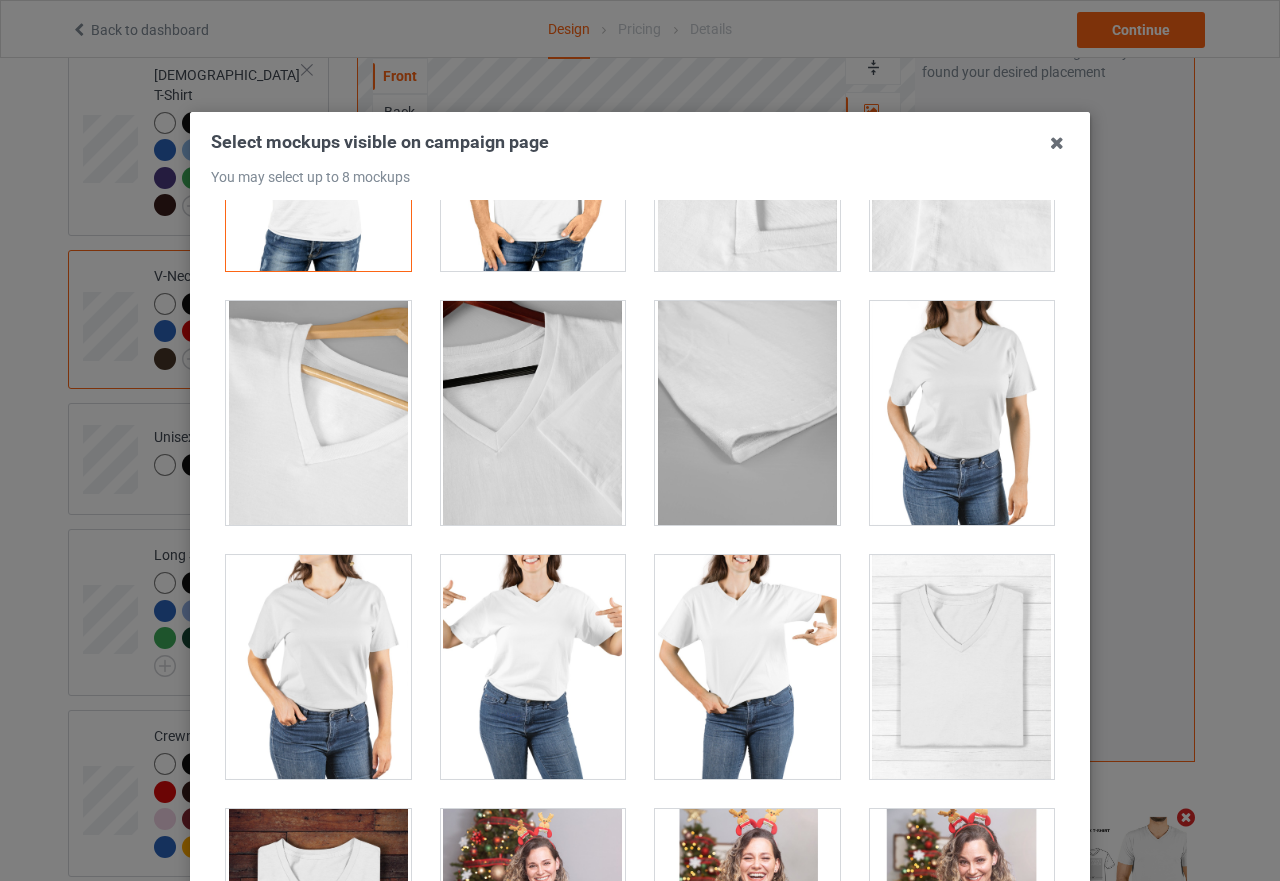 scroll, scrollTop: 2300, scrollLeft: 0, axis: vertical 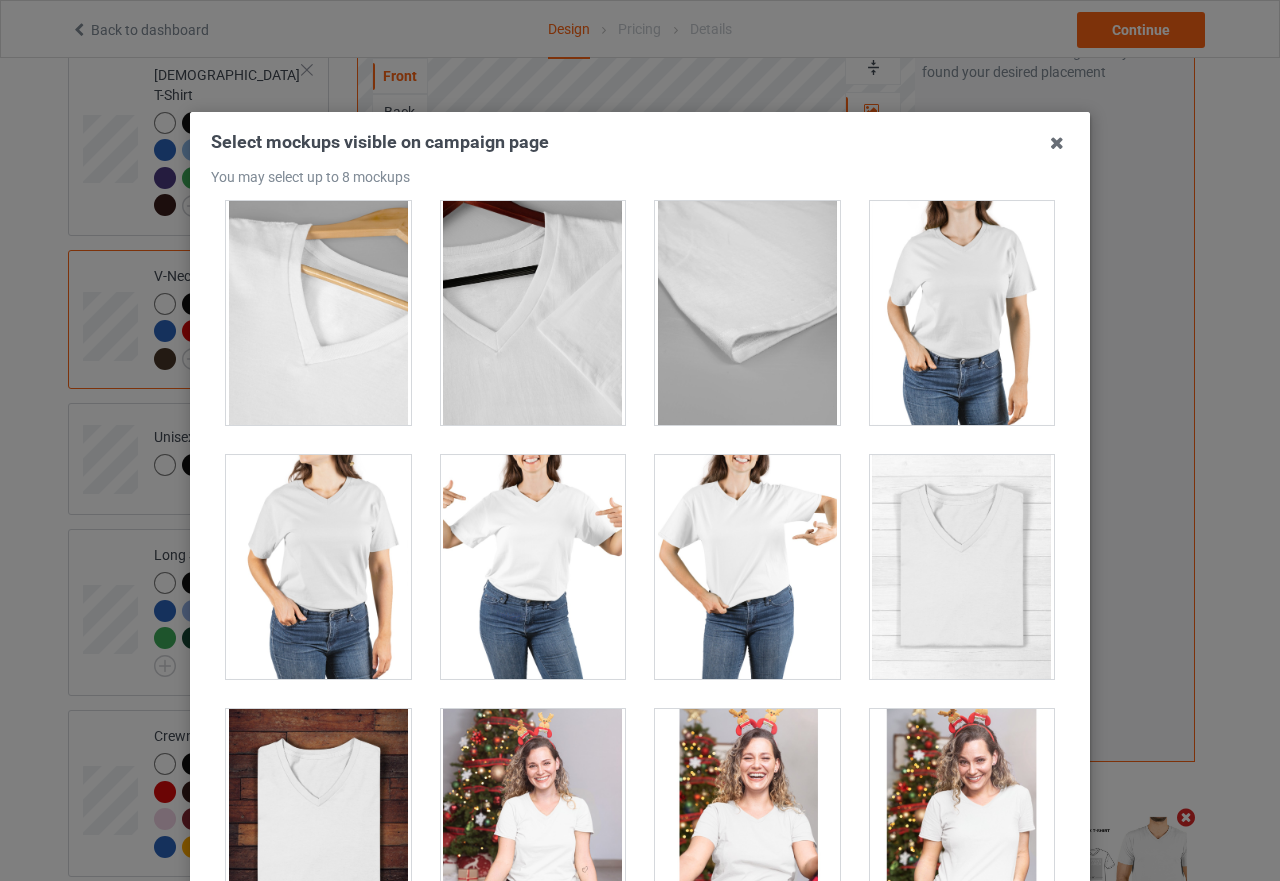 click at bounding box center (533, 567) 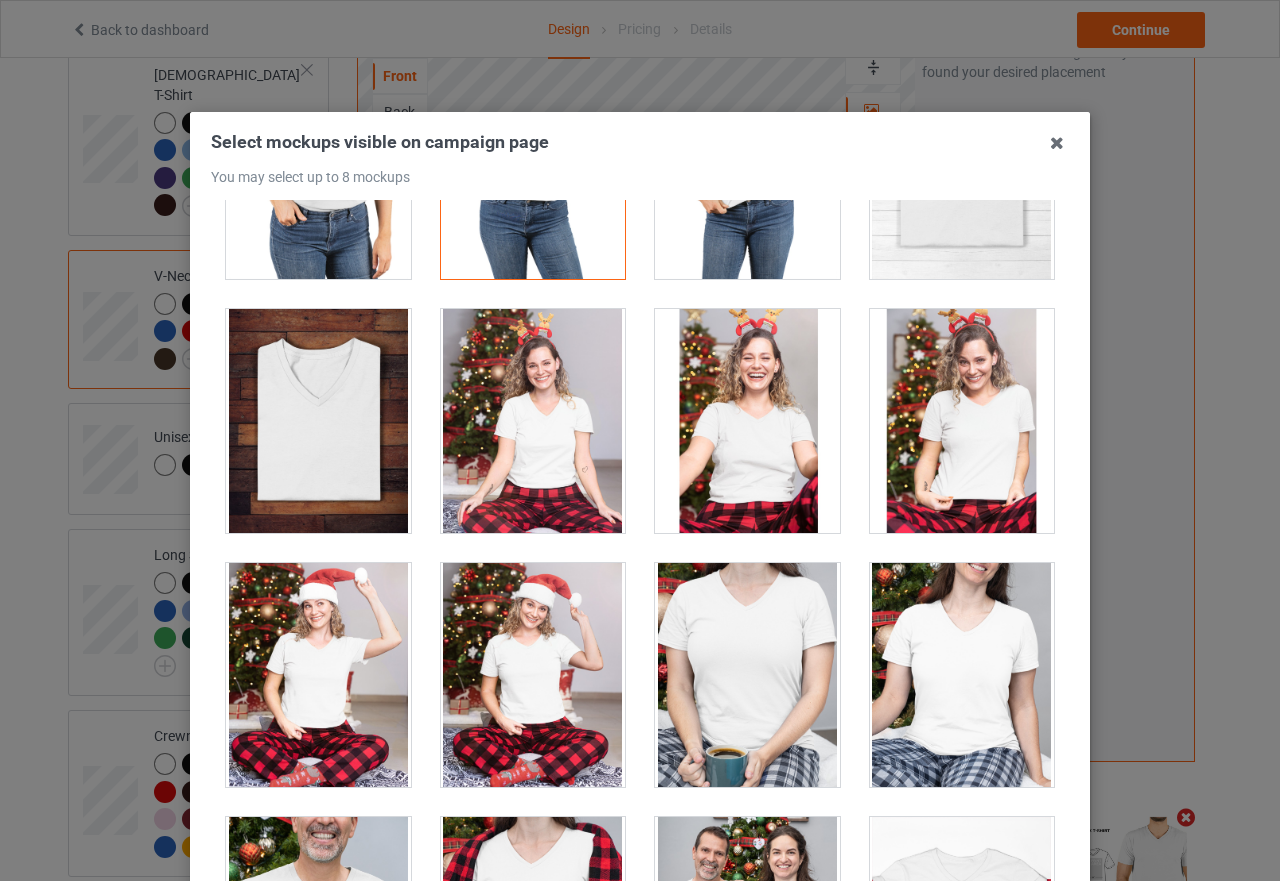 scroll, scrollTop: 3100, scrollLeft: 0, axis: vertical 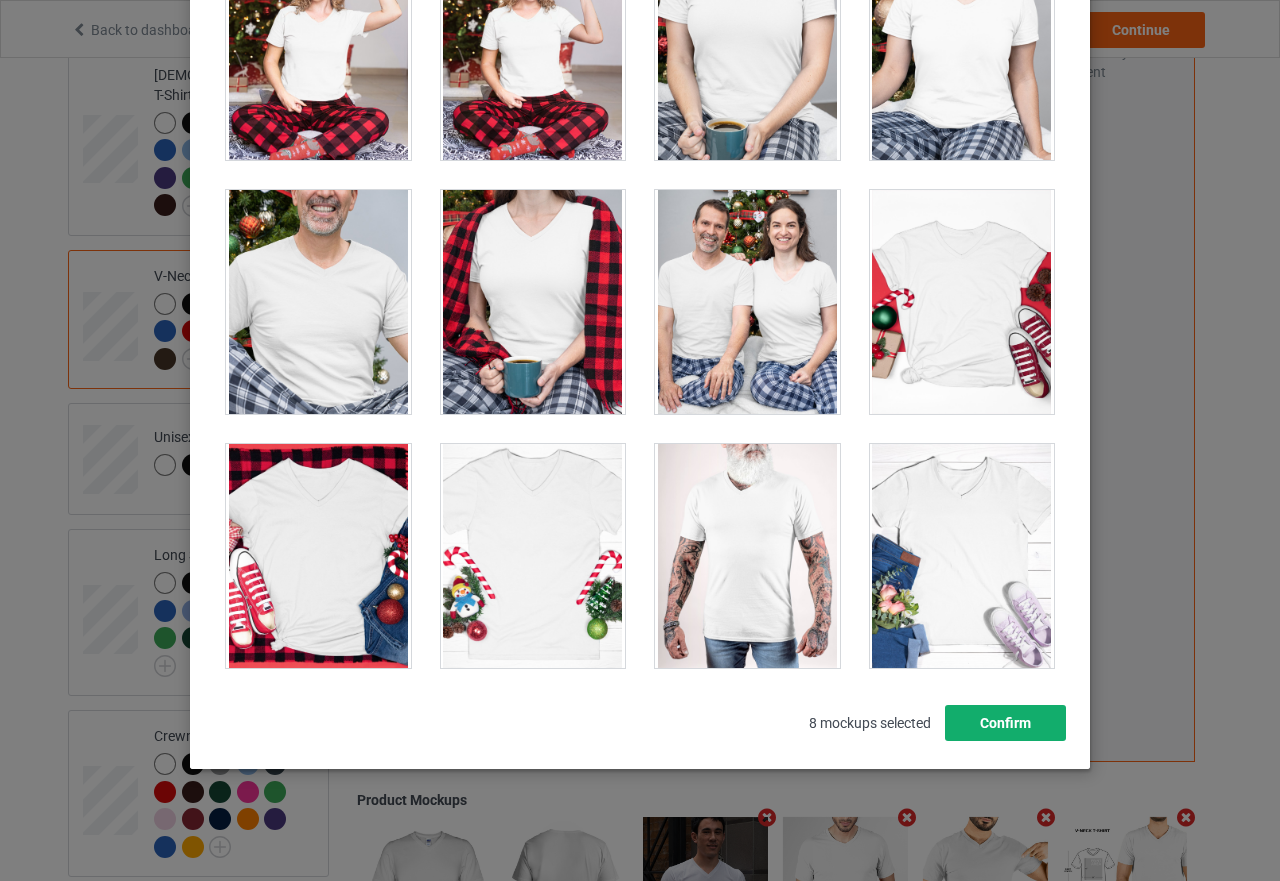 click on "Confirm" at bounding box center (1005, 723) 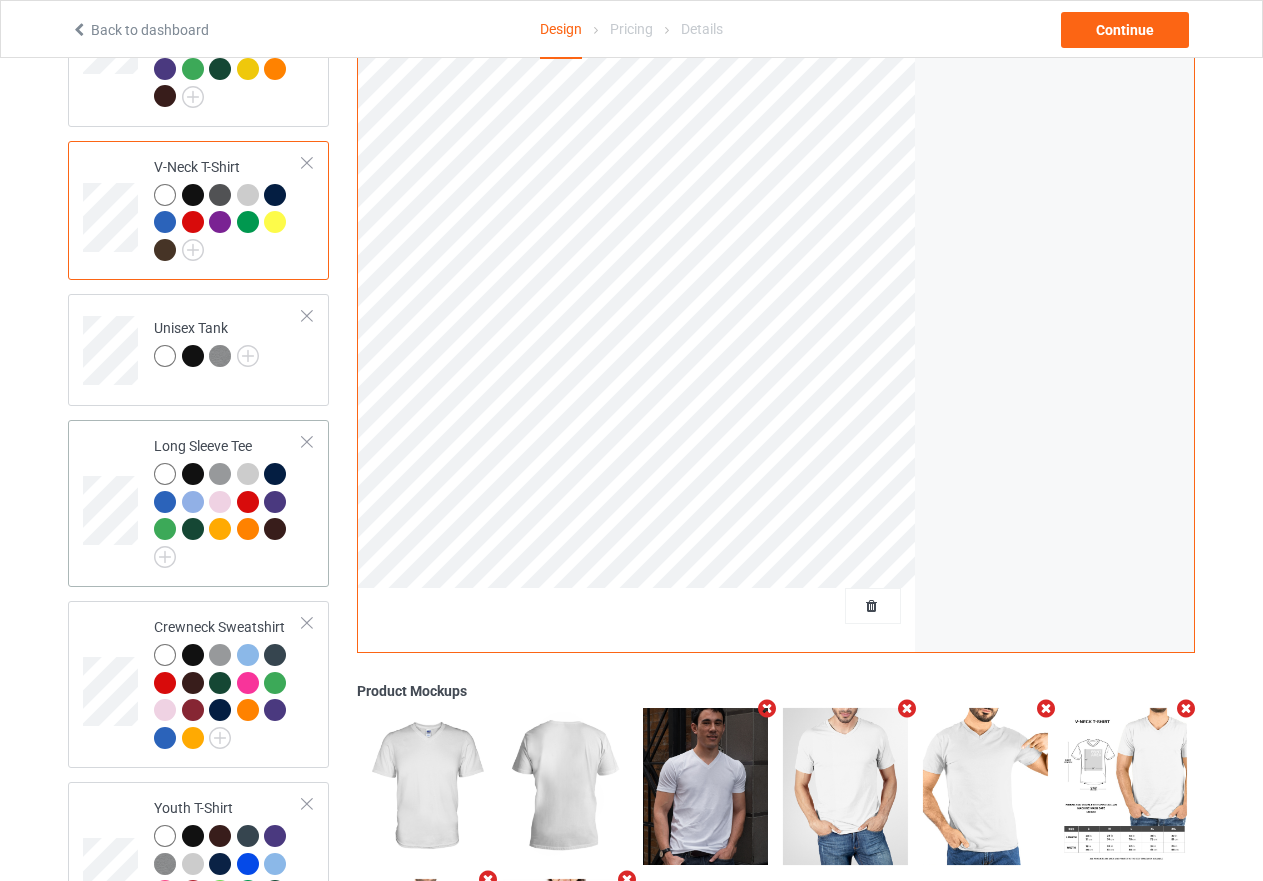 scroll, scrollTop: 726, scrollLeft: 0, axis: vertical 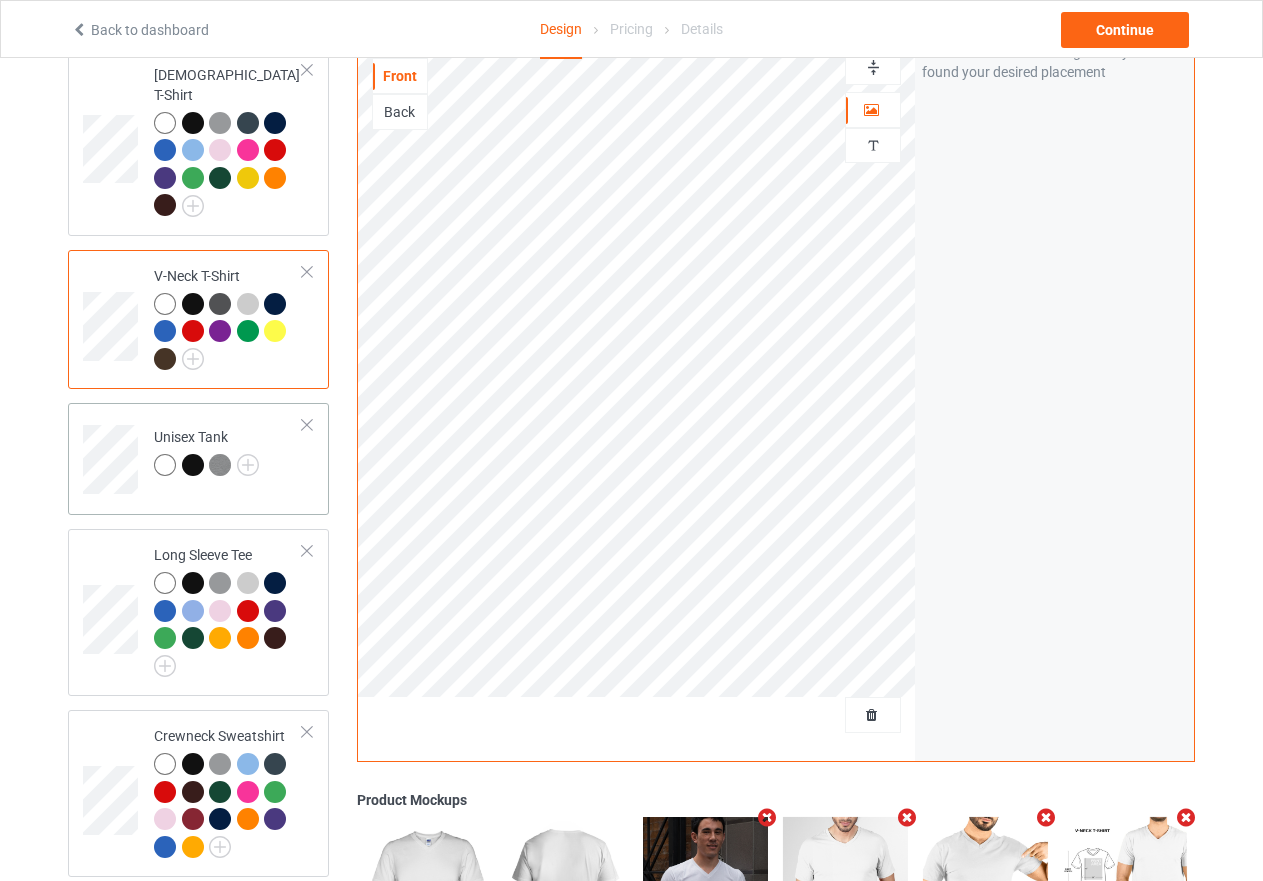 click on "Unisex Tank" at bounding box center [228, 452] 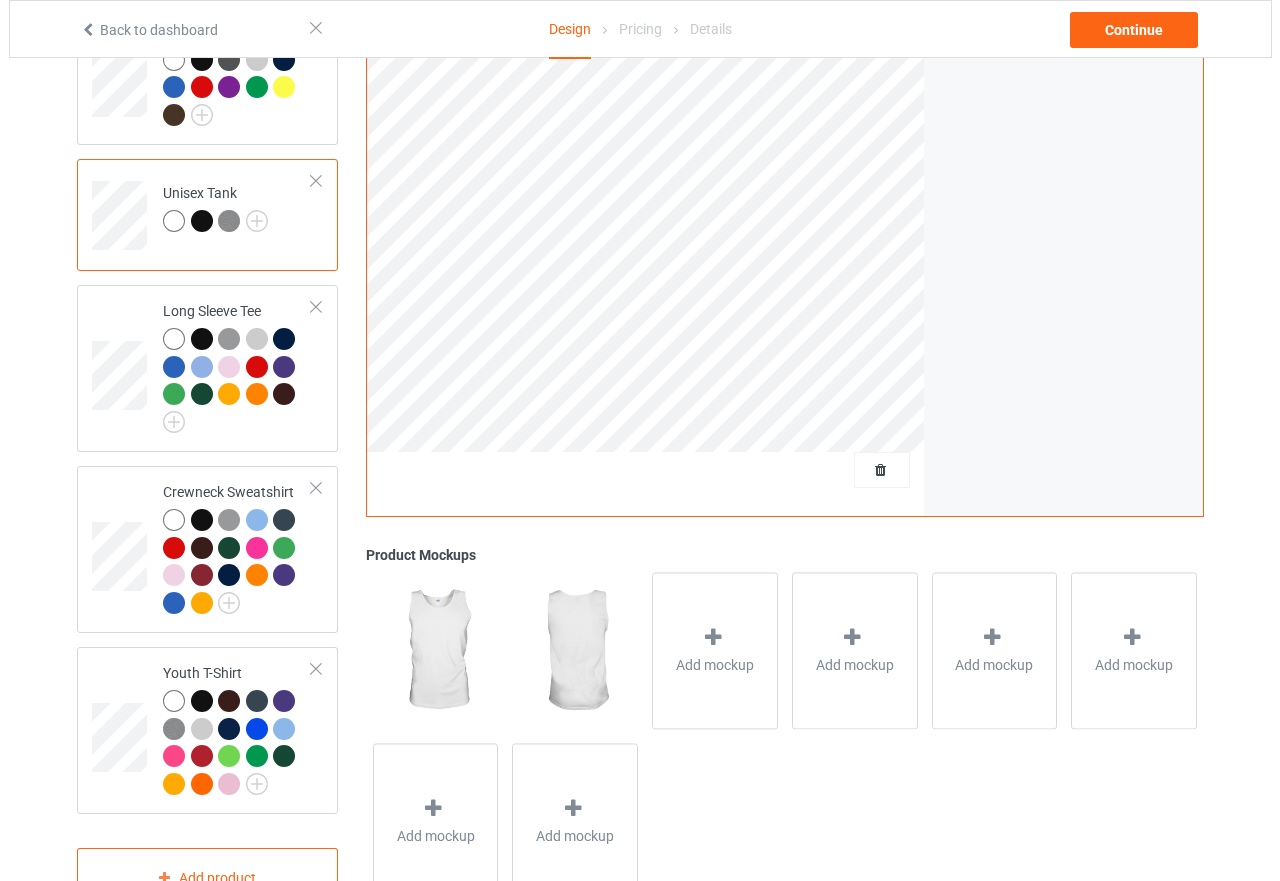 scroll, scrollTop: 1026, scrollLeft: 0, axis: vertical 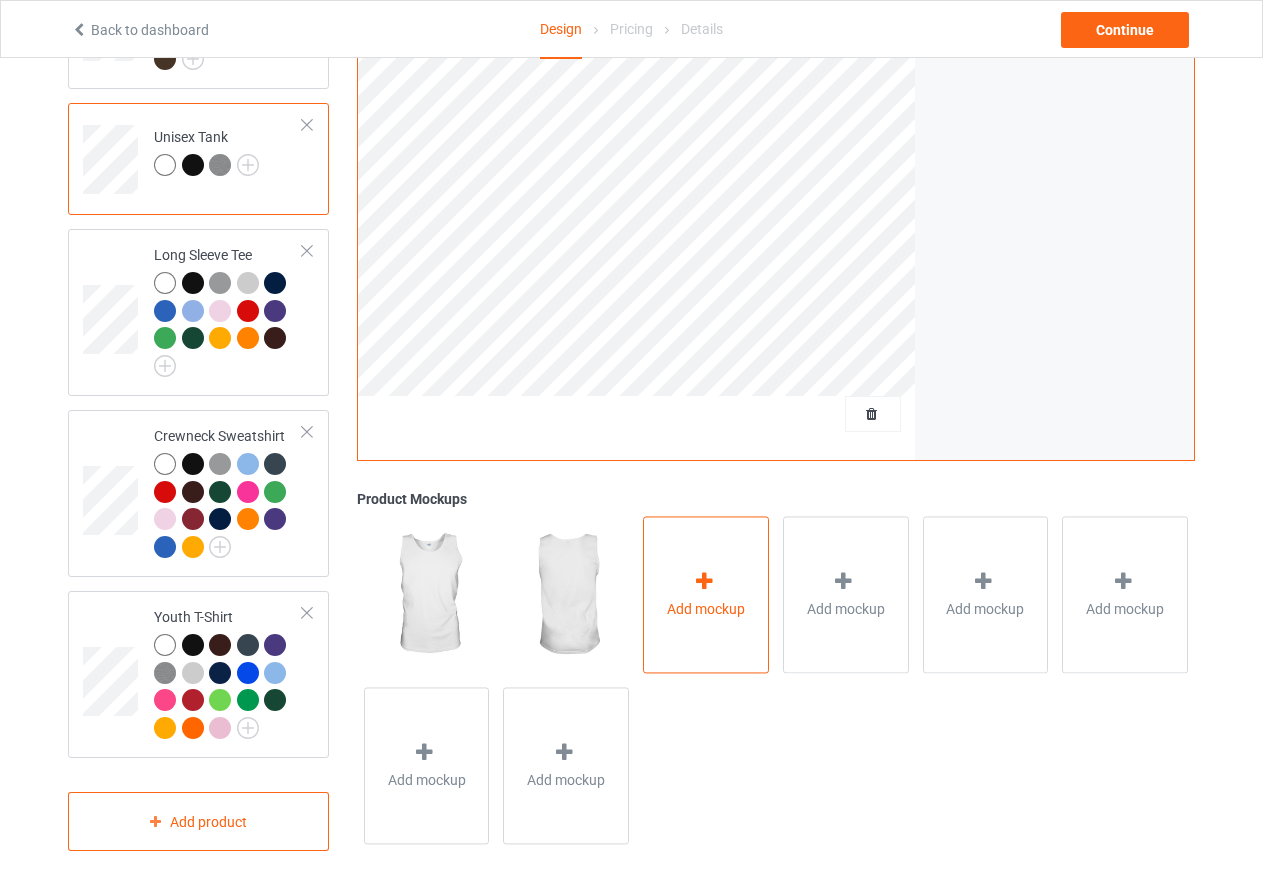 click on "Add mockup" at bounding box center (706, 594) 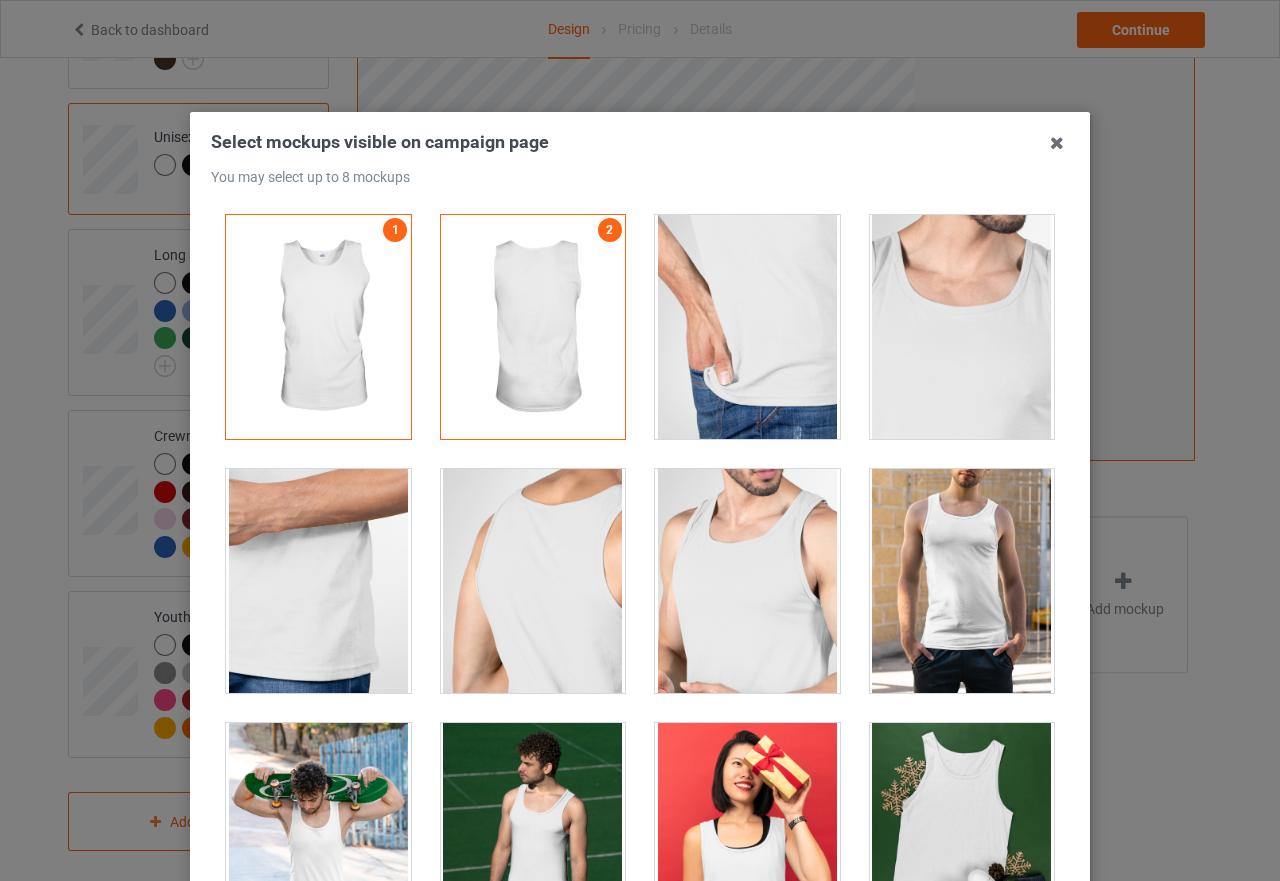 click at bounding box center (962, 581) 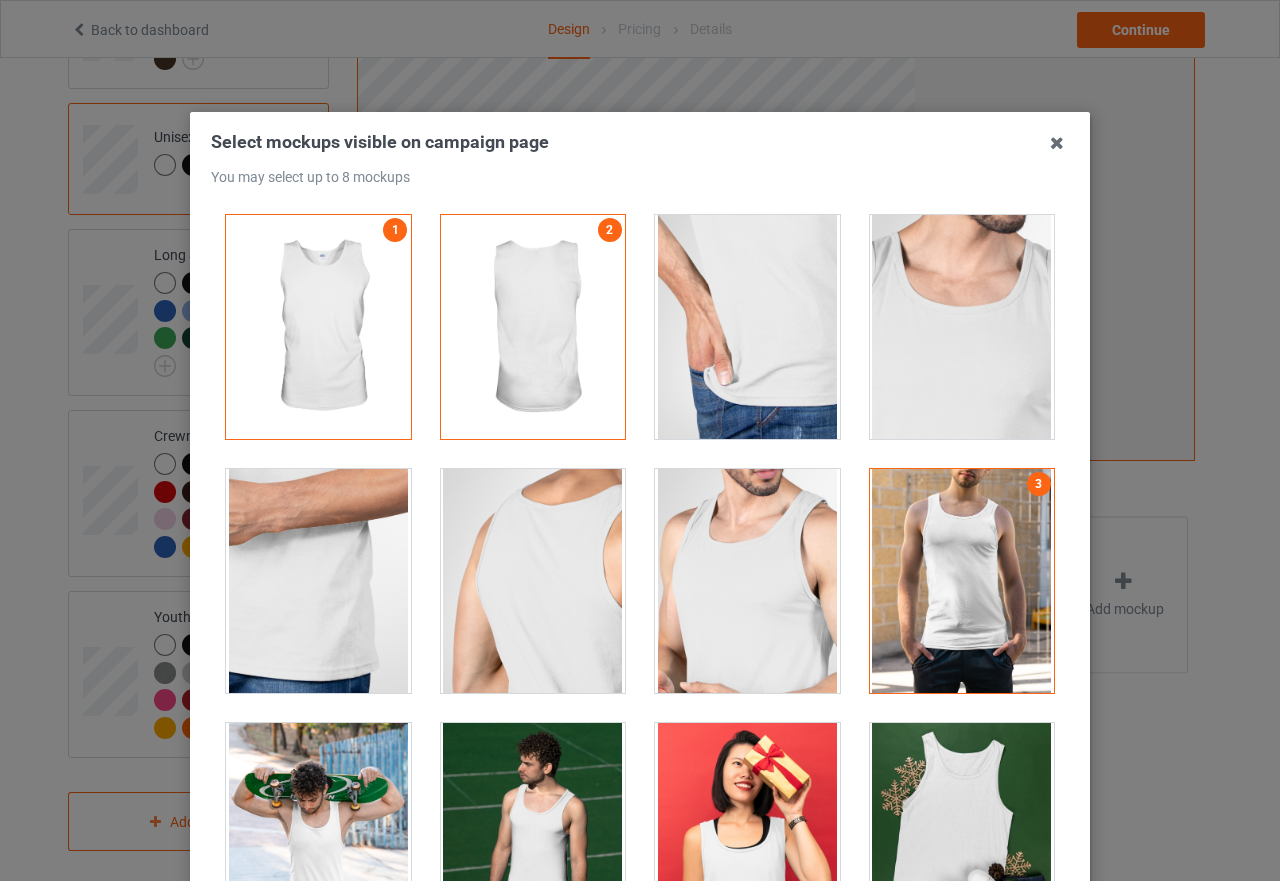 click at bounding box center (747, 581) 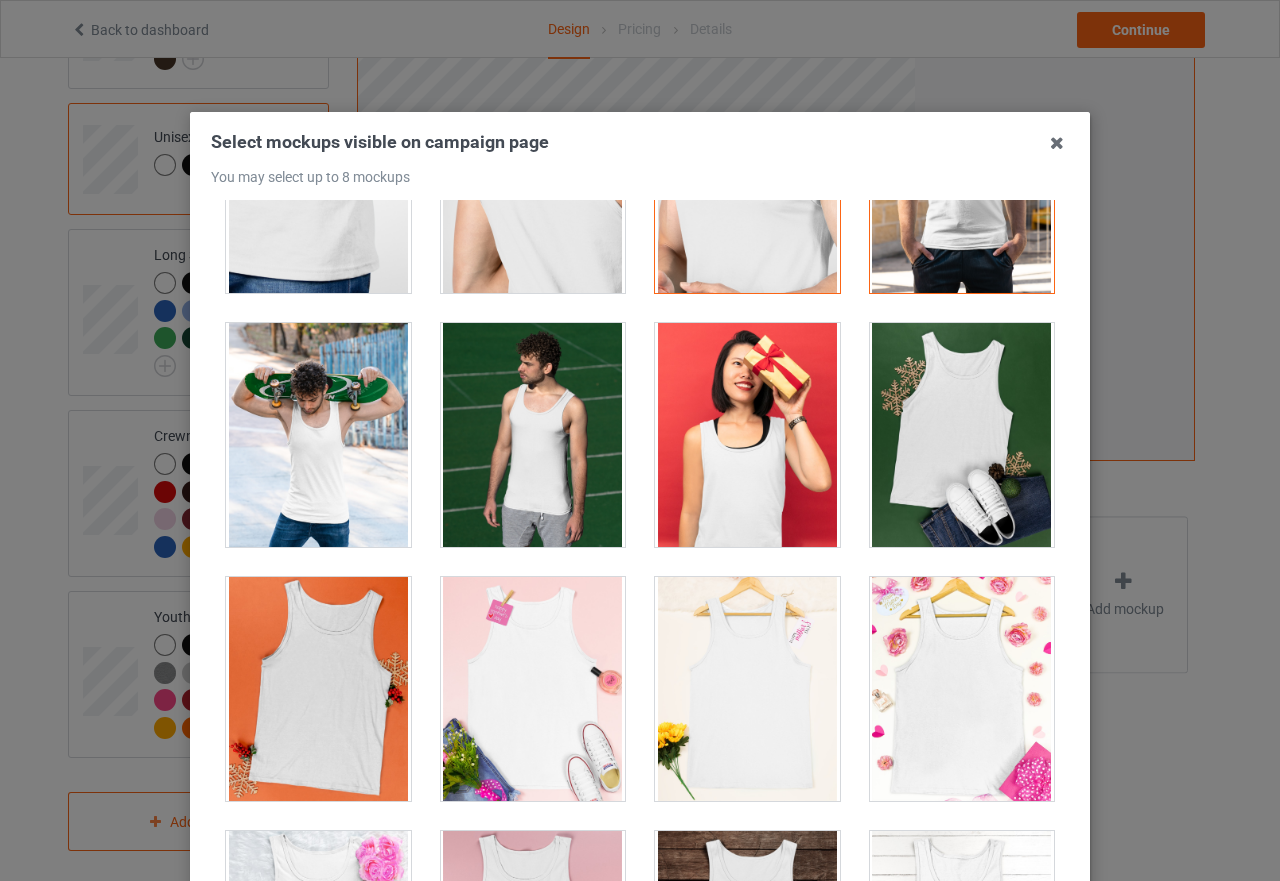 scroll, scrollTop: 500, scrollLeft: 0, axis: vertical 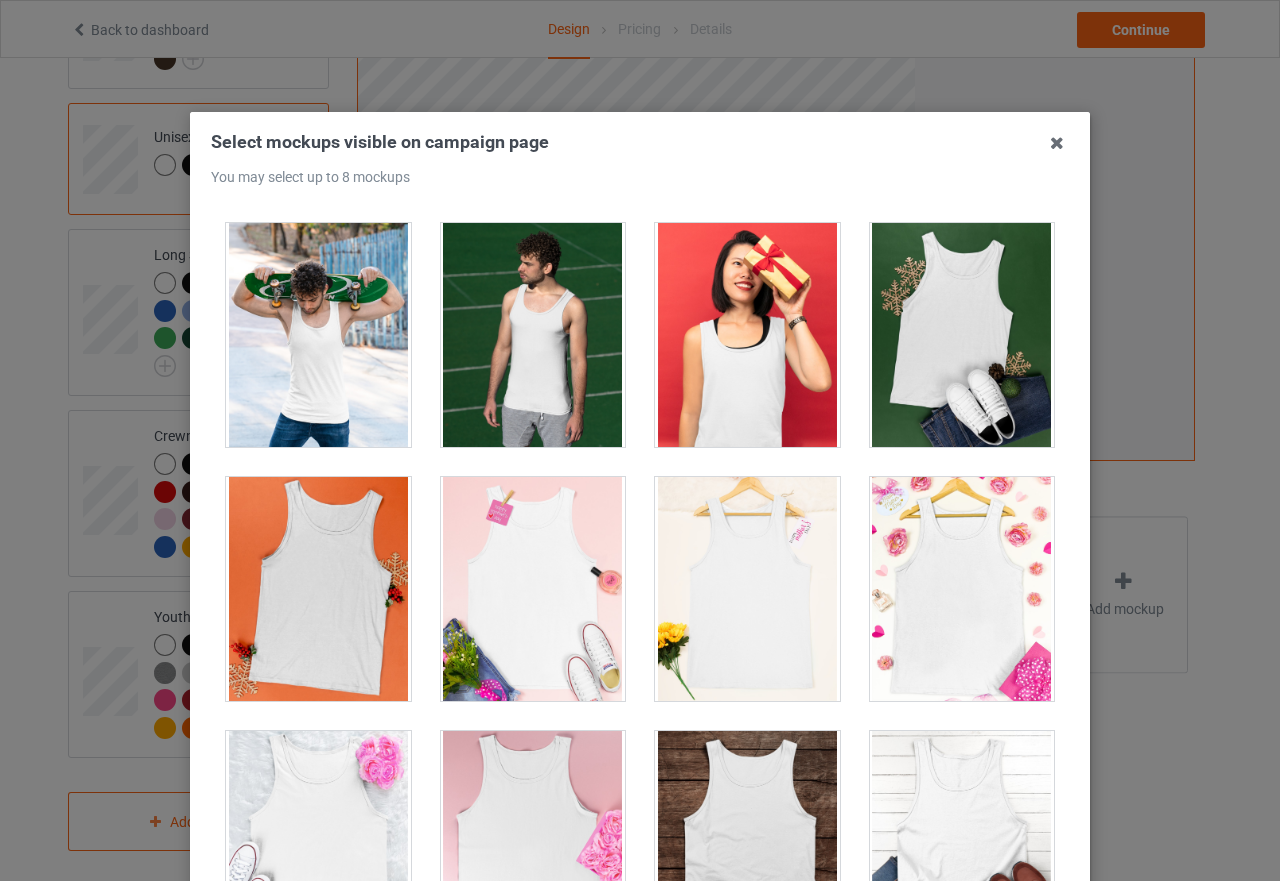 click at bounding box center [318, 335] 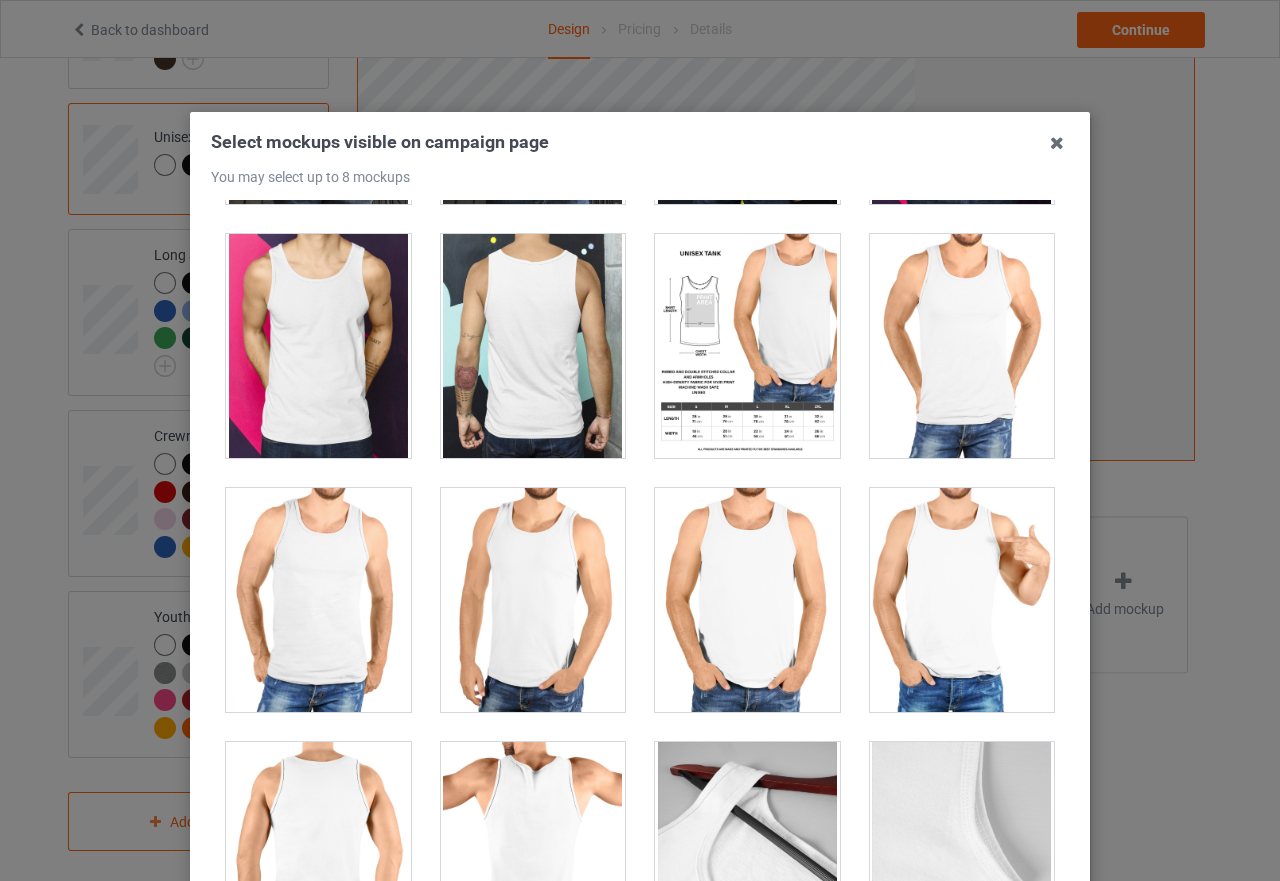 scroll, scrollTop: 2700, scrollLeft: 0, axis: vertical 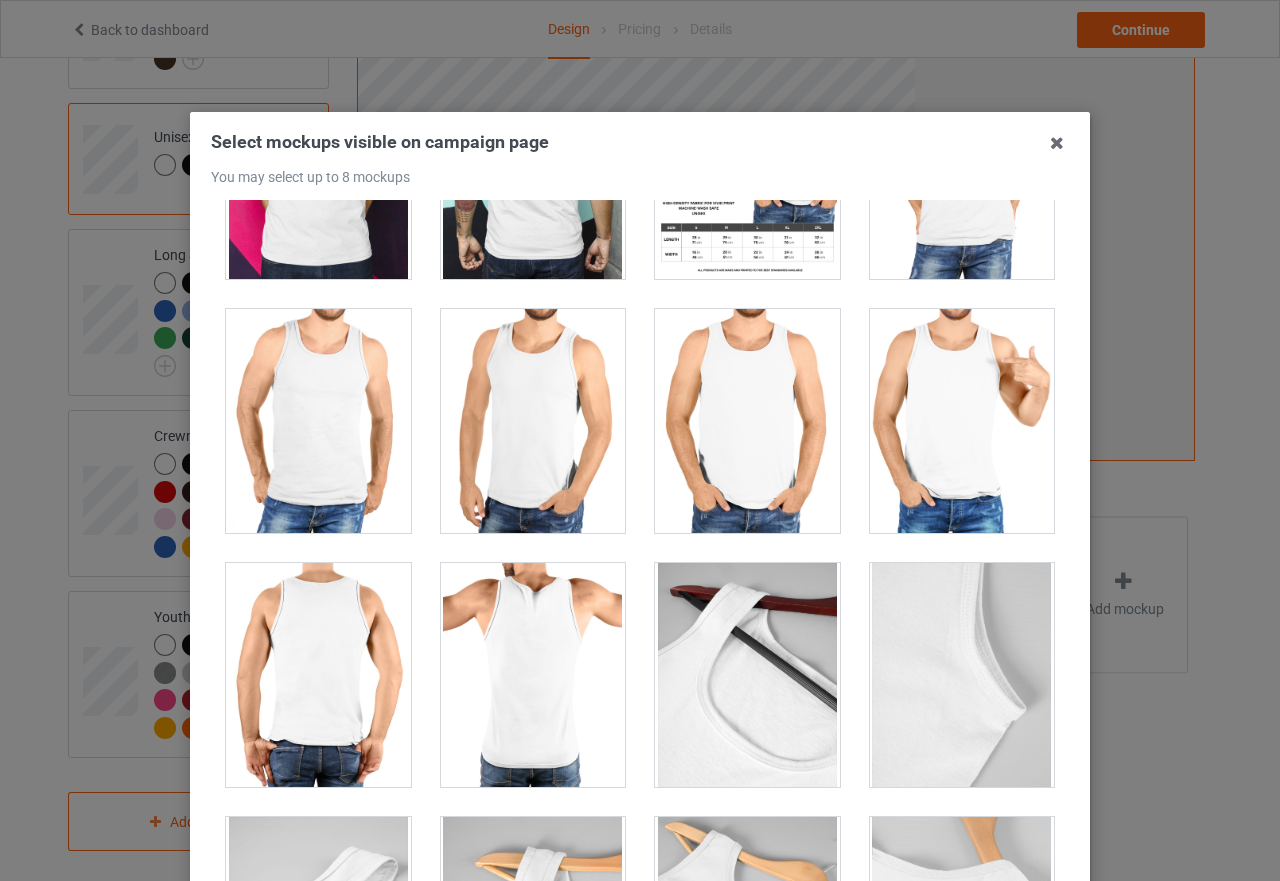click at bounding box center (962, 421) 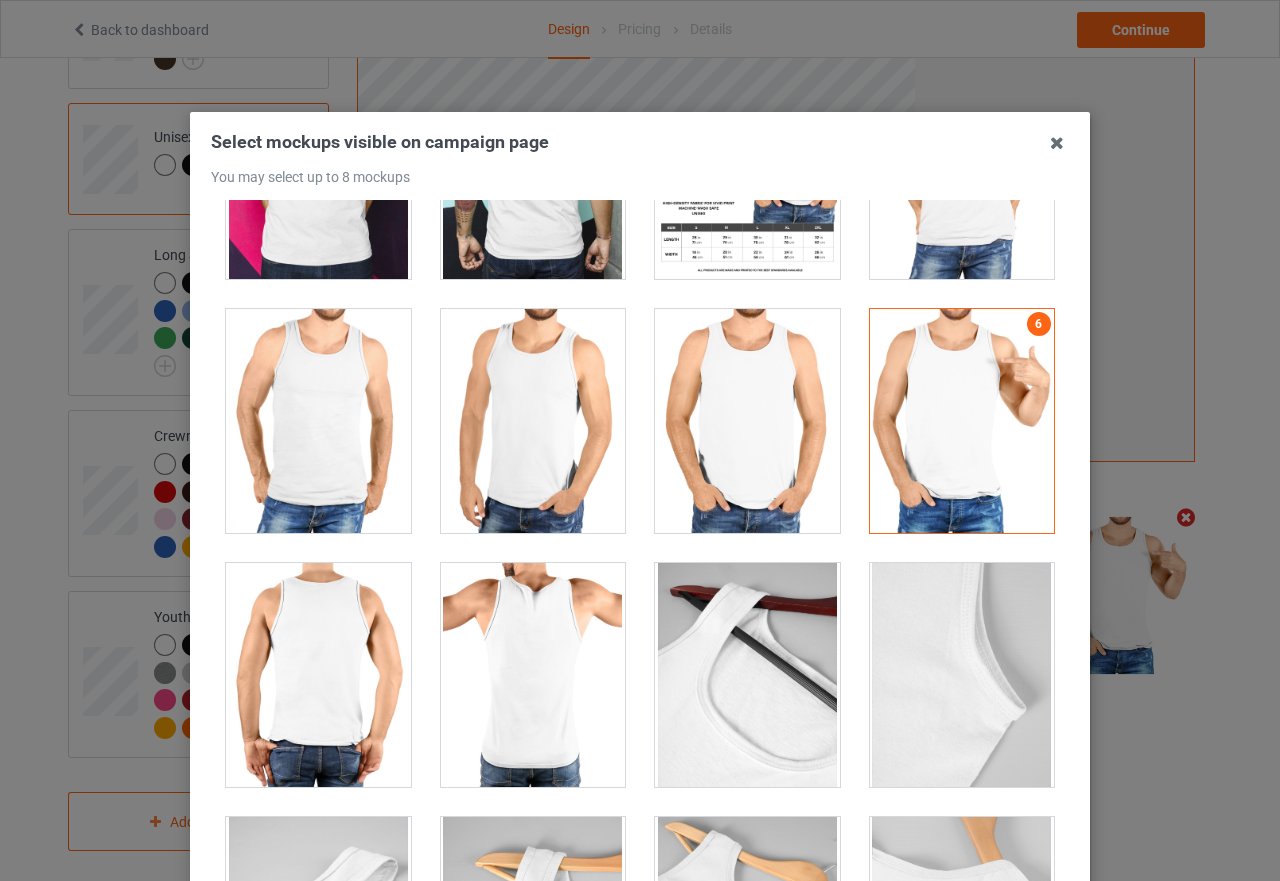 click at bounding box center (747, 421) 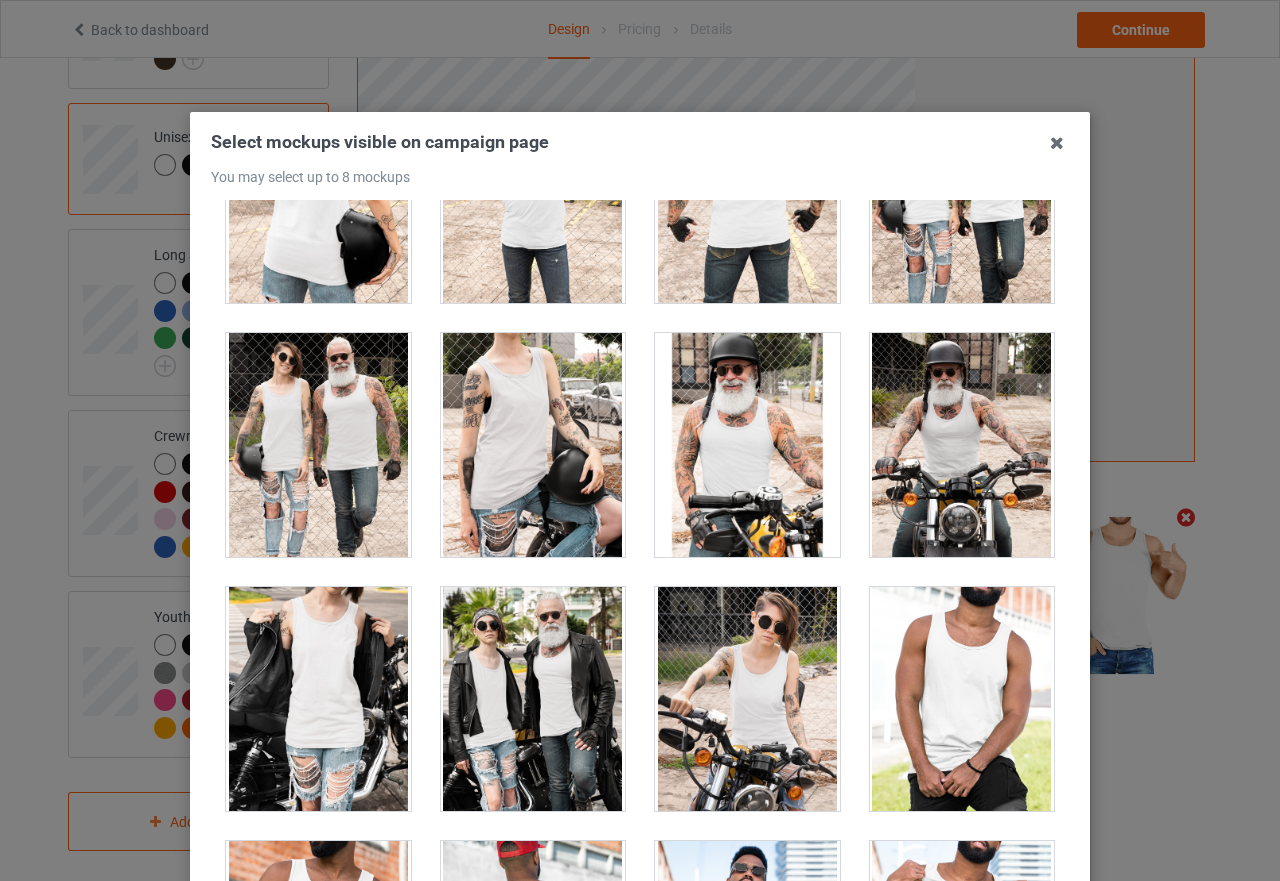 scroll, scrollTop: 4600, scrollLeft: 0, axis: vertical 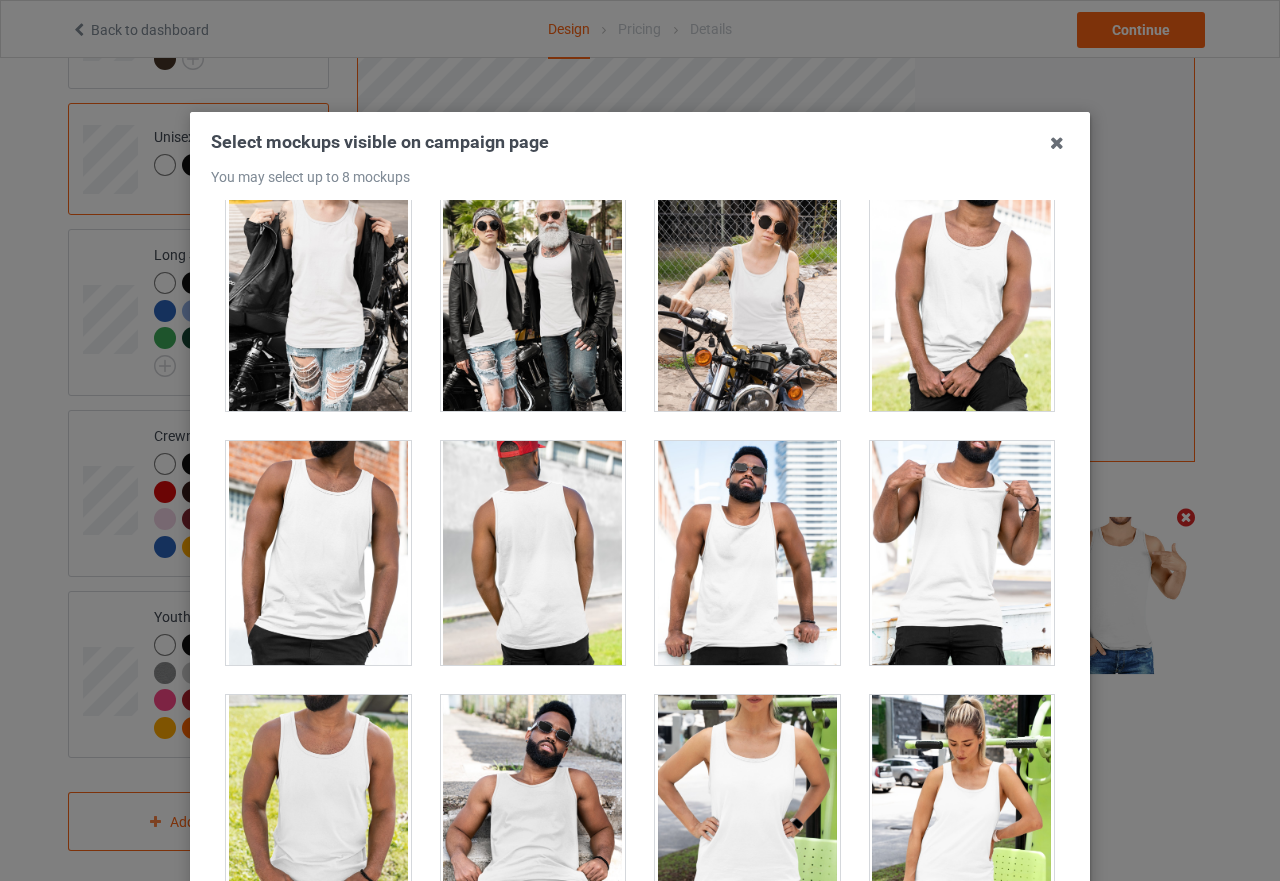 click at bounding box center [962, 299] 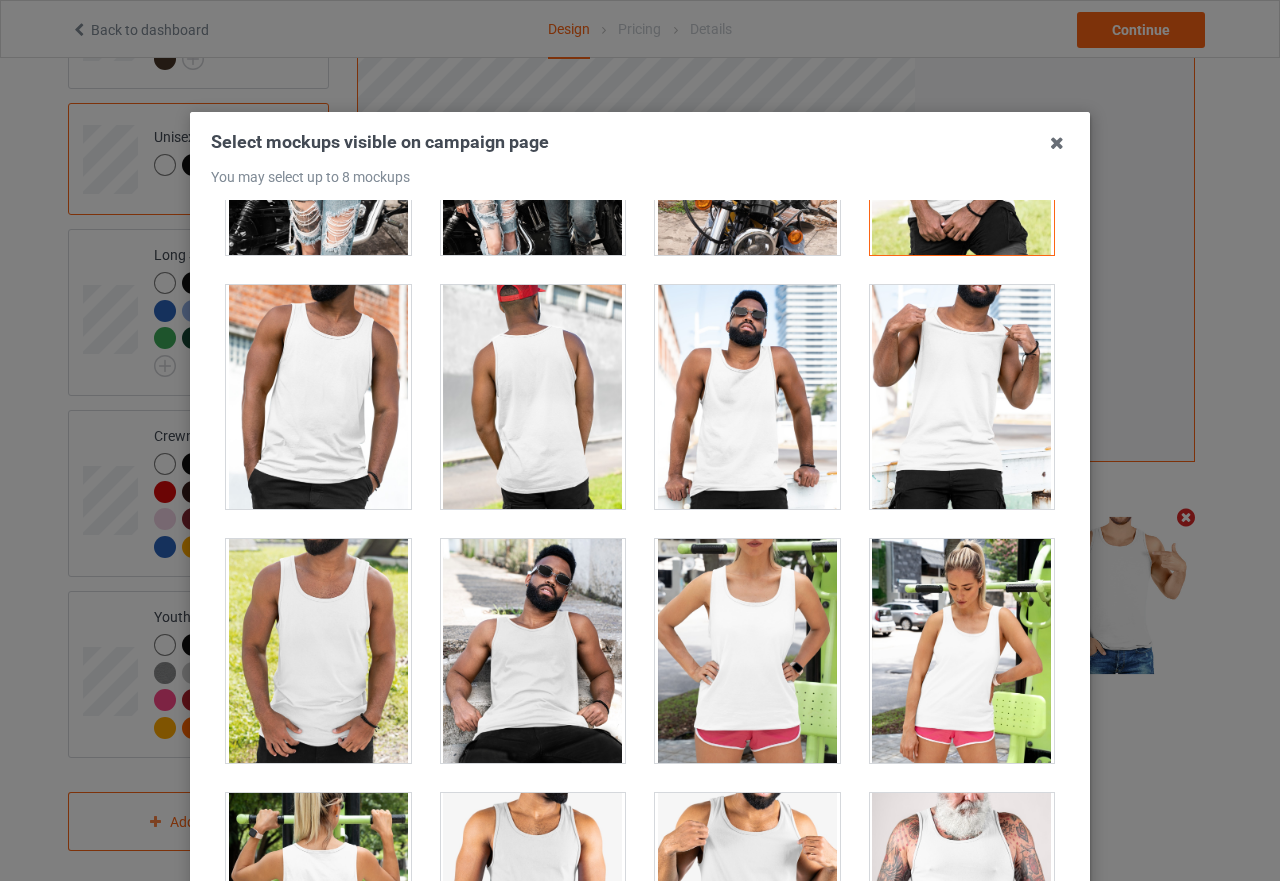 scroll, scrollTop: 4883, scrollLeft: 0, axis: vertical 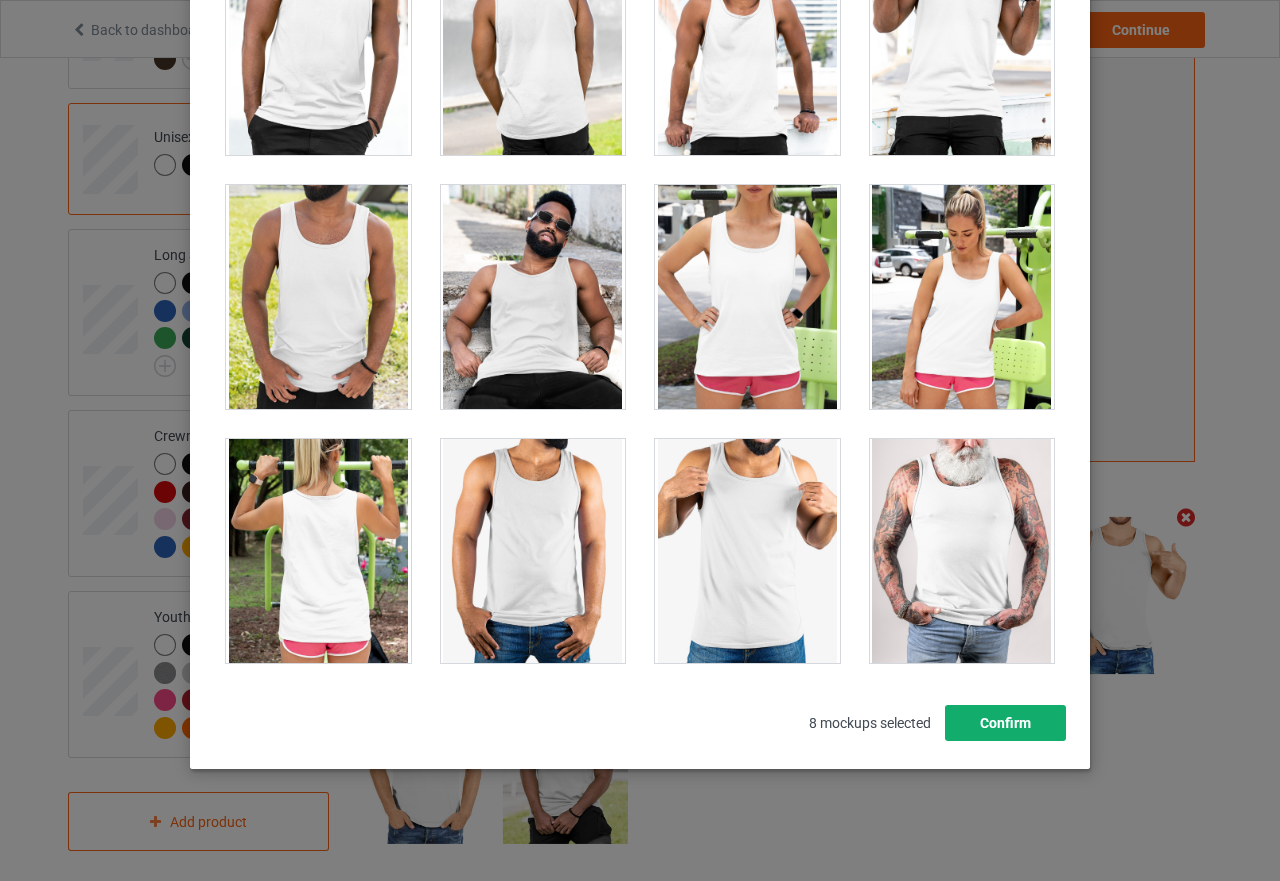 click on "Confirm" at bounding box center [1005, 723] 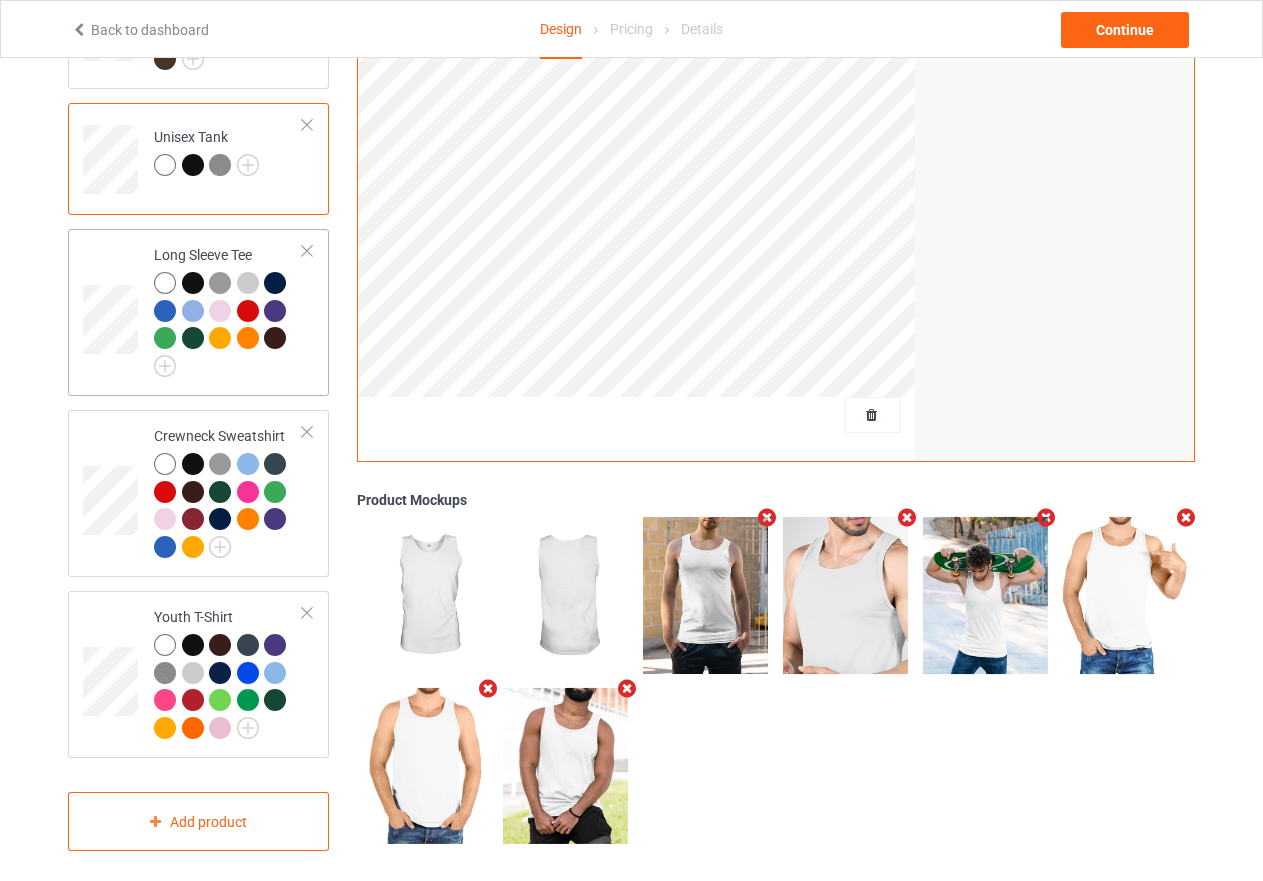 click on "Long Sleeve Tee" at bounding box center [198, 312] 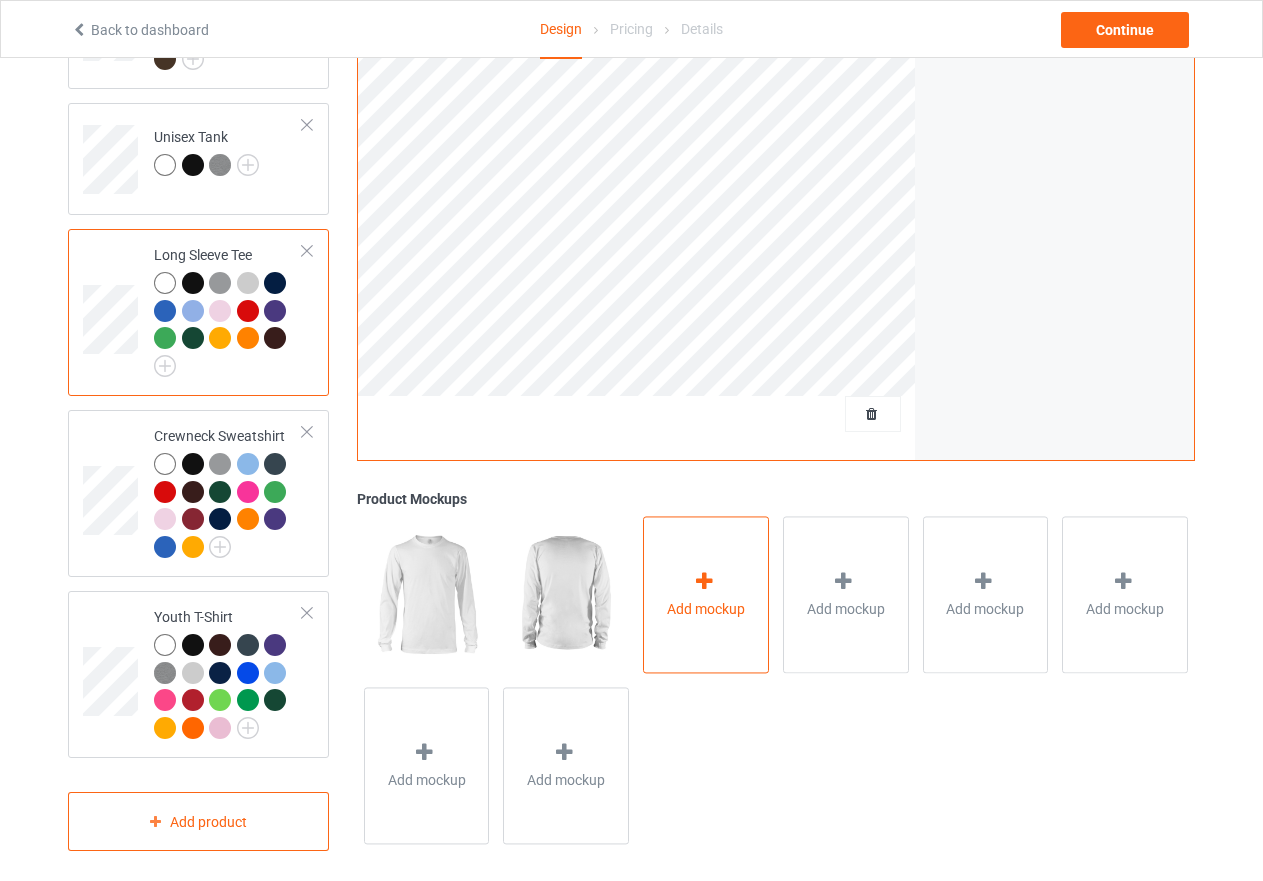 click at bounding box center [704, 581] 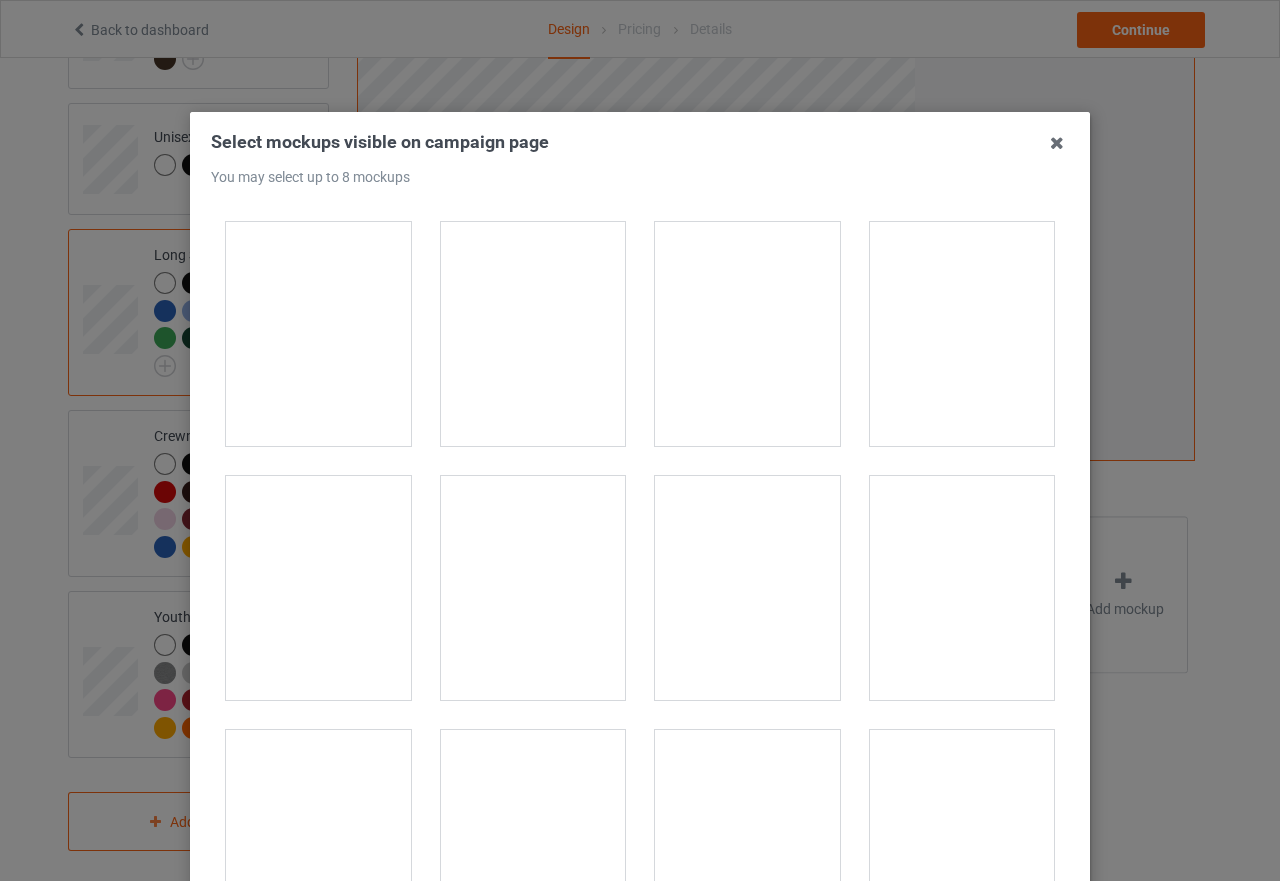 scroll, scrollTop: 1000, scrollLeft: 0, axis: vertical 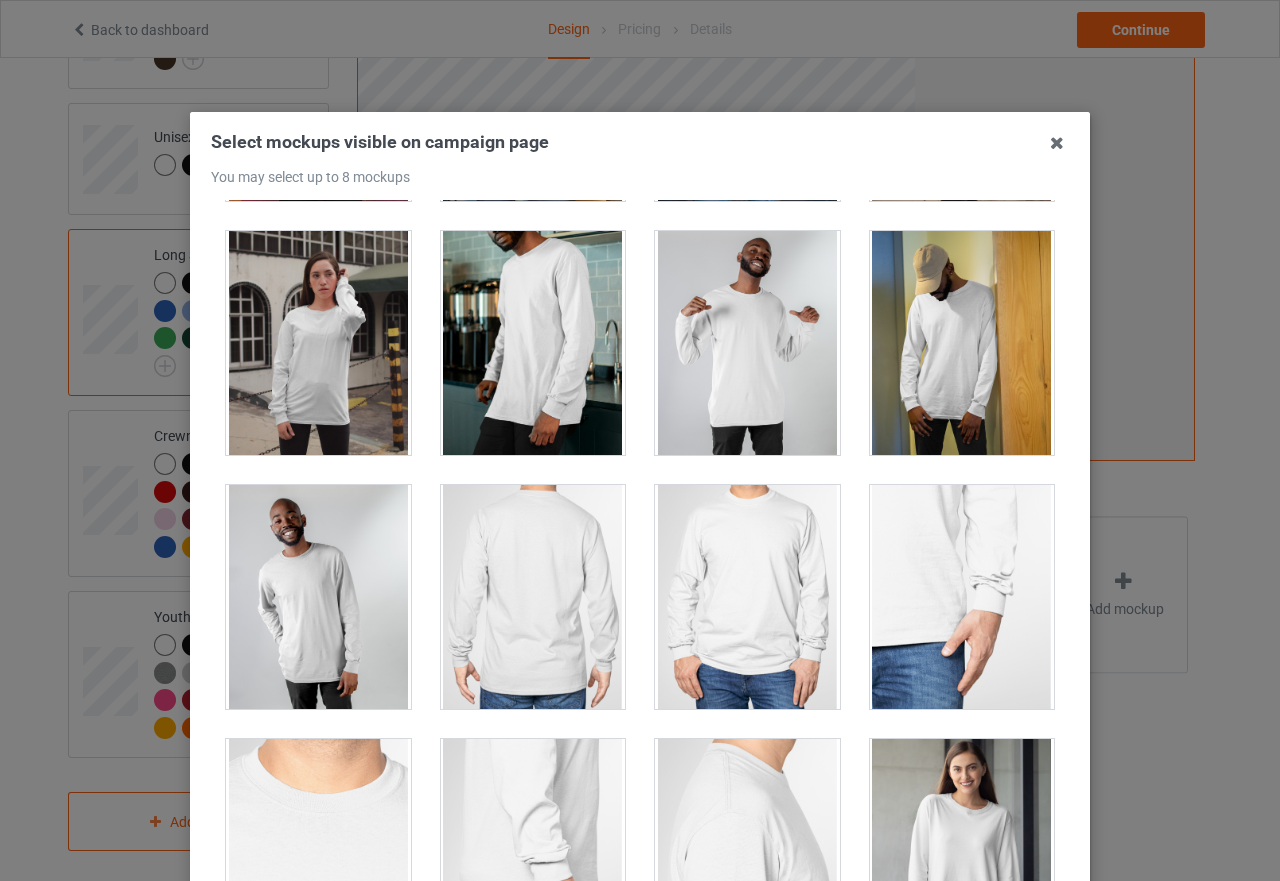 click at bounding box center [747, 343] 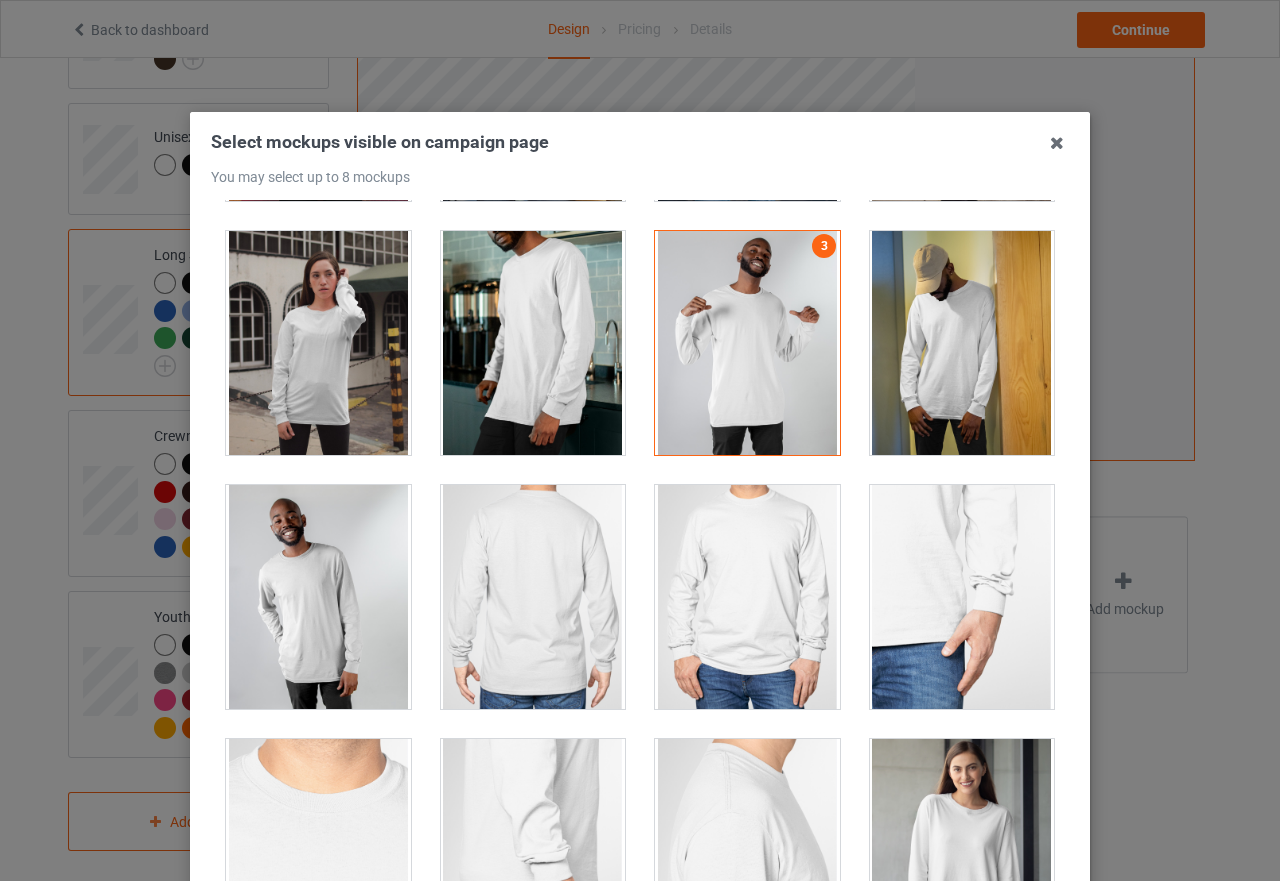 click at bounding box center (533, 343) 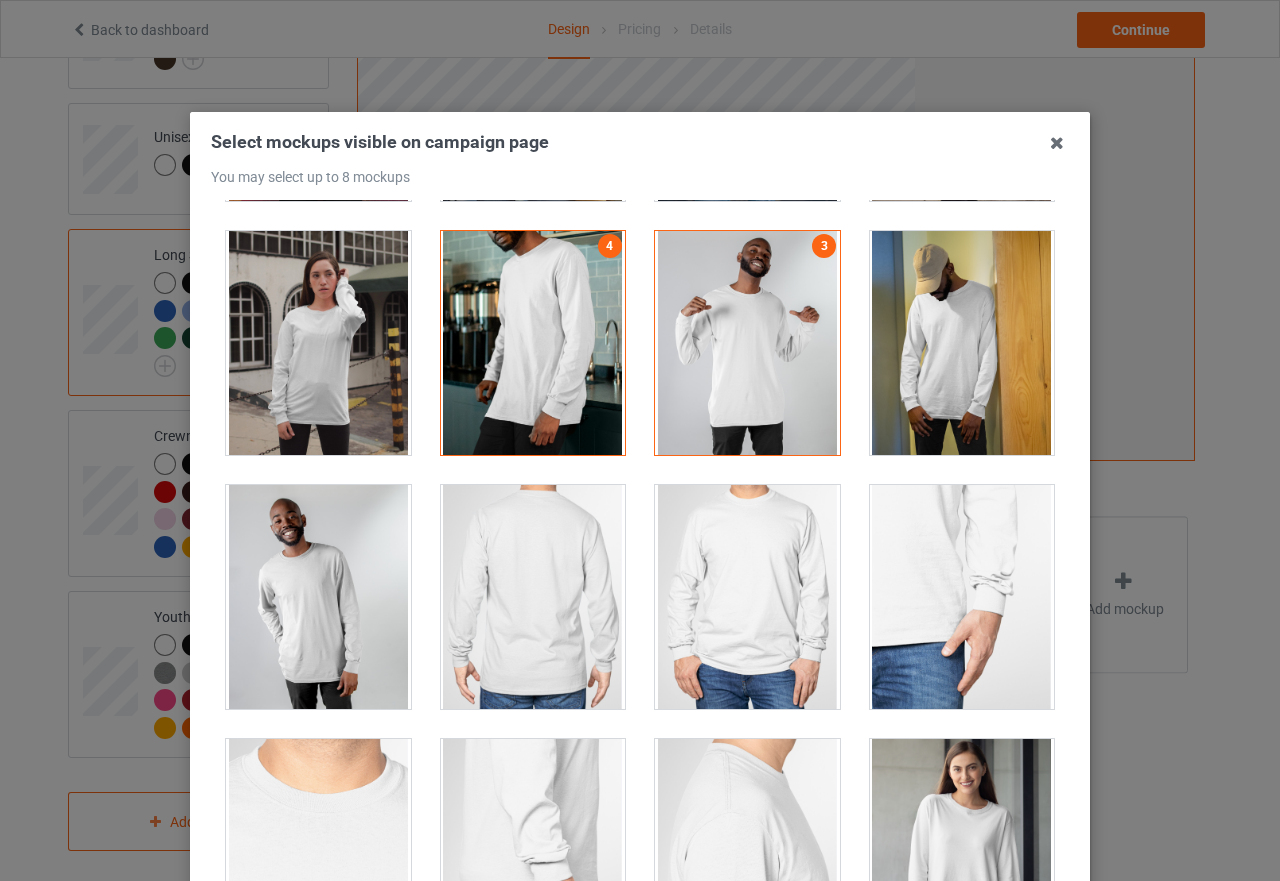 click at bounding box center (962, 343) 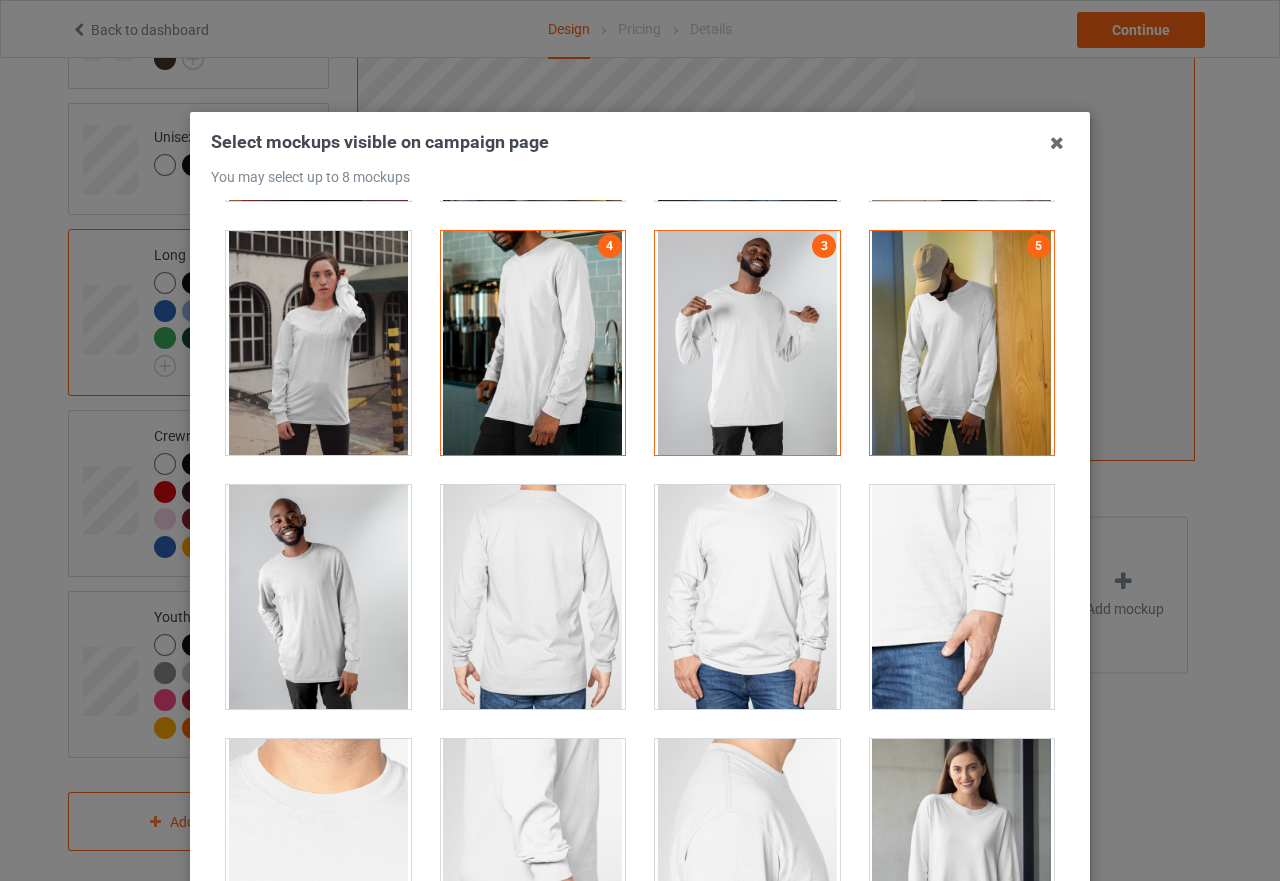 click at bounding box center [318, 343] 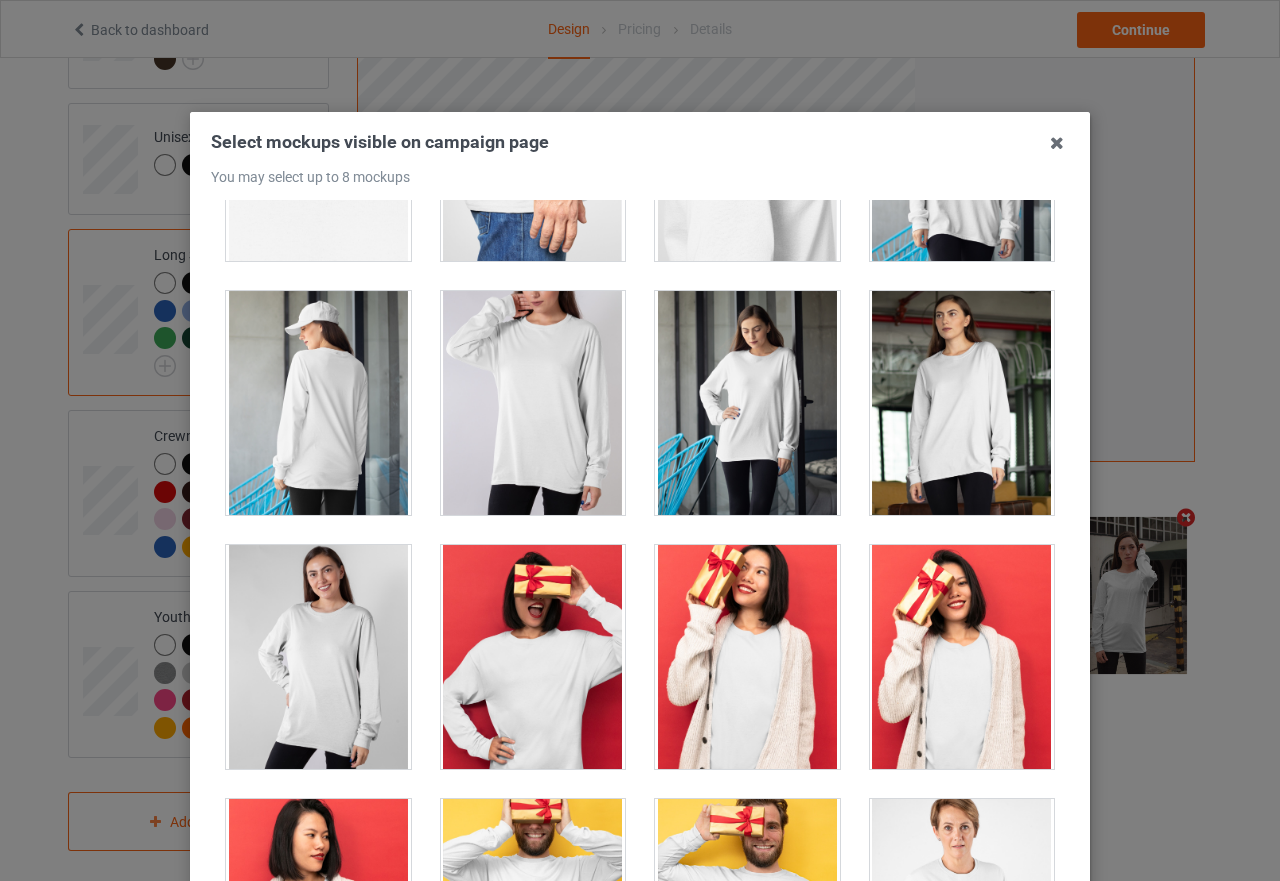 scroll, scrollTop: 1700, scrollLeft: 0, axis: vertical 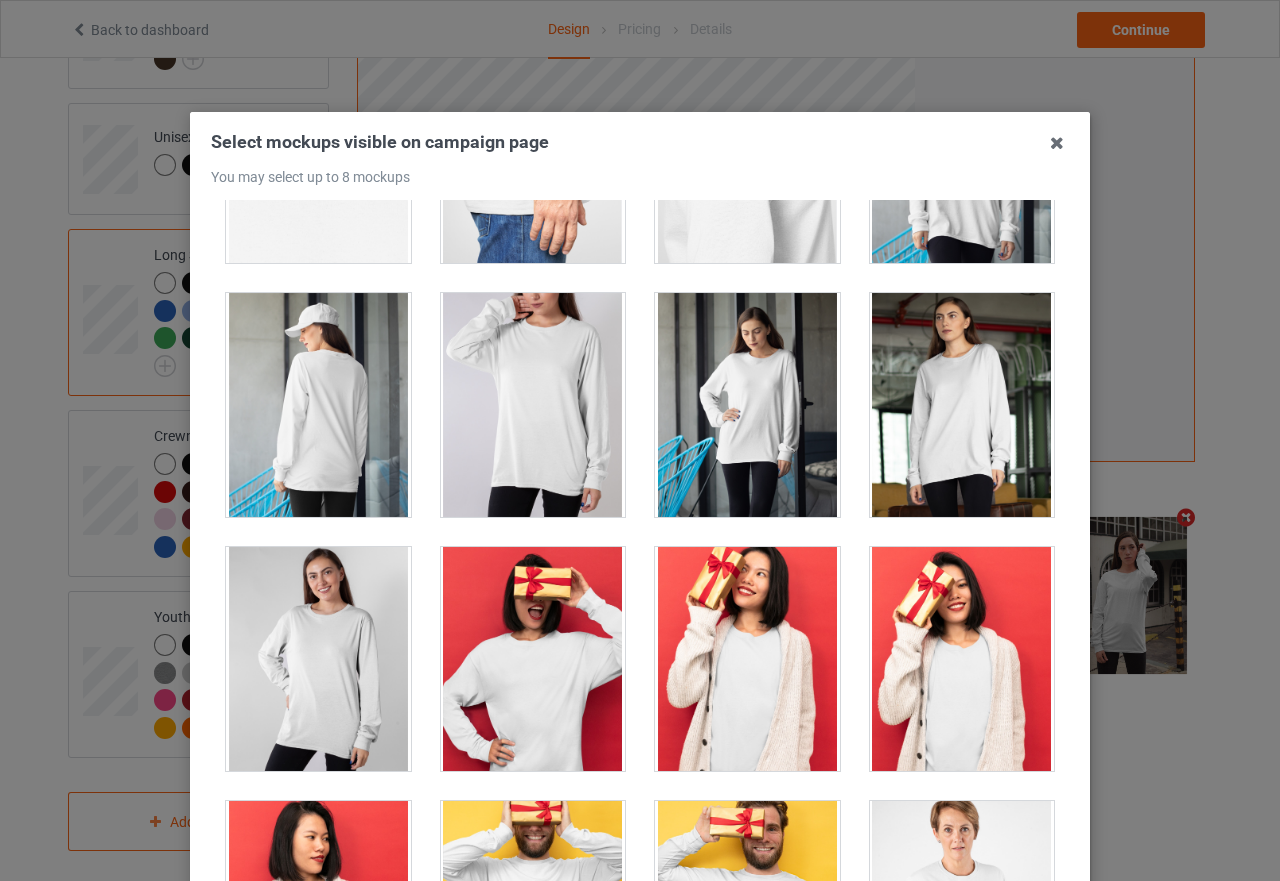 click at bounding box center (747, 405) 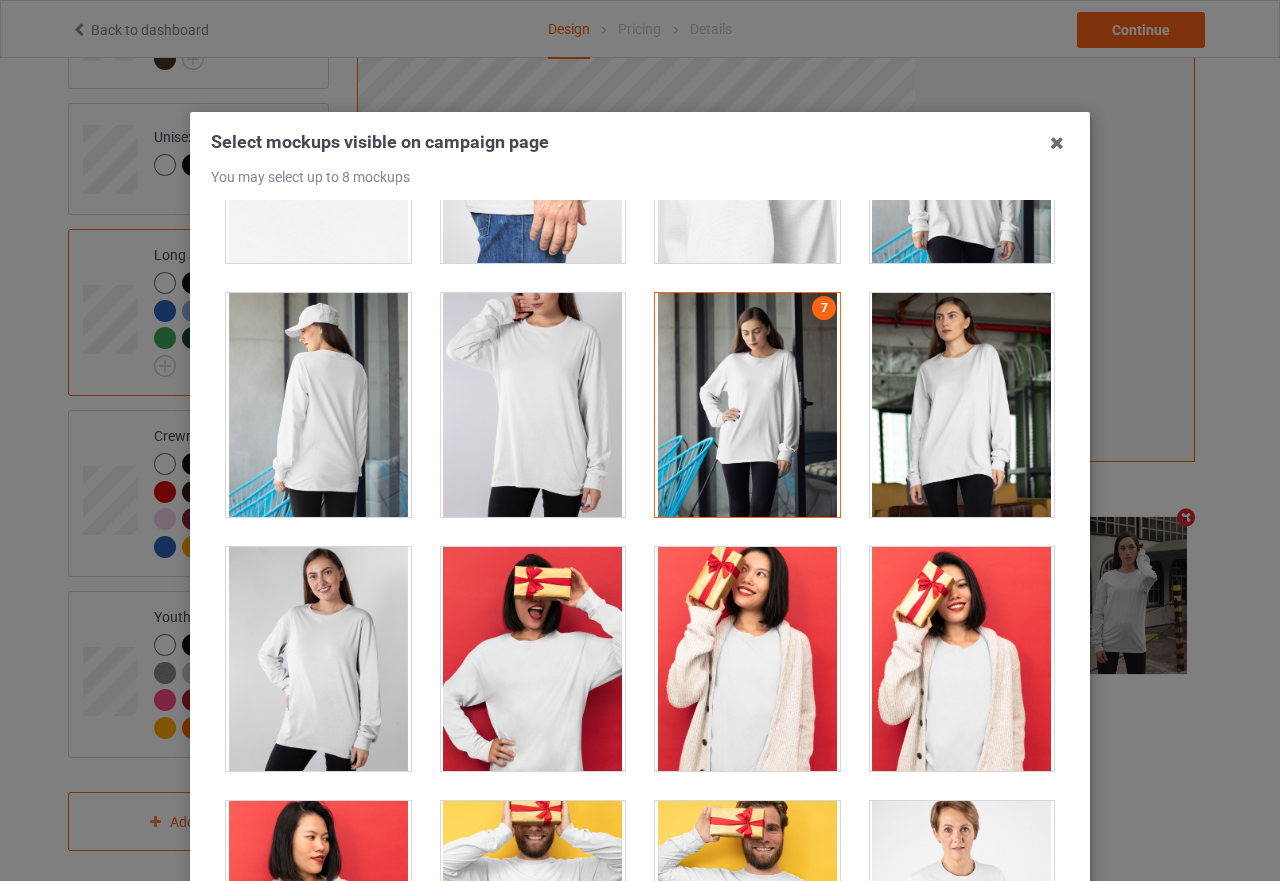 click at bounding box center (962, 405) 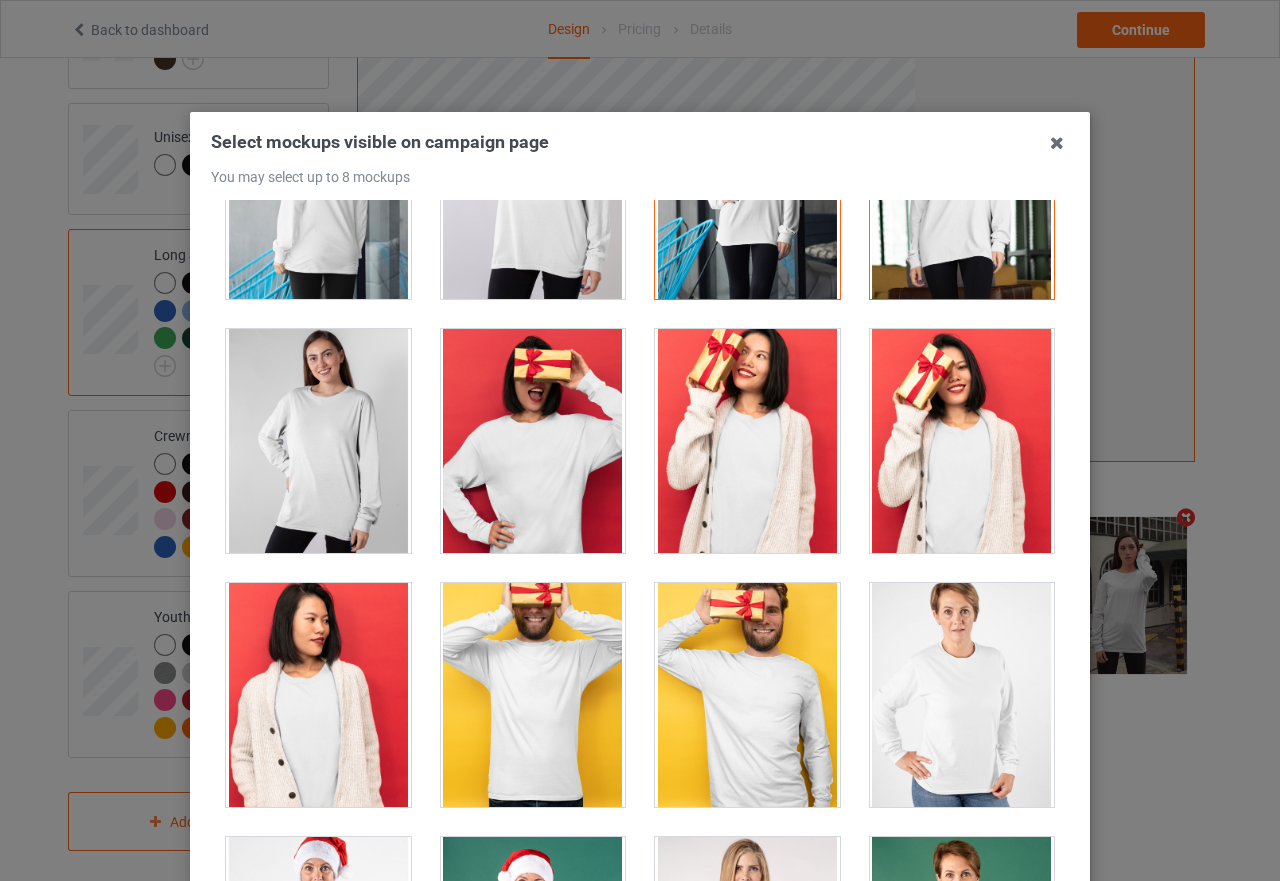scroll, scrollTop: 2200, scrollLeft: 0, axis: vertical 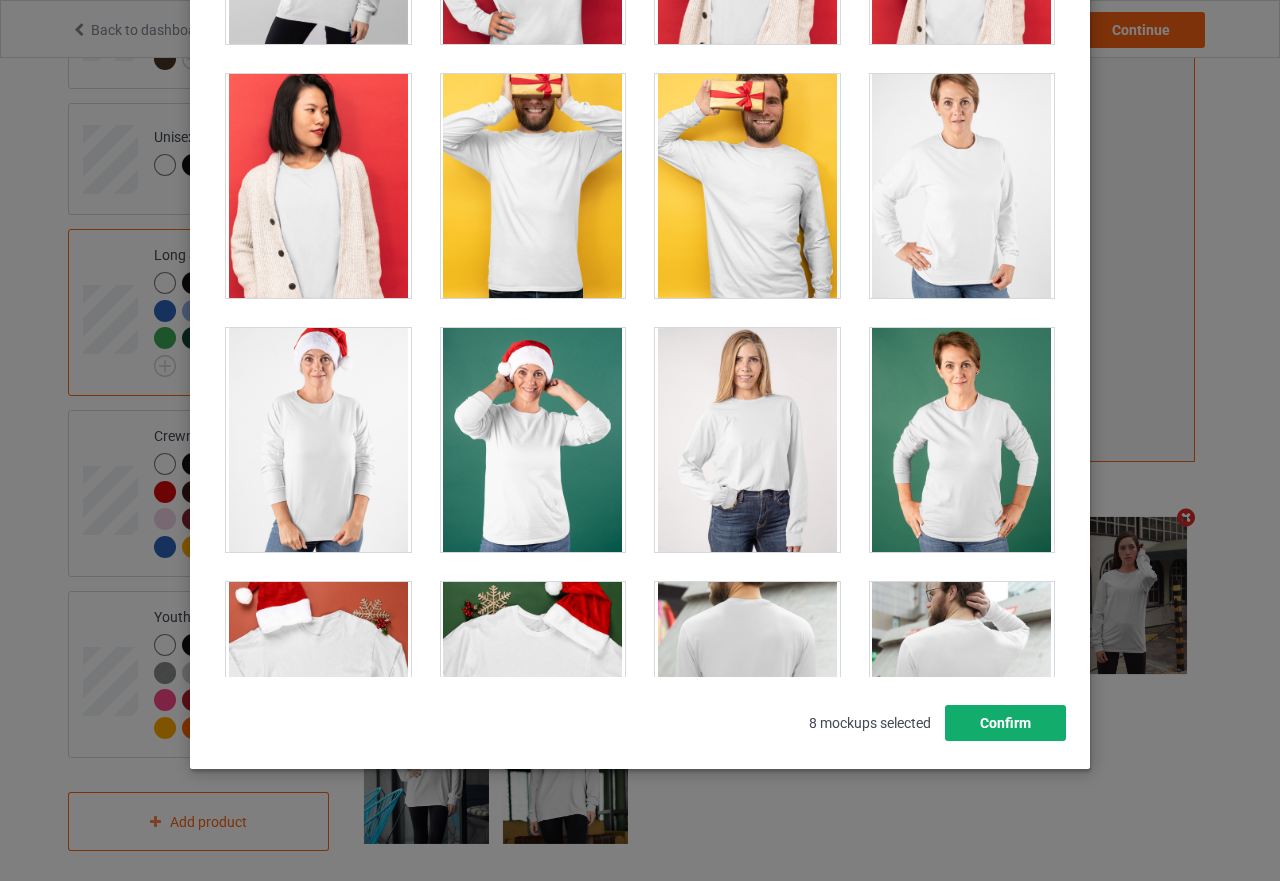 click on "Confirm" at bounding box center [1005, 723] 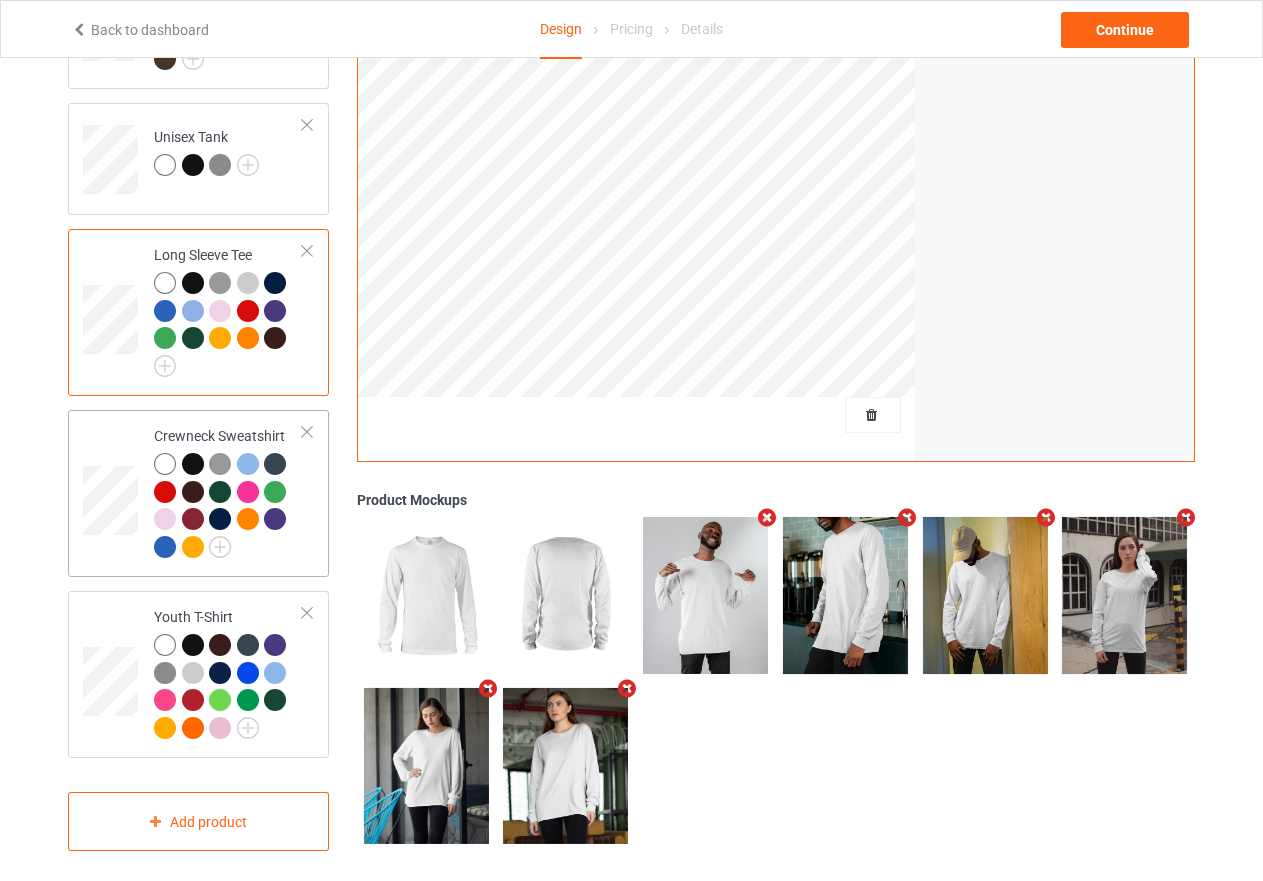 click on "Crewneck Sweatshirt" at bounding box center [198, 493] 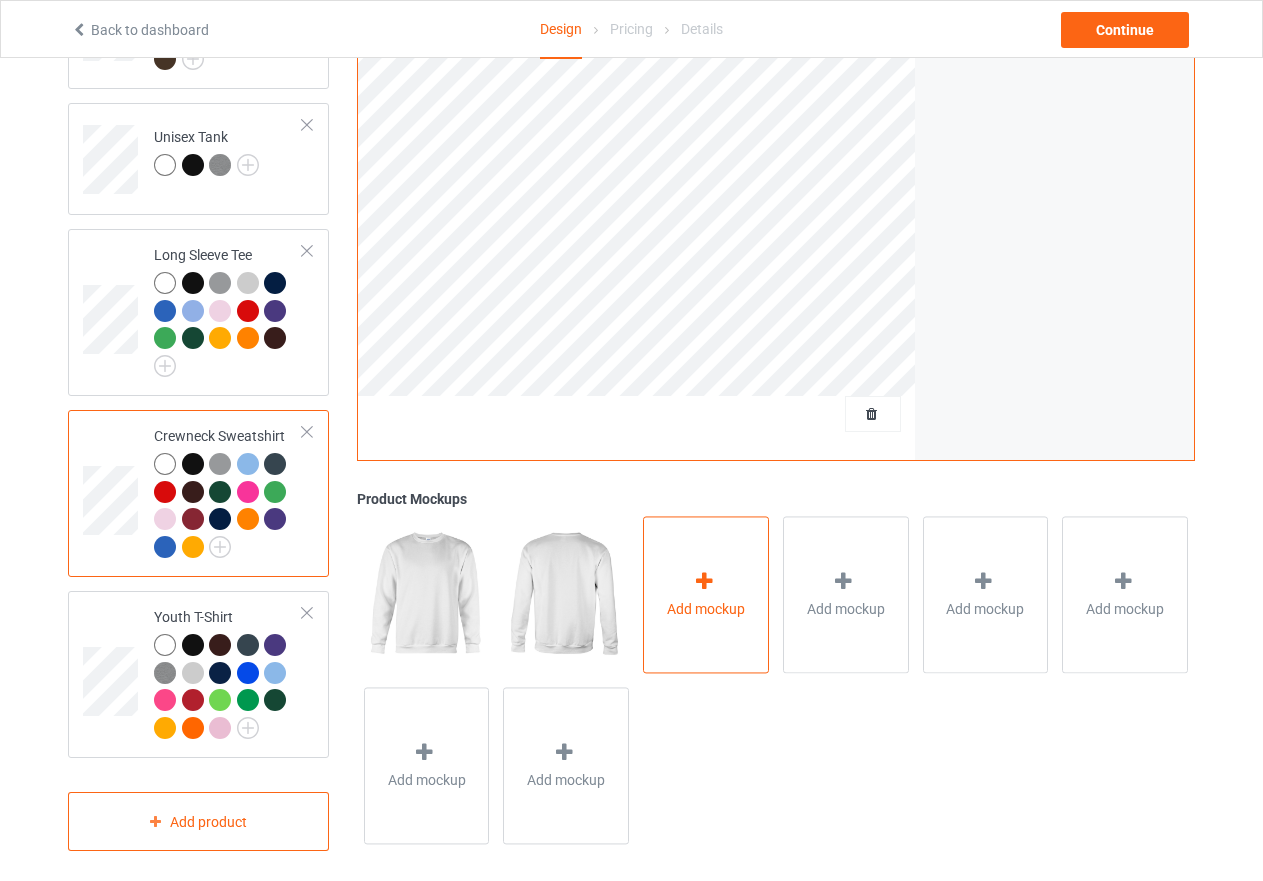 click at bounding box center [704, 581] 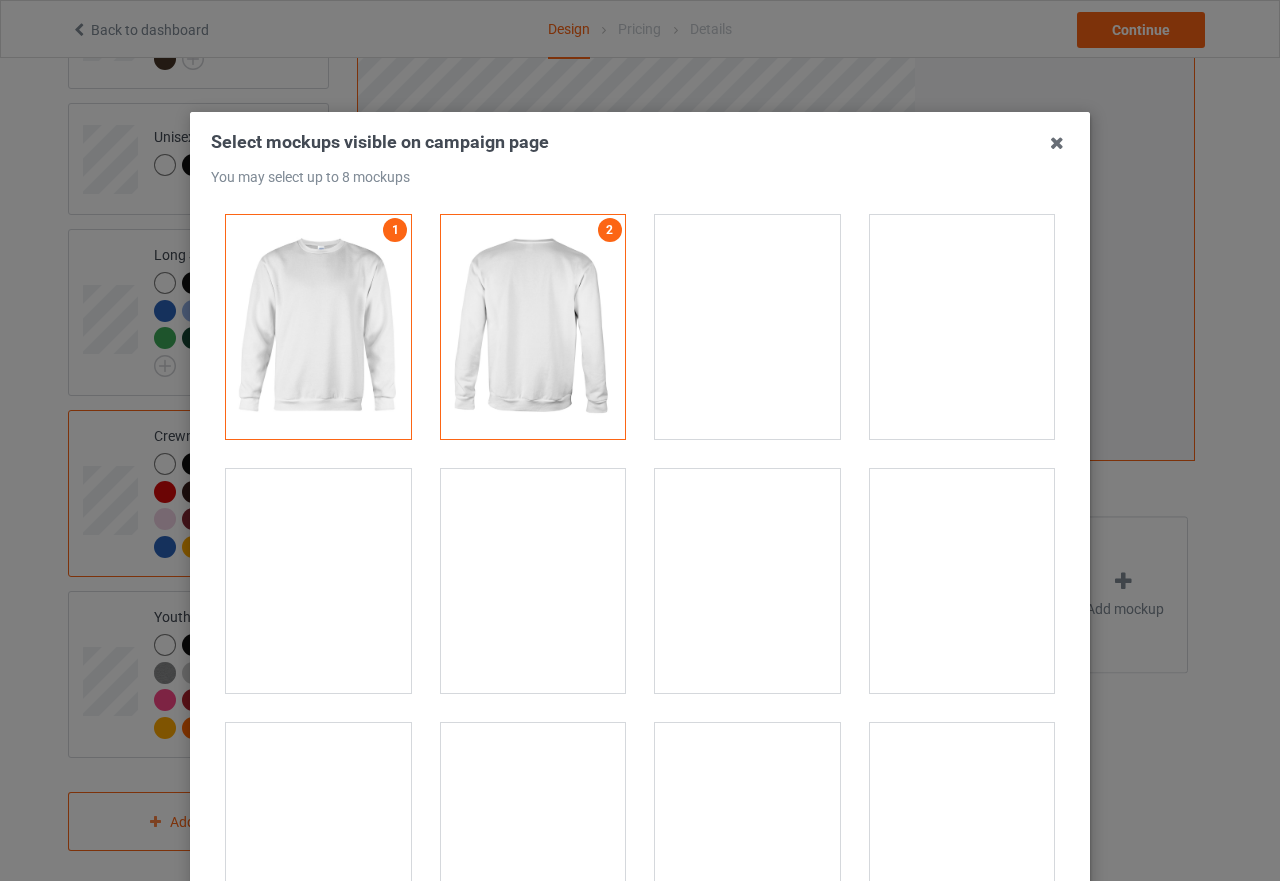 scroll, scrollTop: 300, scrollLeft: 0, axis: vertical 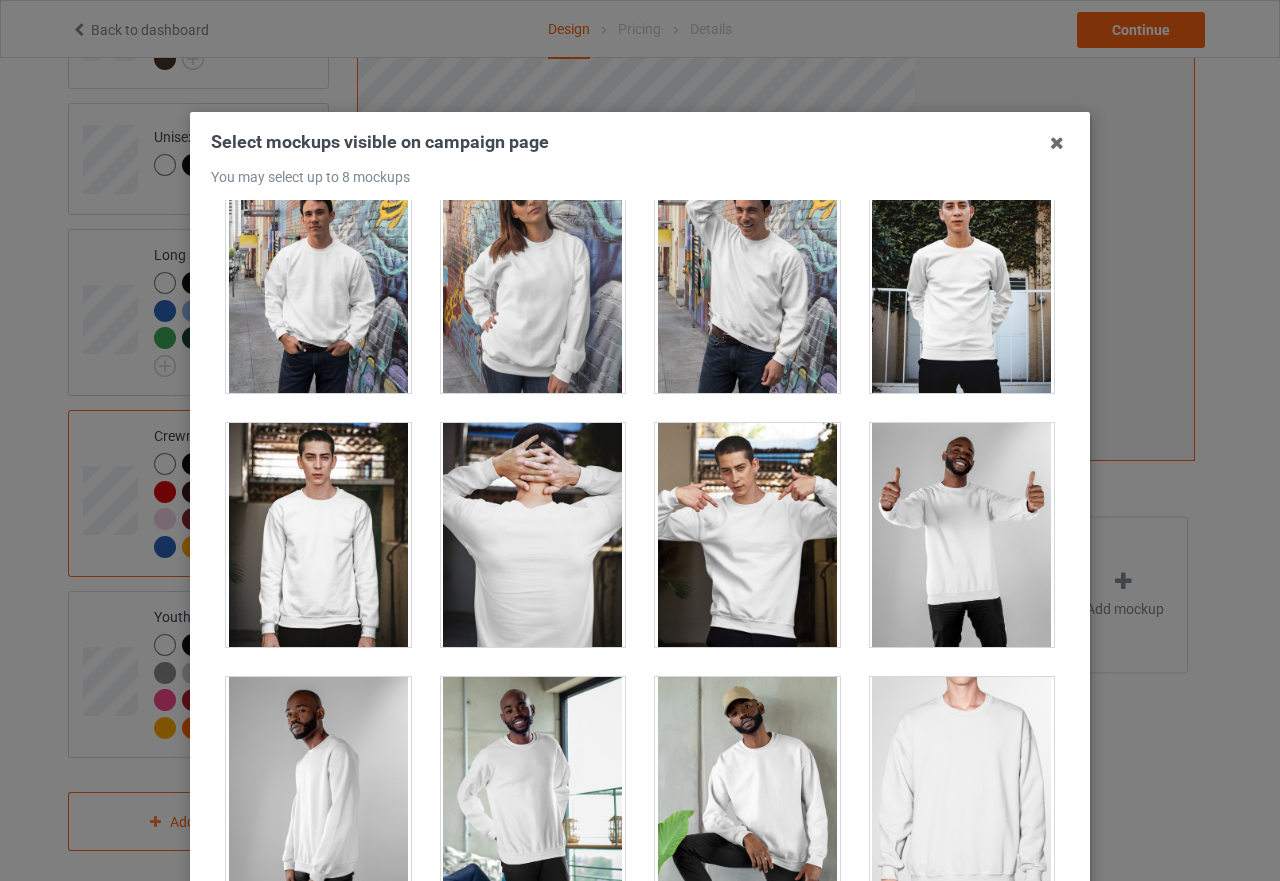 click at bounding box center [747, 535] 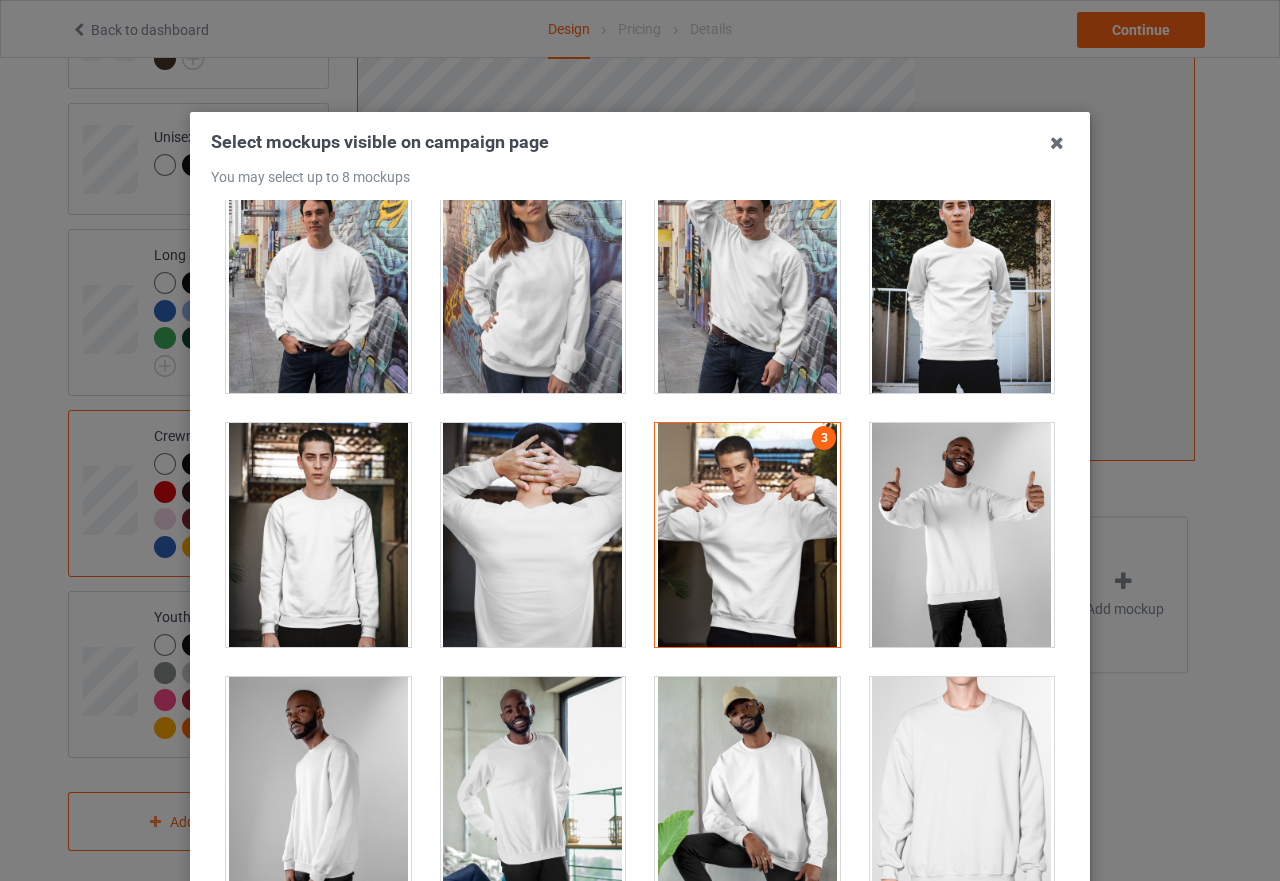 click at bounding box center [747, 789] 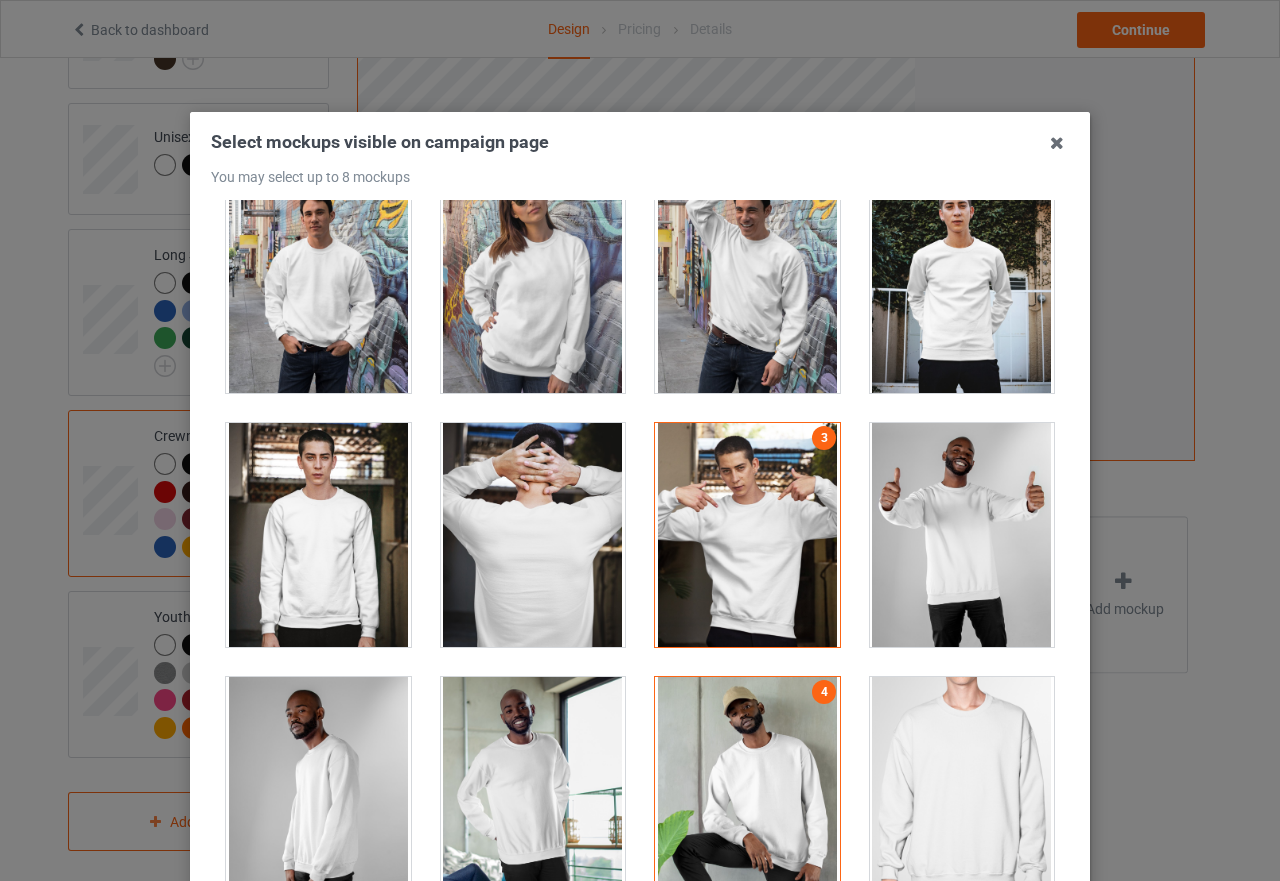 click at bounding box center [533, 789] 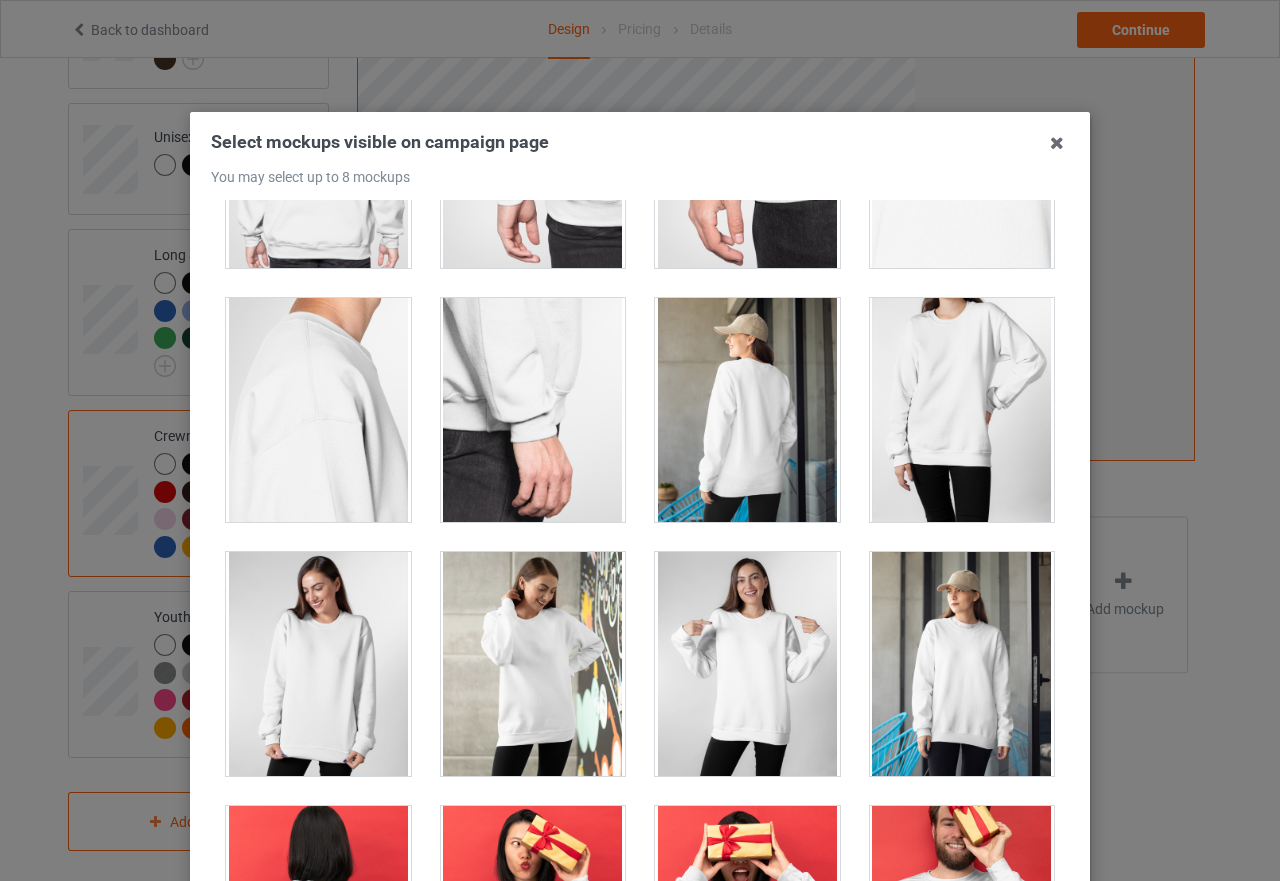 scroll, scrollTop: 1300, scrollLeft: 0, axis: vertical 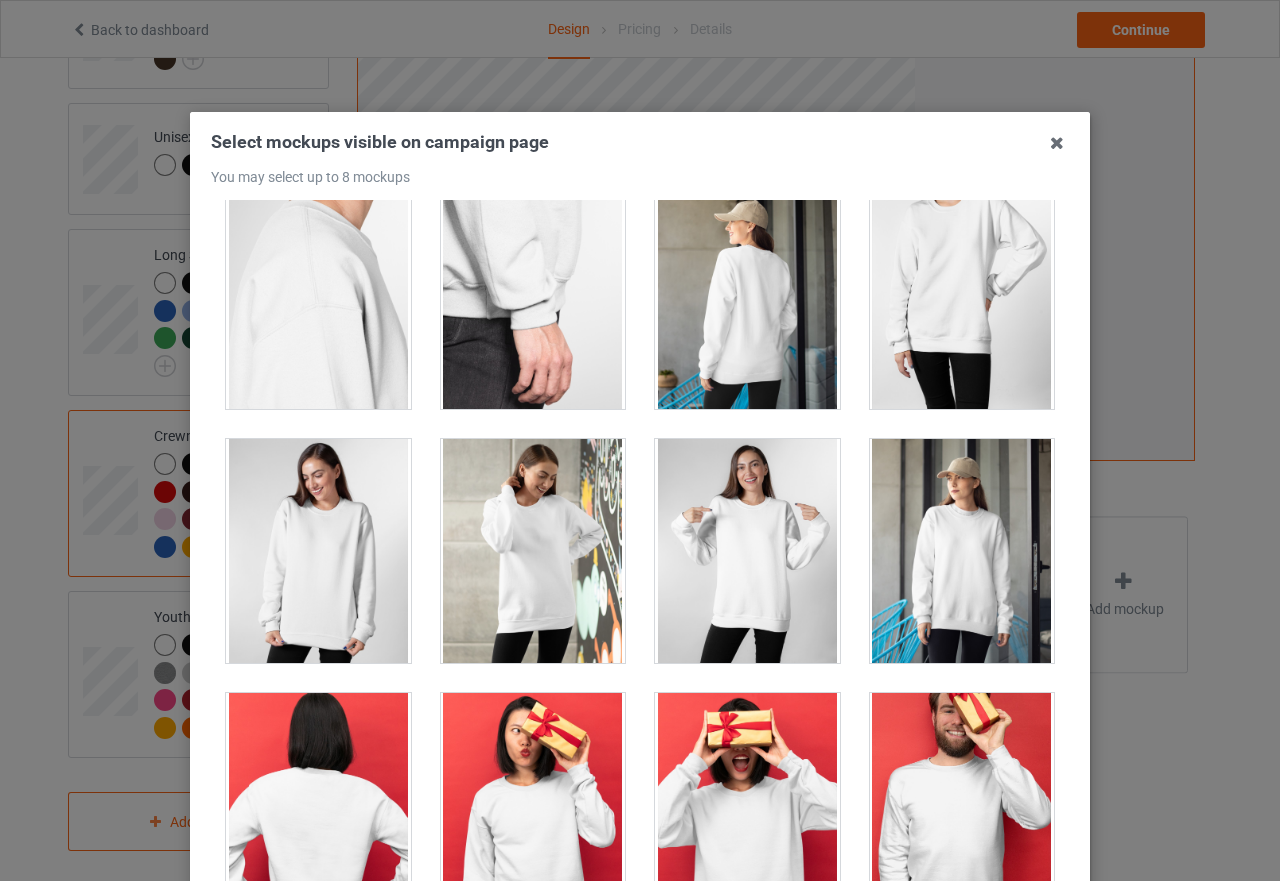 click at bounding box center (747, 551) 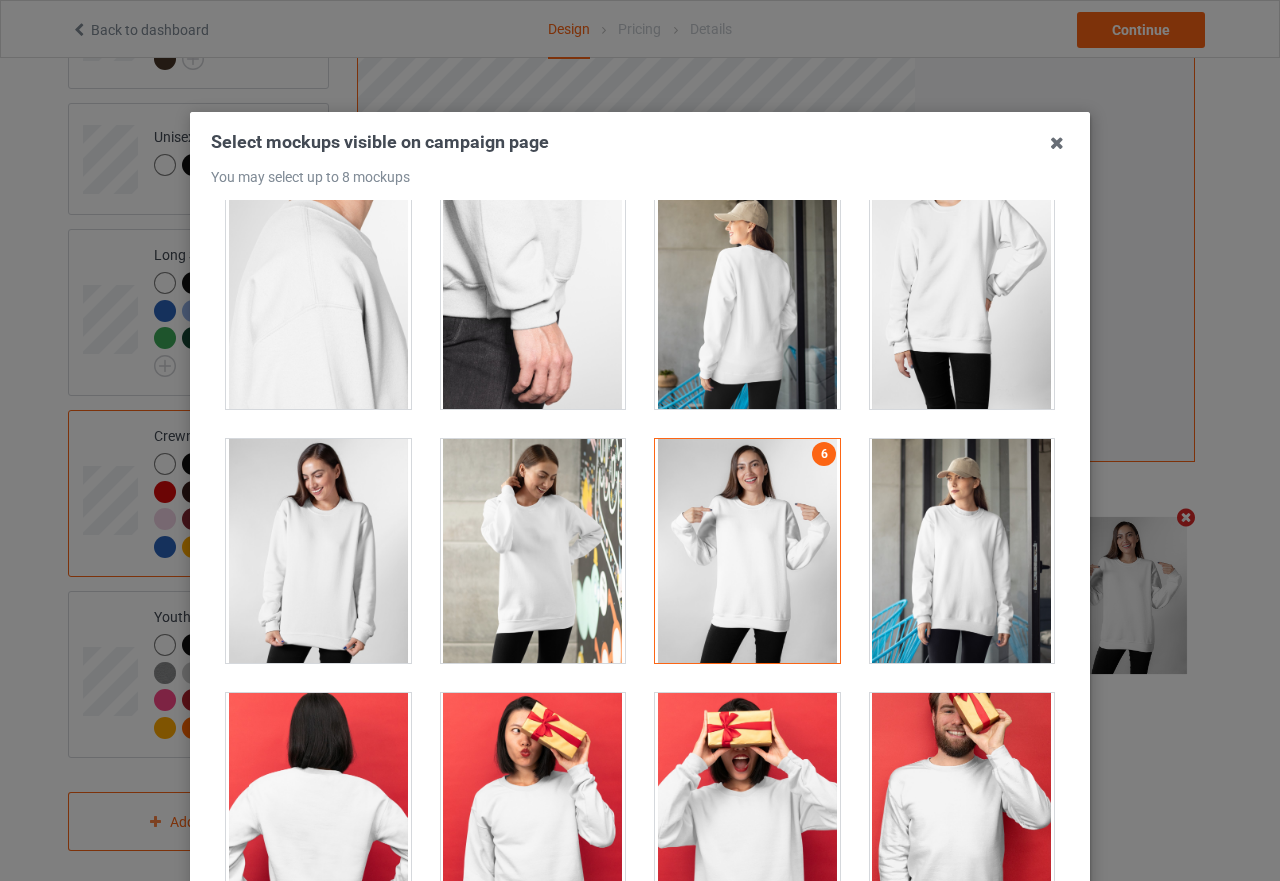 click at bounding box center [962, 551] 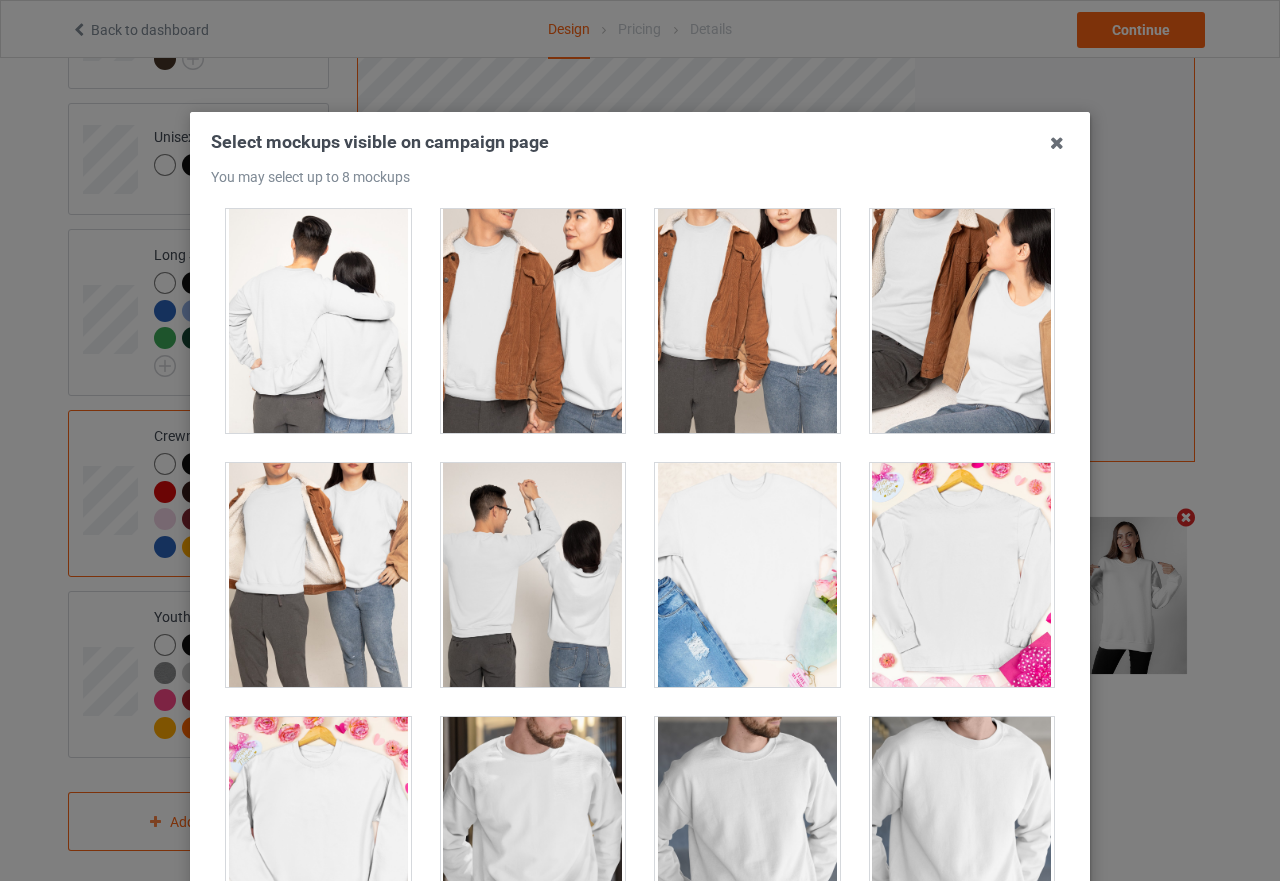 scroll, scrollTop: 4600, scrollLeft: 0, axis: vertical 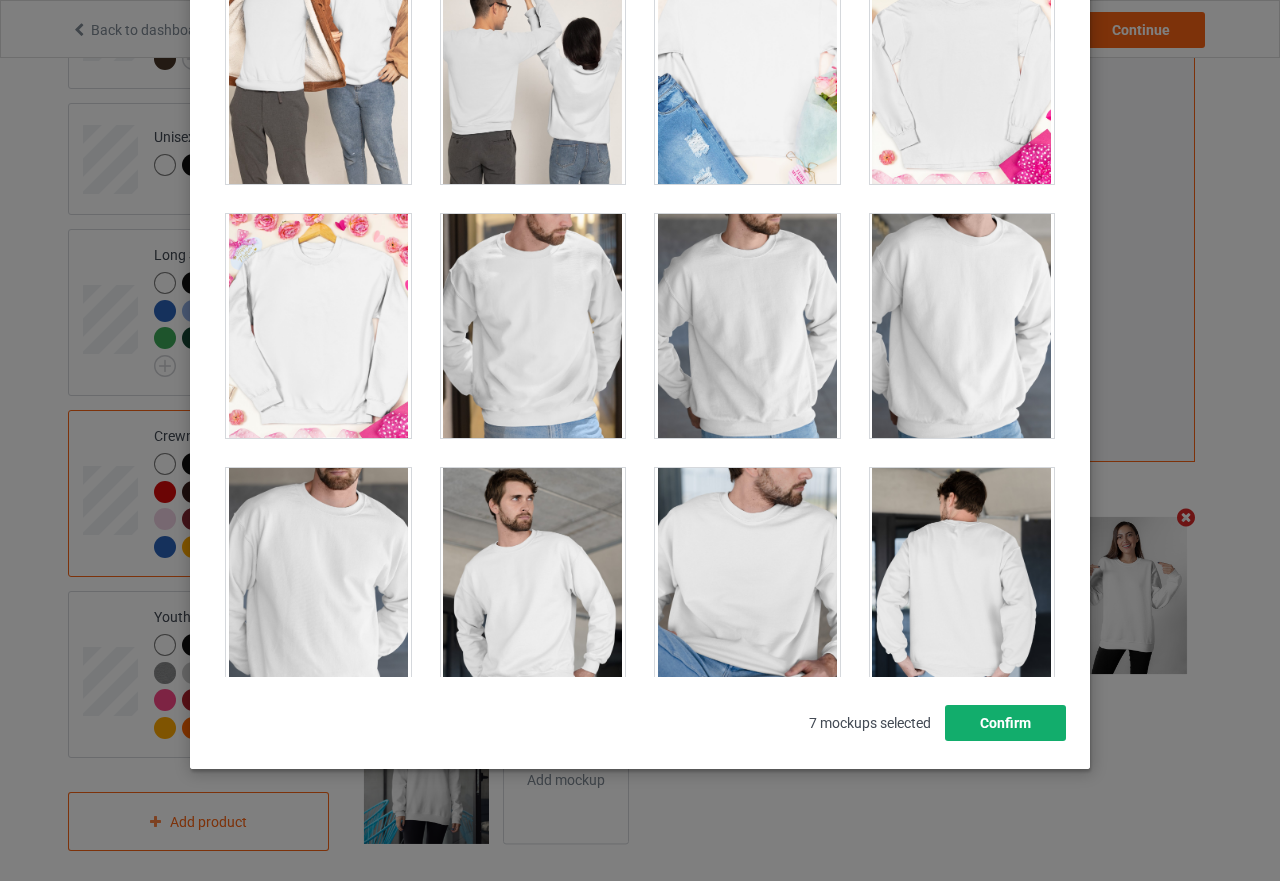 click on "Confirm" at bounding box center (1005, 723) 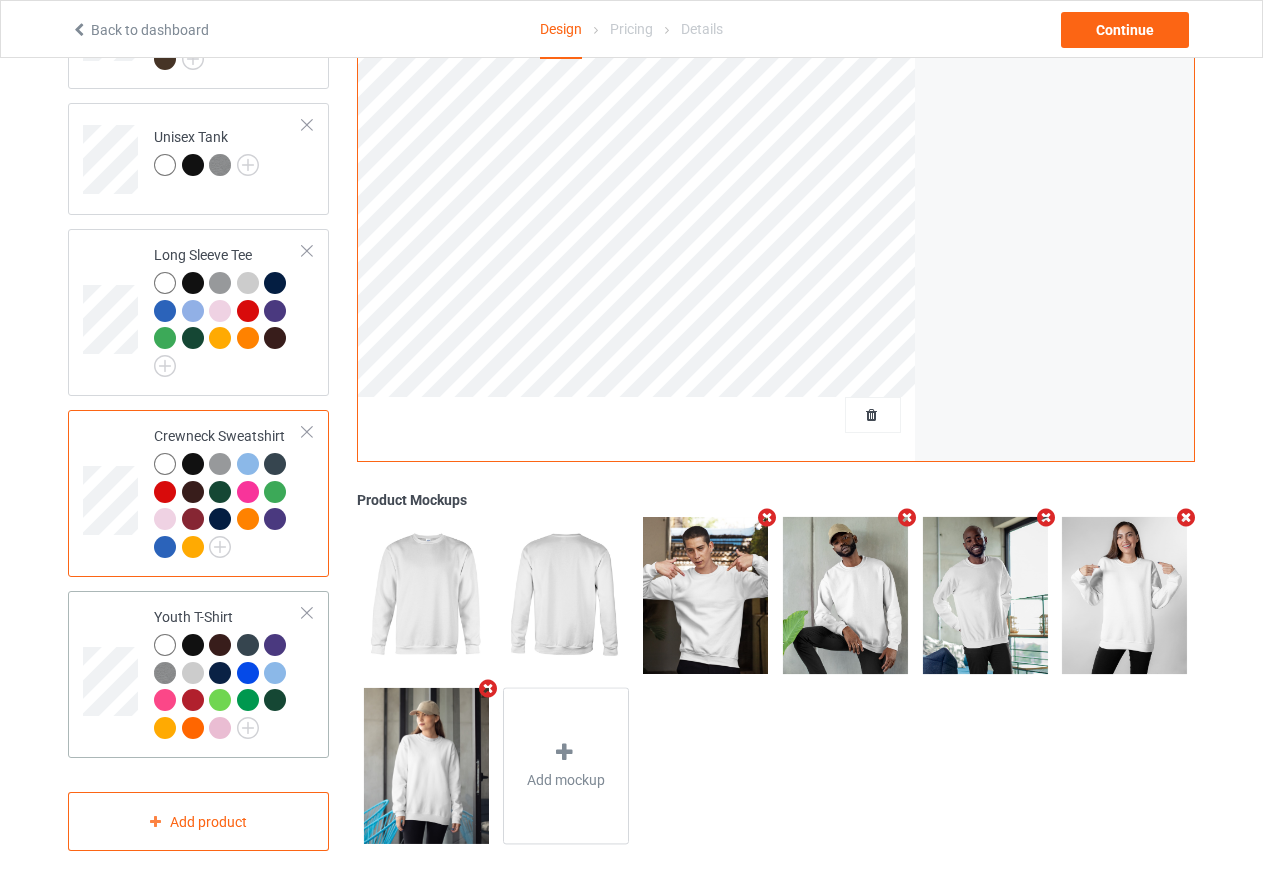 click on "Youth T-Shirt" at bounding box center (228, 674) 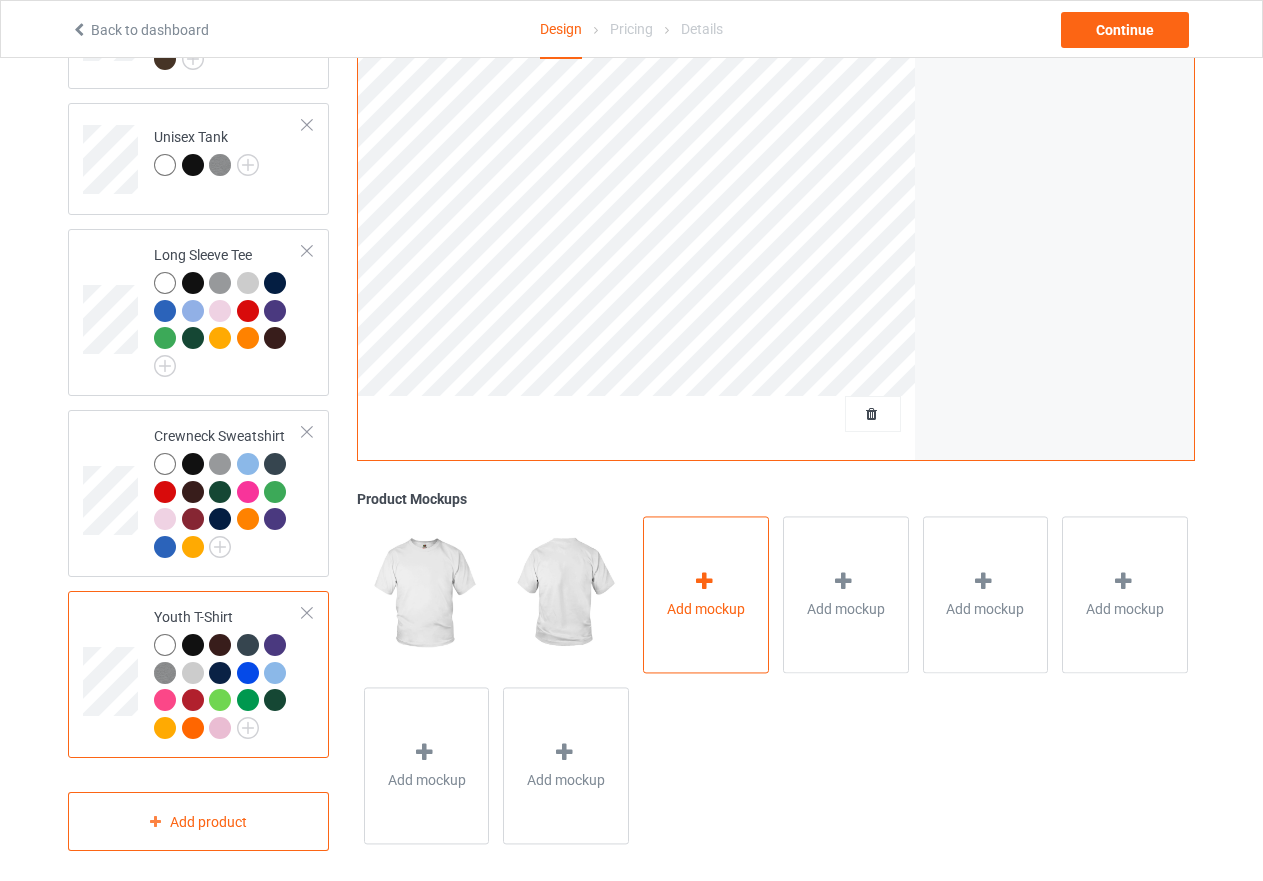 click at bounding box center [706, 584] 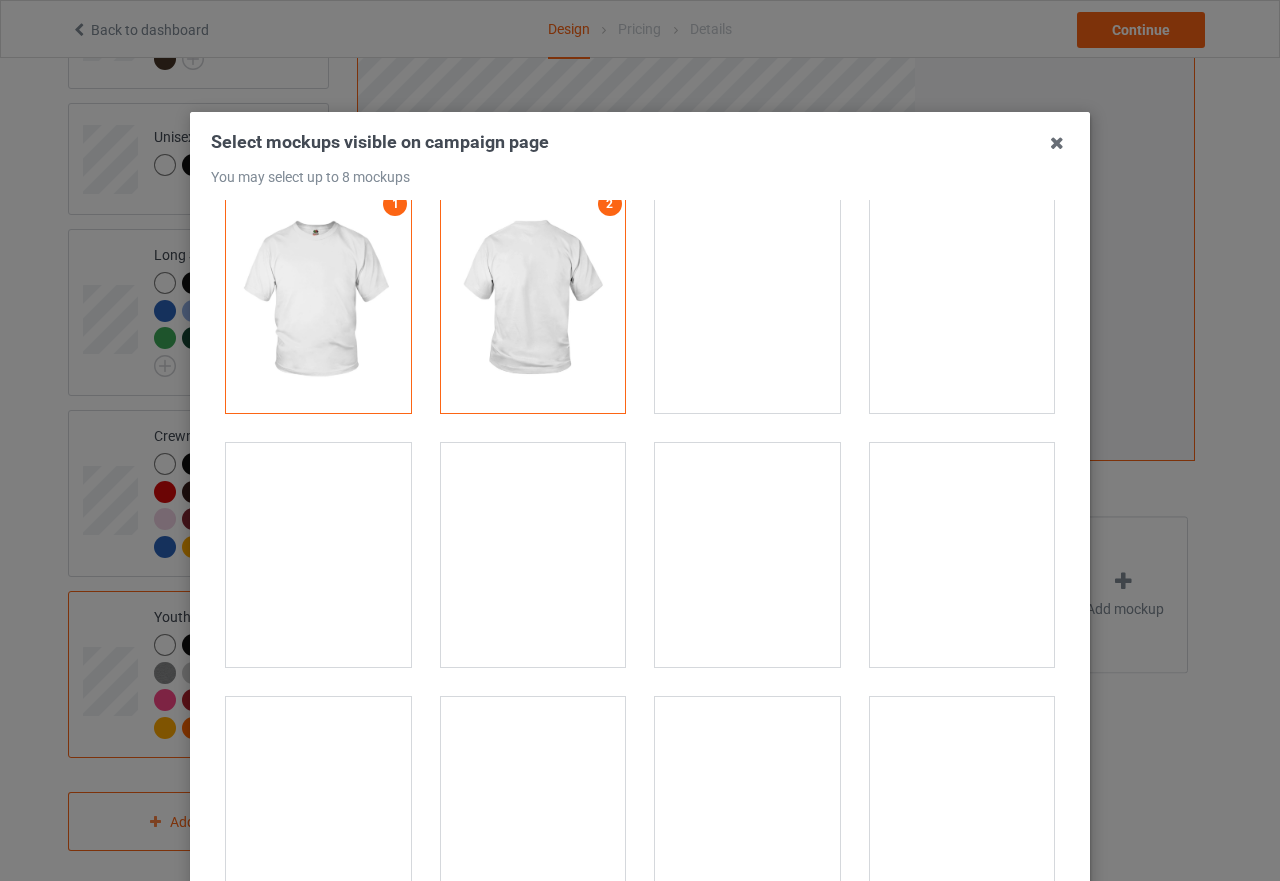 scroll, scrollTop: 0, scrollLeft: 0, axis: both 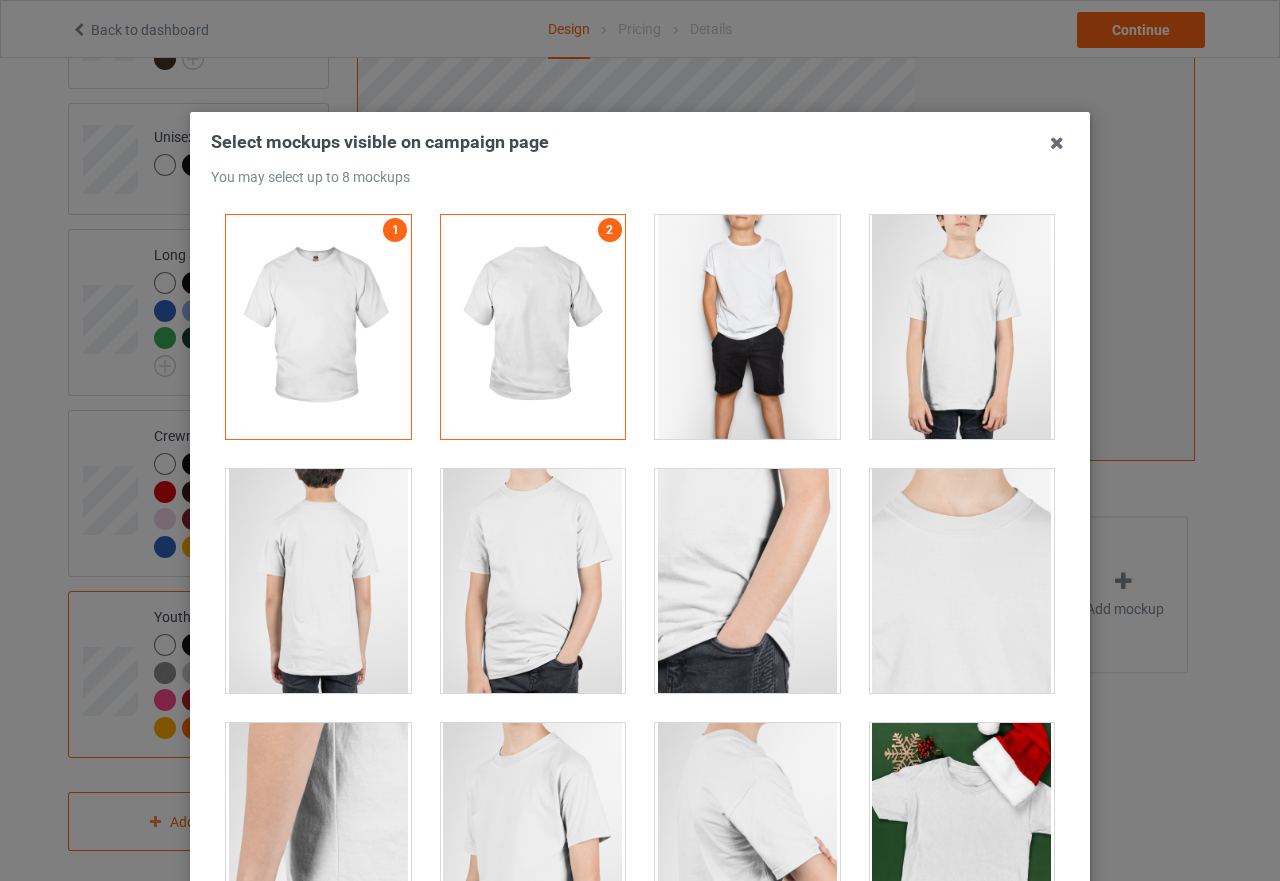 click at bounding box center (747, 327) 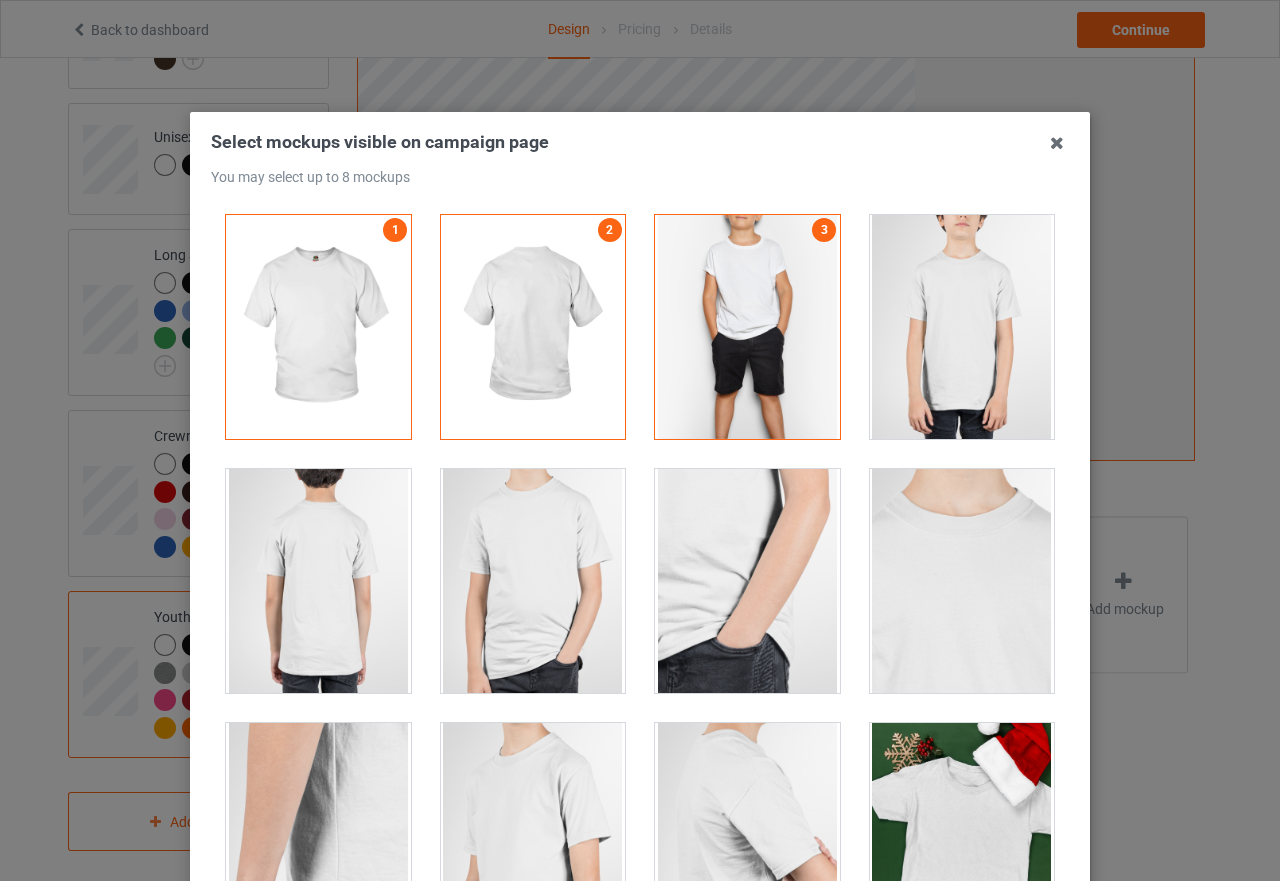 click at bounding box center (962, 327) 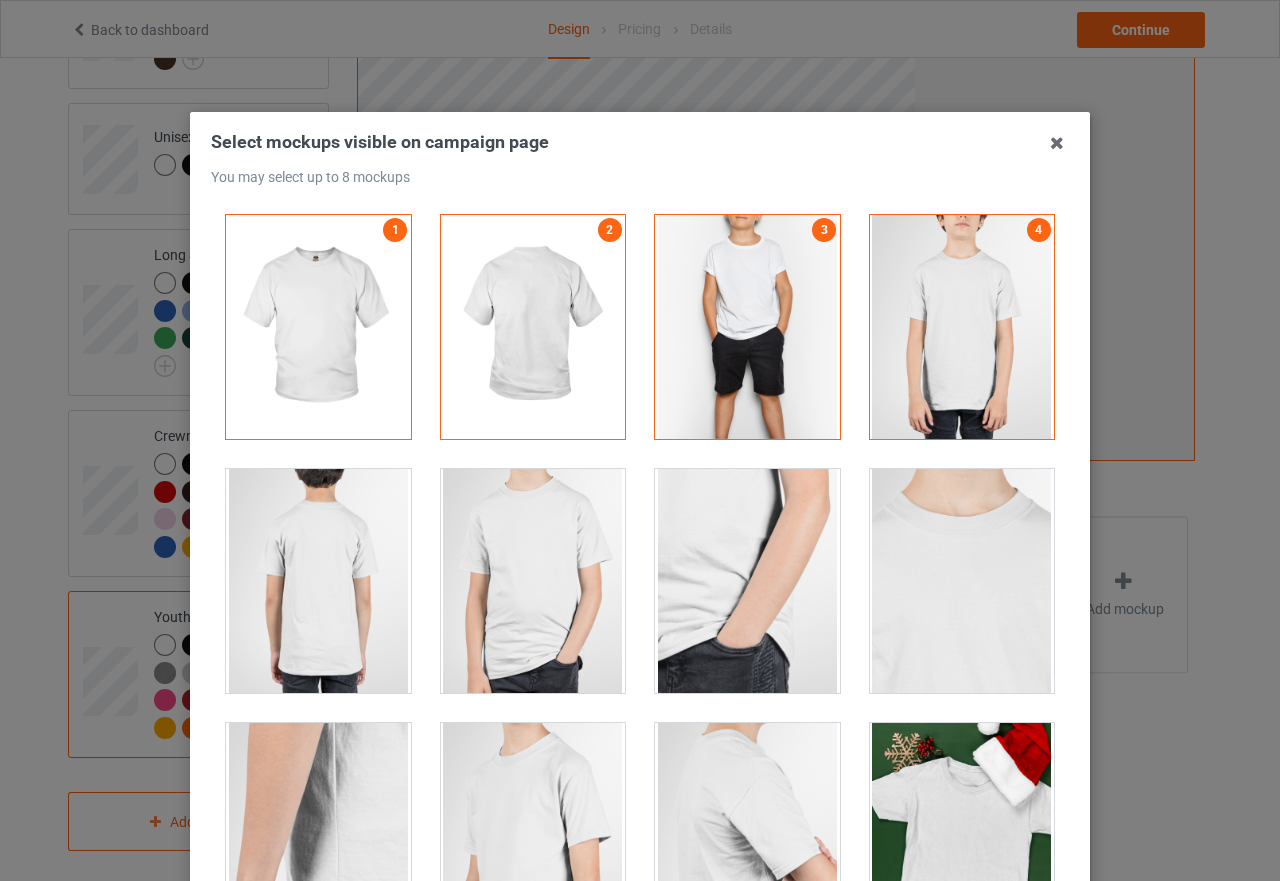 click at bounding box center (747, 327) 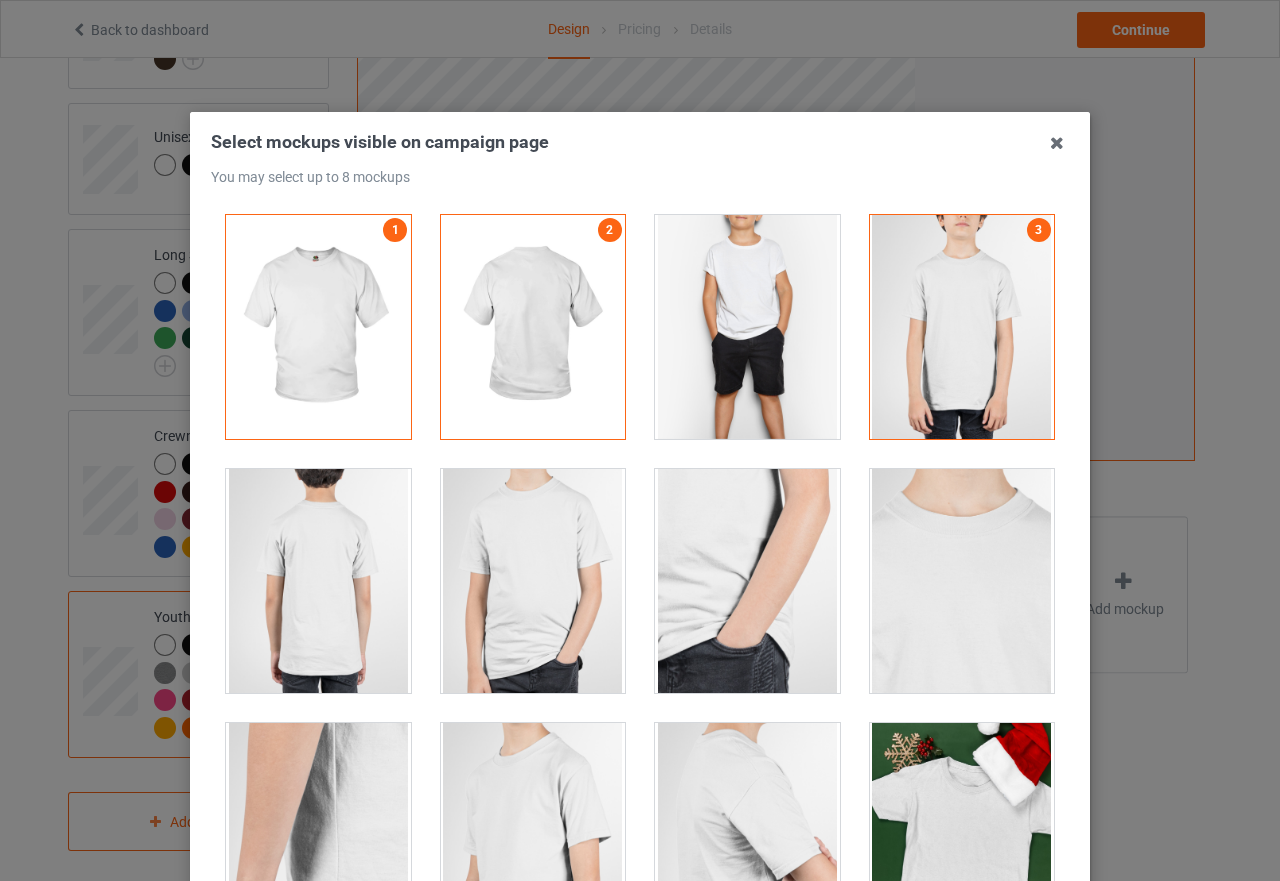 click at bounding box center (962, 327) 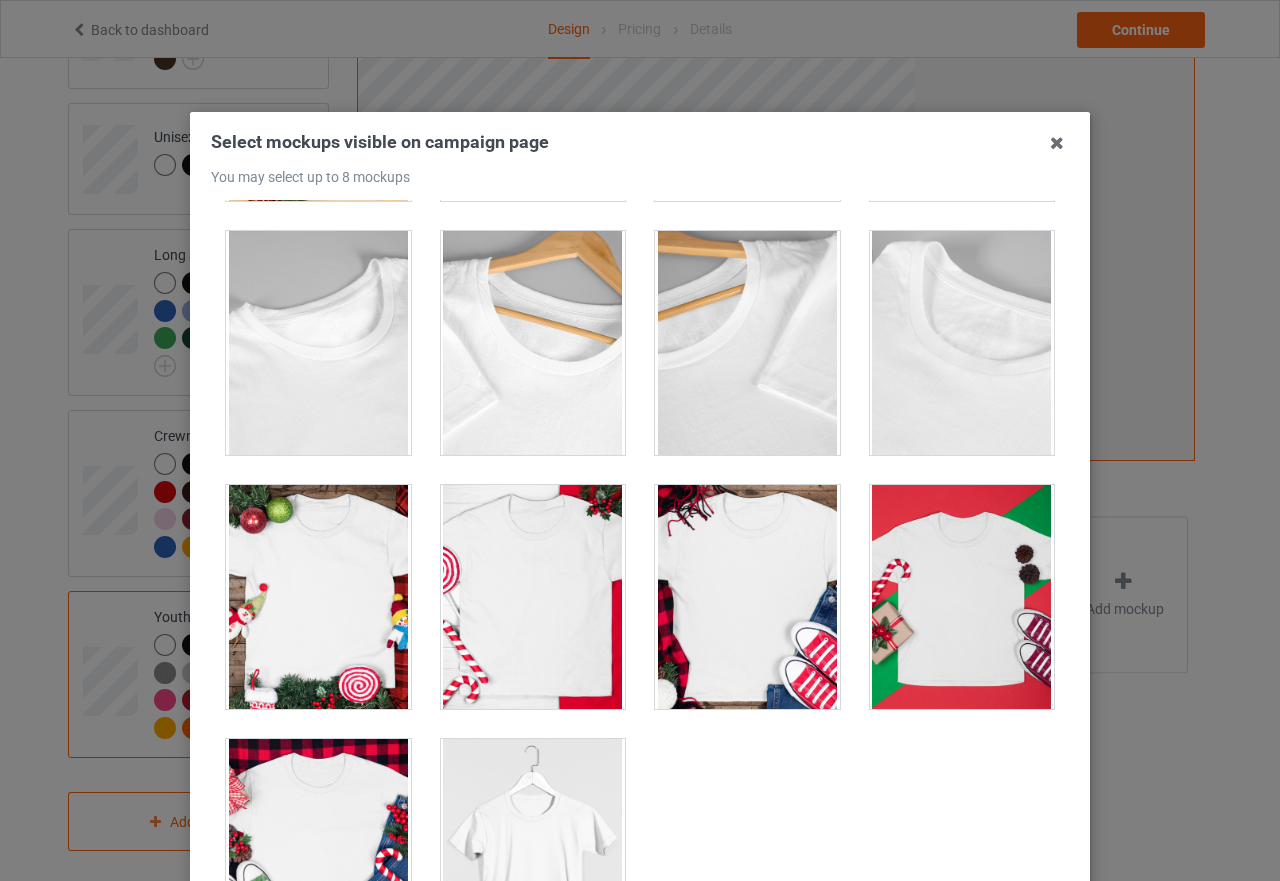 scroll, scrollTop: 1073, scrollLeft: 0, axis: vertical 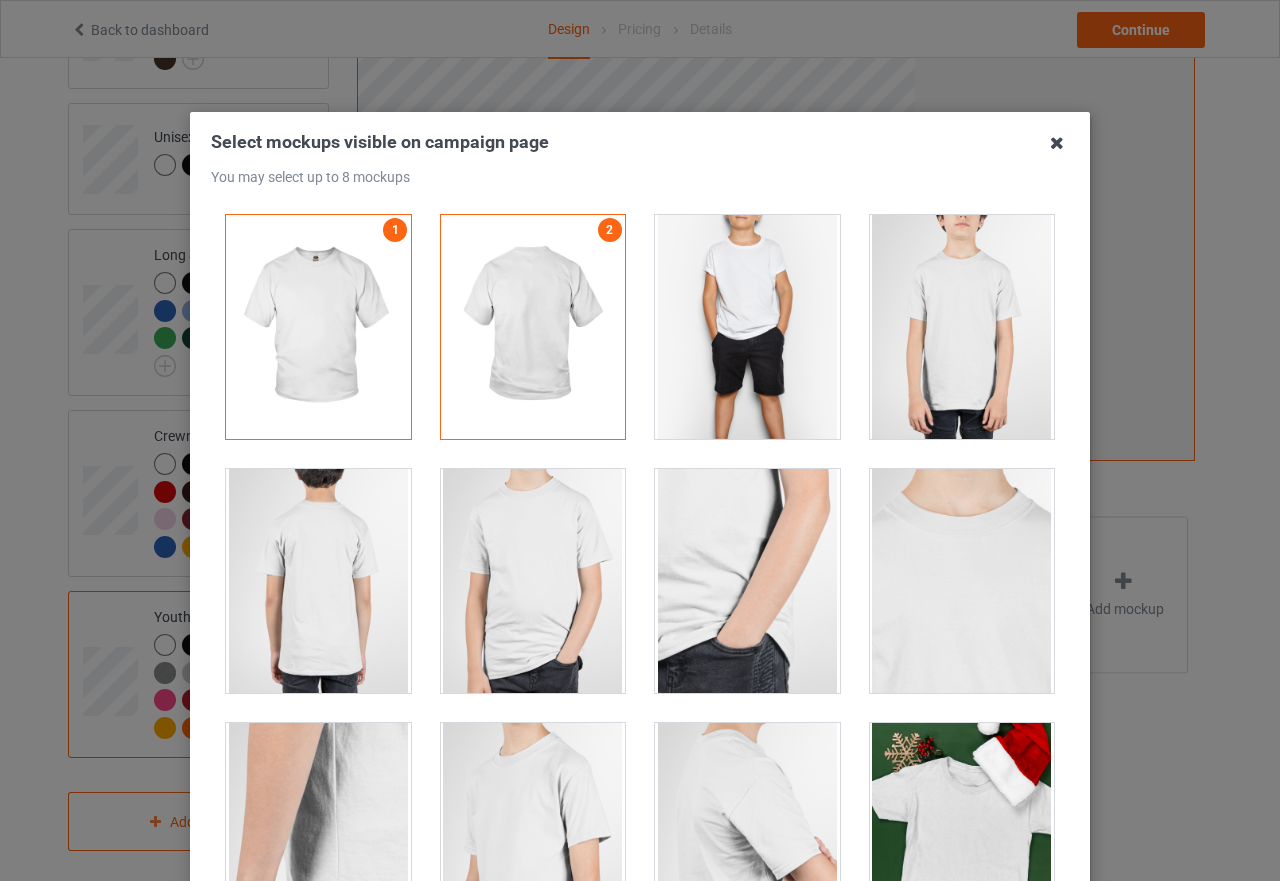 click at bounding box center [1057, 143] 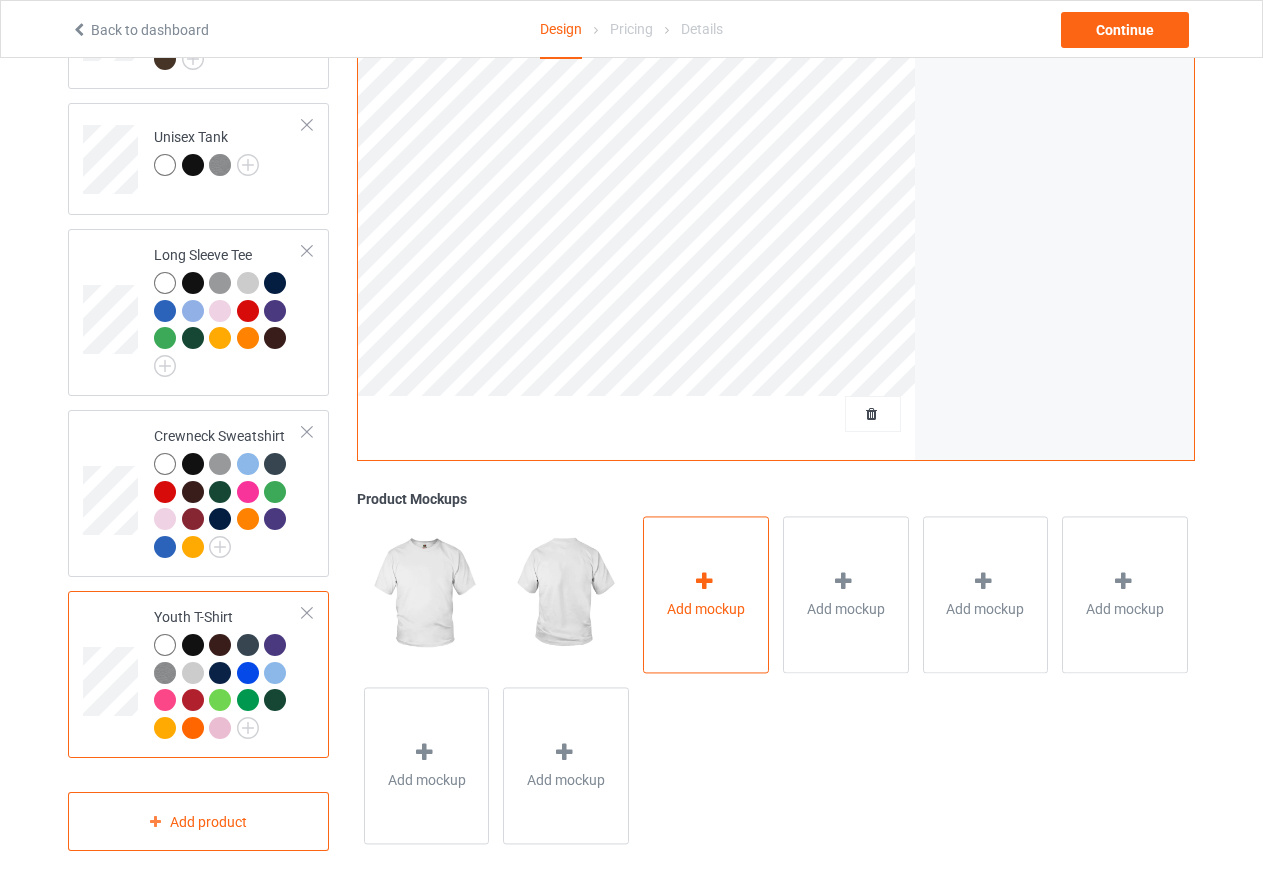 click at bounding box center (704, 581) 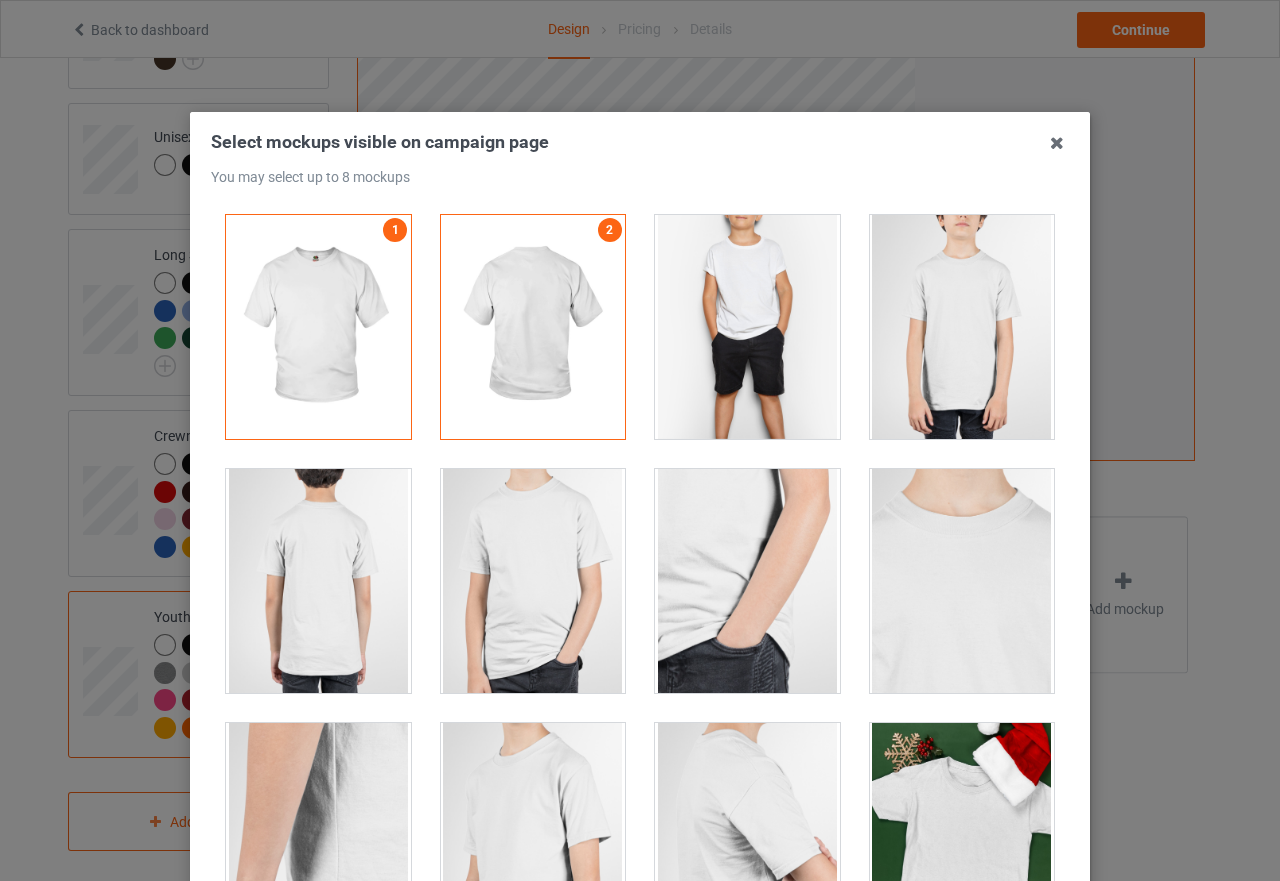click at bounding box center [747, 327] 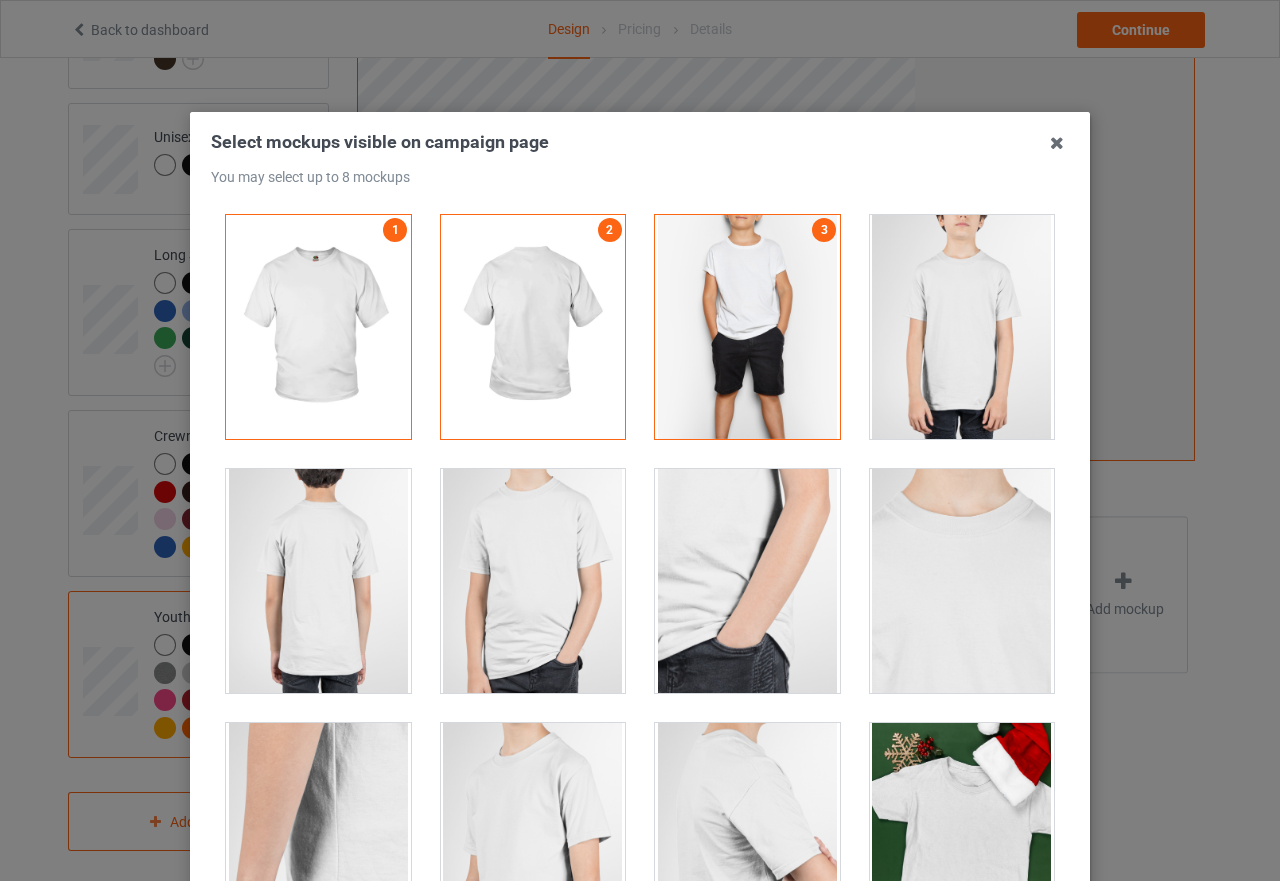 click at bounding box center [962, 327] 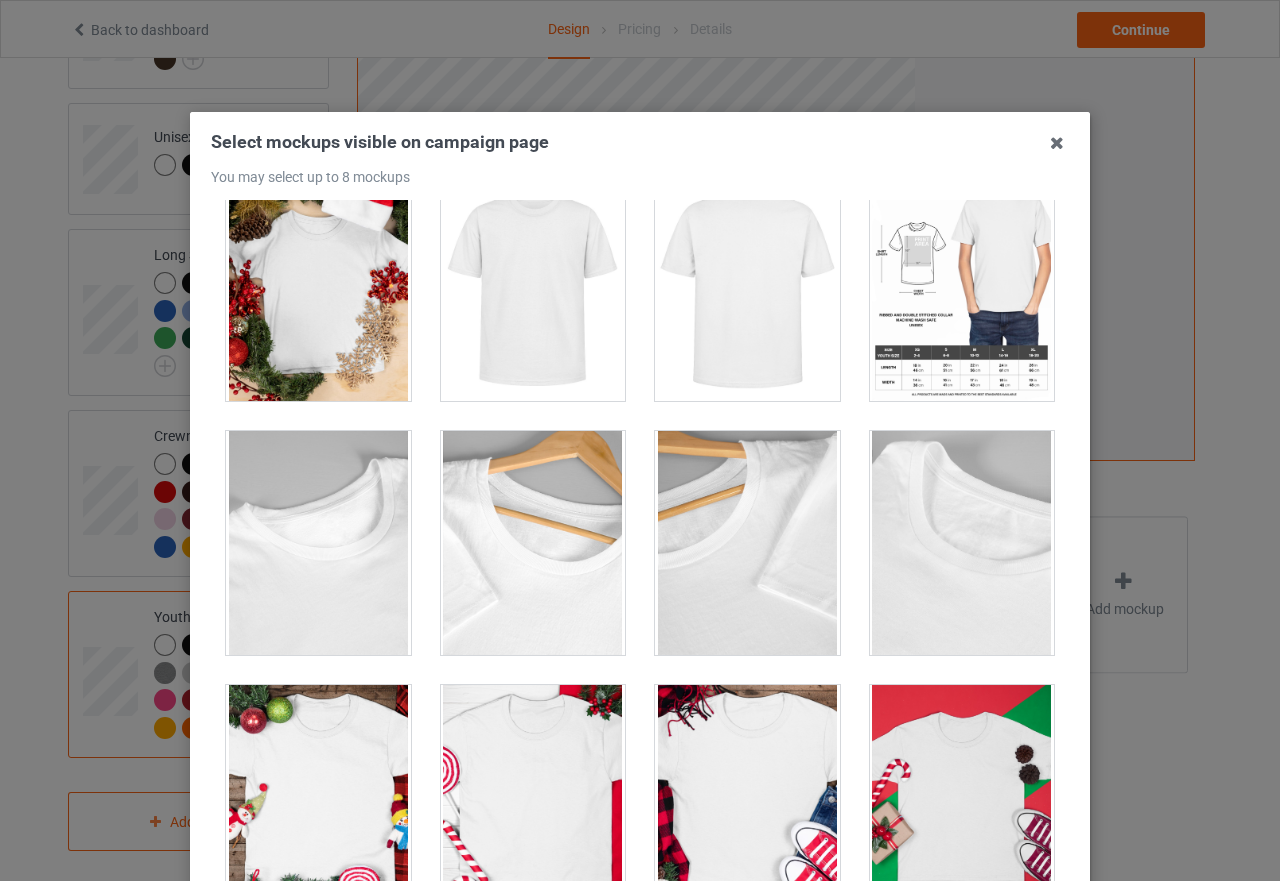 scroll, scrollTop: 1073, scrollLeft: 0, axis: vertical 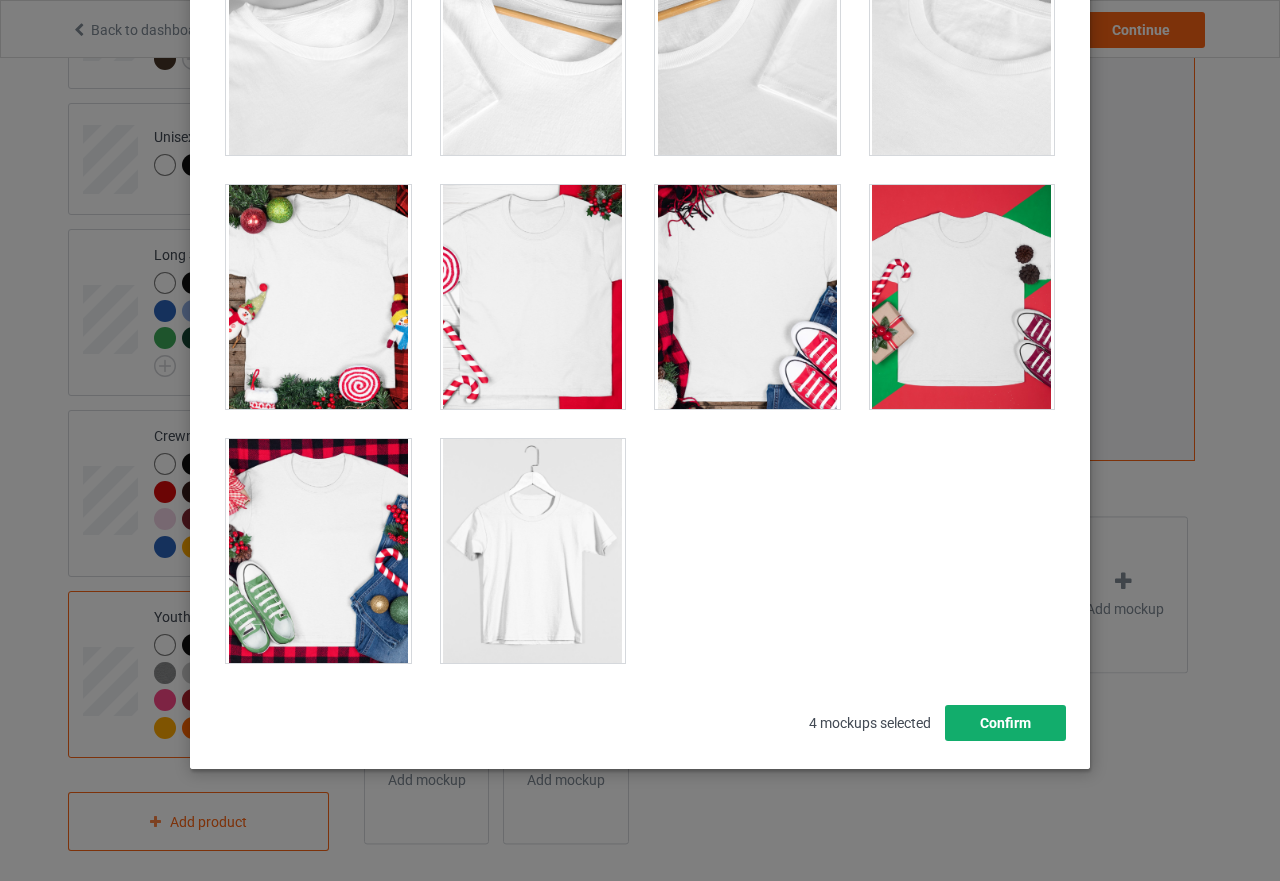 click on "Confirm" at bounding box center [1005, 723] 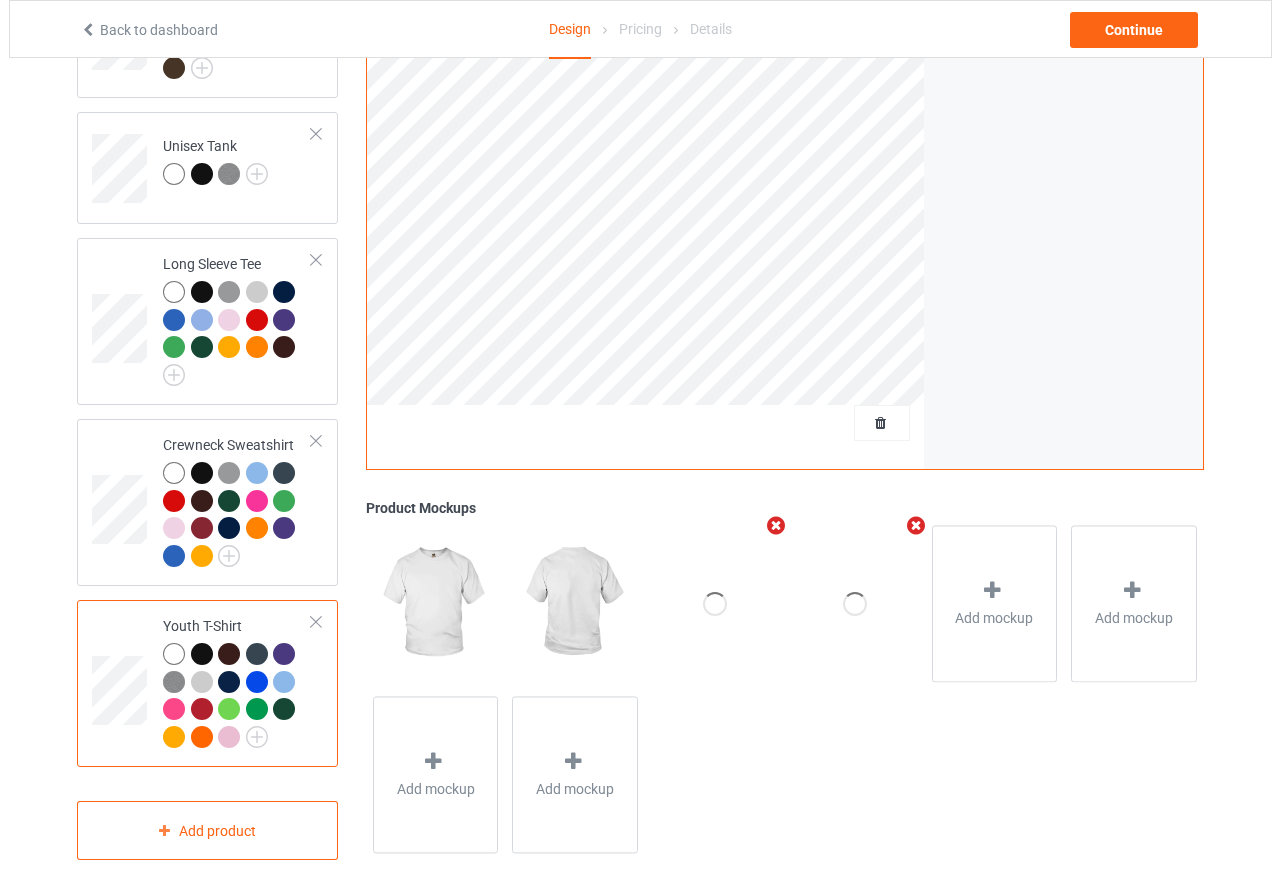 scroll, scrollTop: 1026, scrollLeft: 0, axis: vertical 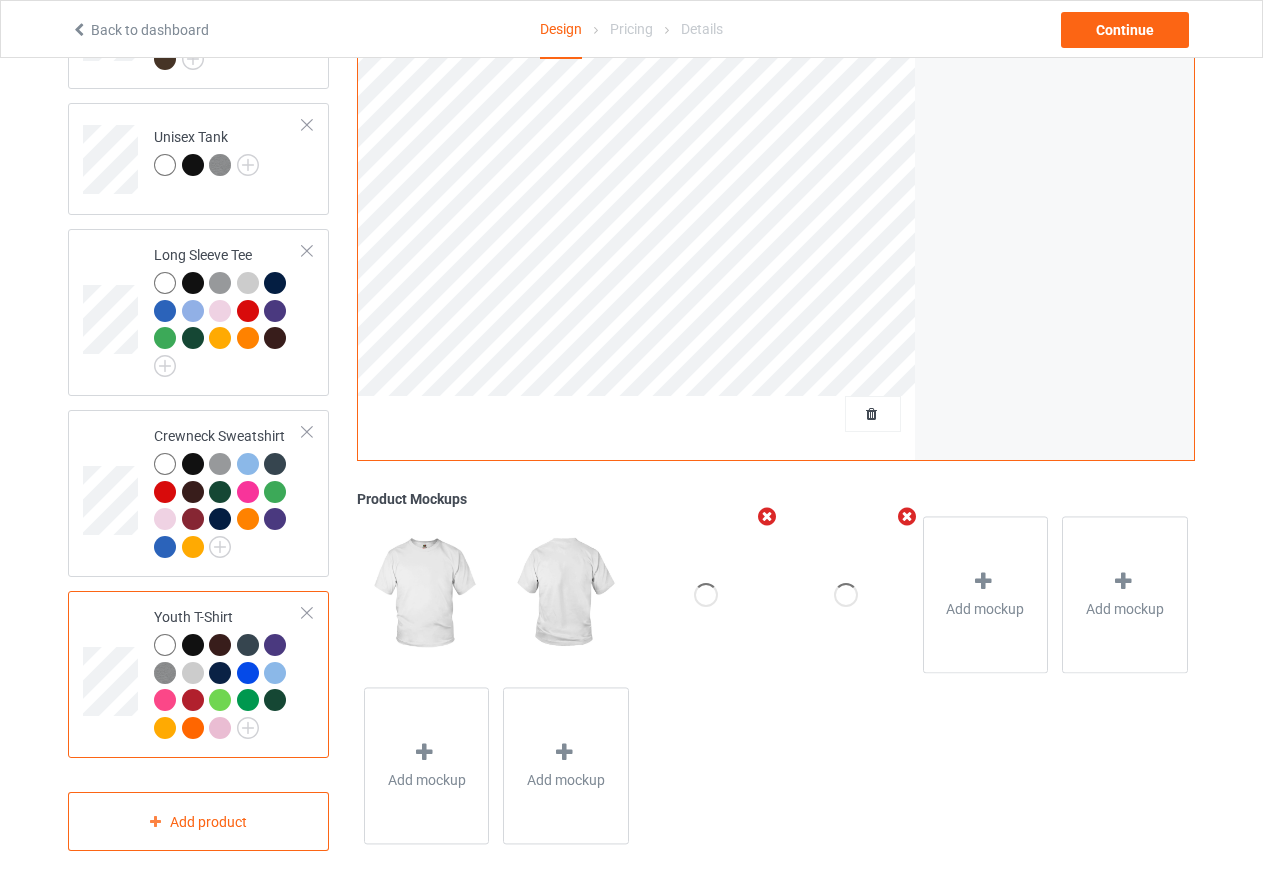 click at bounding box center [767, 516] 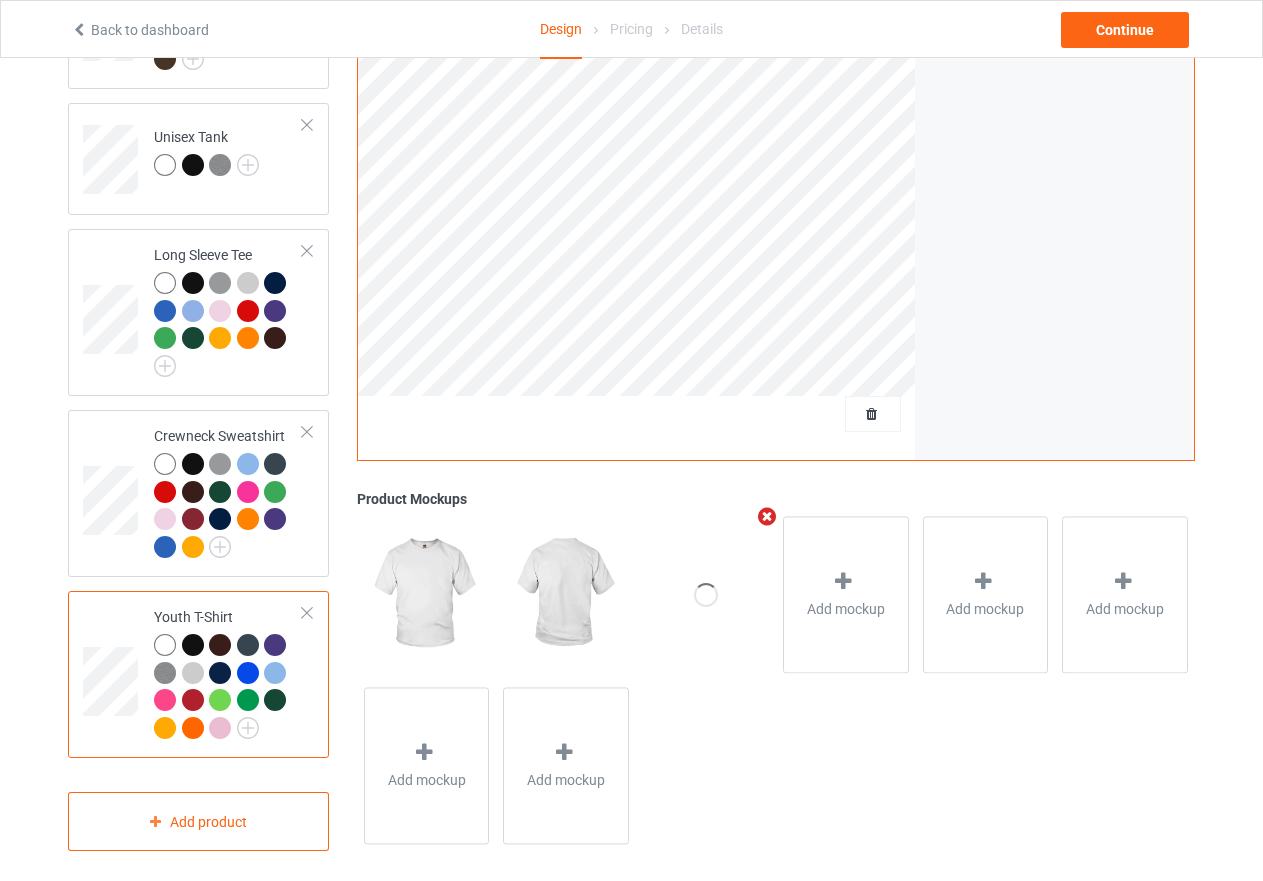 click at bounding box center (767, 516) 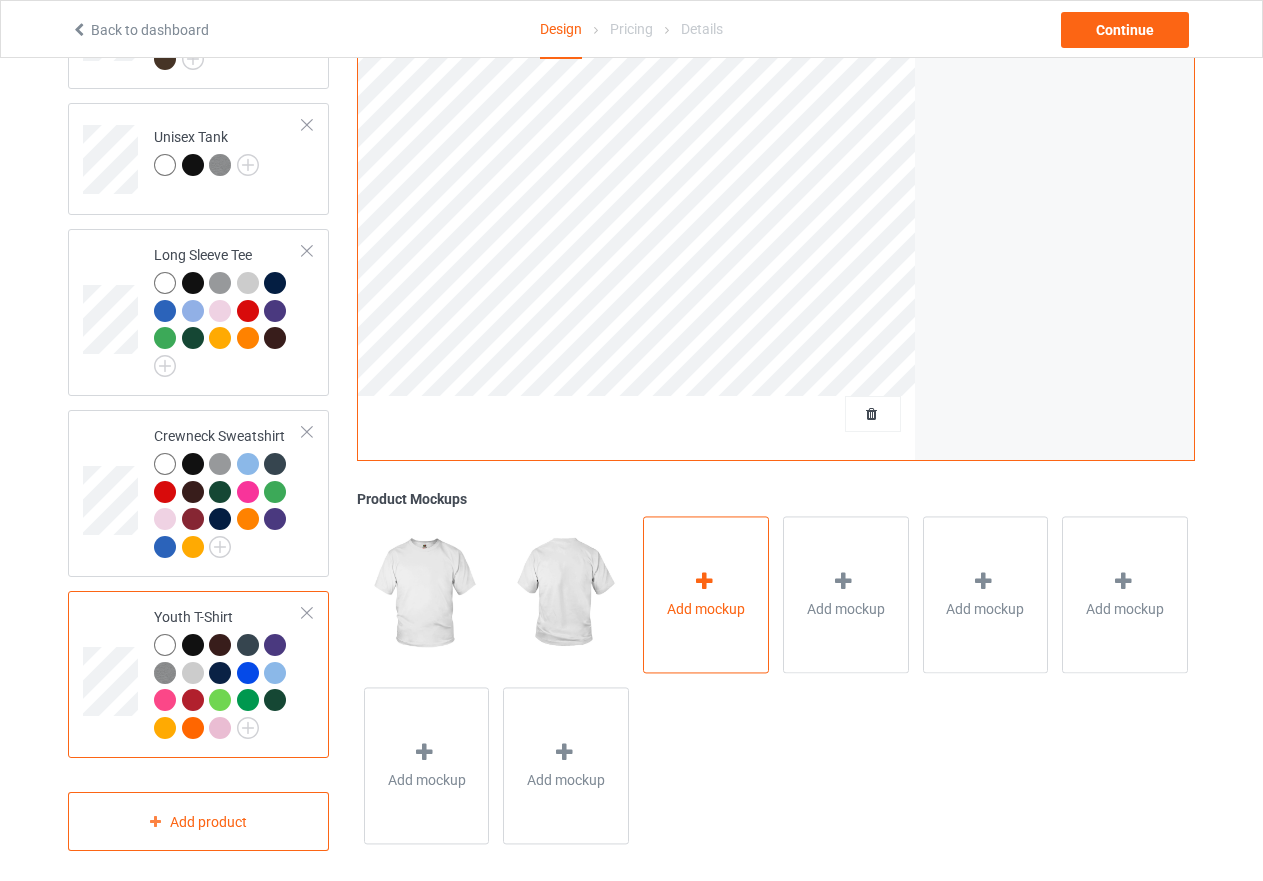 click at bounding box center [704, 581] 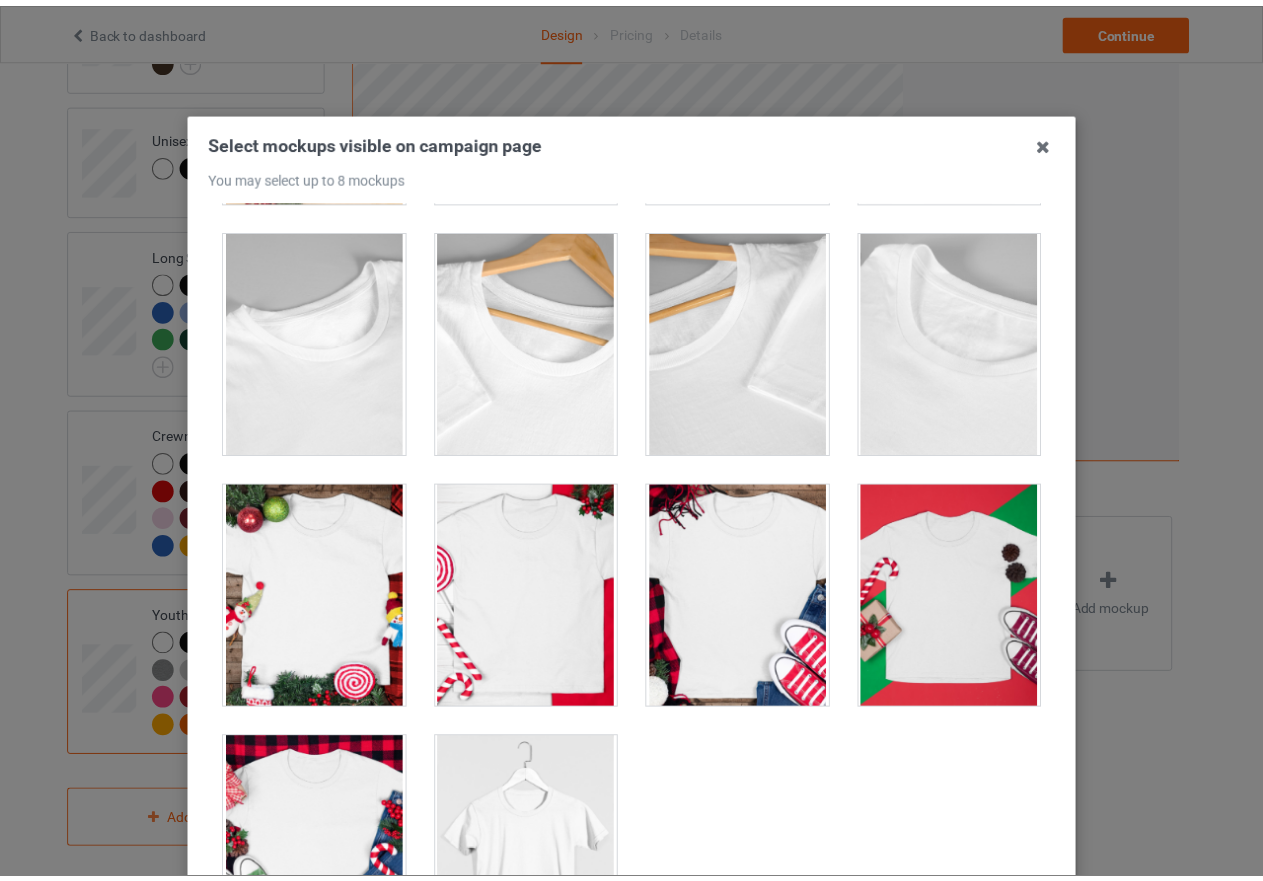scroll, scrollTop: 1073, scrollLeft: 0, axis: vertical 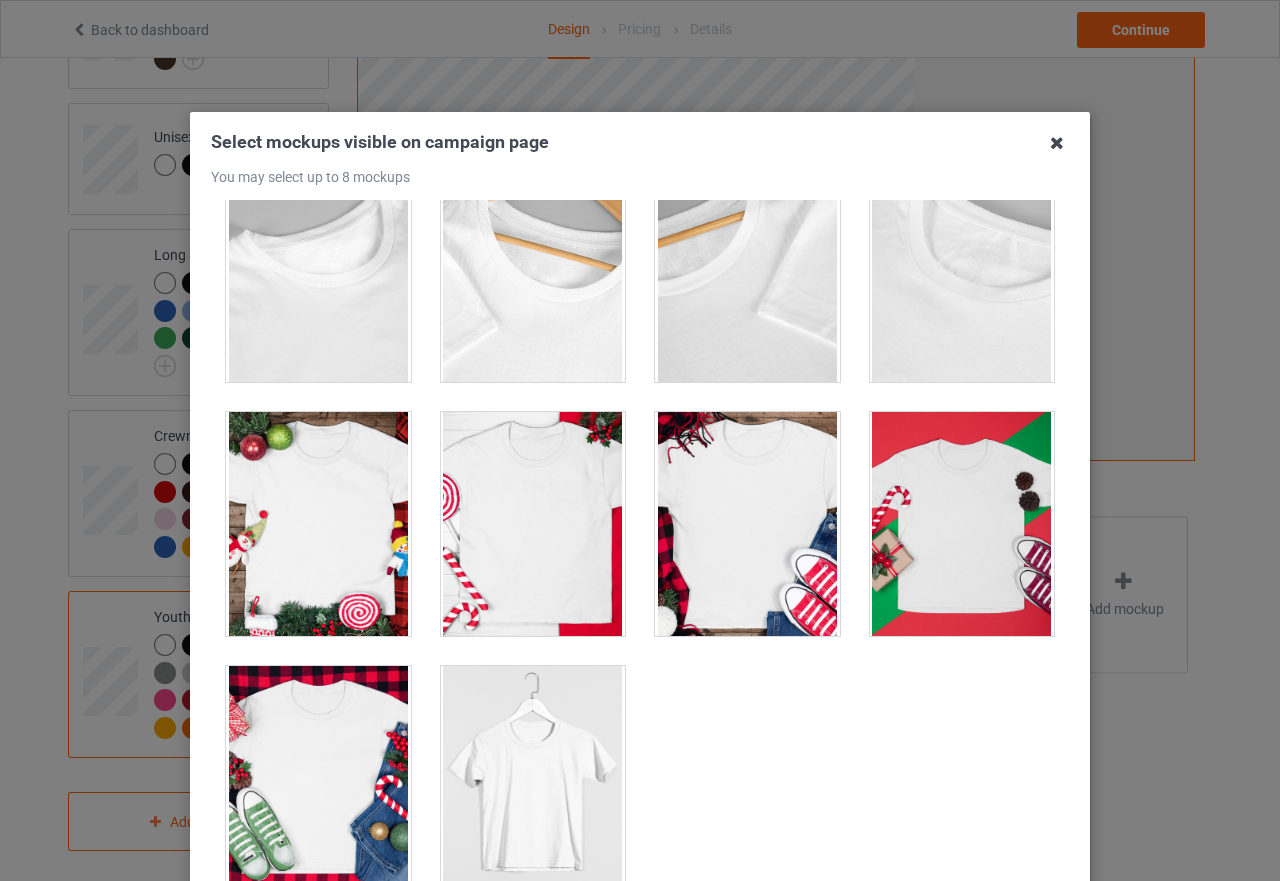click at bounding box center (1057, 143) 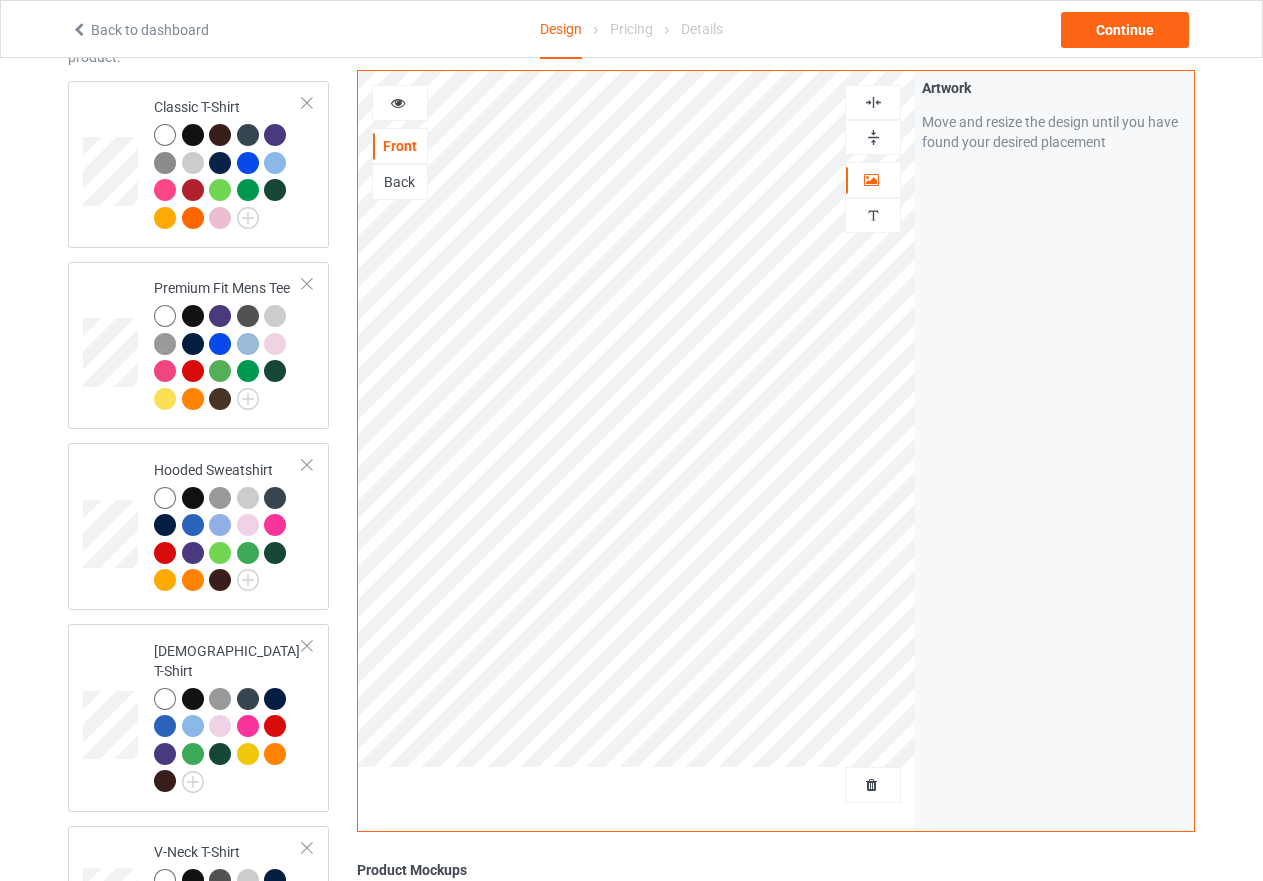 scroll, scrollTop: 26, scrollLeft: 0, axis: vertical 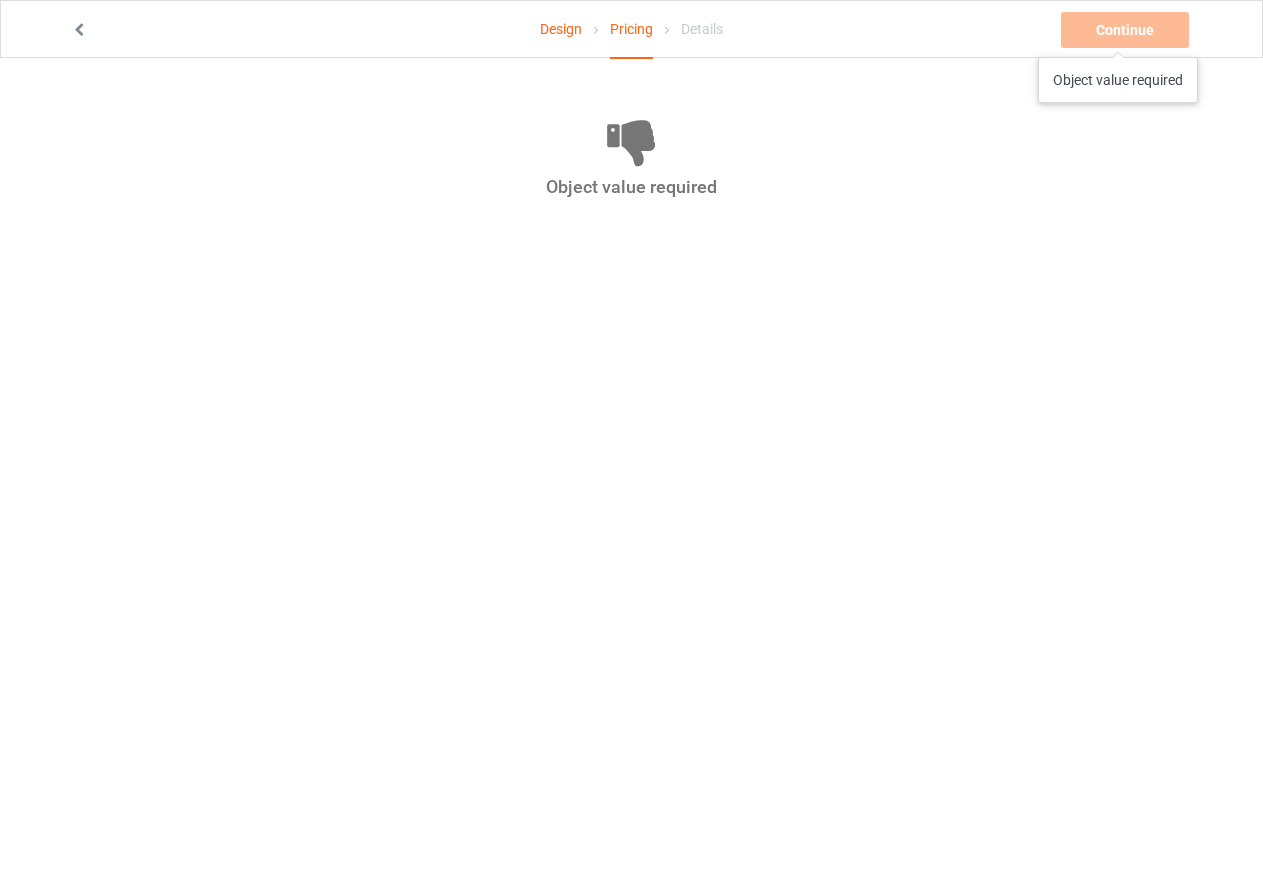 click on "Continue Object value required" at bounding box center (1127, 30) 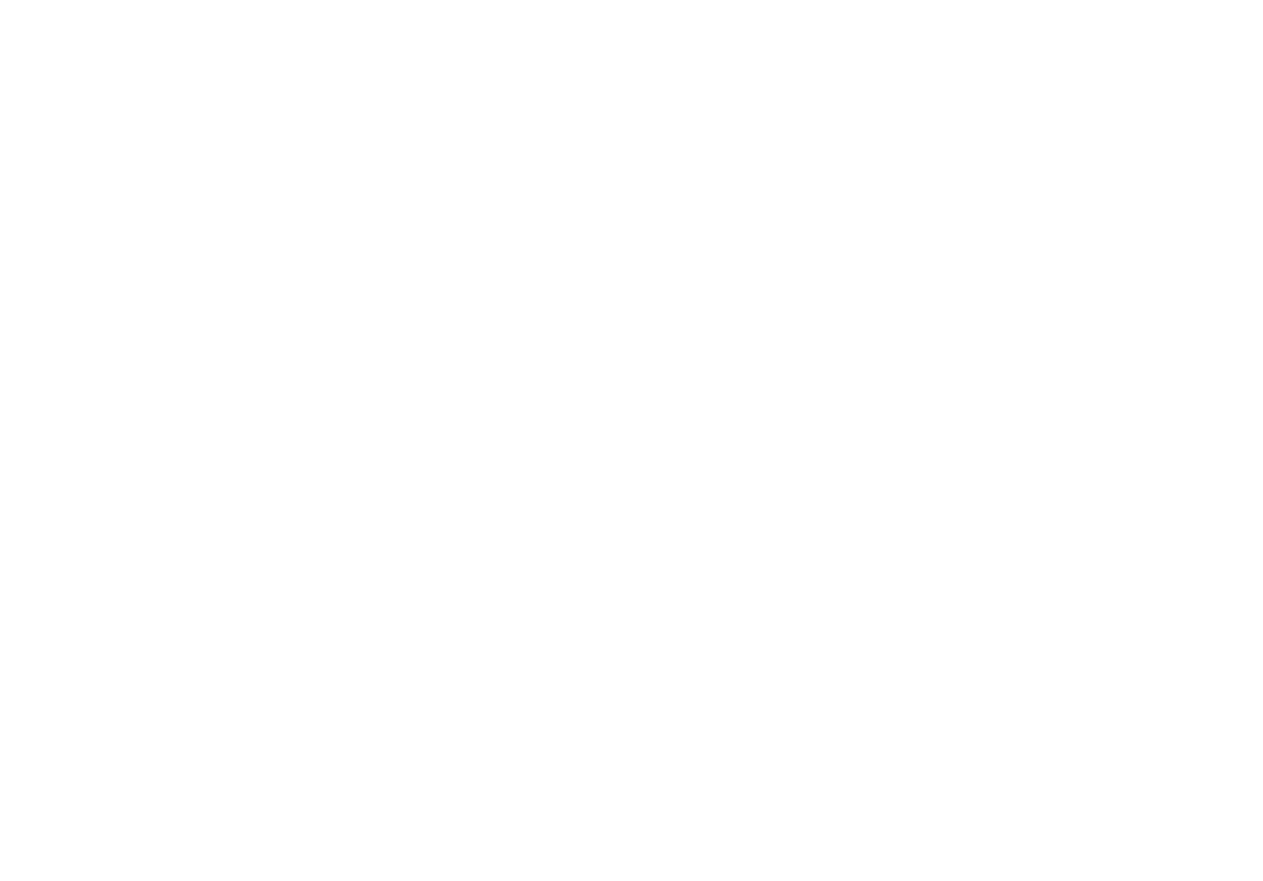 scroll, scrollTop: 0, scrollLeft: 0, axis: both 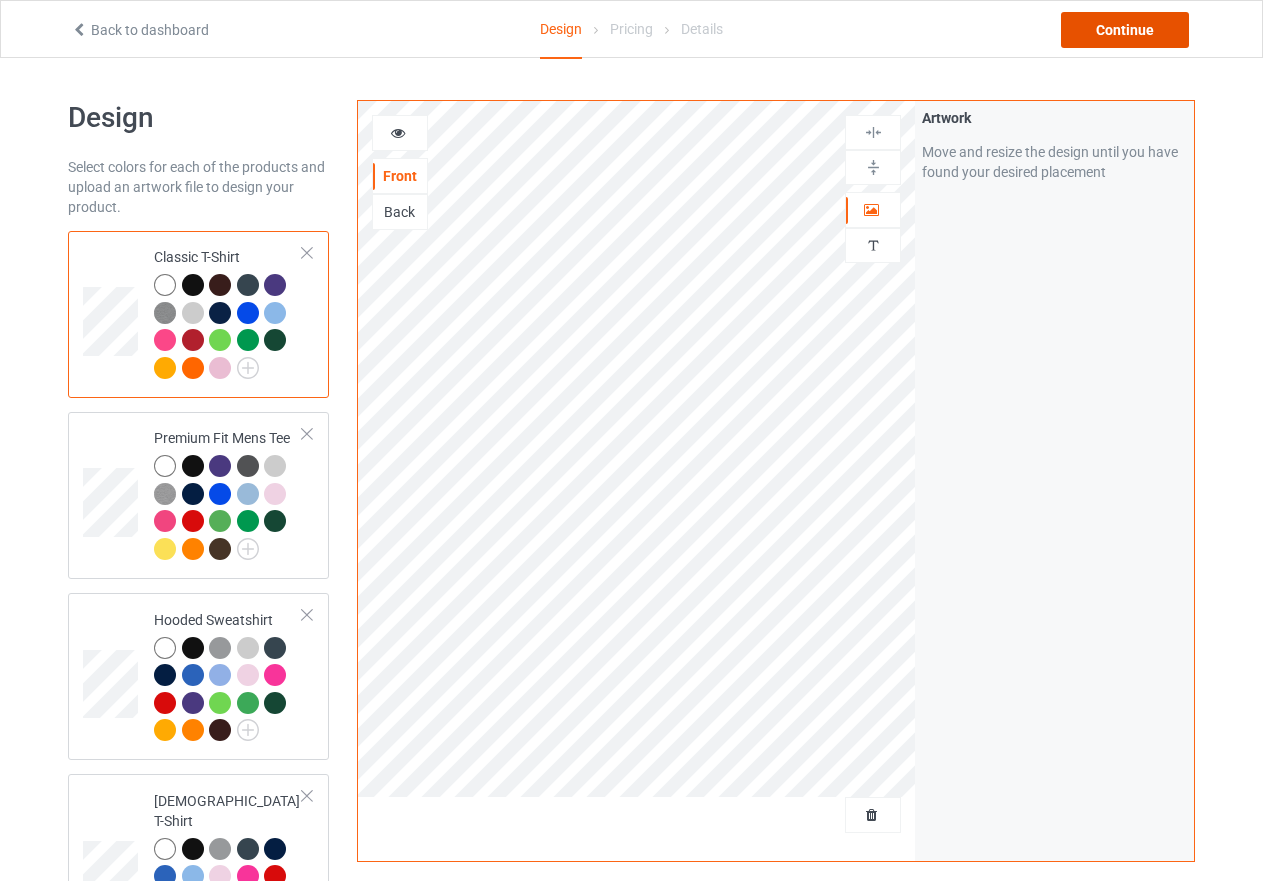 click on "Continue" at bounding box center (1125, 30) 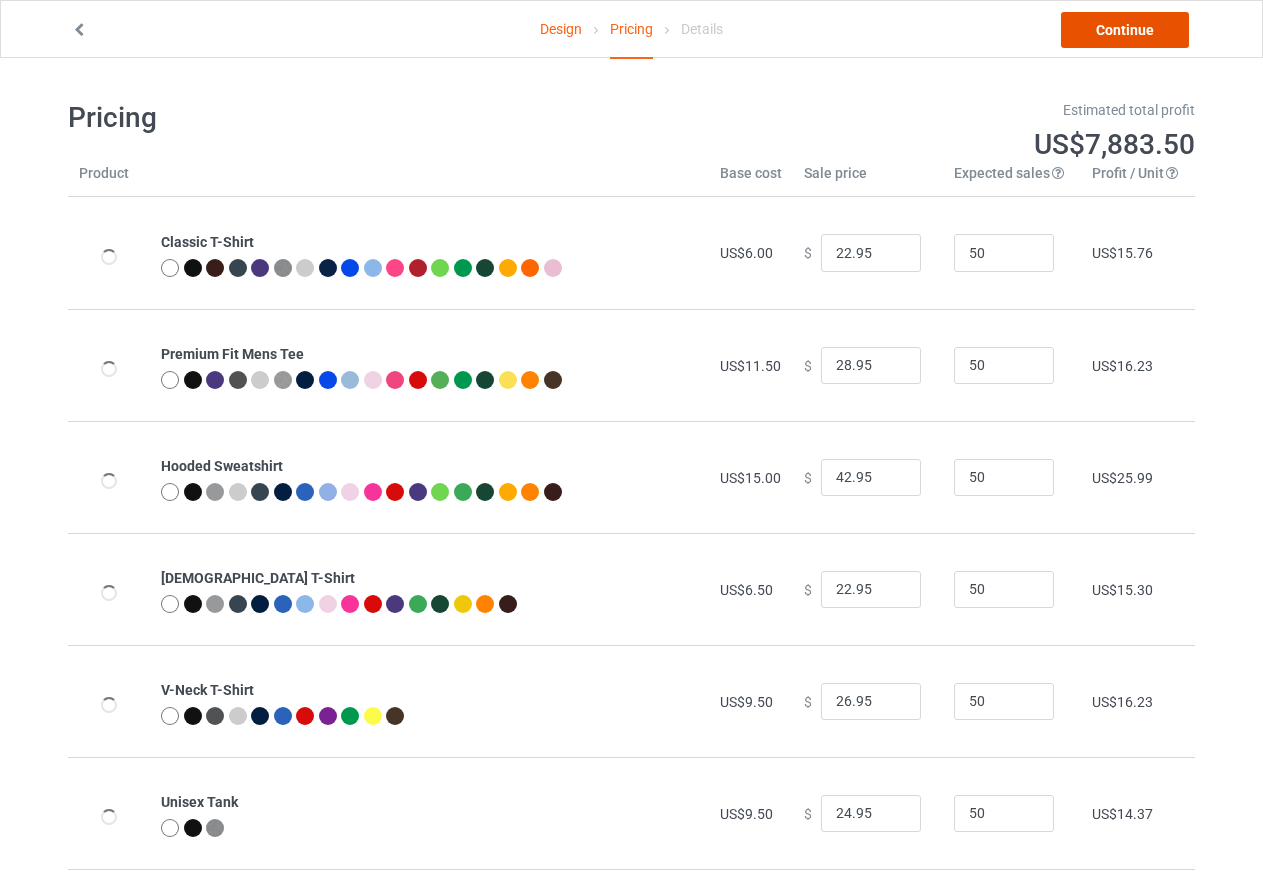 click on "Continue" at bounding box center (1125, 30) 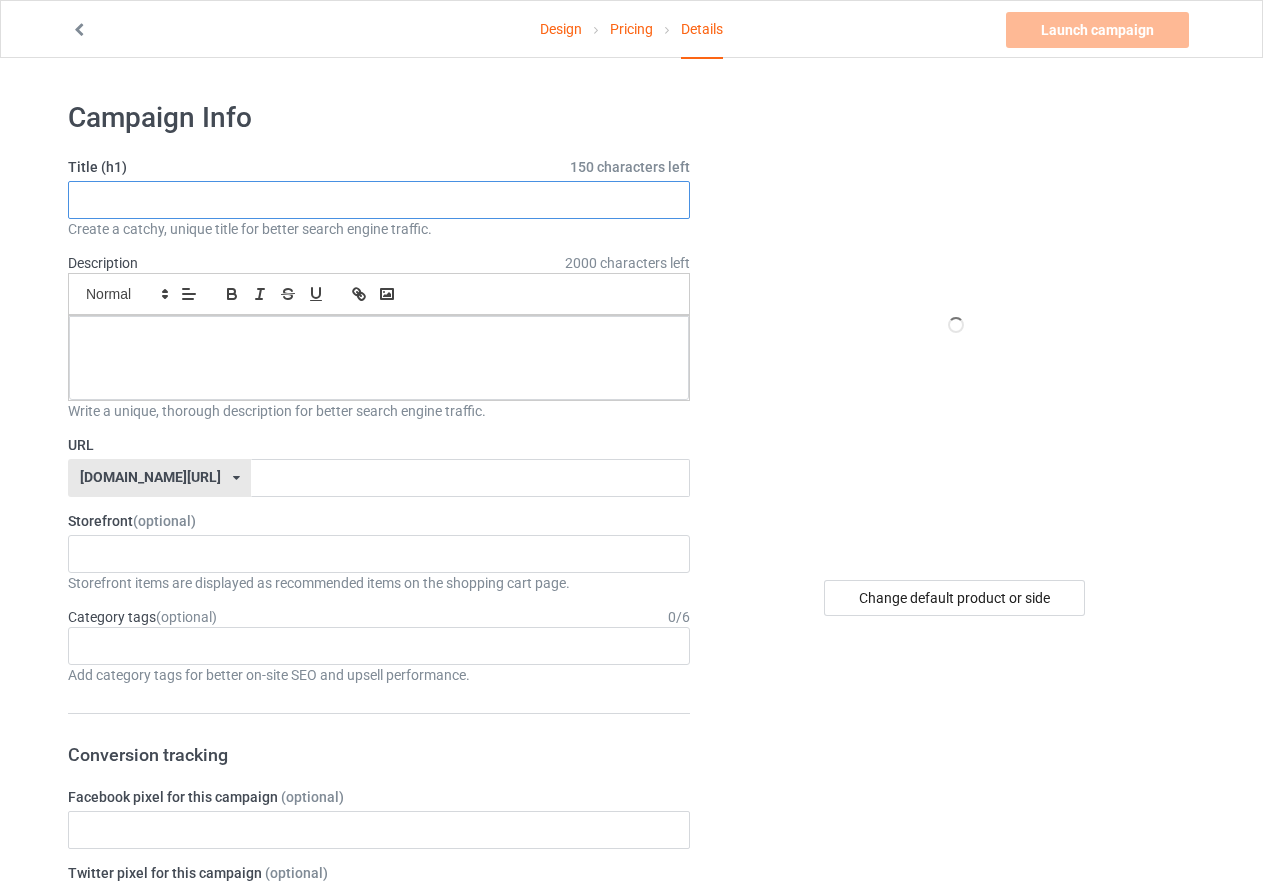 click at bounding box center (379, 200) 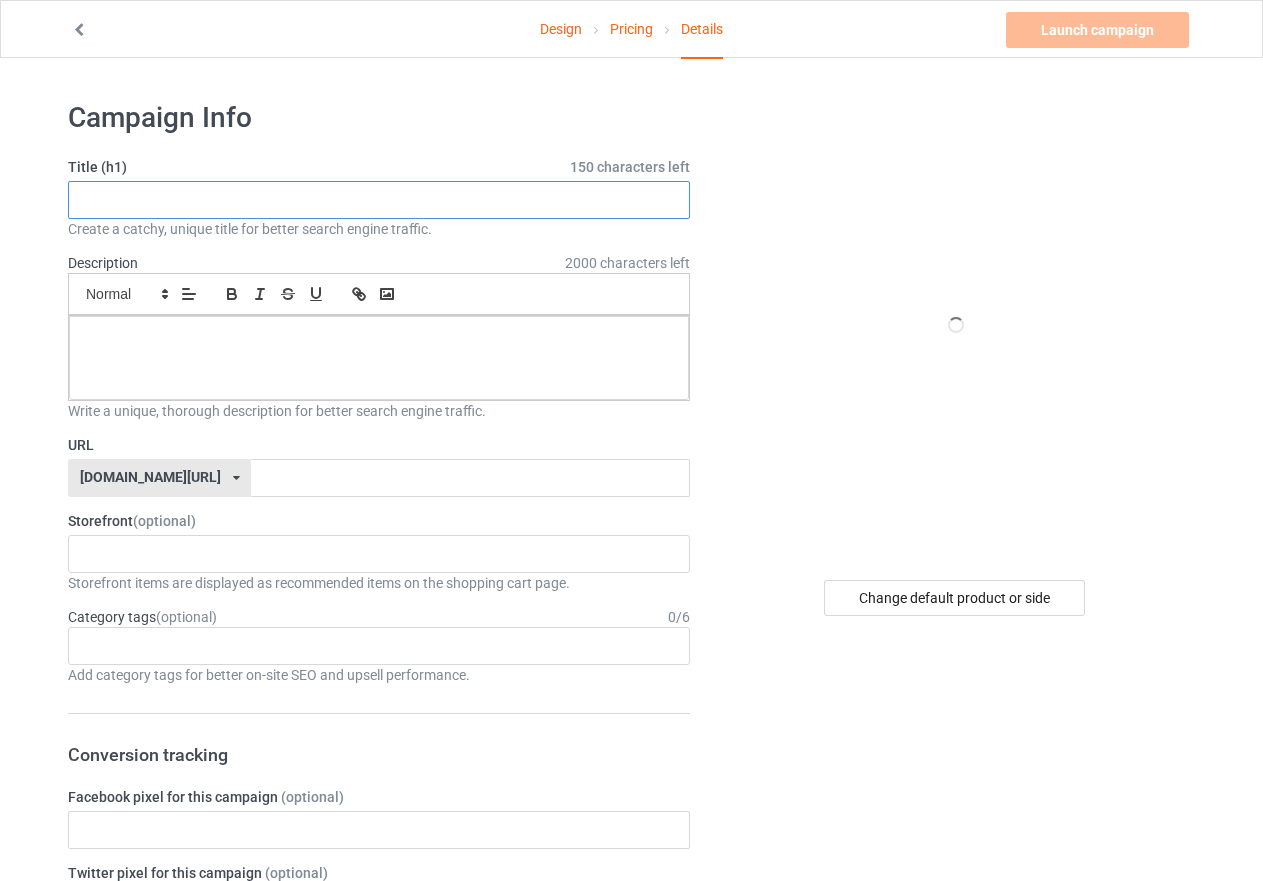 paste on "Alien: From Outer Space to Your Closet" 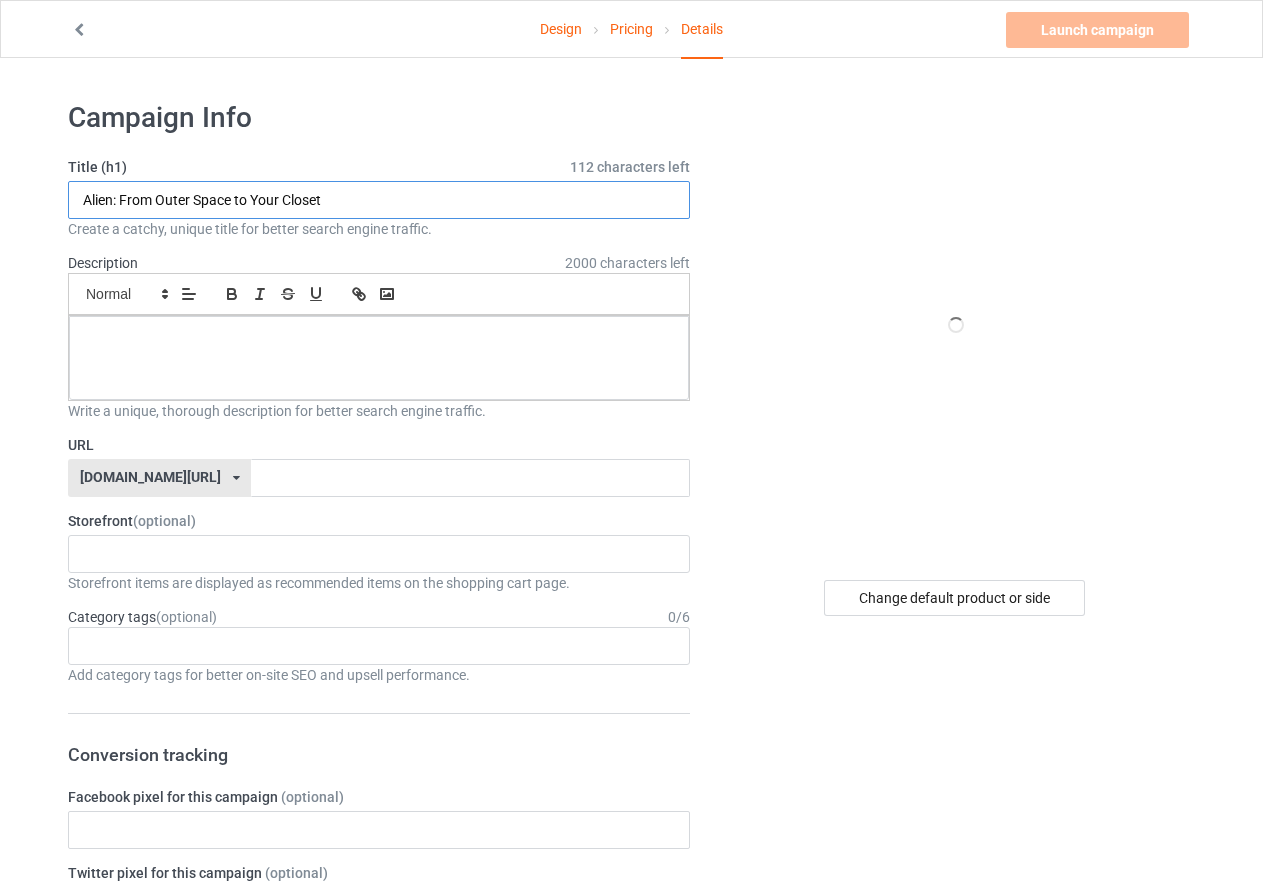 type on "Alien: From Outer Space to Your Closet" 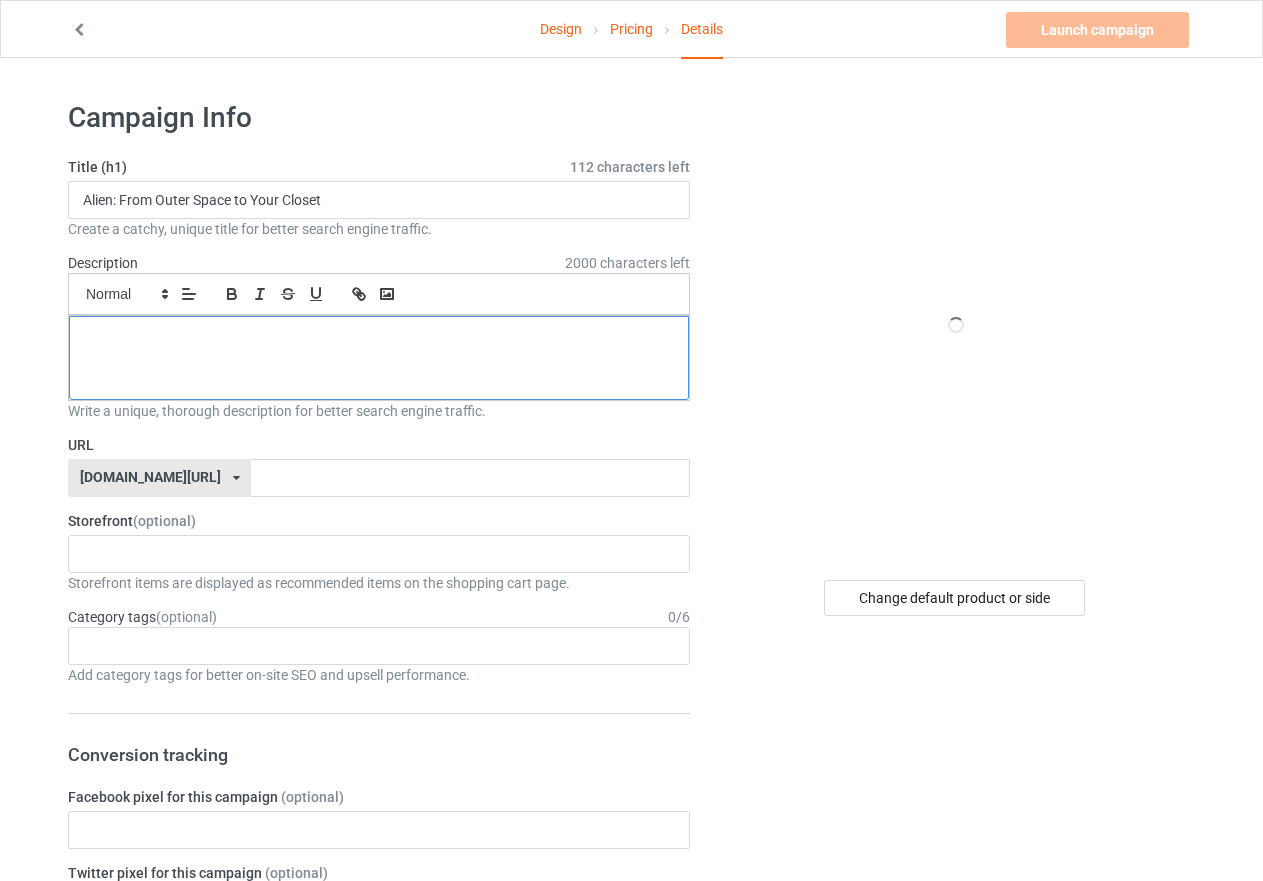 click at bounding box center (379, 338) 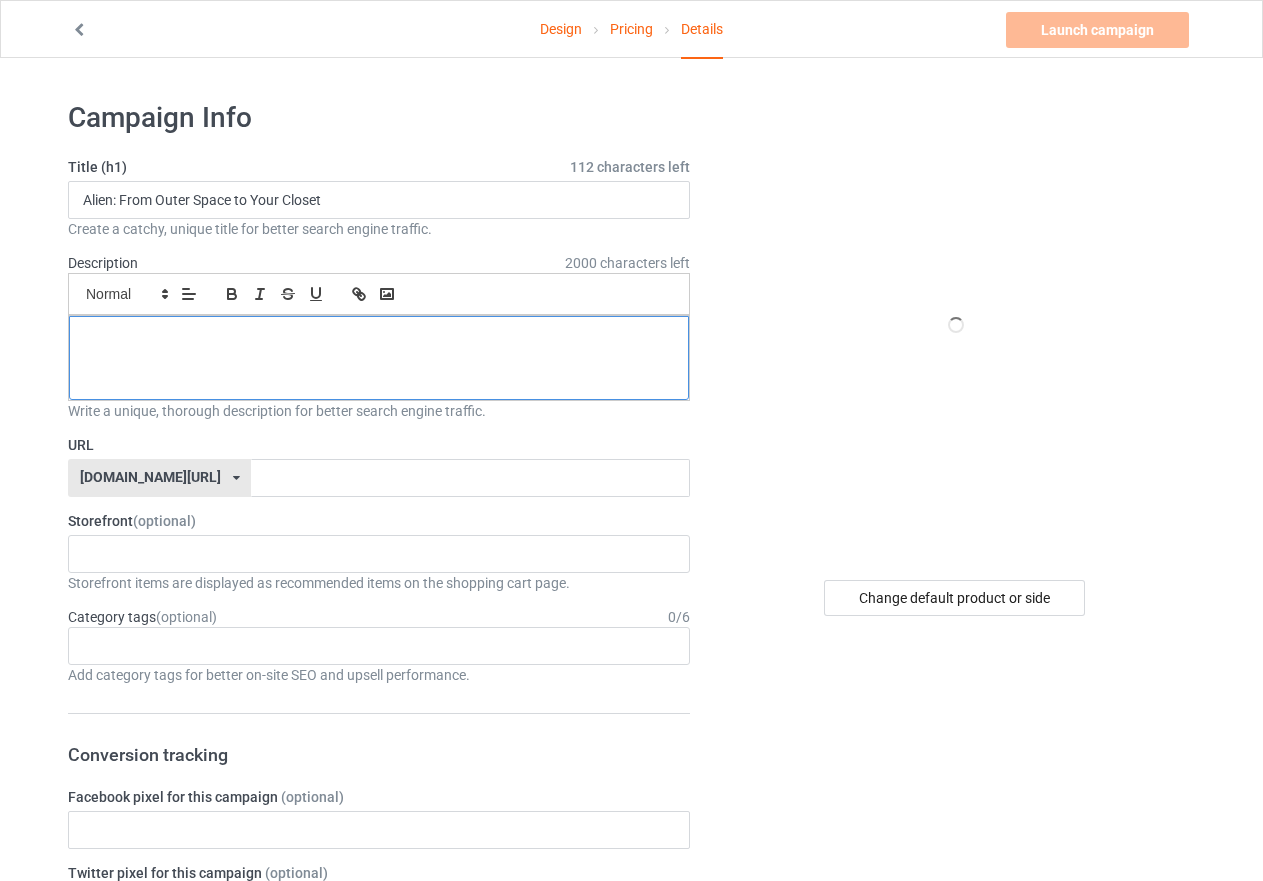 click at bounding box center (379, 338) 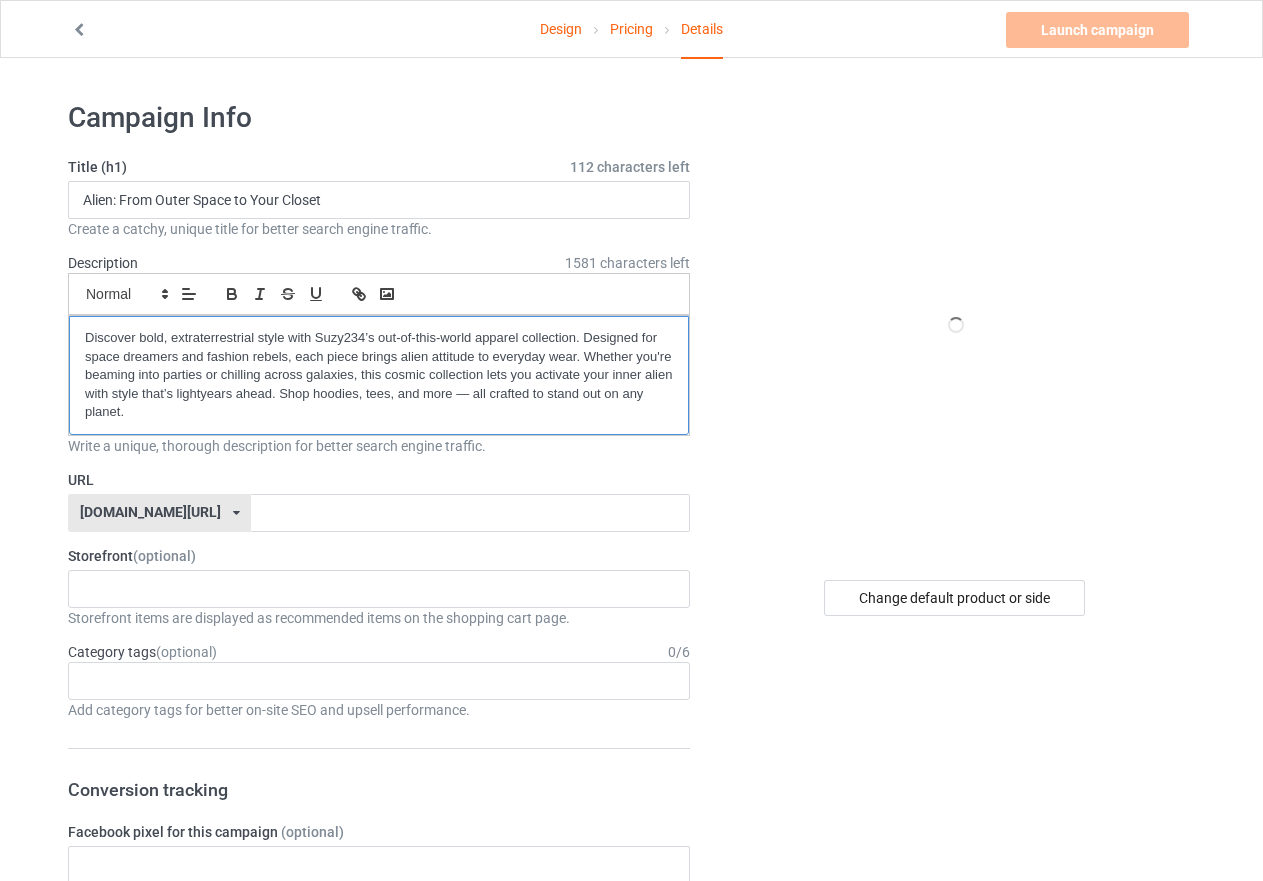 scroll, scrollTop: 0, scrollLeft: 0, axis: both 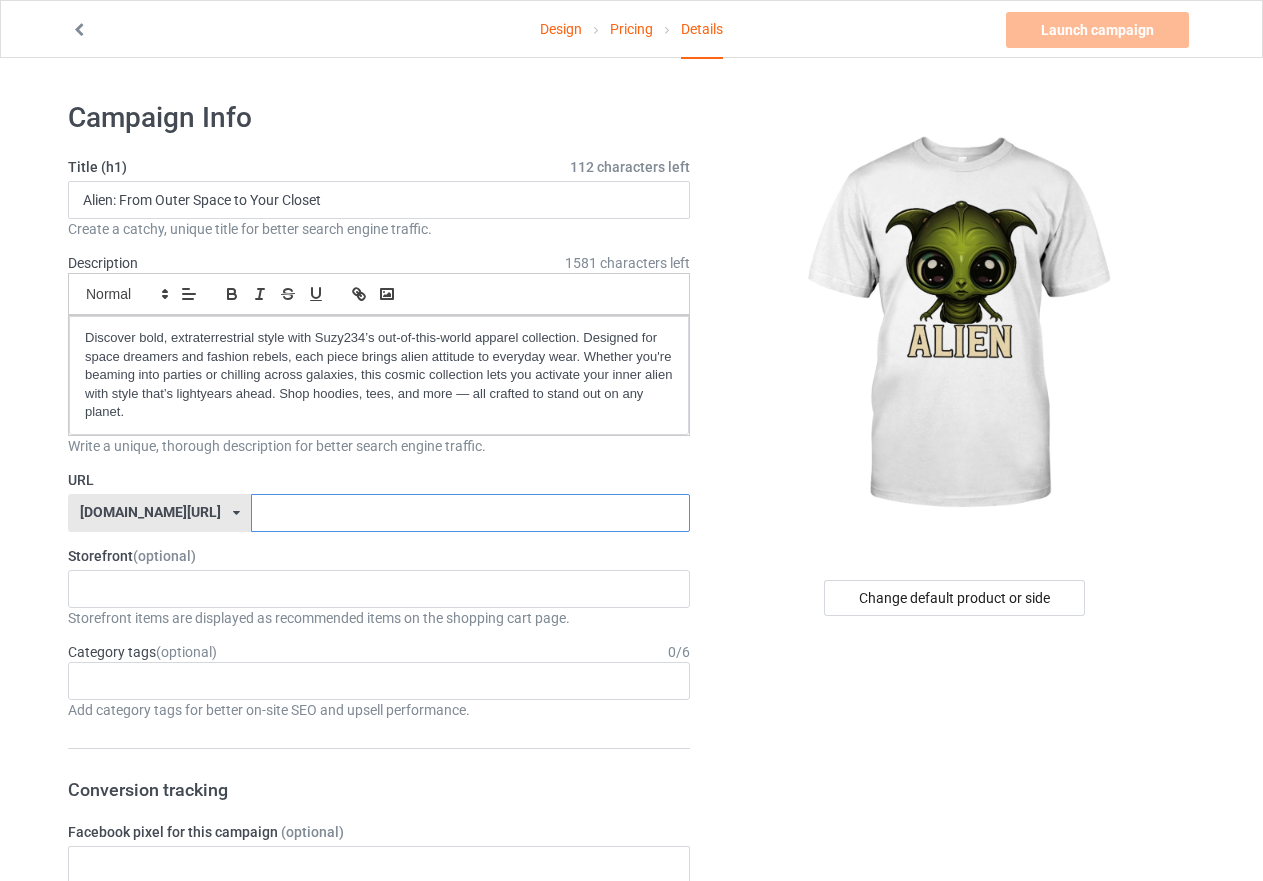 click at bounding box center (470, 513) 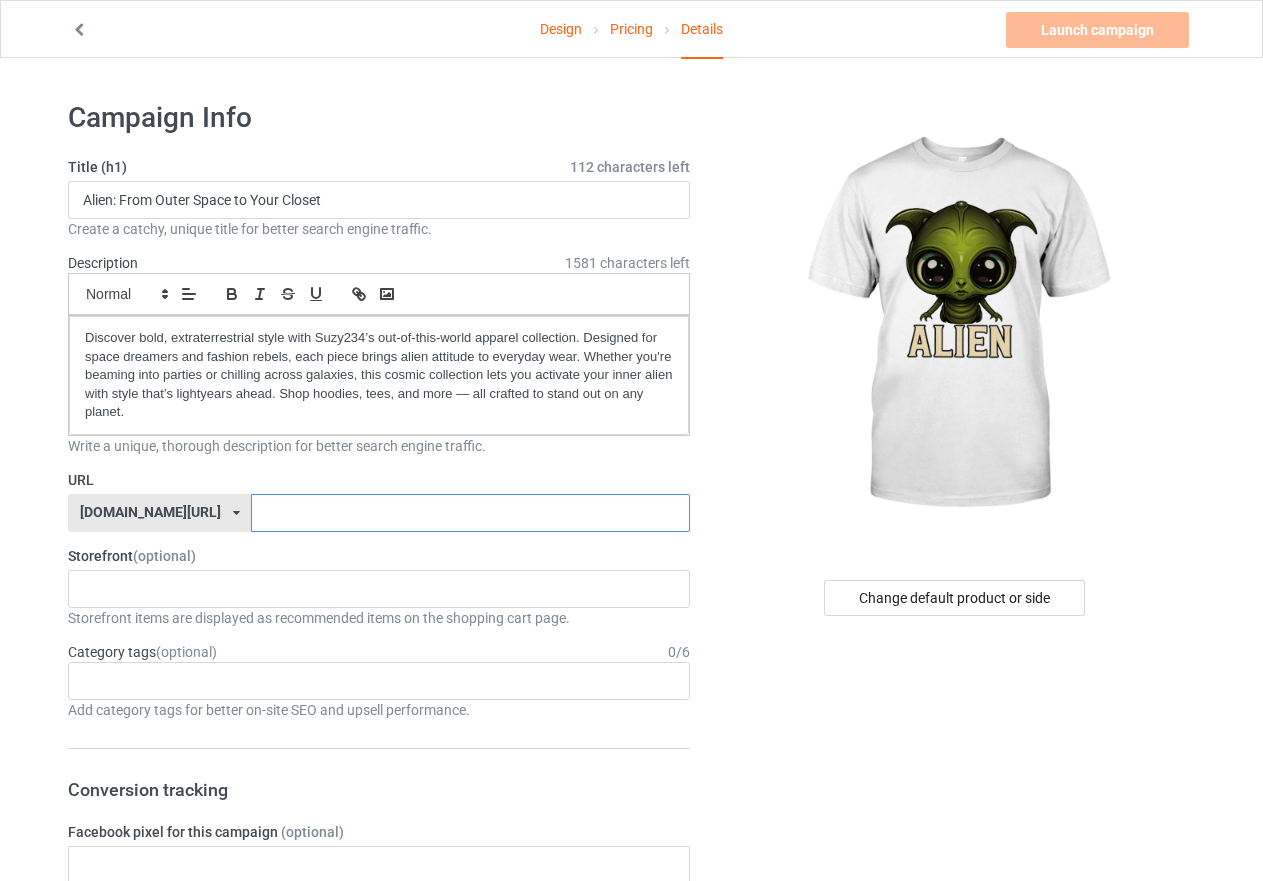 paste on "alien-from-outer-space" 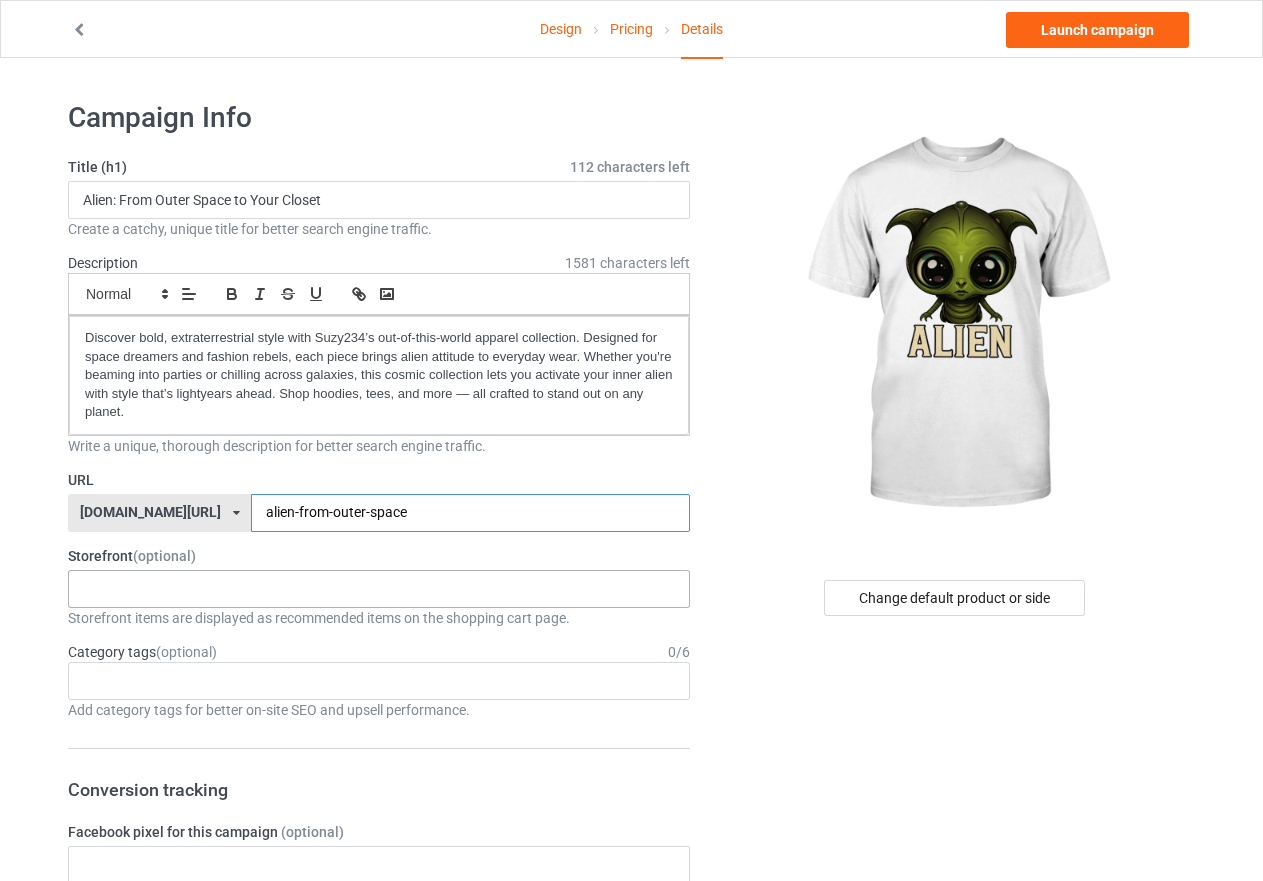 type on "alien-from-outer-space" 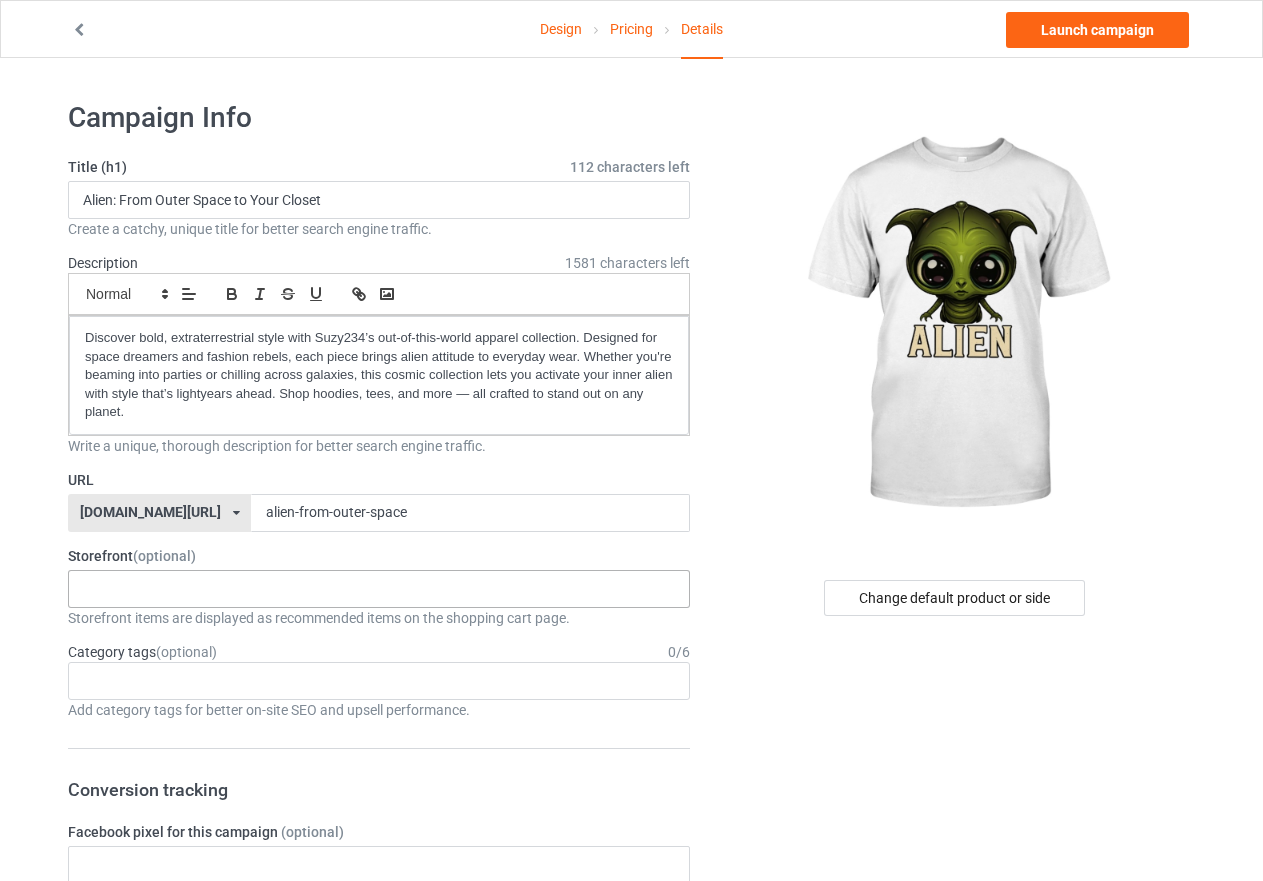 click on "Alien: From Outer Space to Your Closet Bear Spirit Tee  Wild at Heart Strong in Silence  A monkey on a wave has no stopping Danger in His Eyes  The Wolf That Rules the Night Alien on Earth   Boss Cat Dad Energy  Yorkie Dad   Shamrock Vibes Only  Ireland-Inspired Design 687ba71ef0a52c0035f43d27 687b8cc7f0a52c0035f43d20 687b75fcbf4d280031e0a9a3 6875f83e2e3619002e4bb825 68723ccb730360002f4a132e 68717739827cc2002fabed95 6870996c2e0e18002ef80b34 687046f82e0e18002ef80938" at bounding box center (379, 589) 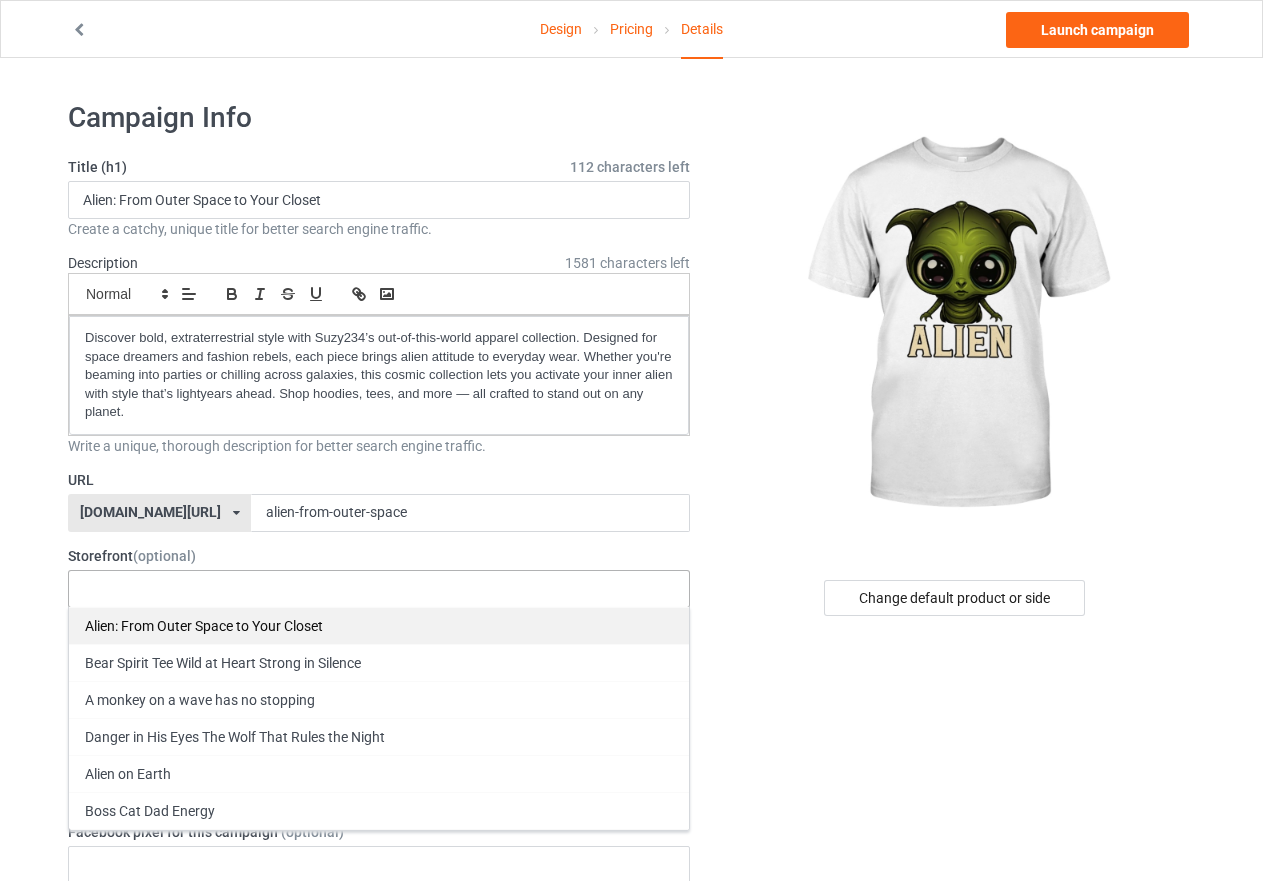 click on "Alien: From Outer Space to Your Closet" at bounding box center (379, 625) 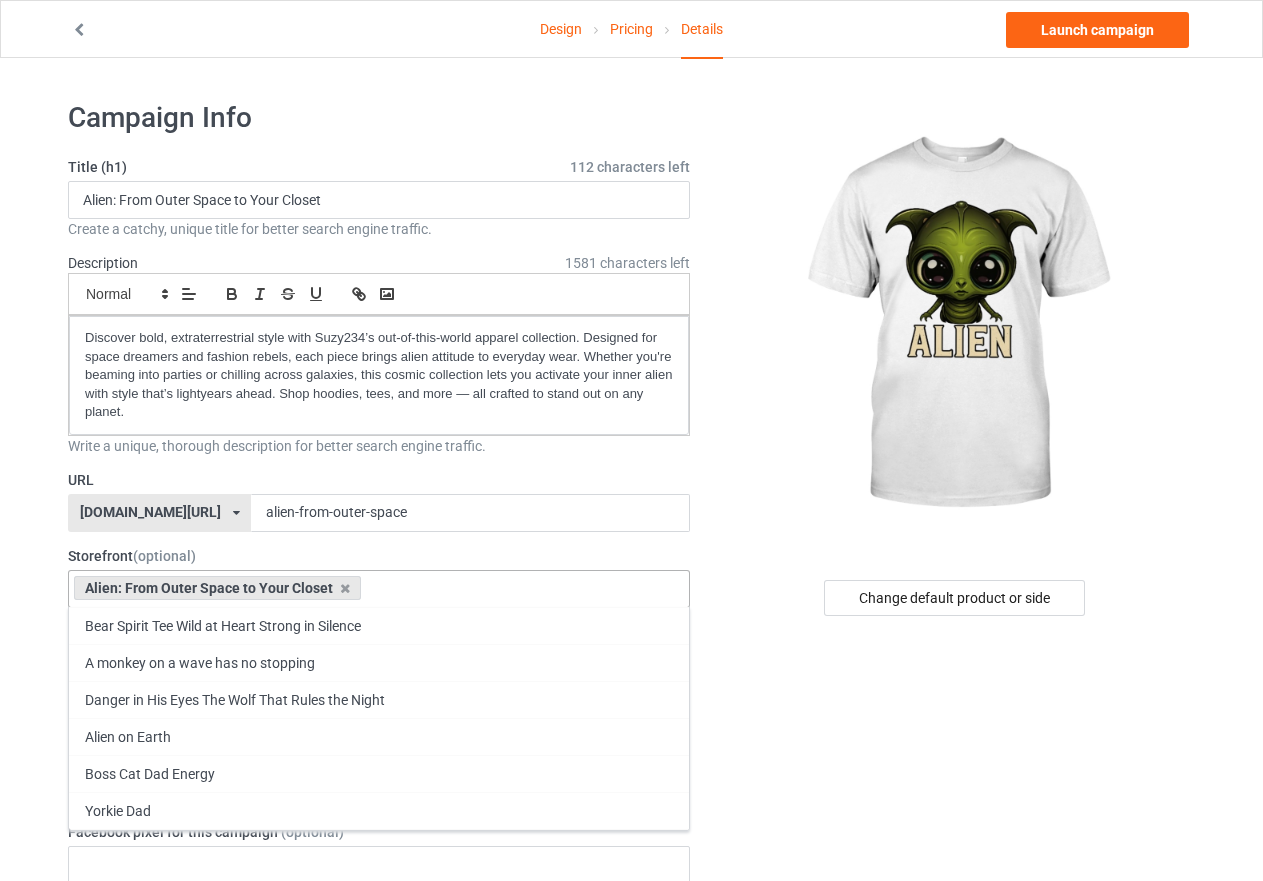 click on "Change default product or side" at bounding box center [956, 1112] 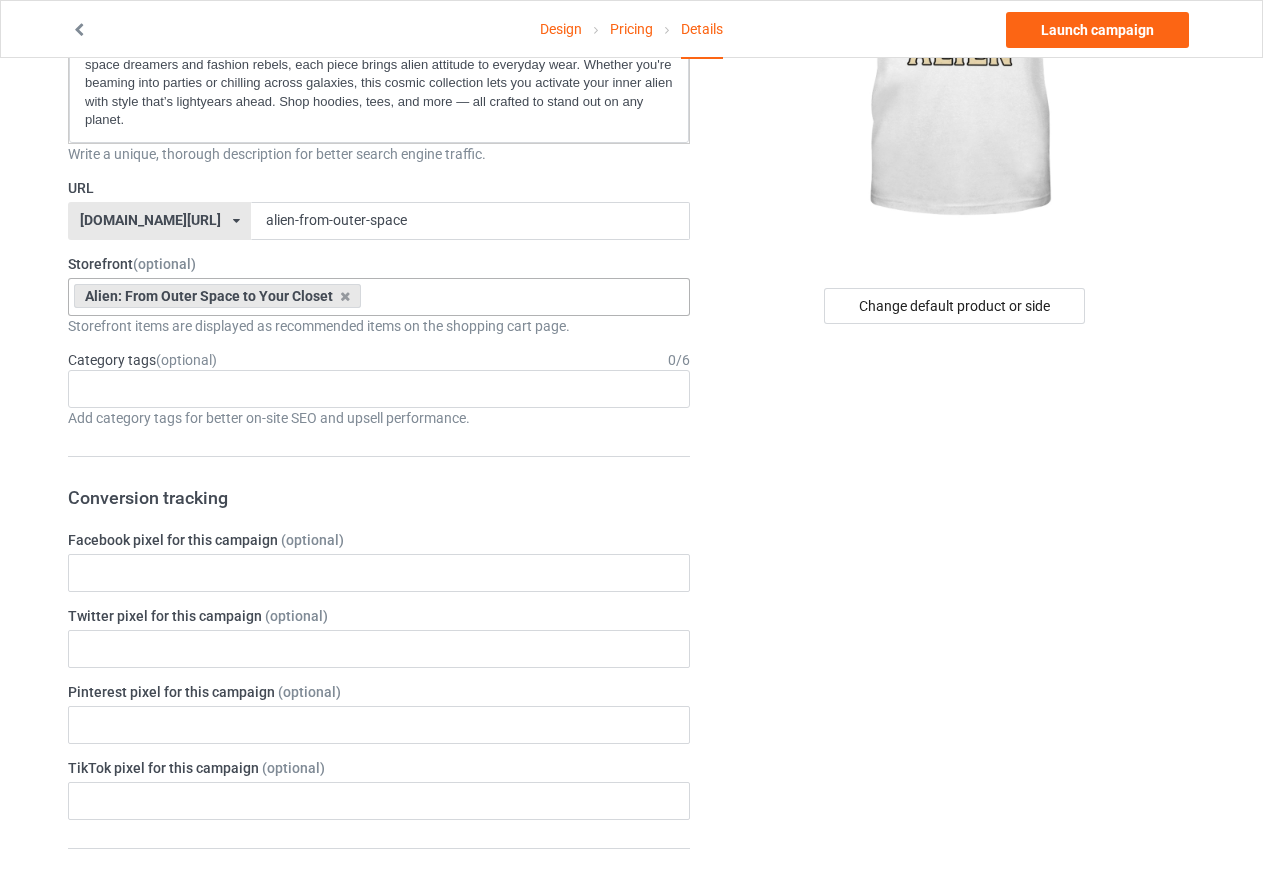 scroll, scrollTop: 300, scrollLeft: 0, axis: vertical 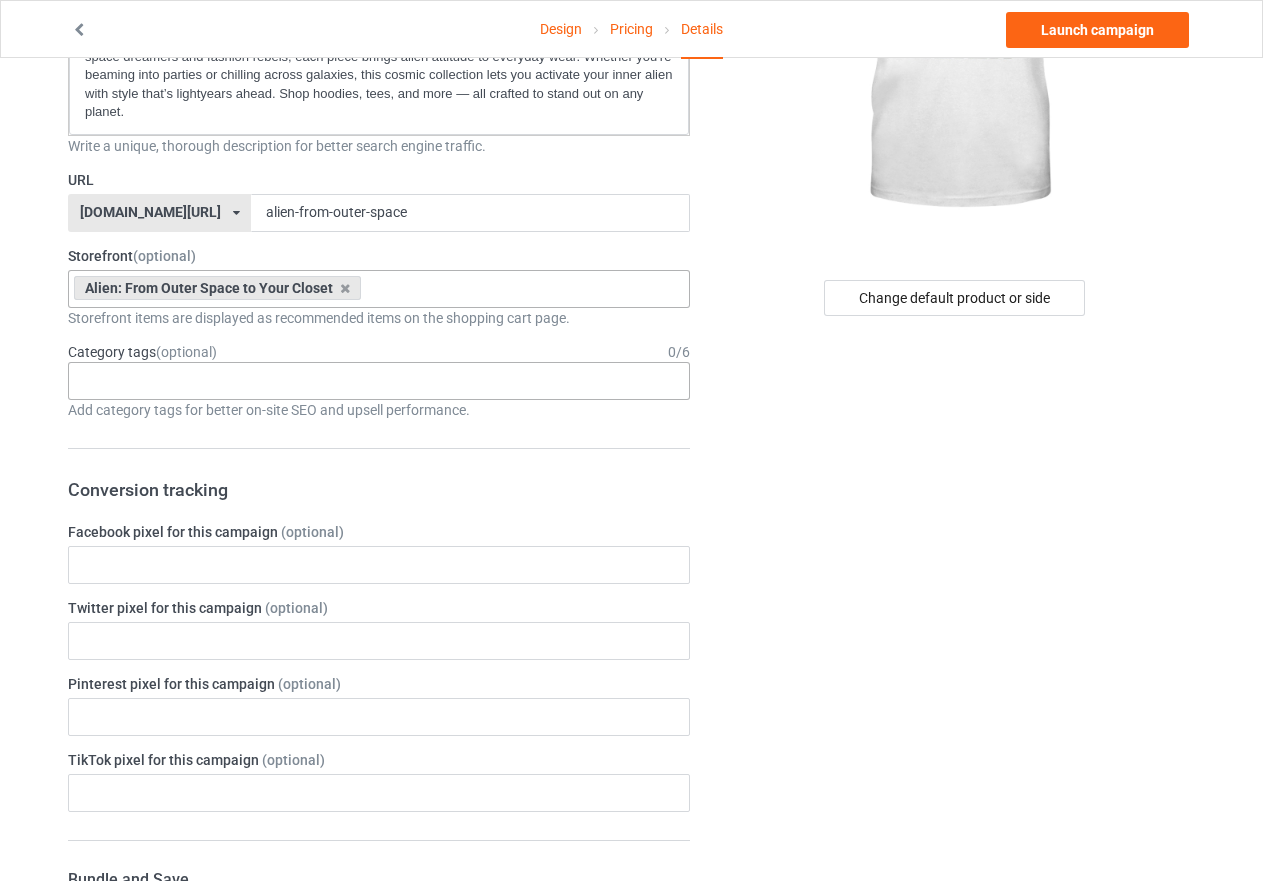 click on "Age > 1-19 > 1 Age > 1-12 Months > 1 Month Age > 1-12 Months Age > 1-19 Age > 1-19 > 10 Age > 1-12 Months > 10 Month Age > 80-100 > 100 Sports > Running > 10K Run Age > 1-19 > 11 Age > 1-12 Months > 11 Month Age > 1-19 > 12 Age > 1-12 Months > 12 Month Age > 1-19 > 13 Age > 1-19 > 14 Age > 1-19 > 15 Sports > Running > 15K Run Age > 1-19 > 16 Age > 1-19 > 17 Age > 1-19 > 18 Age > 1-19 > 19 Age > Decades > 1920s Age > Decades > 1930s Age > Decades > 1940s Age > Decades > 1950s Age > Decades > 1960s Age > Decades > 1970s Age > Decades > 1980s Age > Decades > 1990s Age > 1-19 > 2 Age > 1-12 Months > 2 Month Age > 20-39 > 20 Age > 20-39 Age > Decades > 2000s Age > Decades > 2010s Age > 20-39 > 21 Age > 20-39 > 22 Age > 20-39 > 23 Age > 20-39 > 24 Age > 20-39 > 25 Age > 20-39 > 26 Age > 20-39 > 27 Age > 20-39 > 28 Age > 20-39 > 29 Age > 1-19 > 3 Age > 1-12 Months > 3 Month Sports > Basketball > 3-Pointer Age > 20-39 > 30 Age > 20-39 > 31 Age > 20-39 > 32 Age > 20-39 > 33 Age > 20-39 > 34 Age > 20-39 > 35 Age Jobs 1" at bounding box center [379, 381] 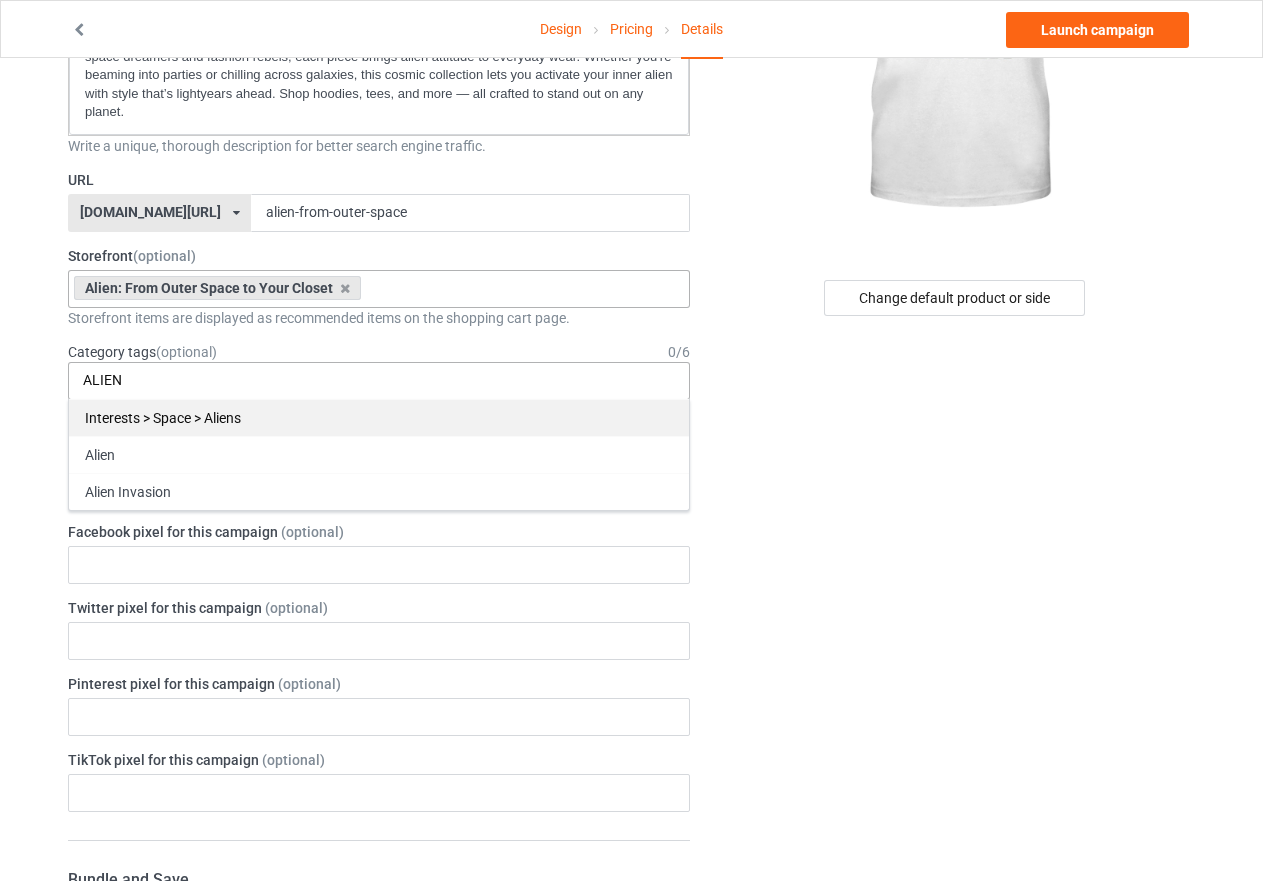 type on "ALIEN" 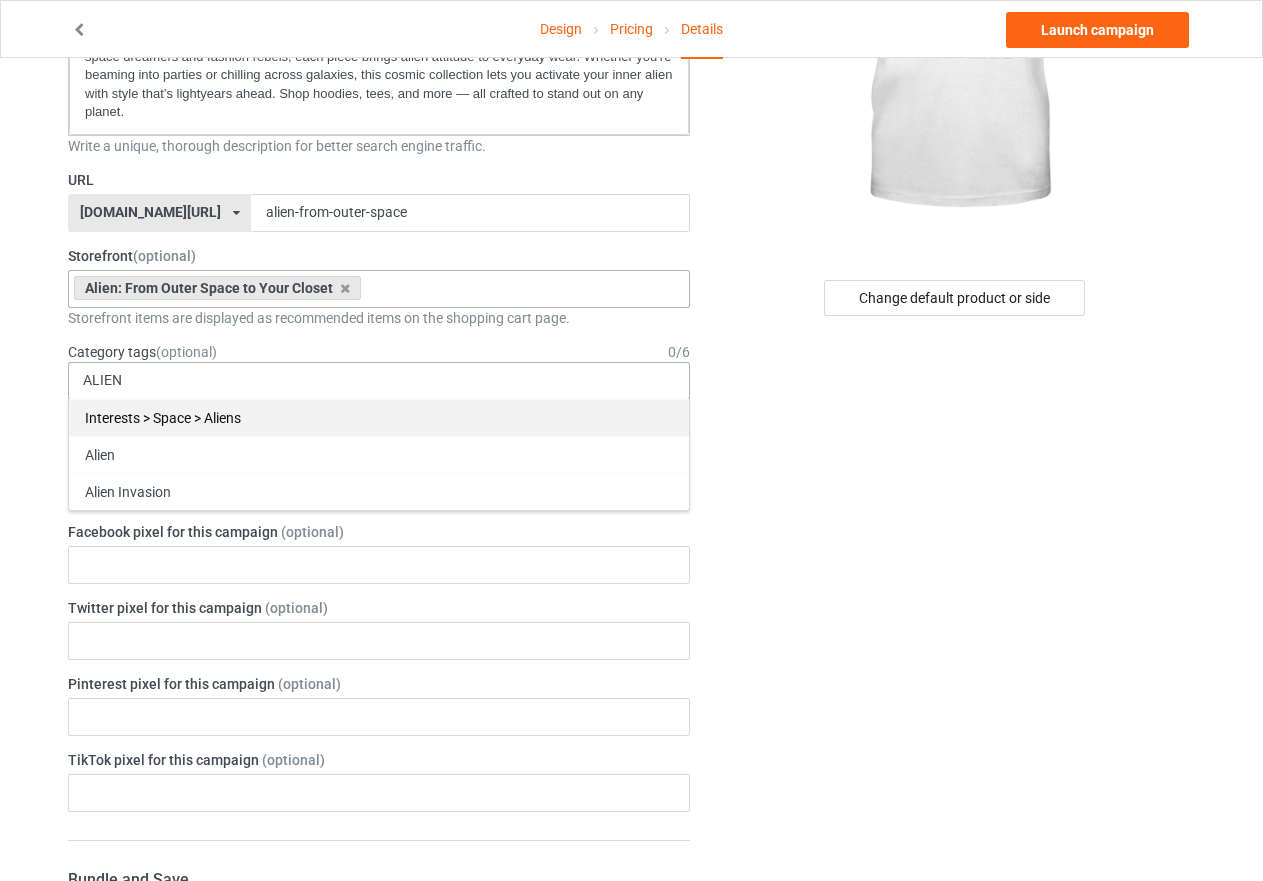 click on "Interests > Space > Aliens" at bounding box center [379, 417] 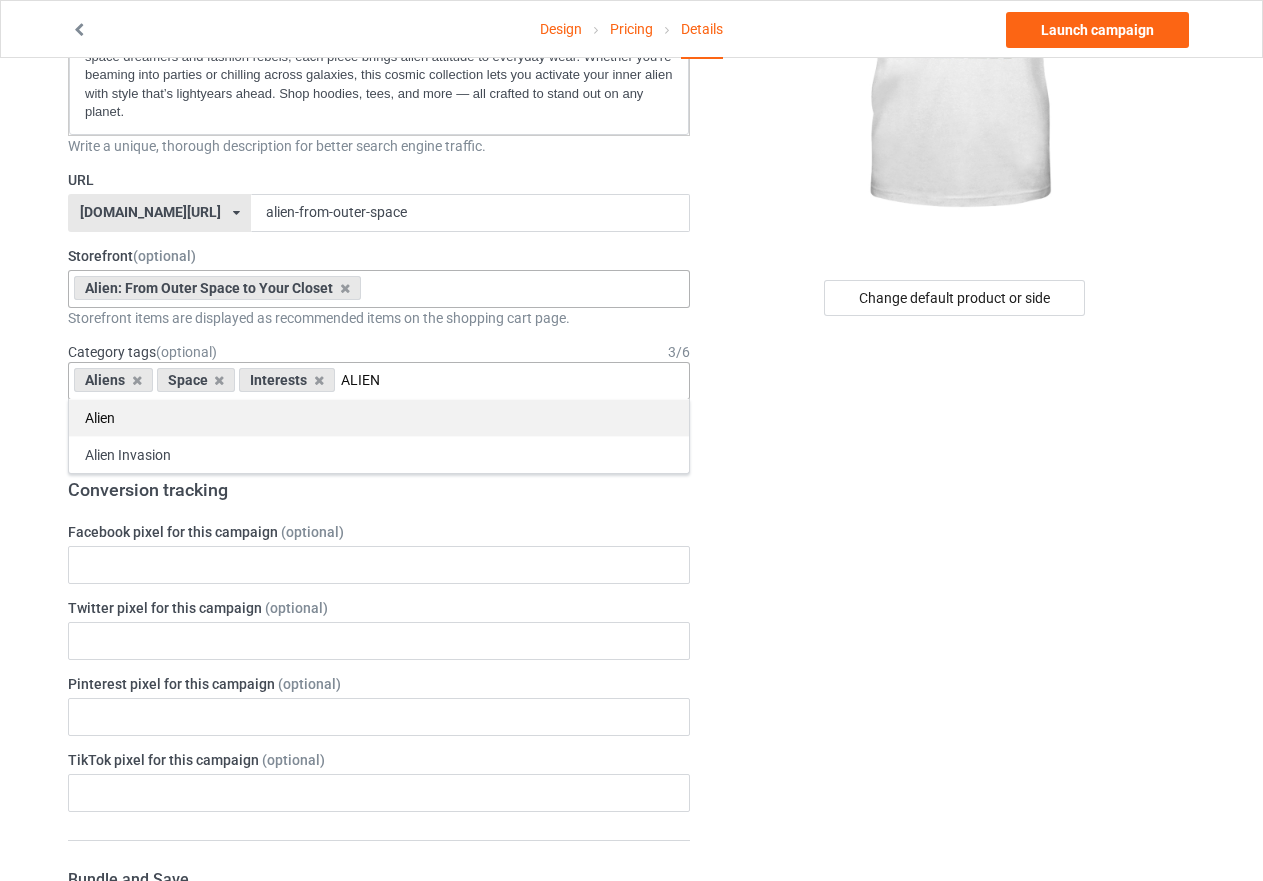 type on "ALIEN" 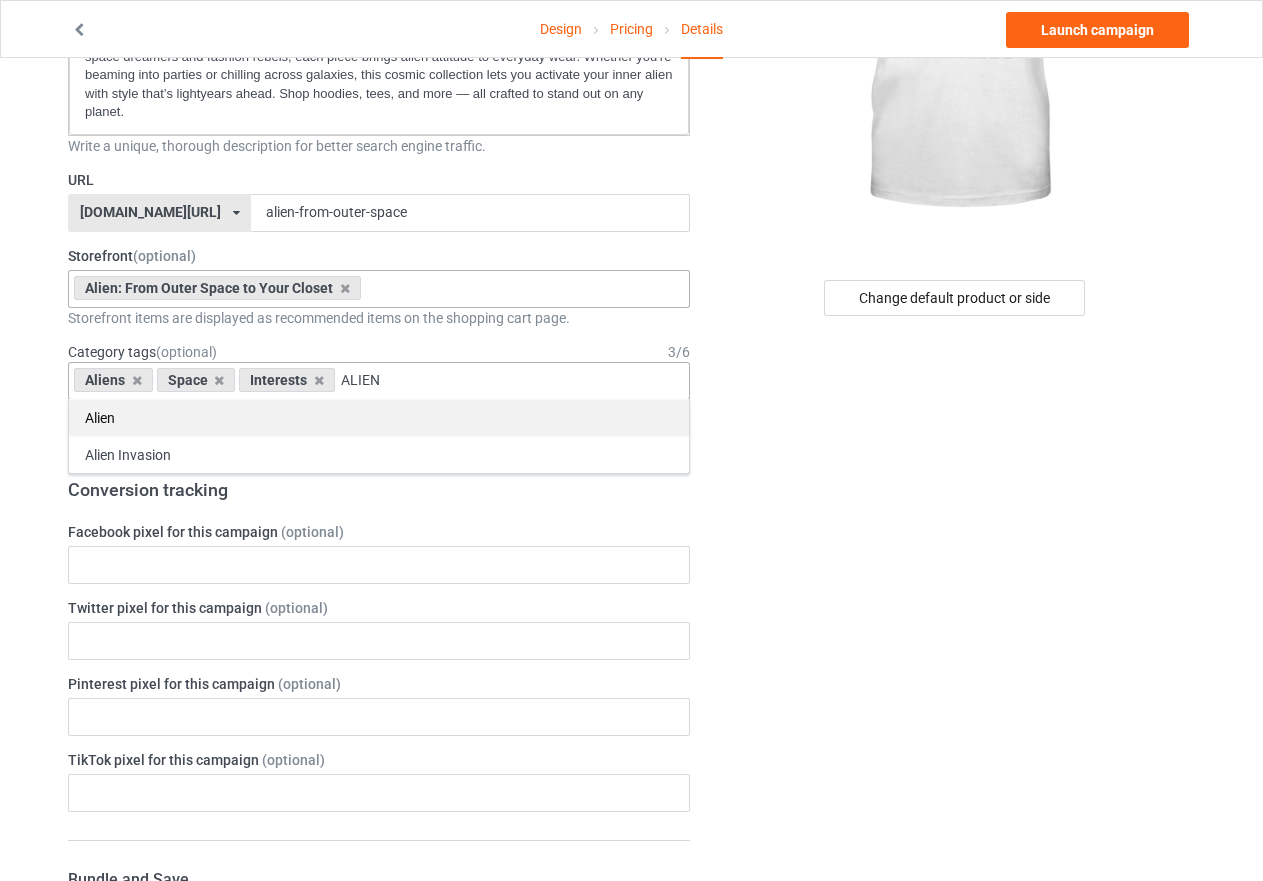 click on "Alien" at bounding box center (379, 417) 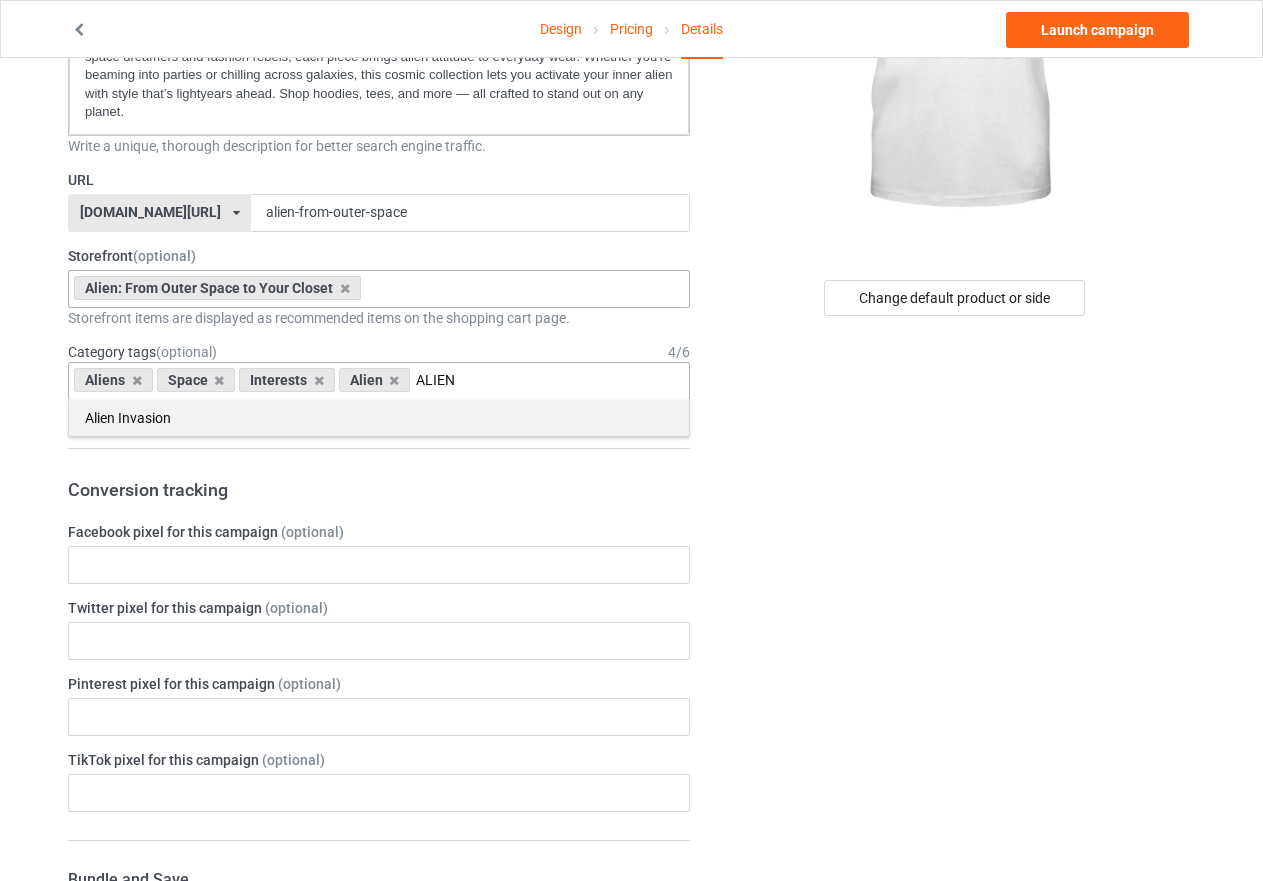 type on "ALIEN" 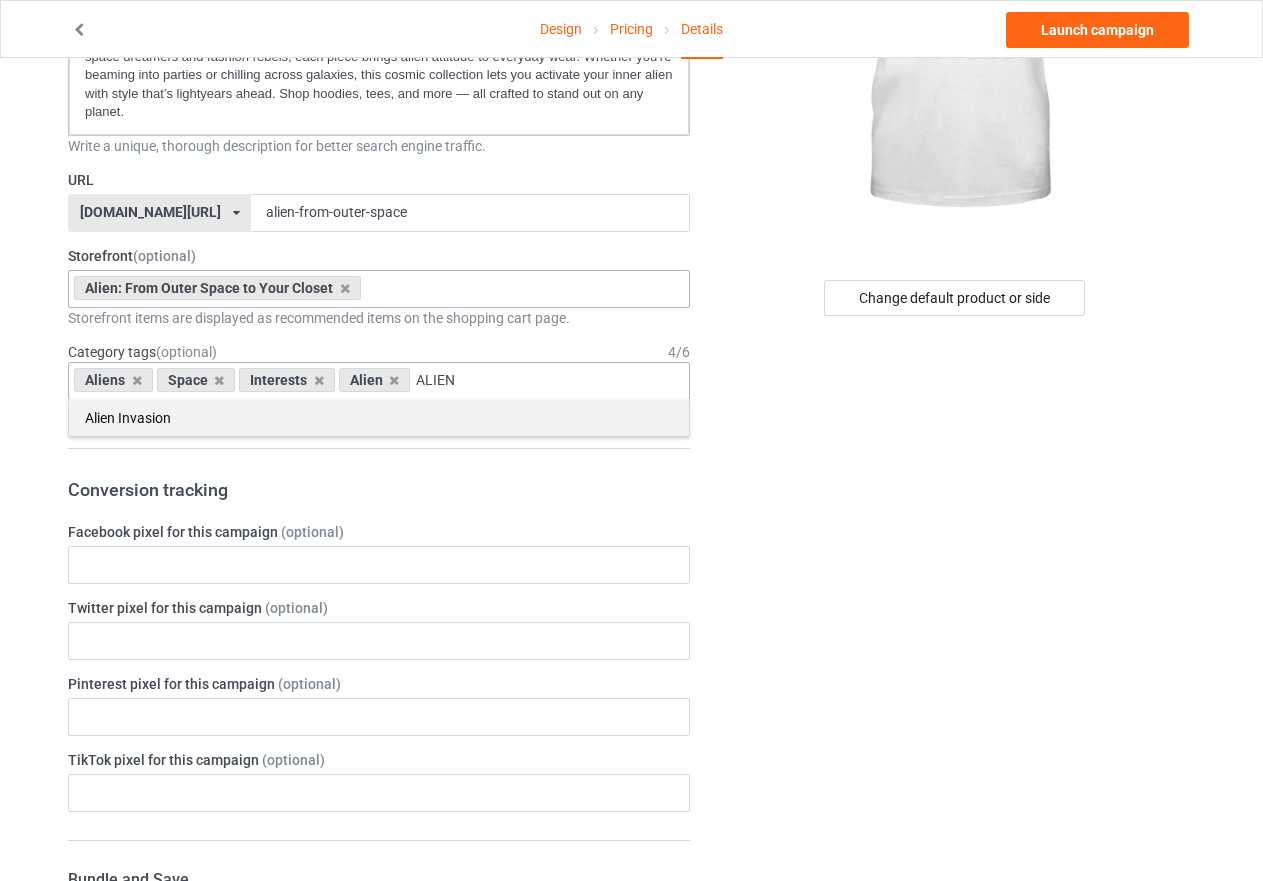 click on "Alien Invasion" at bounding box center (379, 417) 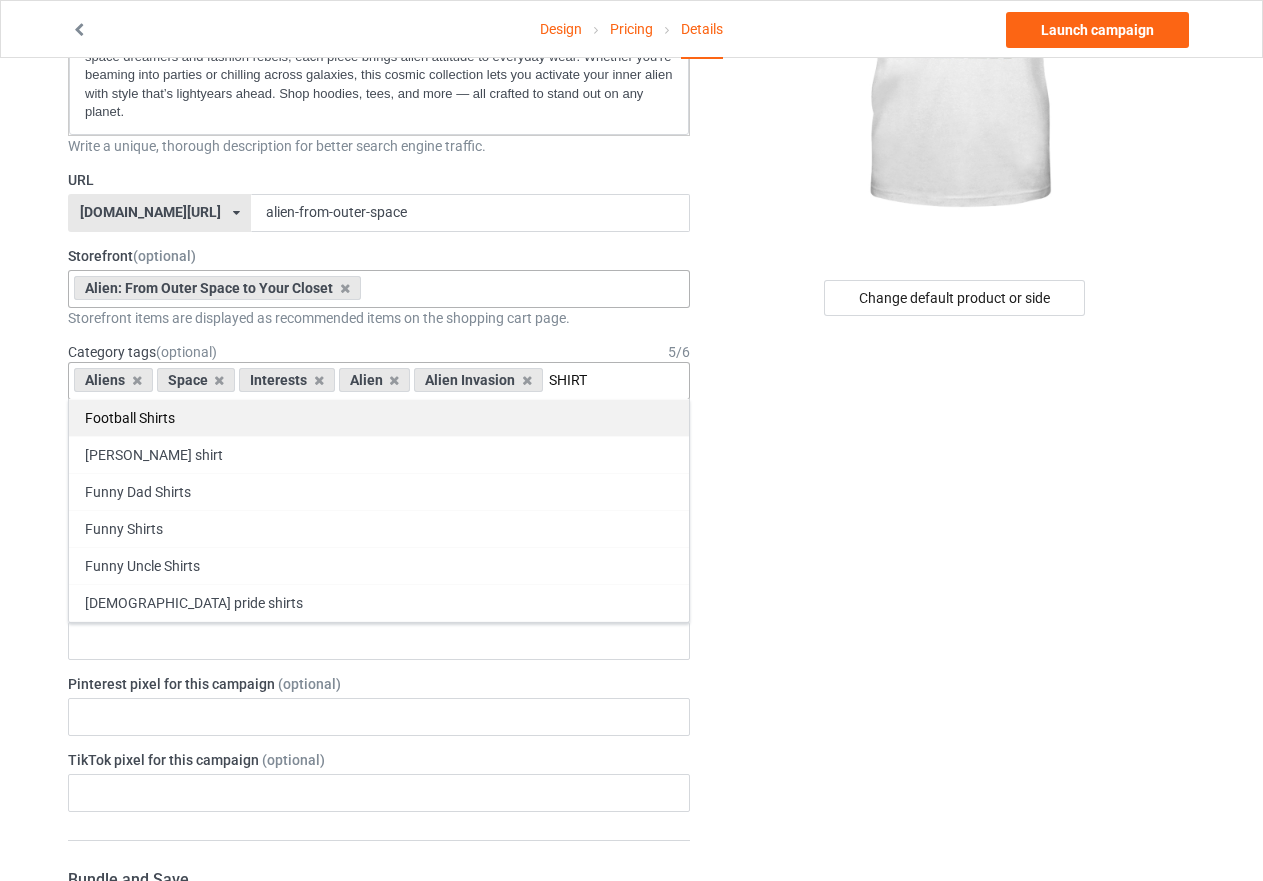 scroll, scrollTop: 900, scrollLeft: 0, axis: vertical 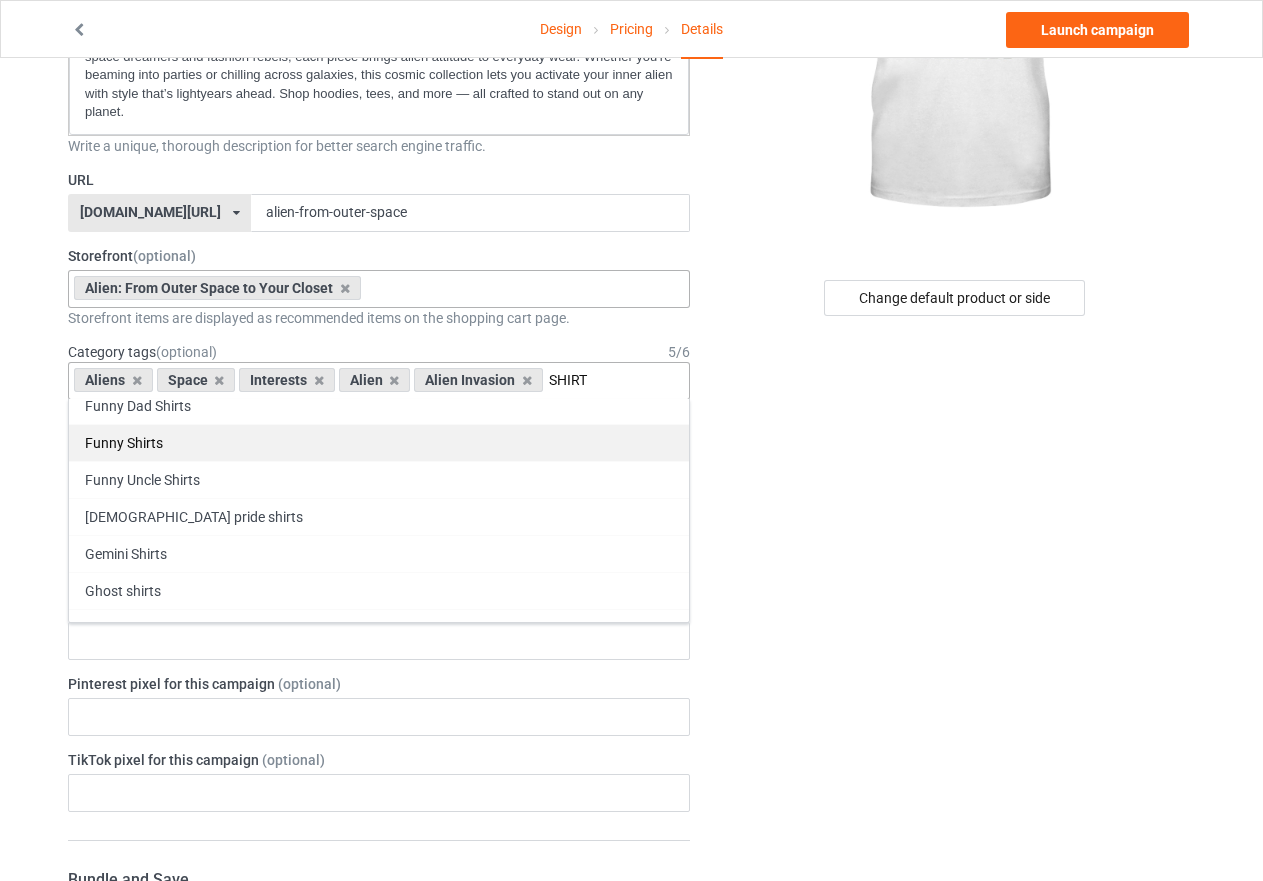type on "SHIRT" 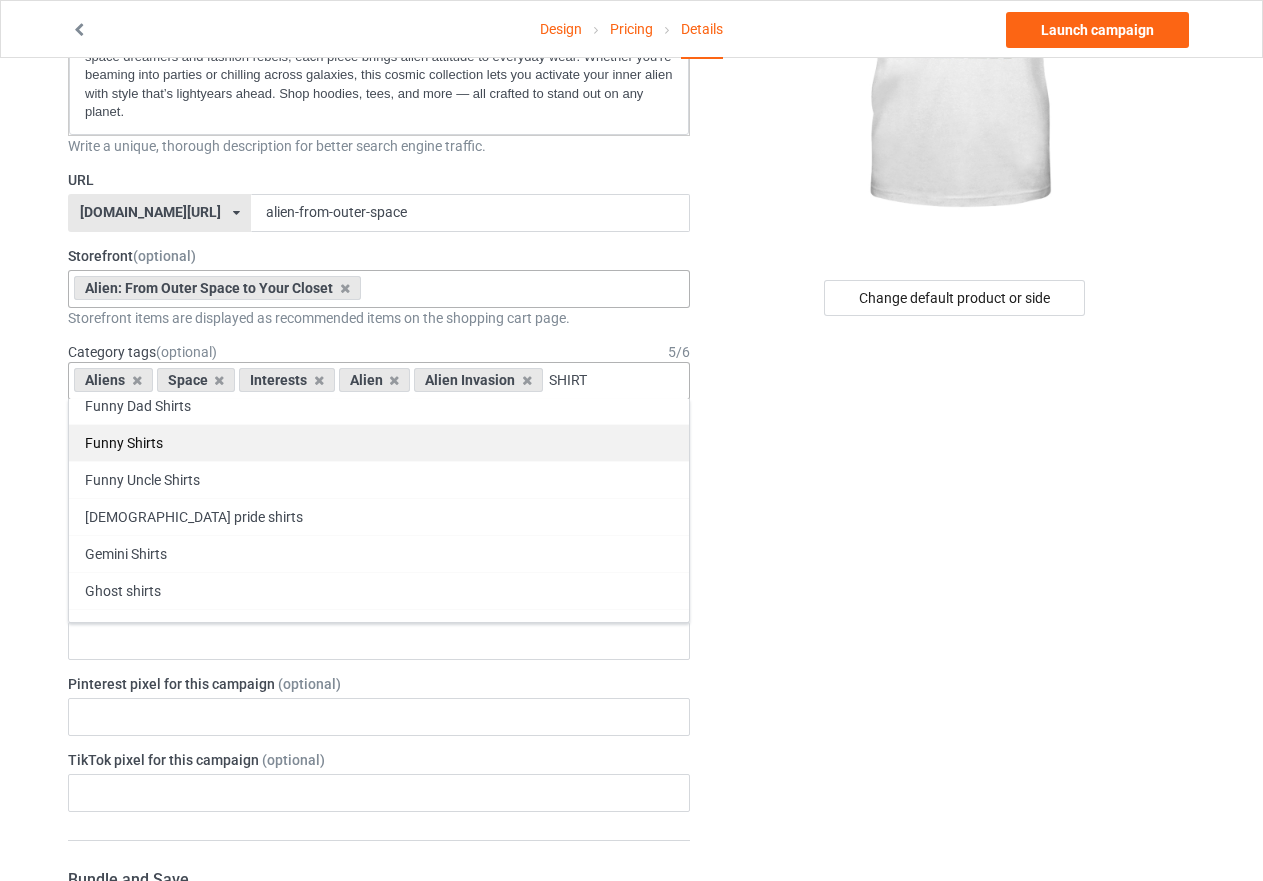 click on "Funny Shirts" at bounding box center (379, 442) 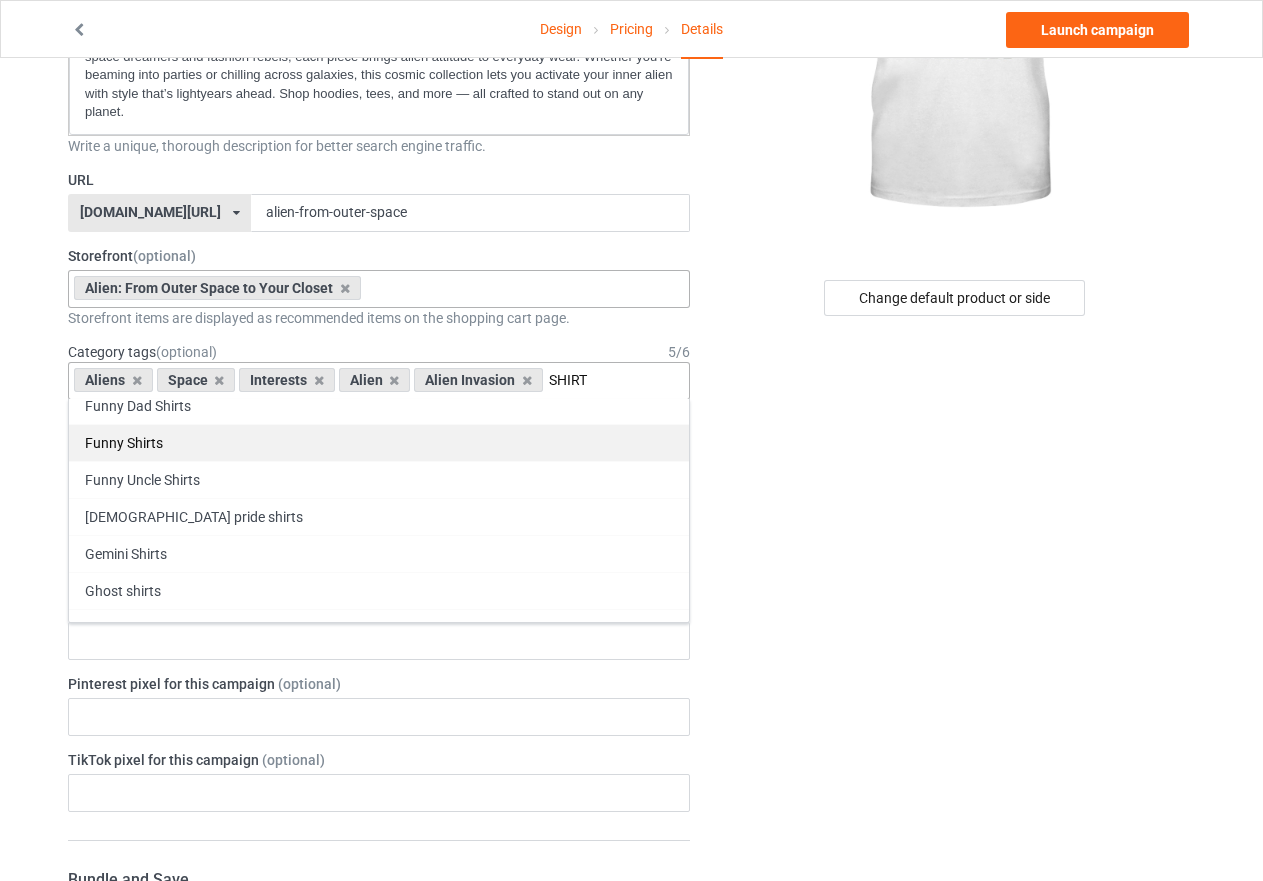 type 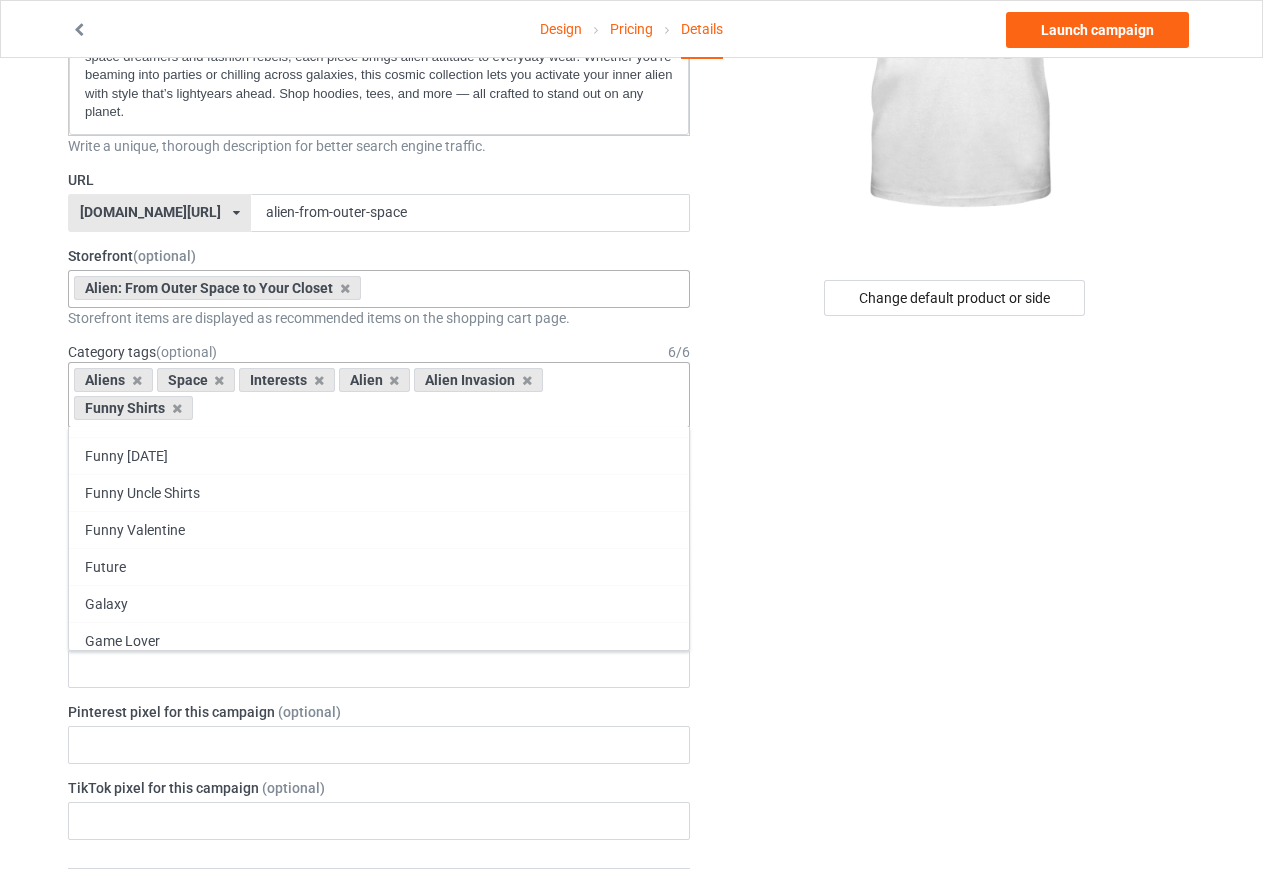 scroll, scrollTop: 96016, scrollLeft: 0, axis: vertical 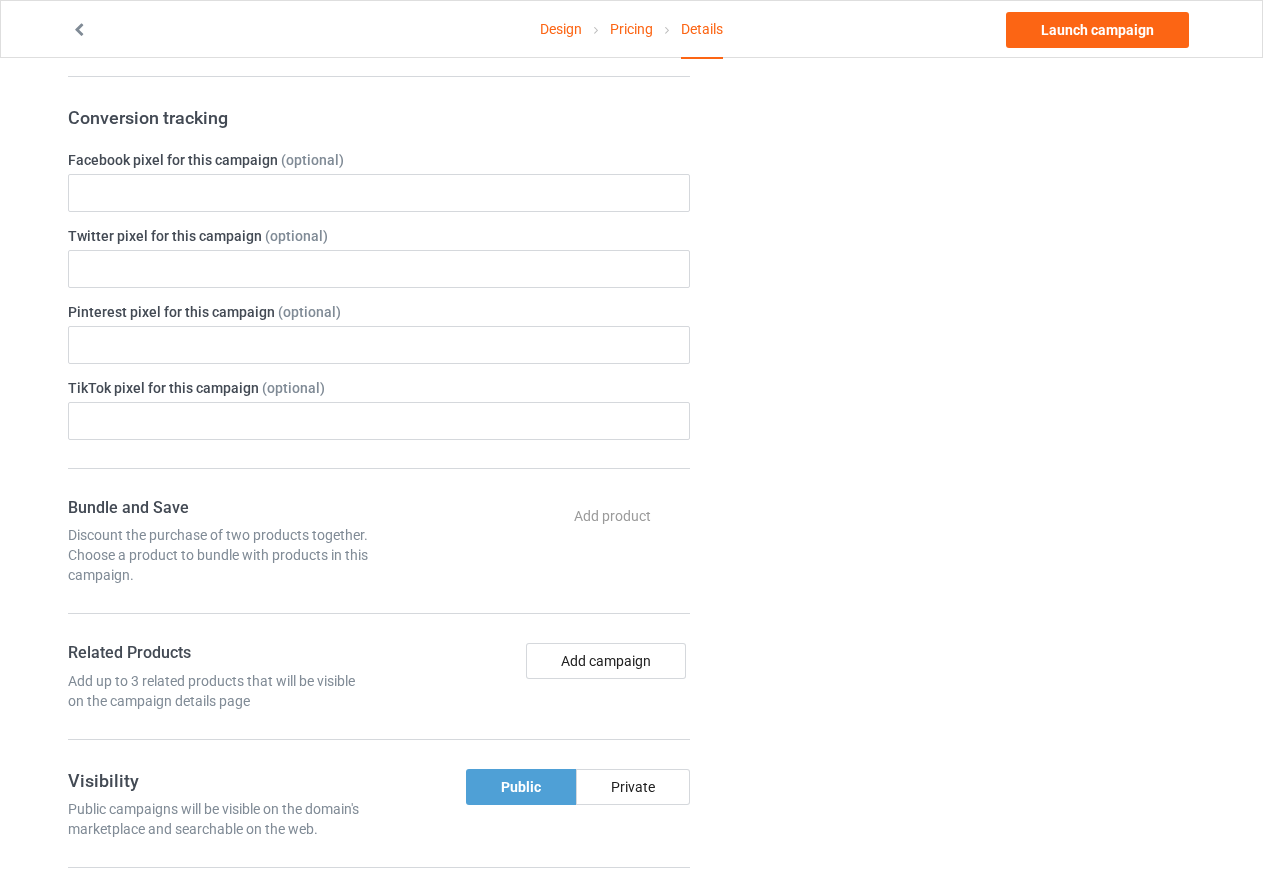 click on "Change default product or side" at bounding box center (956, 426) 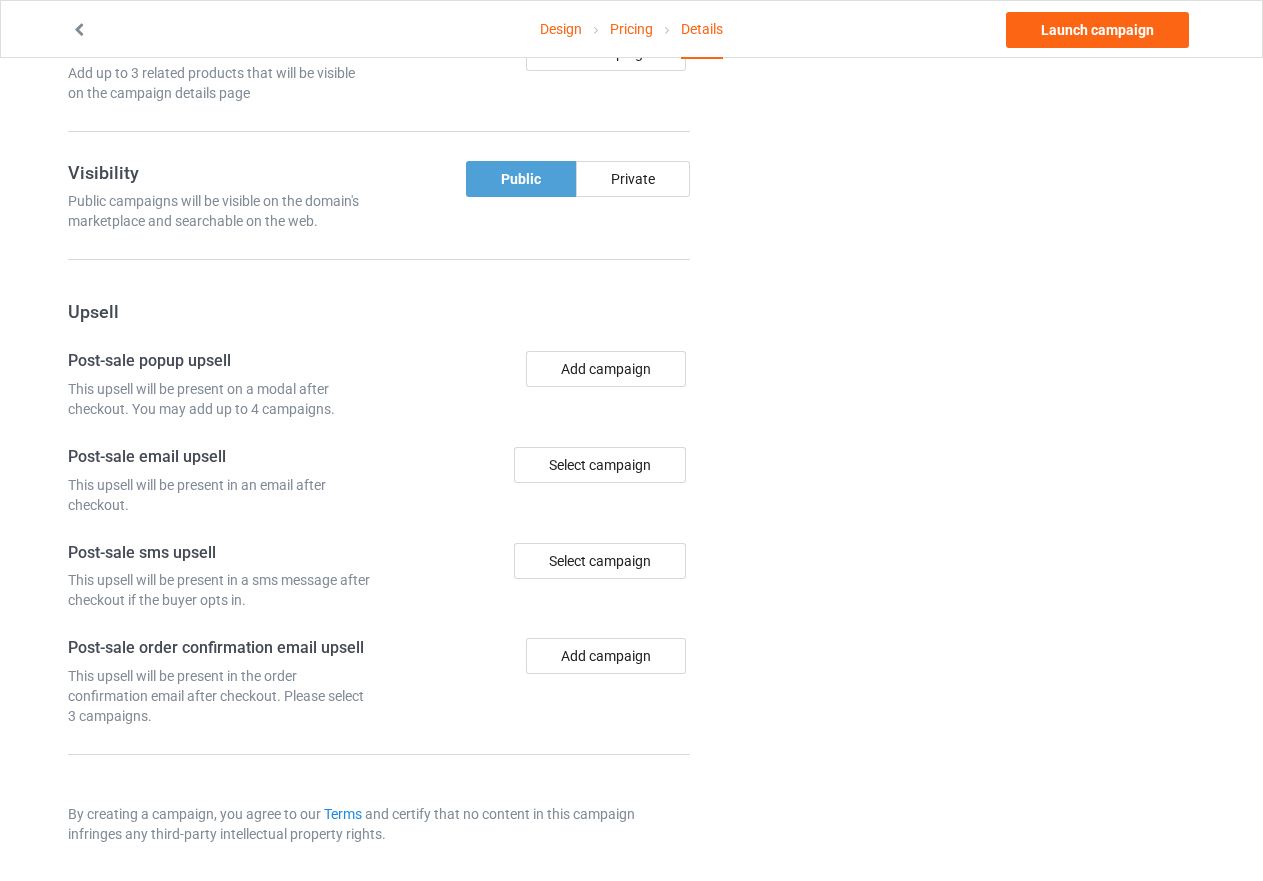 scroll, scrollTop: 1312, scrollLeft: 0, axis: vertical 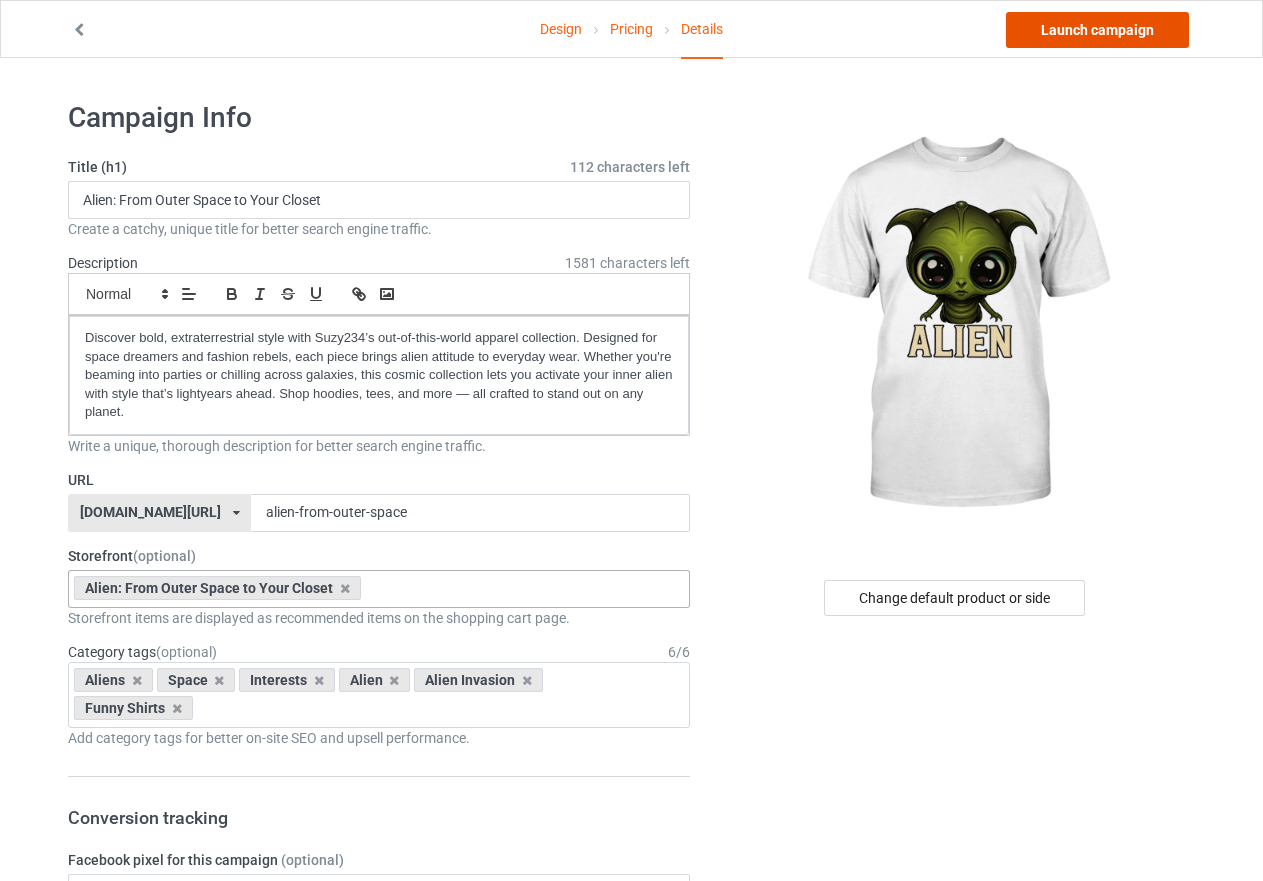 click on "Launch campaign" at bounding box center [1097, 30] 